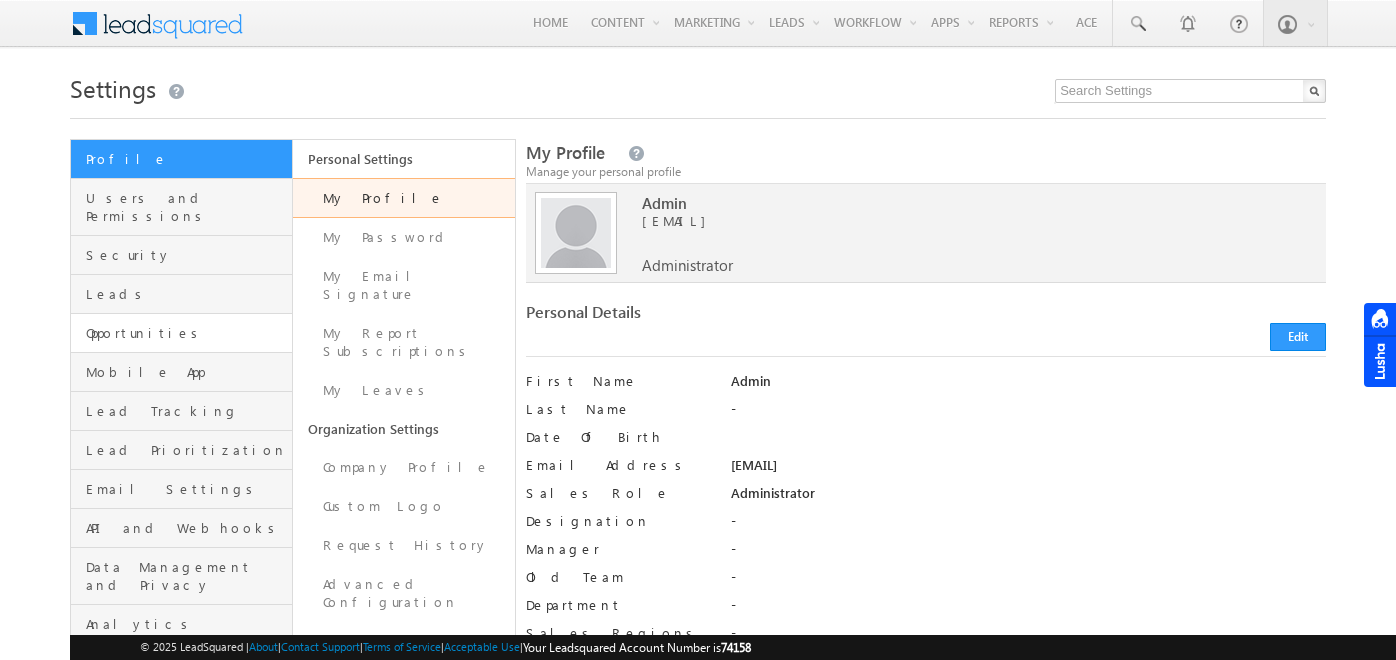 scroll, scrollTop: 0, scrollLeft: 0, axis: both 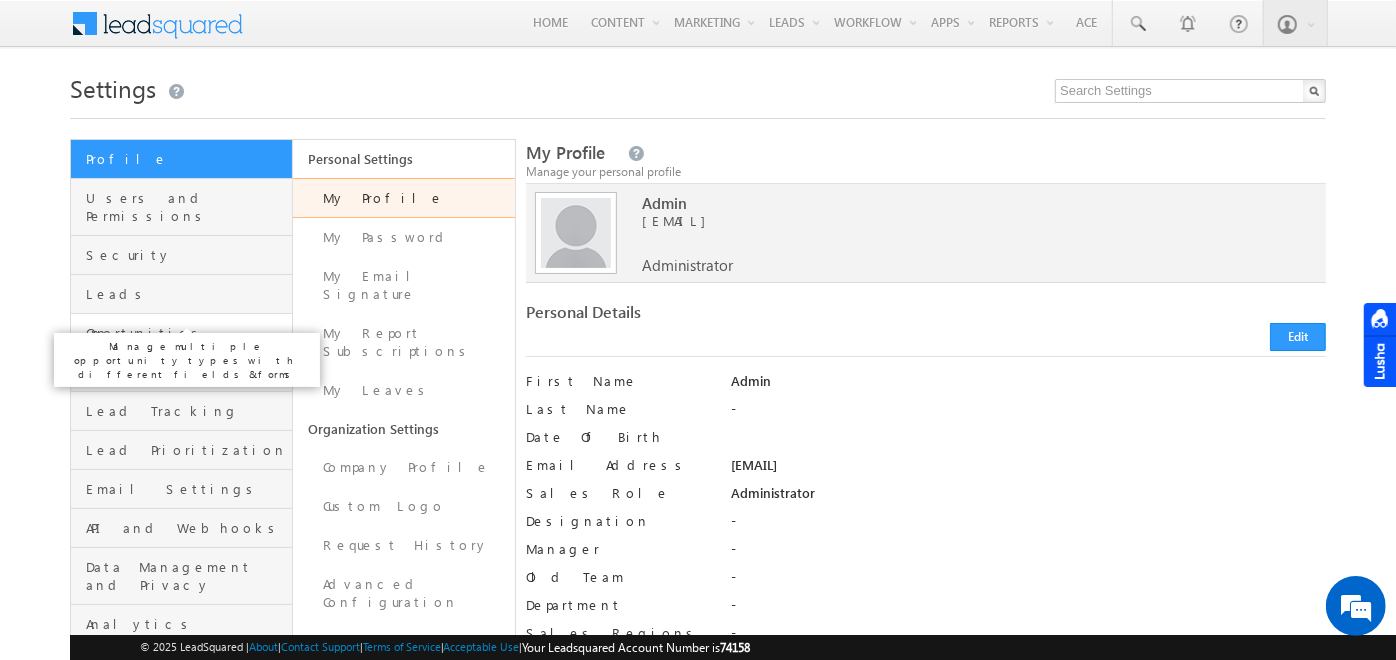 click on "Opportunities" at bounding box center (186, 333) 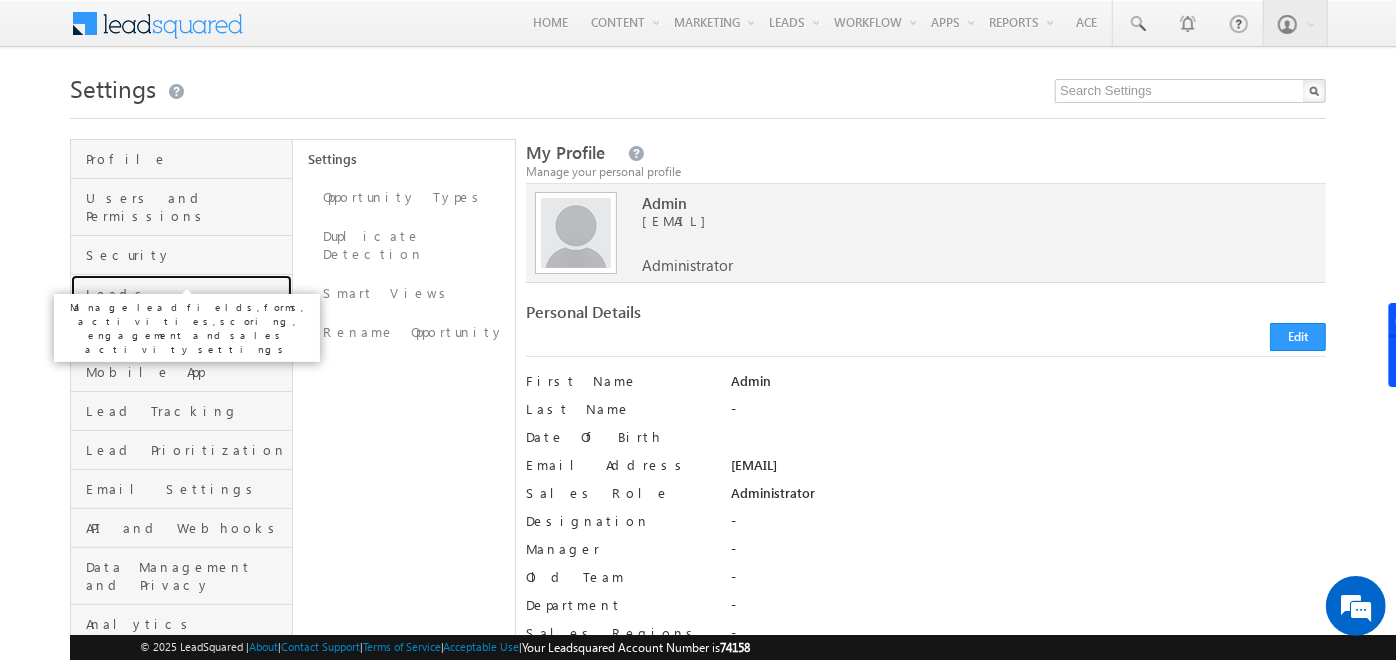 click on "Leads" at bounding box center [186, 294] 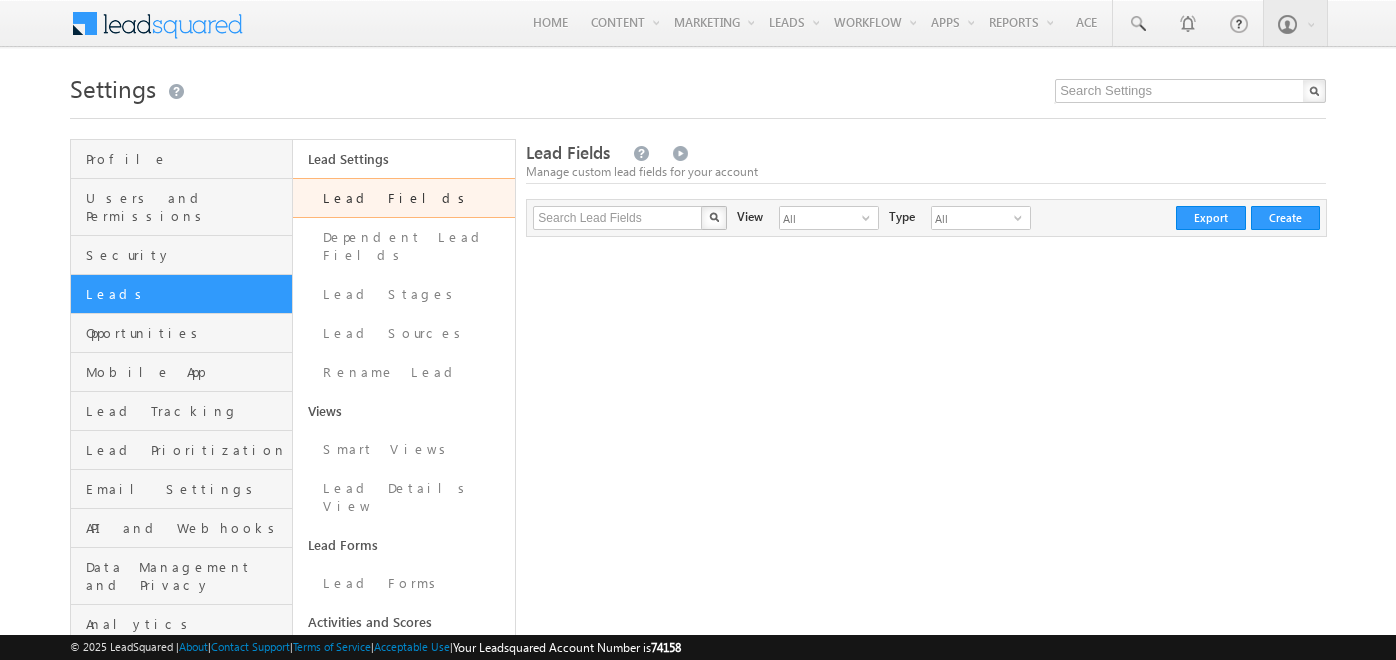 scroll, scrollTop: 0, scrollLeft: 0, axis: both 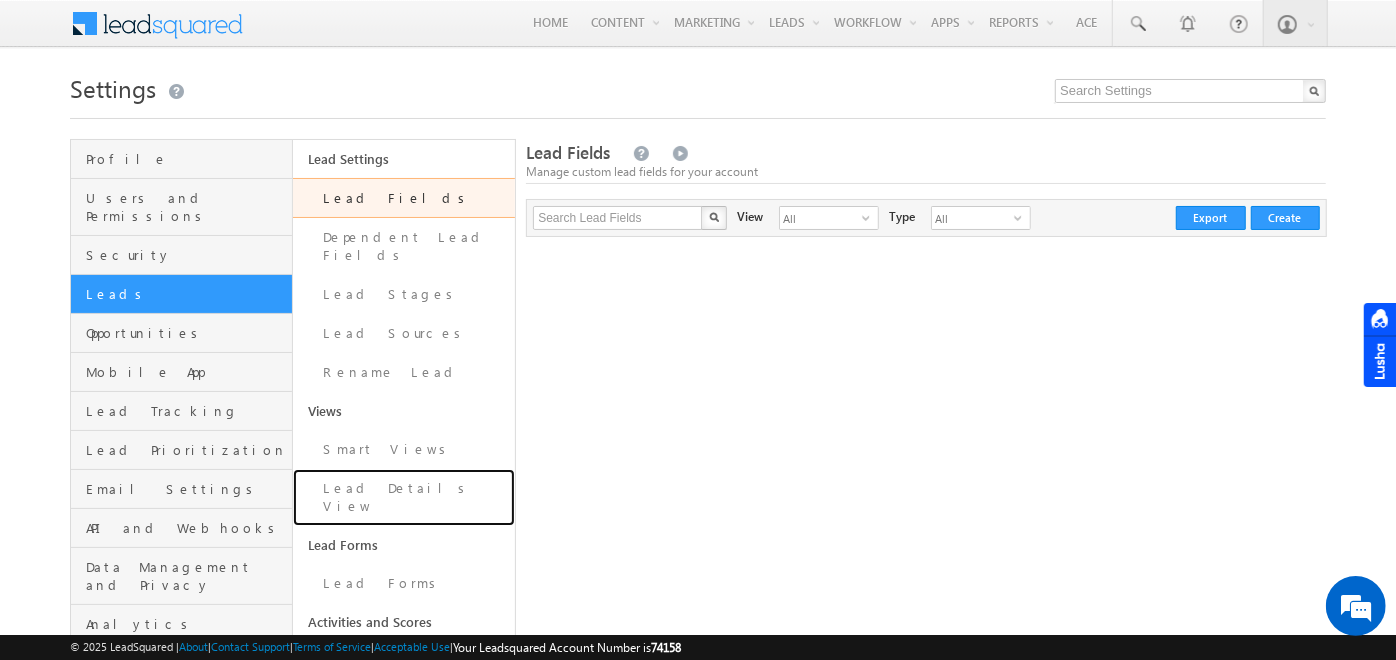click on "Lead Details View" at bounding box center (404, 497) 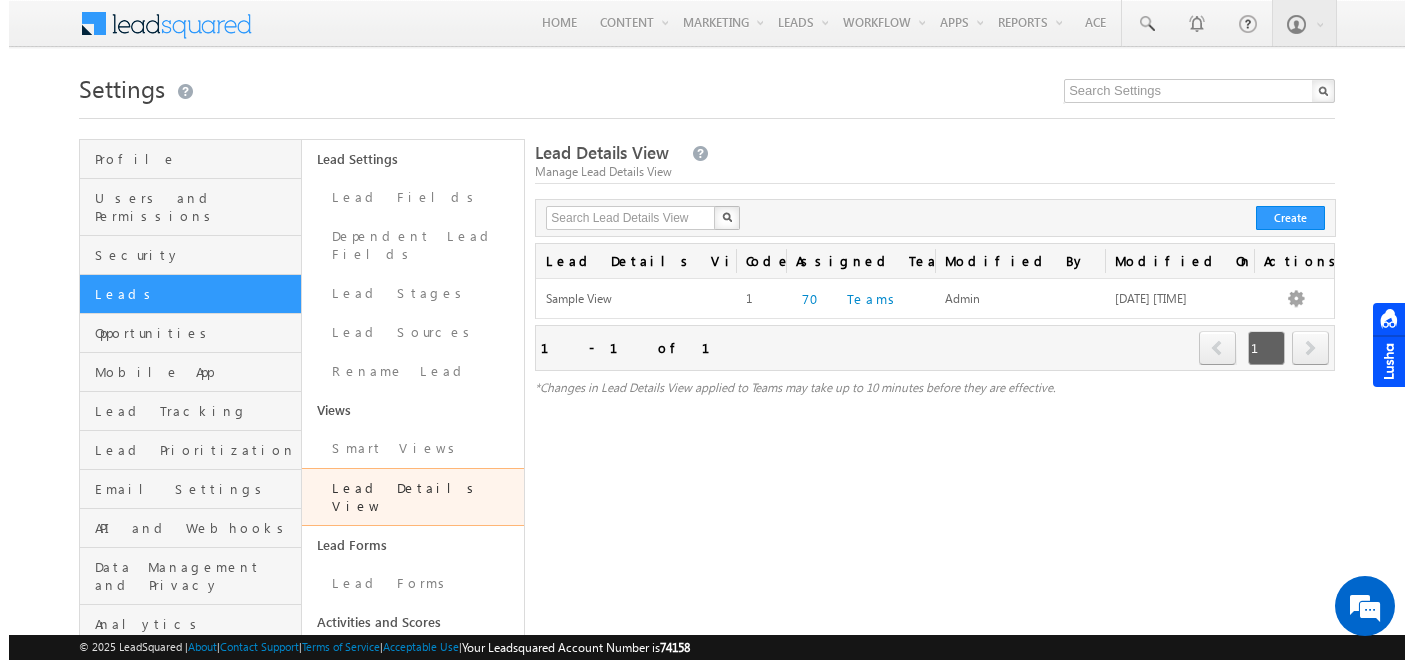 scroll, scrollTop: 0, scrollLeft: 0, axis: both 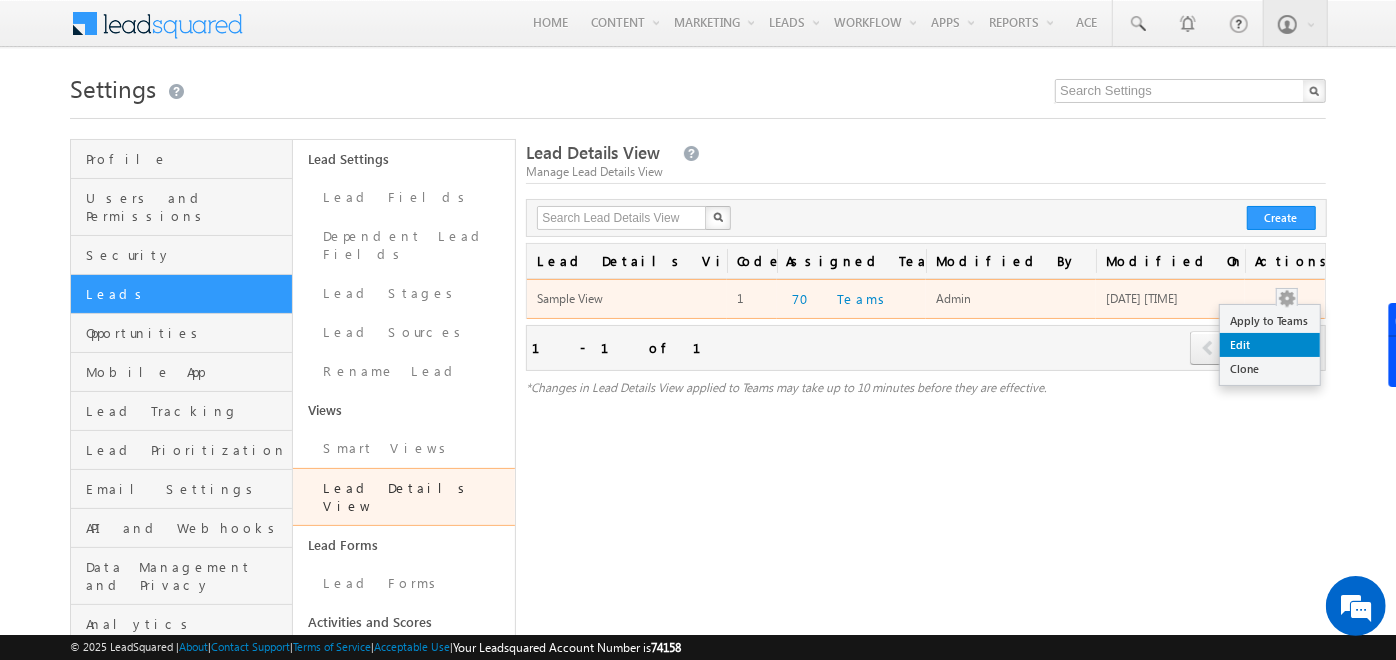 click on "Edit" at bounding box center [1270, 345] 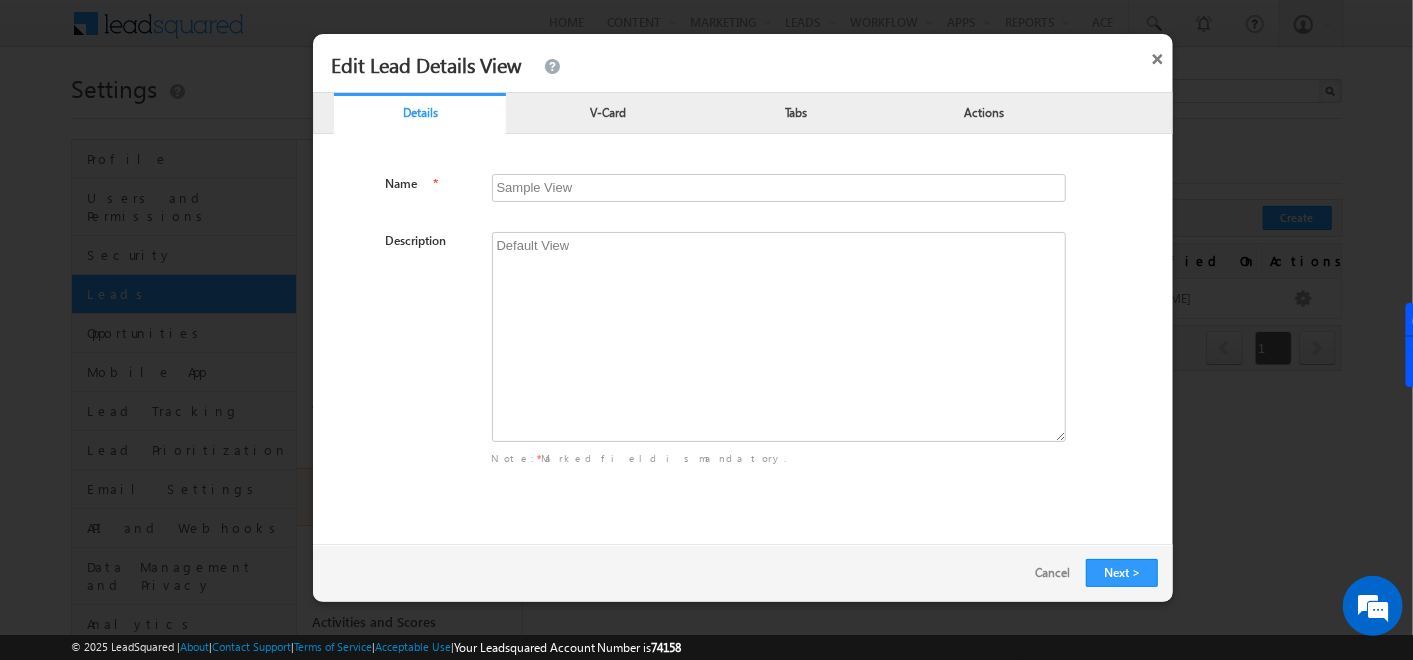 click on "Tabs" at bounding box center (796, 116) 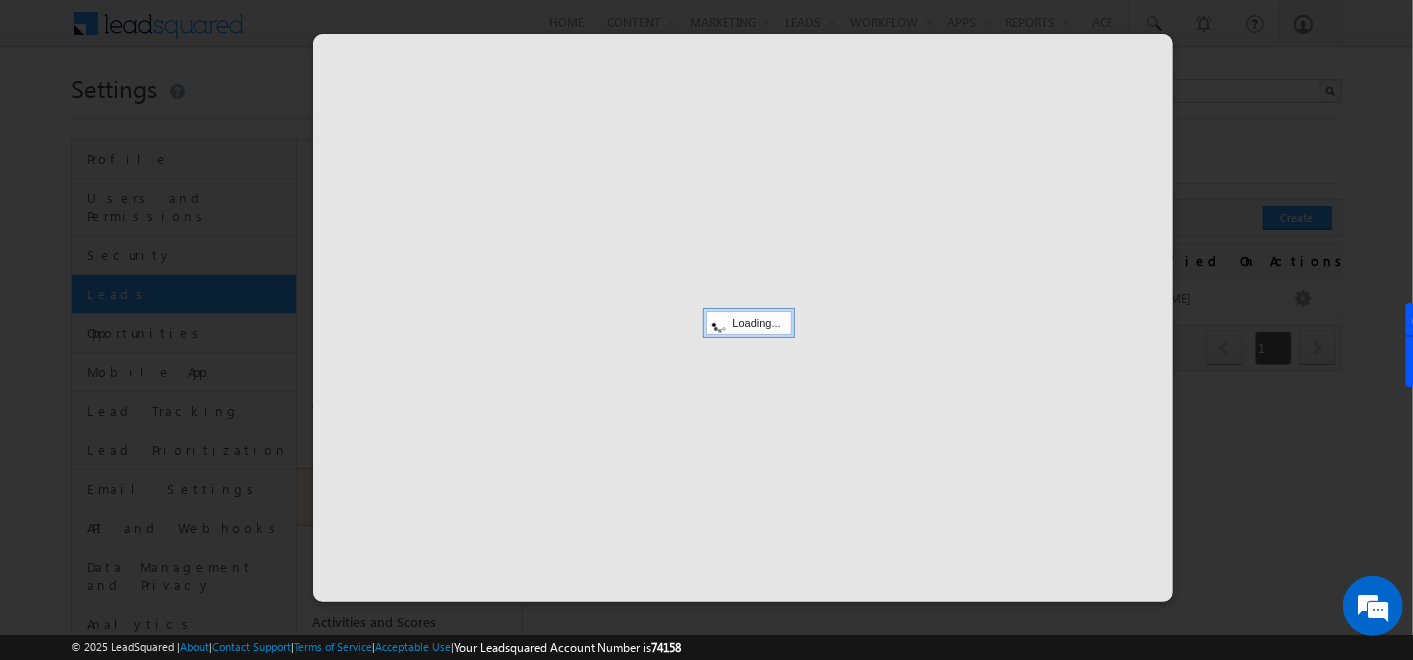scroll, scrollTop: 0, scrollLeft: 0, axis: both 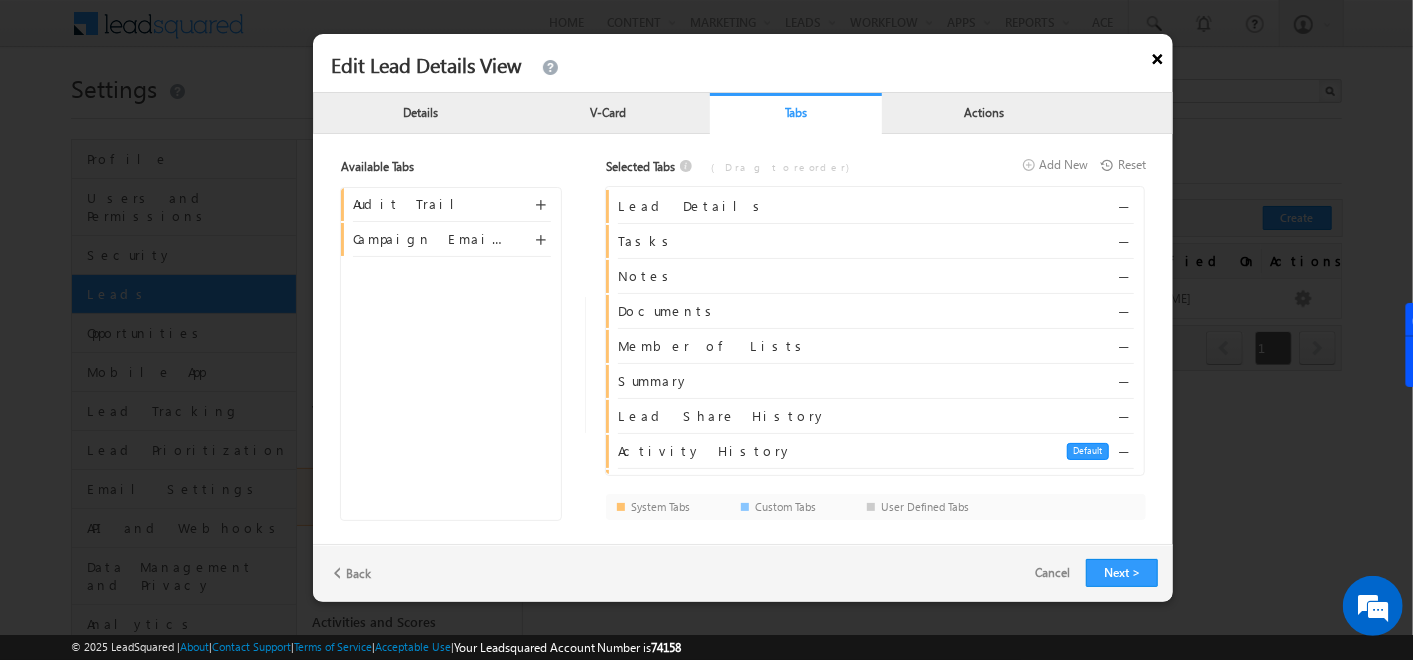 click on "×" at bounding box center [1158, 55] 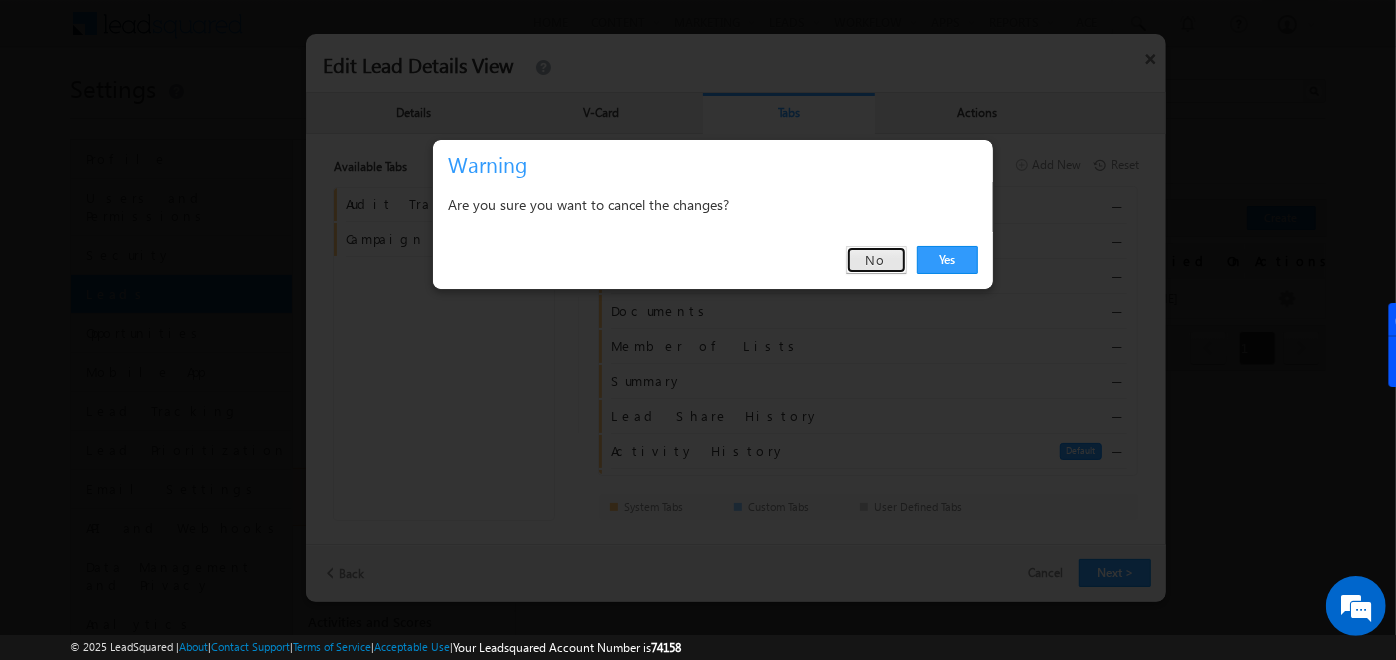 click on "No" at bounding box center (876, 260) 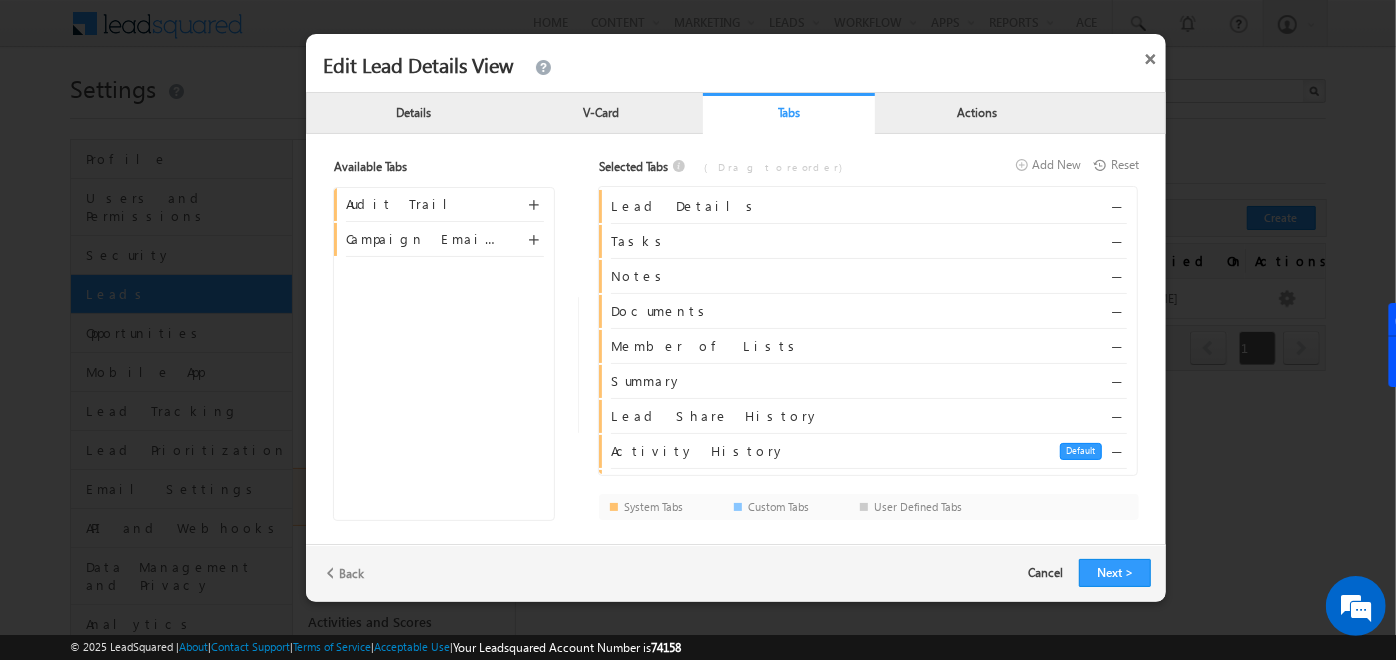 click on "Cancel" at bounding box center [1053, 570] 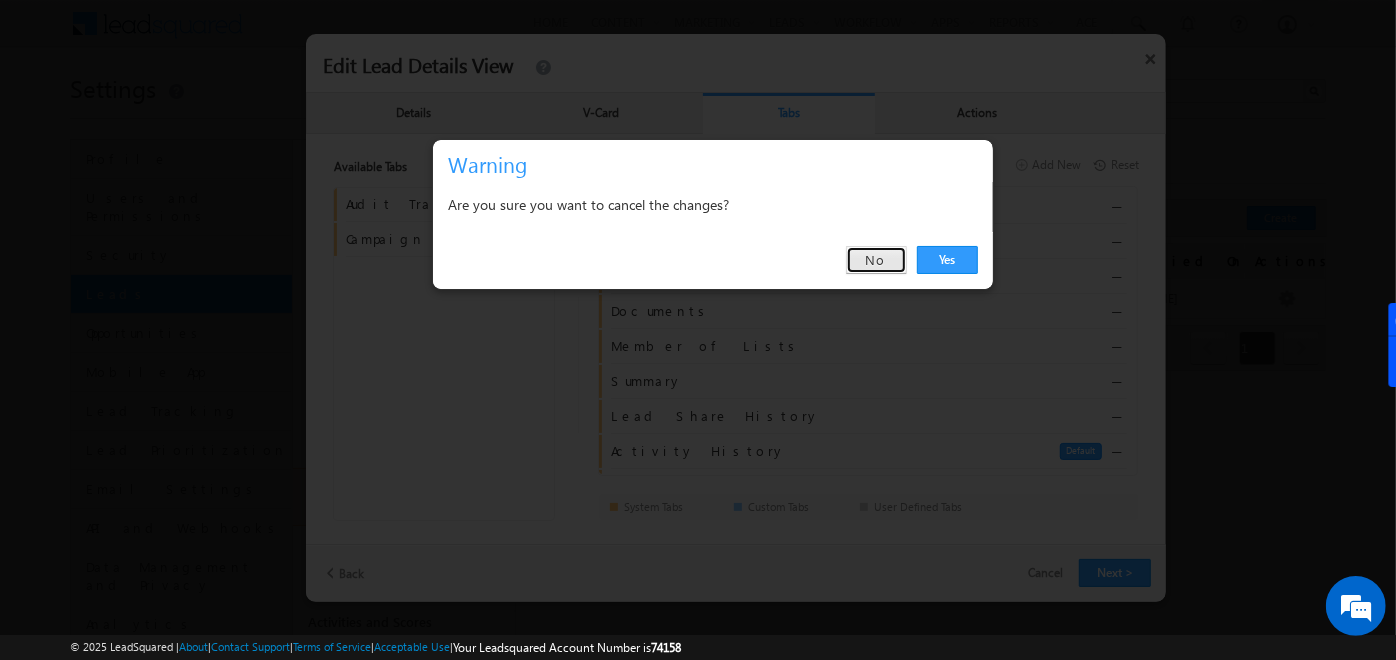 click on "No" at bounding box center [876, 260] 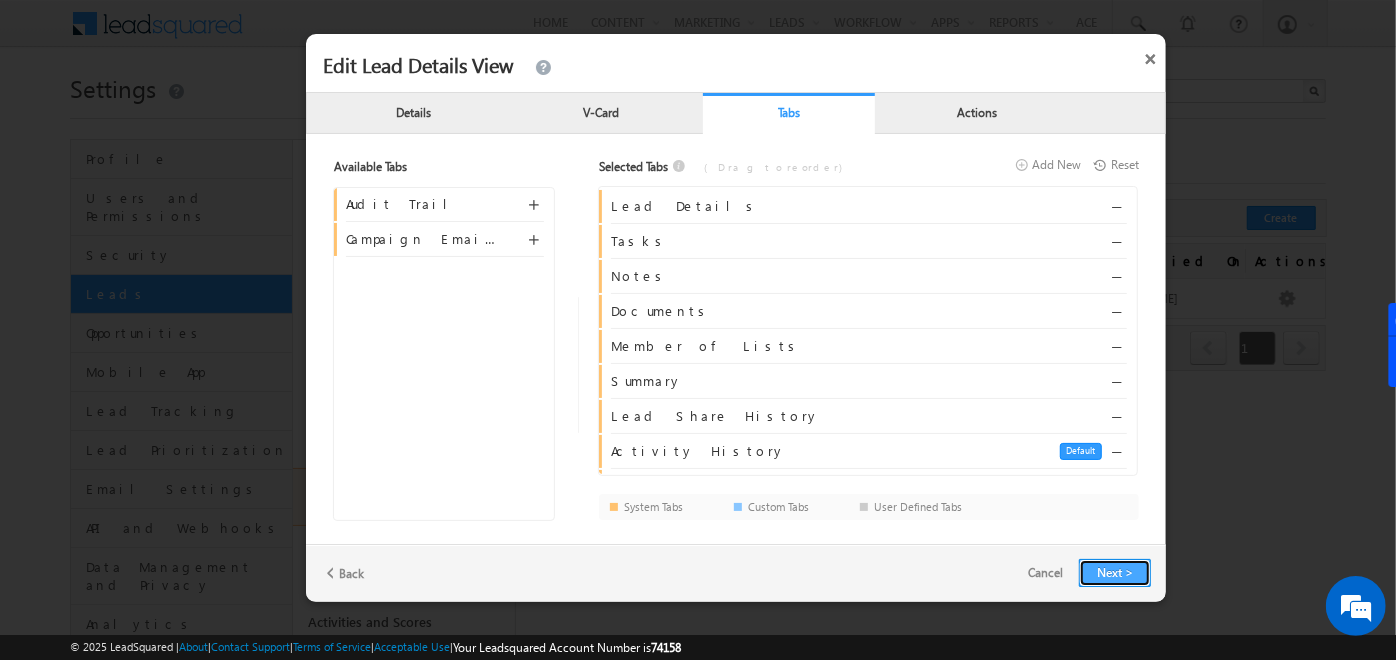 click on "Next >" at bounding box center (1115, 573) 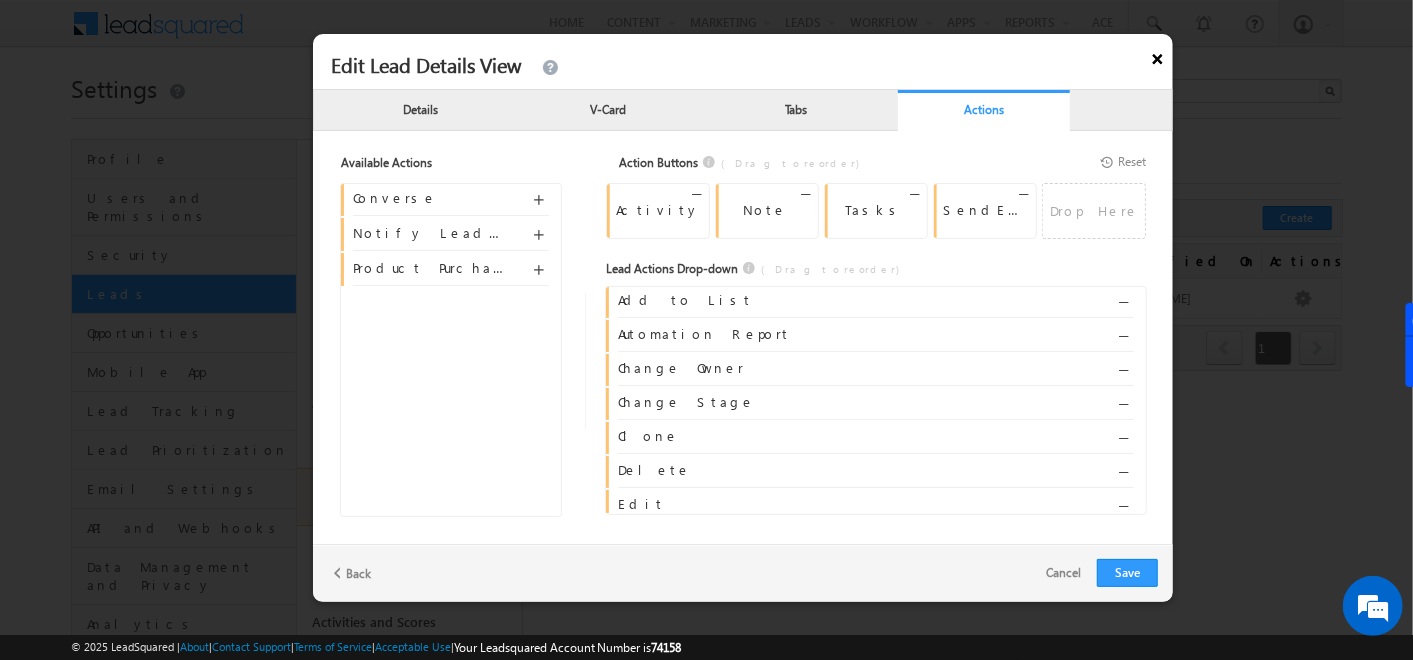 click on "×" at bounding box center (1158, 55) 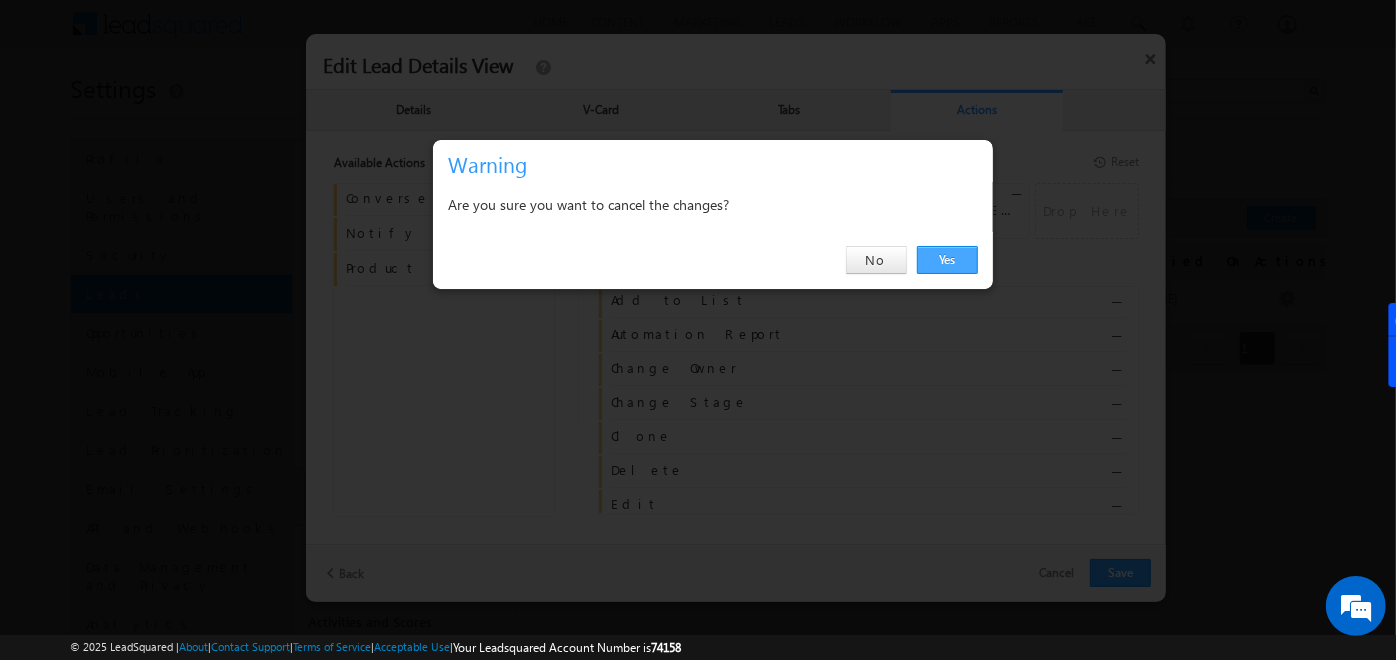 click on "Yes" at bounding box center [947, 260] 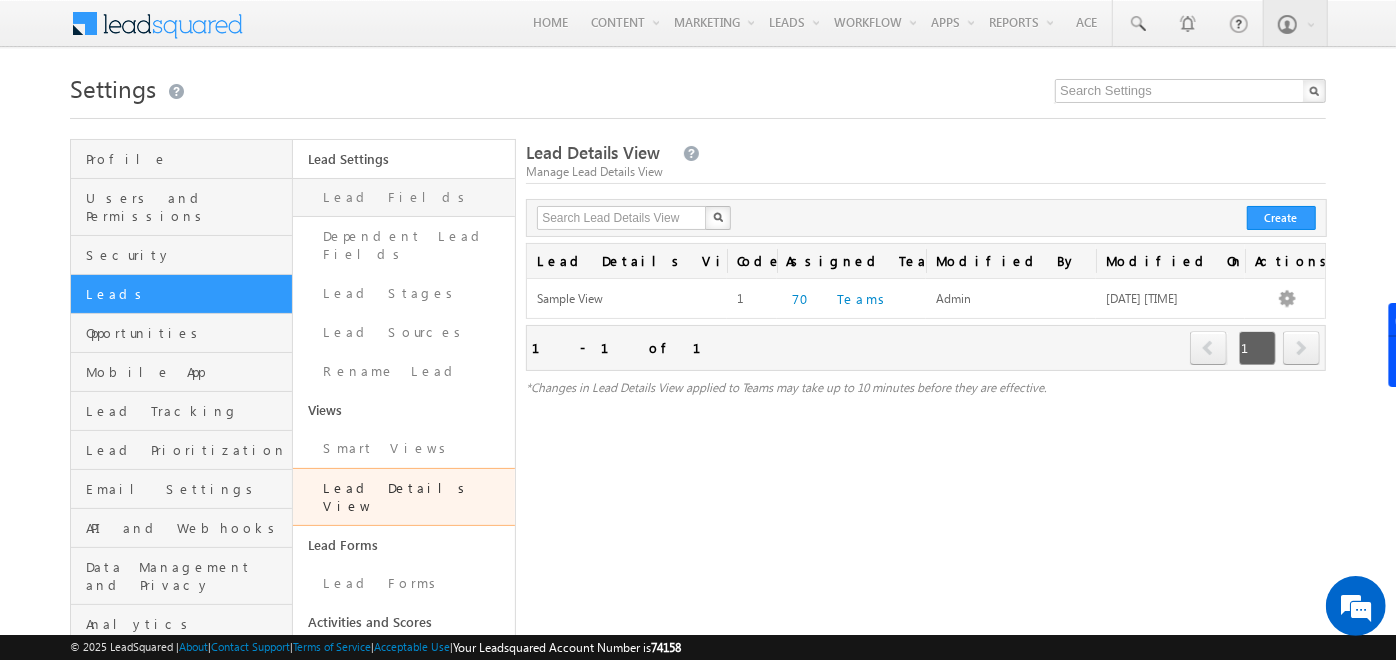 click on "Lead Fields" at bounding box center (404, 197) 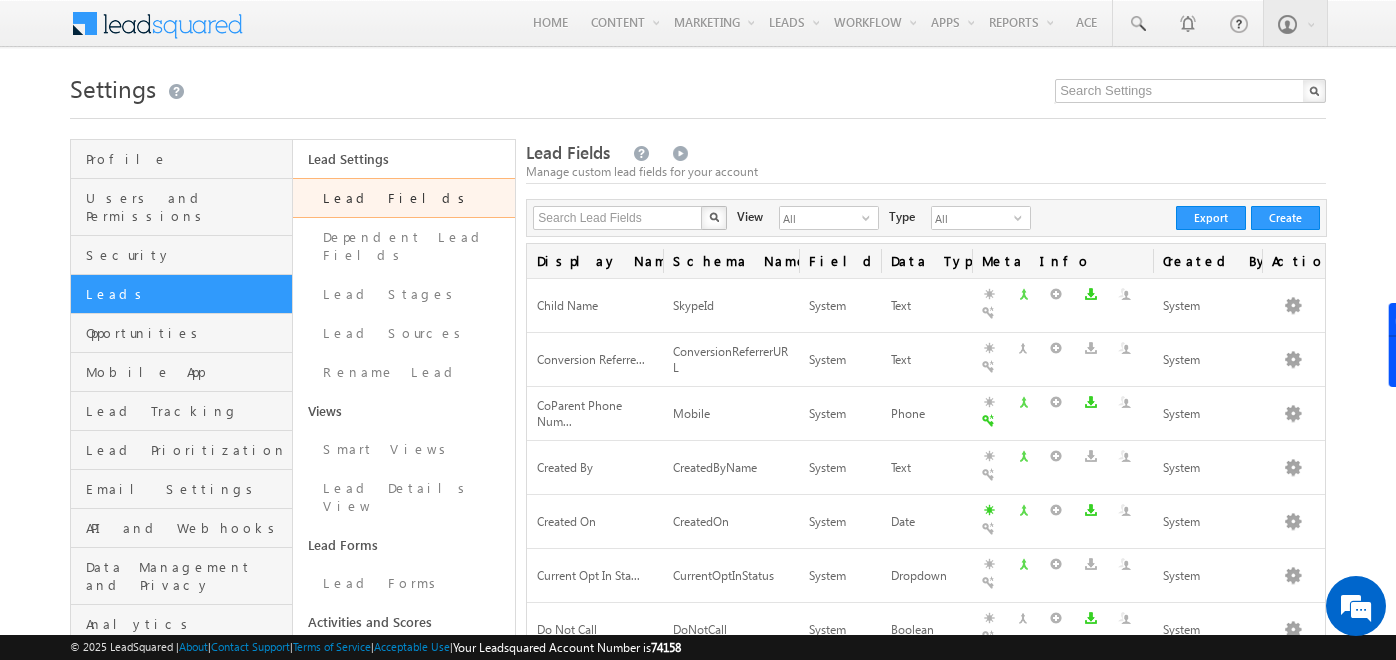 scroll, scrollTop: 0, scrollLeft: 0, axis: both 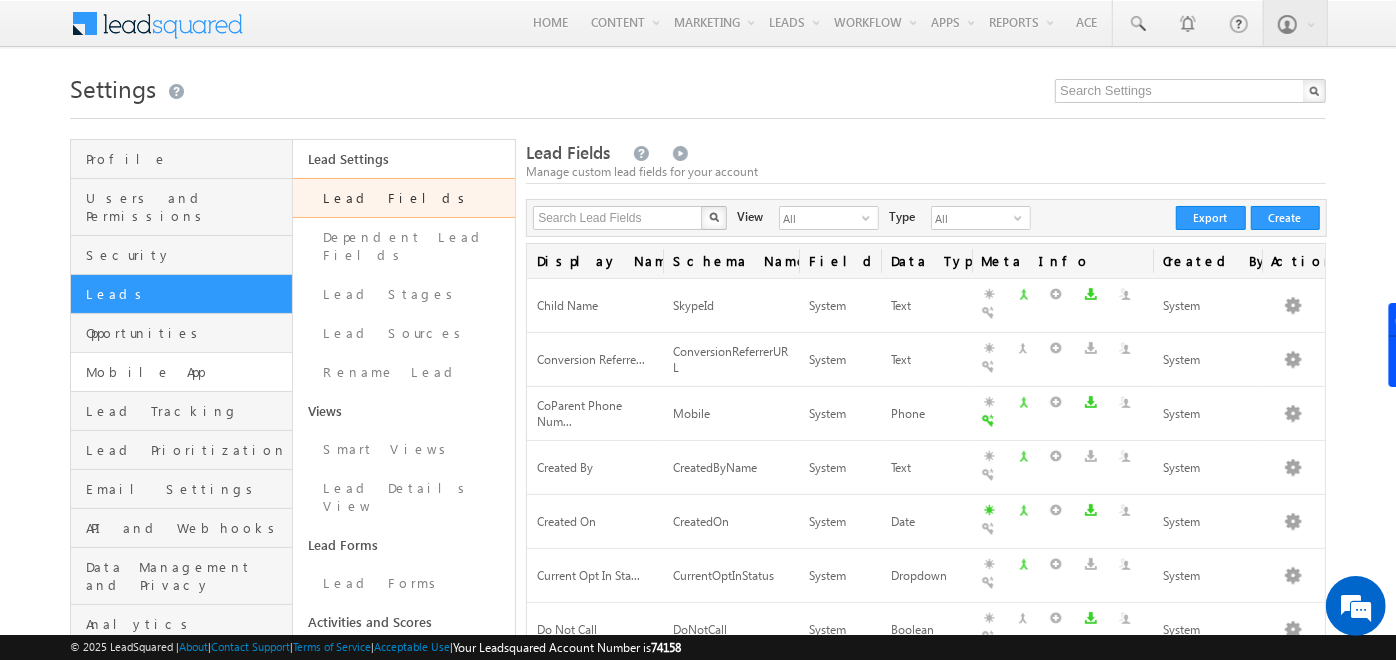 click on "Mobile App" at bounding box center (181, 372) 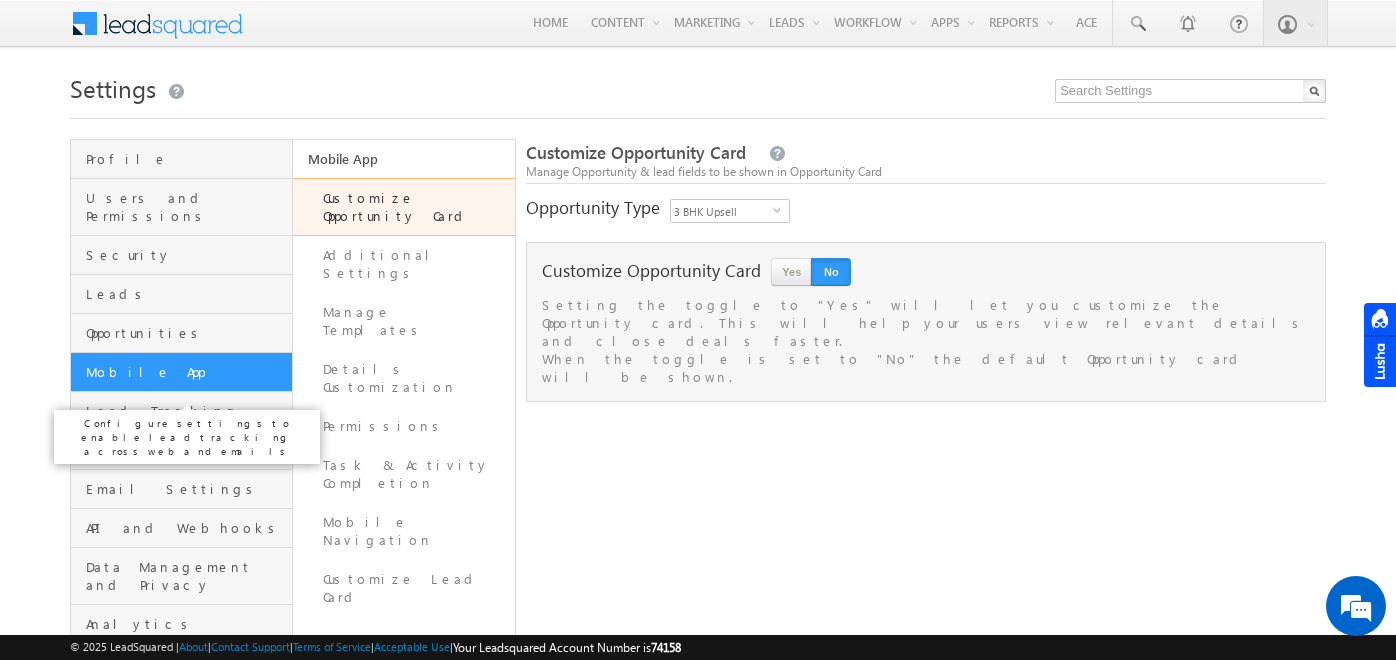 scroll, scrollTop: 0, scrollLeft: 0, axis: both 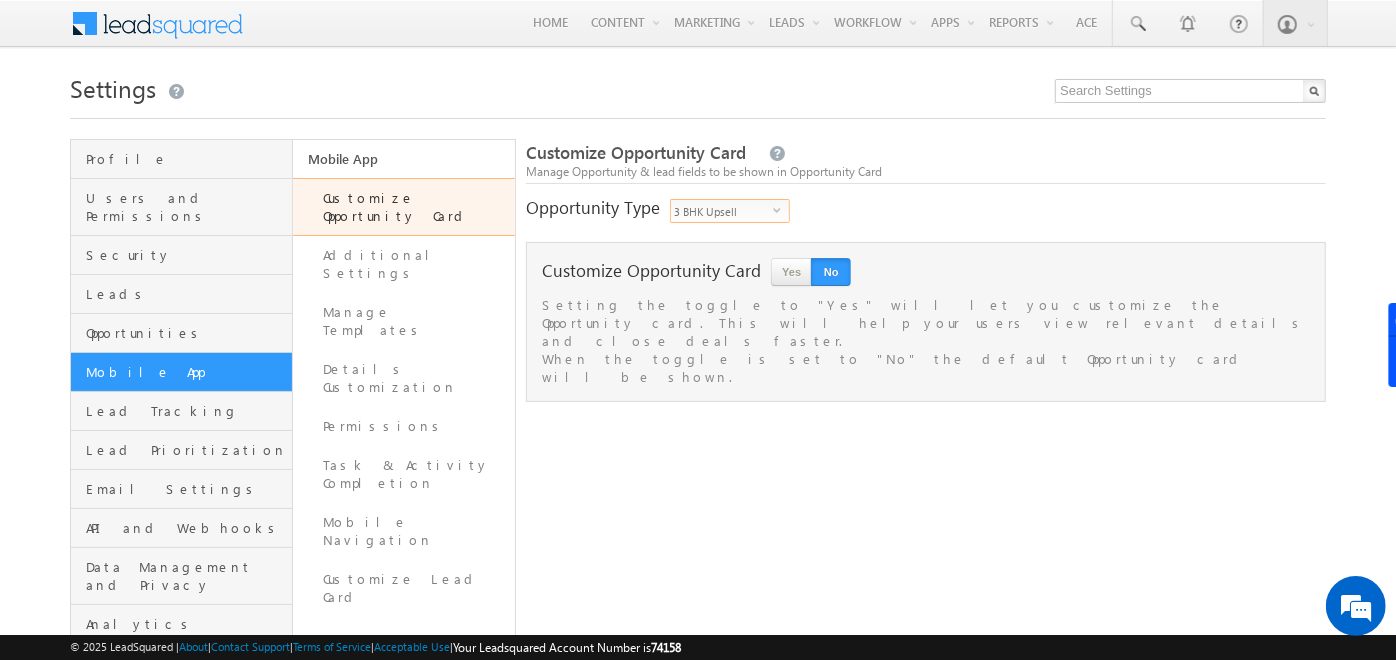 click on "select" at bounding box center (781, 209) 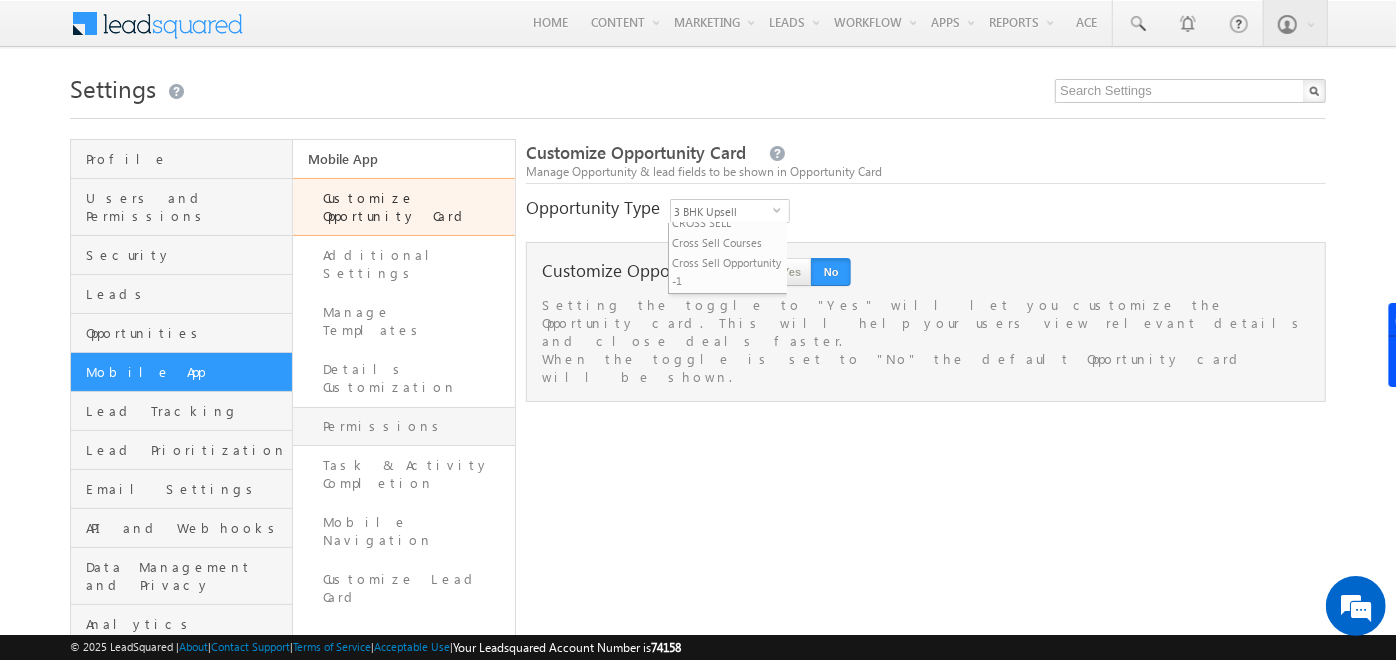 click on "Permissions" at bounding box center [404, 426] 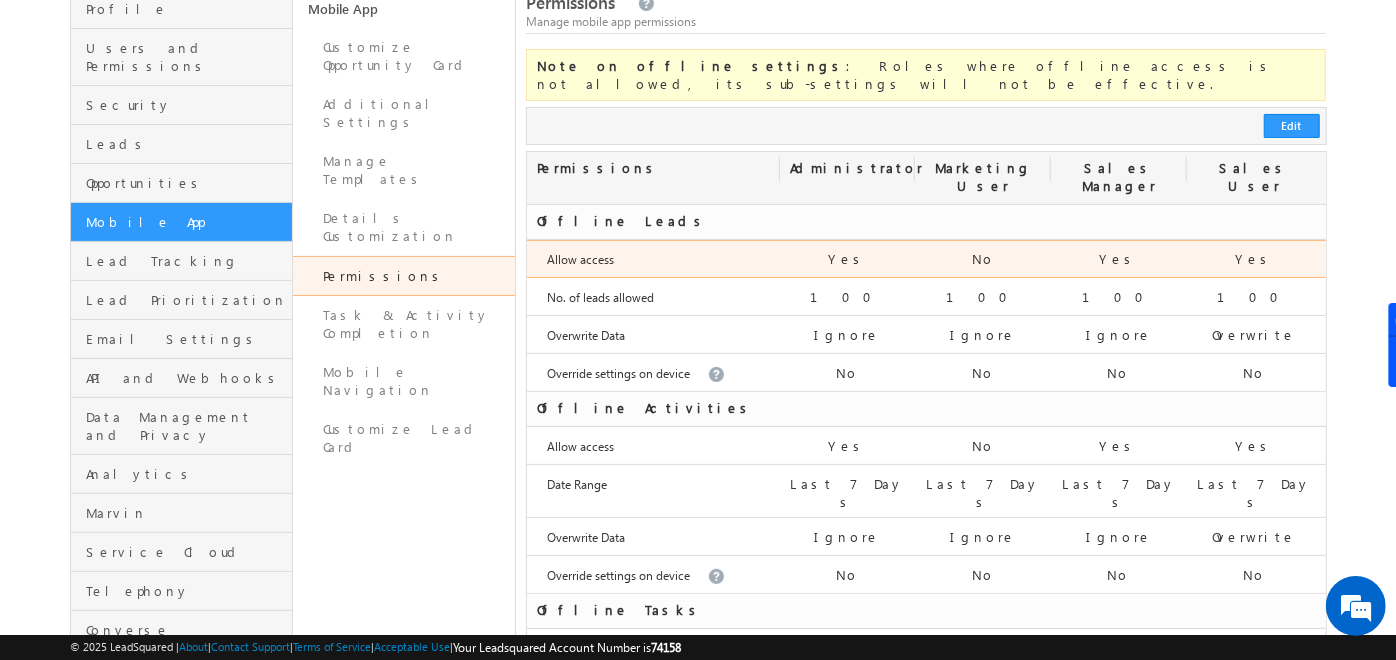 scroll, scrollTop: 151, scrollLeft: 0, axis: vertical 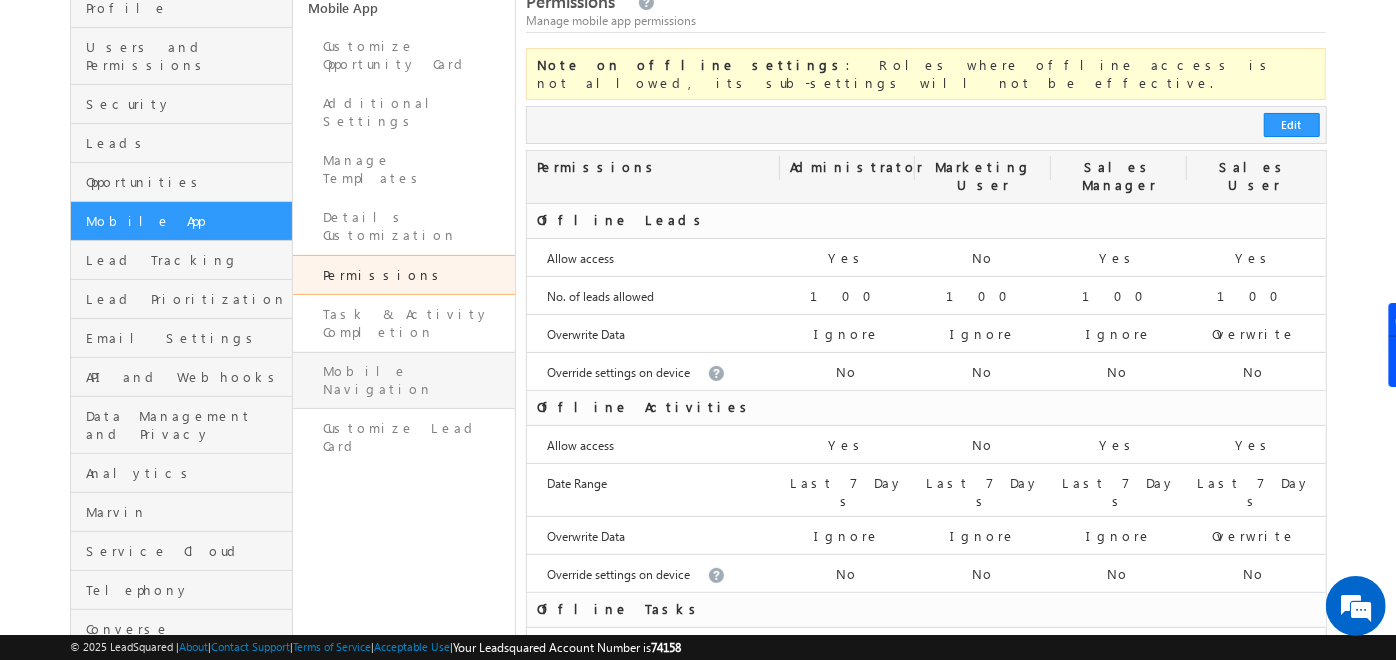 click on "Mobile Navigation" at bounding box center [404, 380] 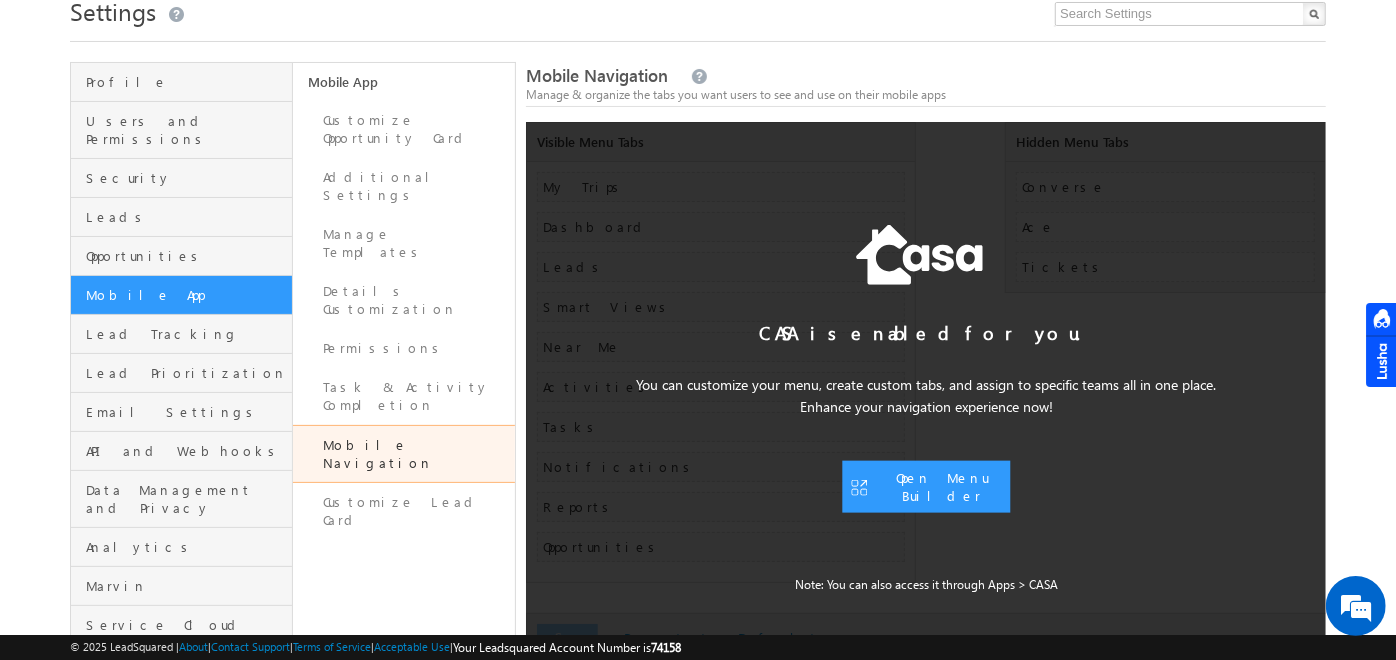 scroll, scrollTop: 0, scrollLeft: 0, axis: both 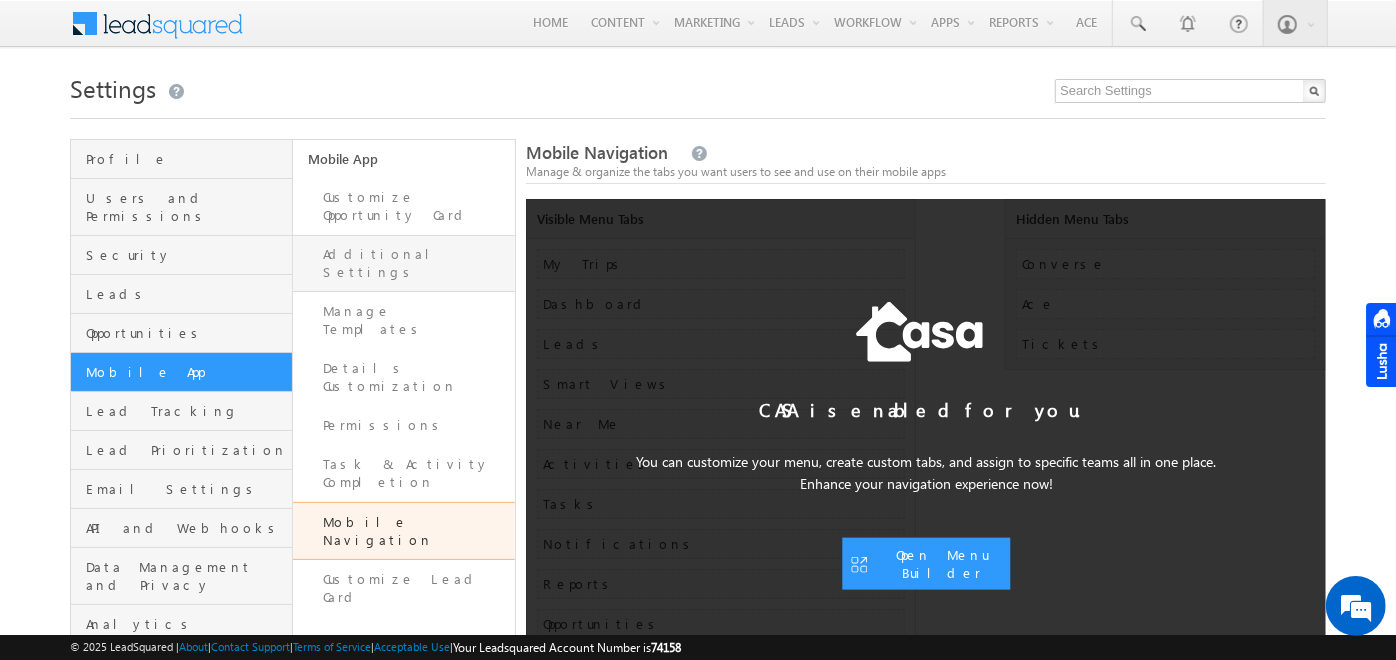 click on "Additional Settings" at bounding box center [404, 263] 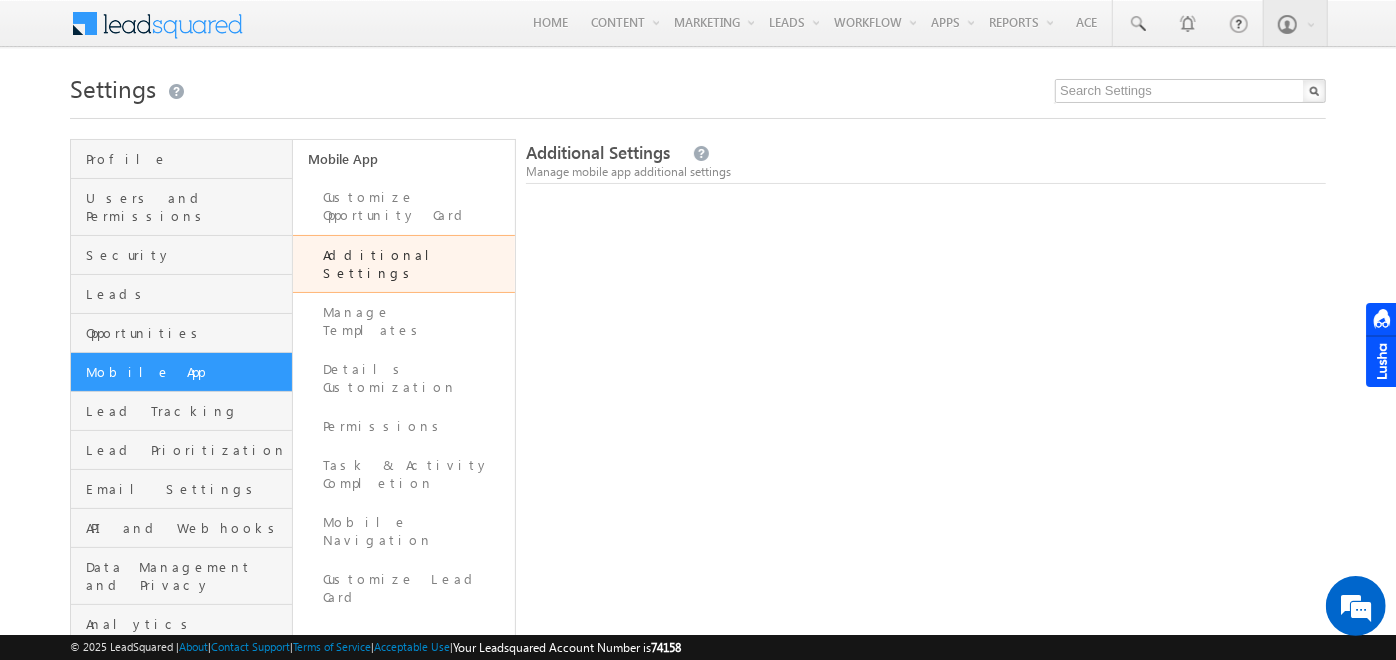 scroll, scrollTop: 124, scrollLeft: 0, axis: vertical 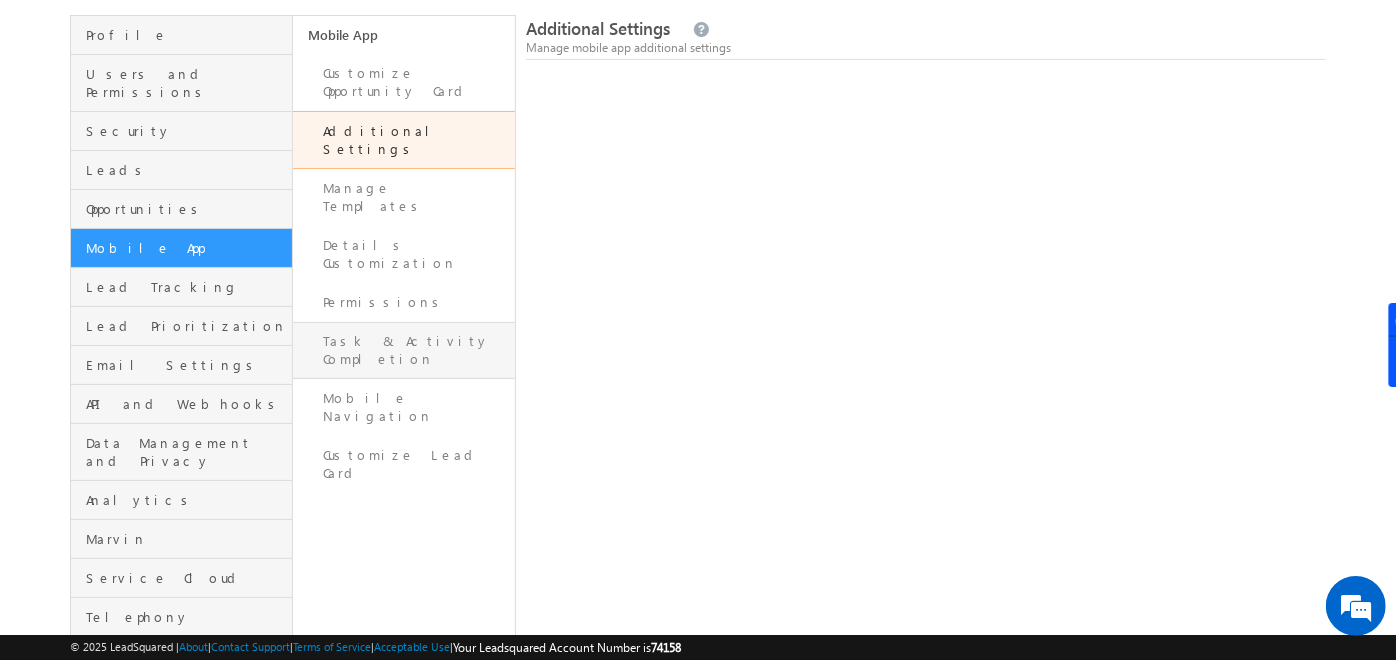 click on "Task & Activity Completion" at bounding box center (404, 350) 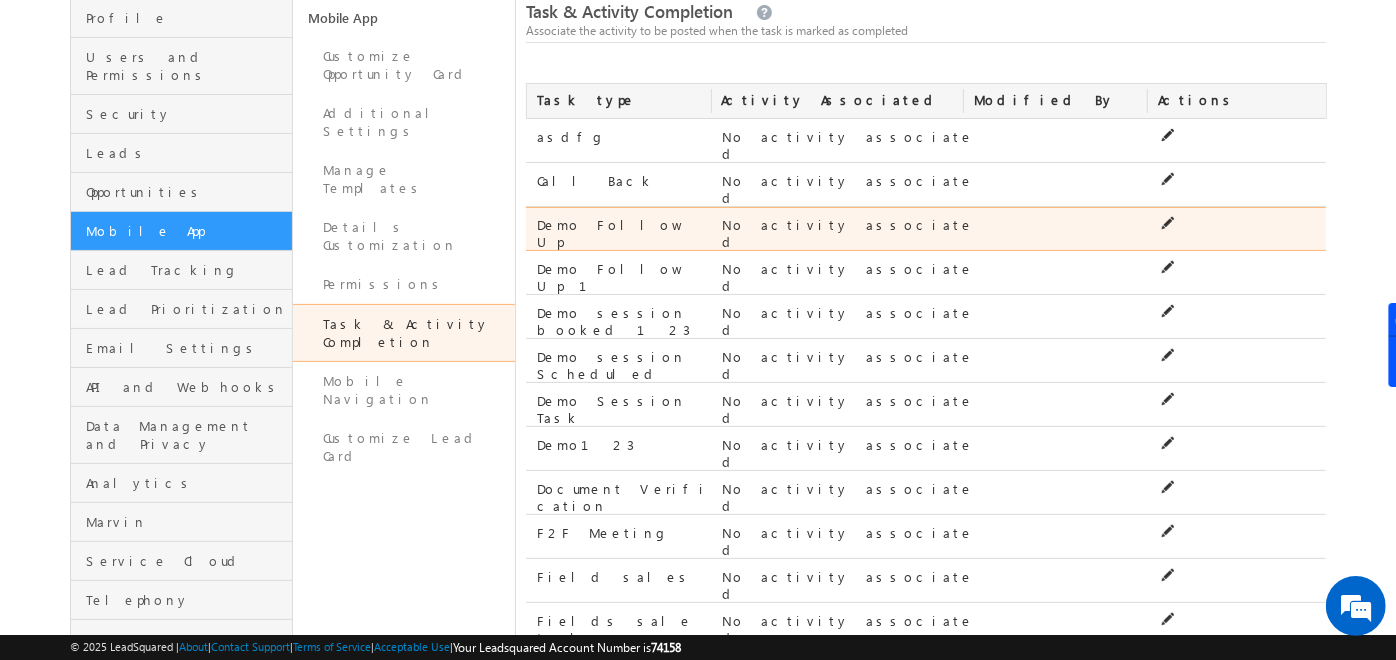 scroll, scrollTop: 142, scrollLeft: 0, axis: vertical 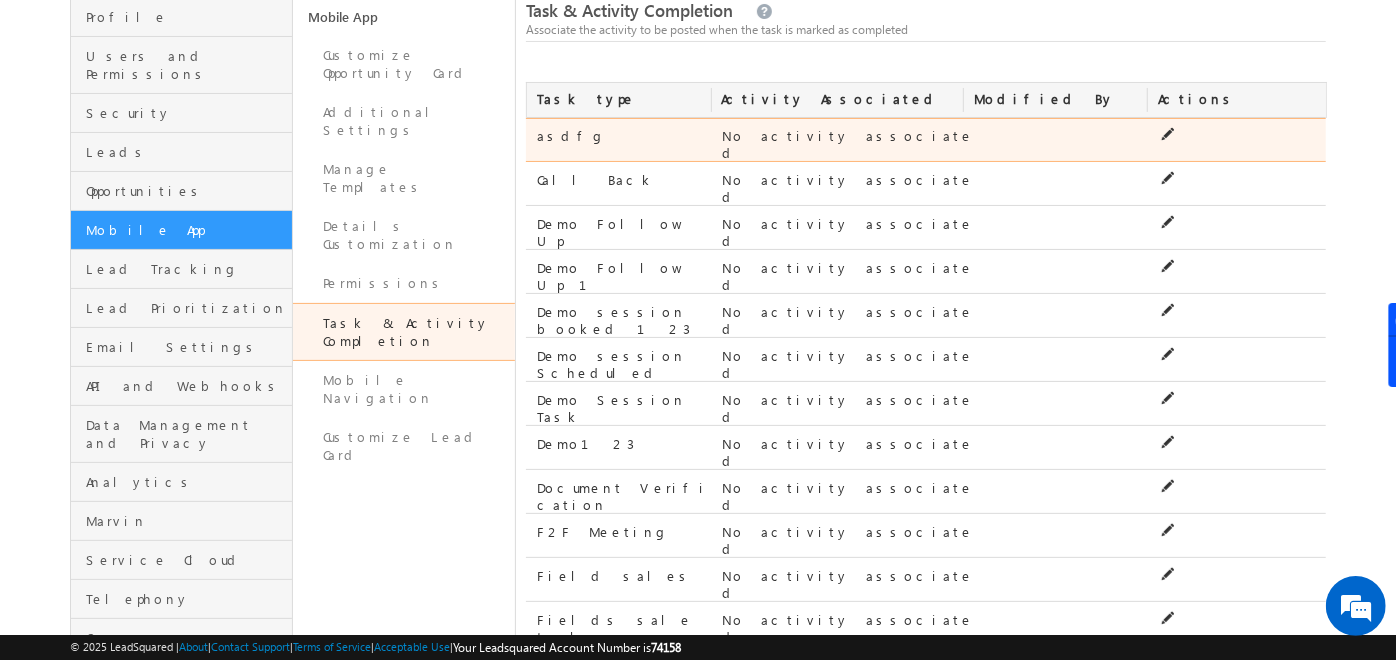 click at bounding box center [1168, 135] 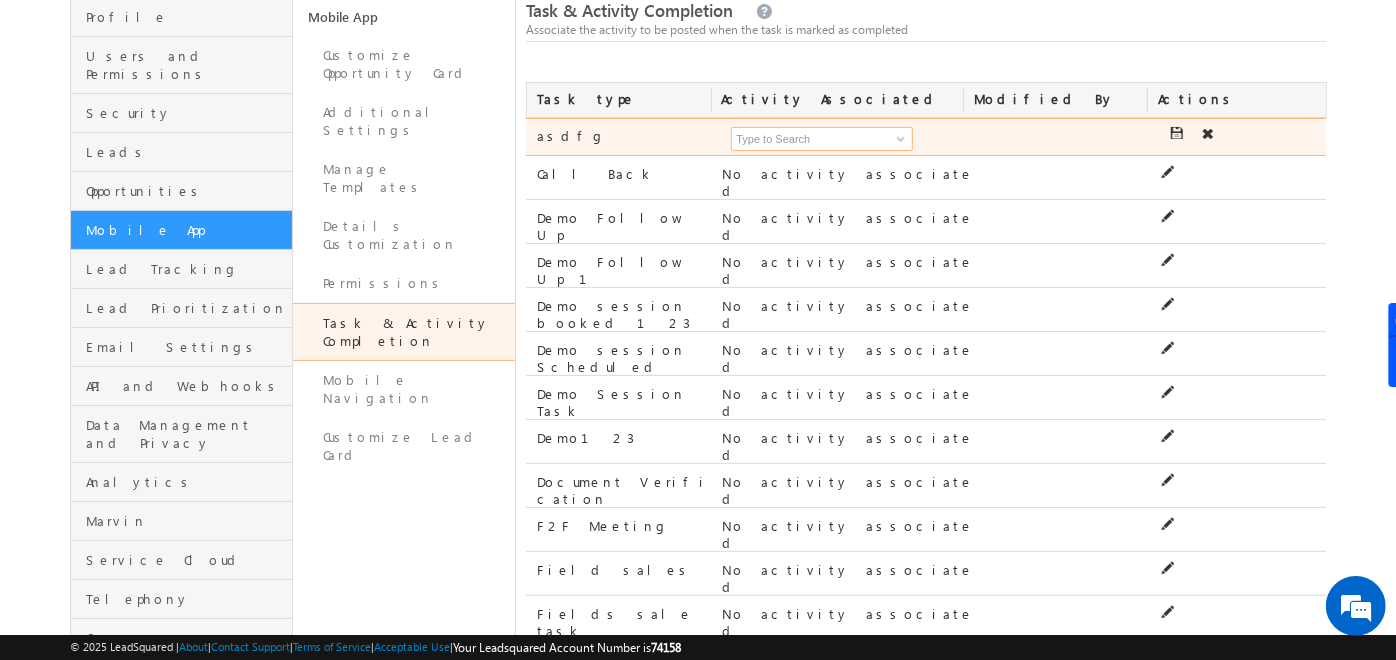 click at bounding box center [822, 139] 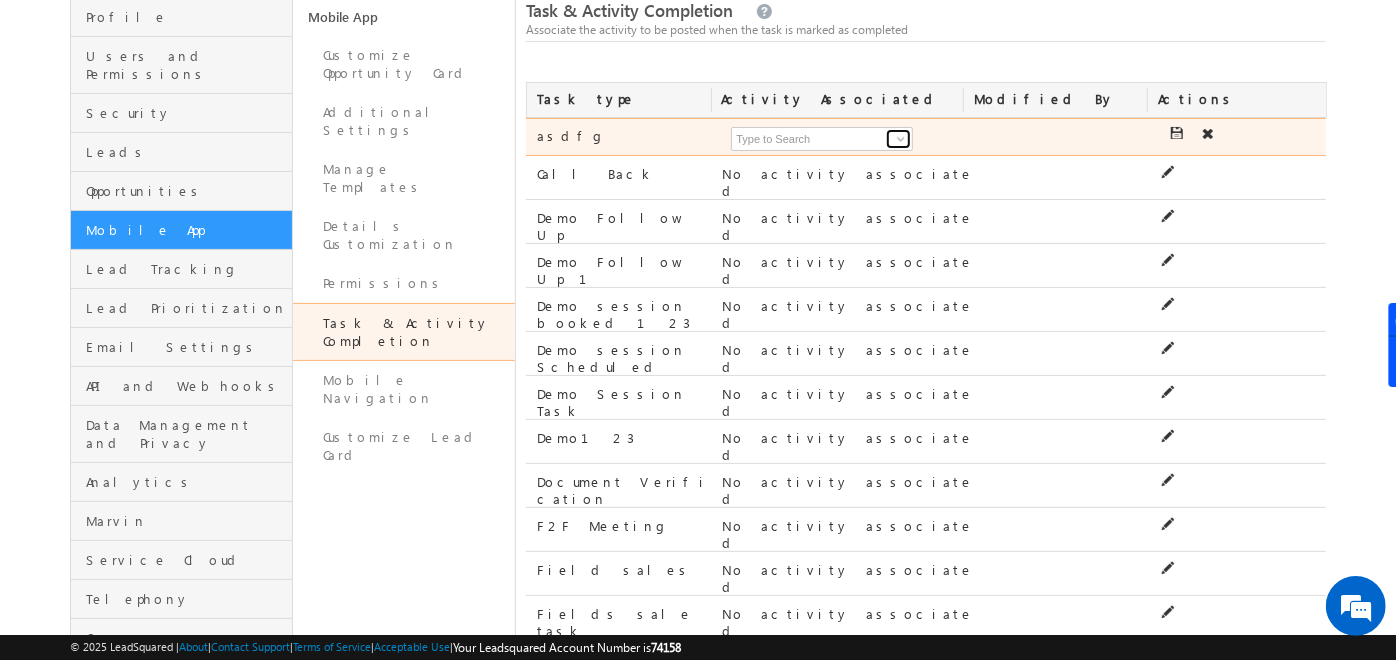 click at bounding box center [901, 139] 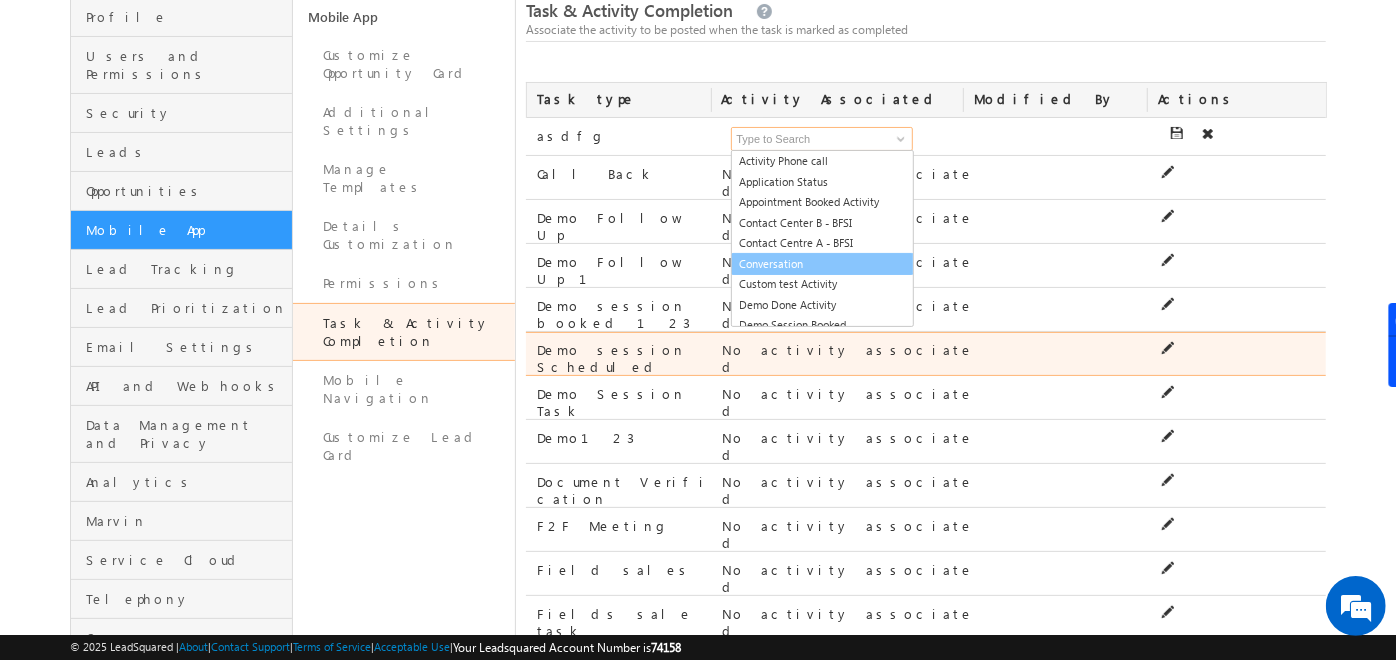 scroll, scrollTop: 52, scrollLeft: 0, axis: vertical 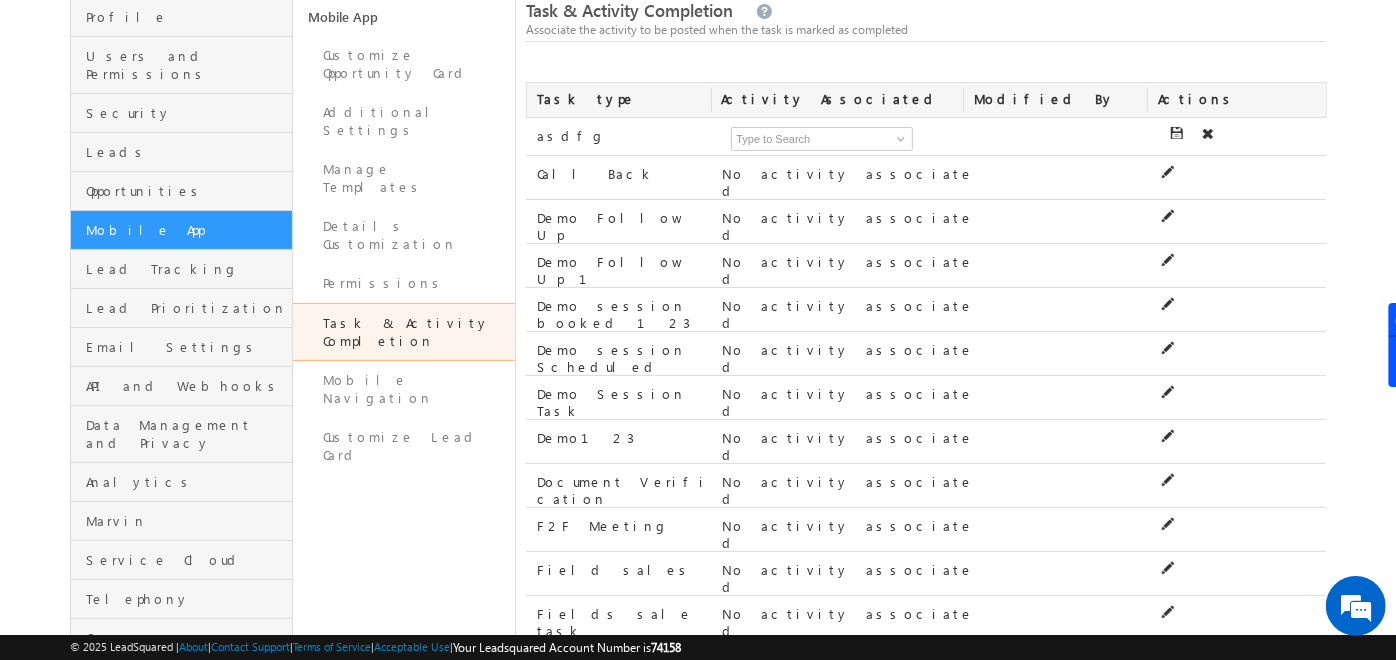 click on "Mobile App Customize Opportunity Card Additional Settings Manage Templates Details Customization Permissions Task & Activity Completion Mobile Navigation Customize Lead Card" at bounding box center [404, 987] 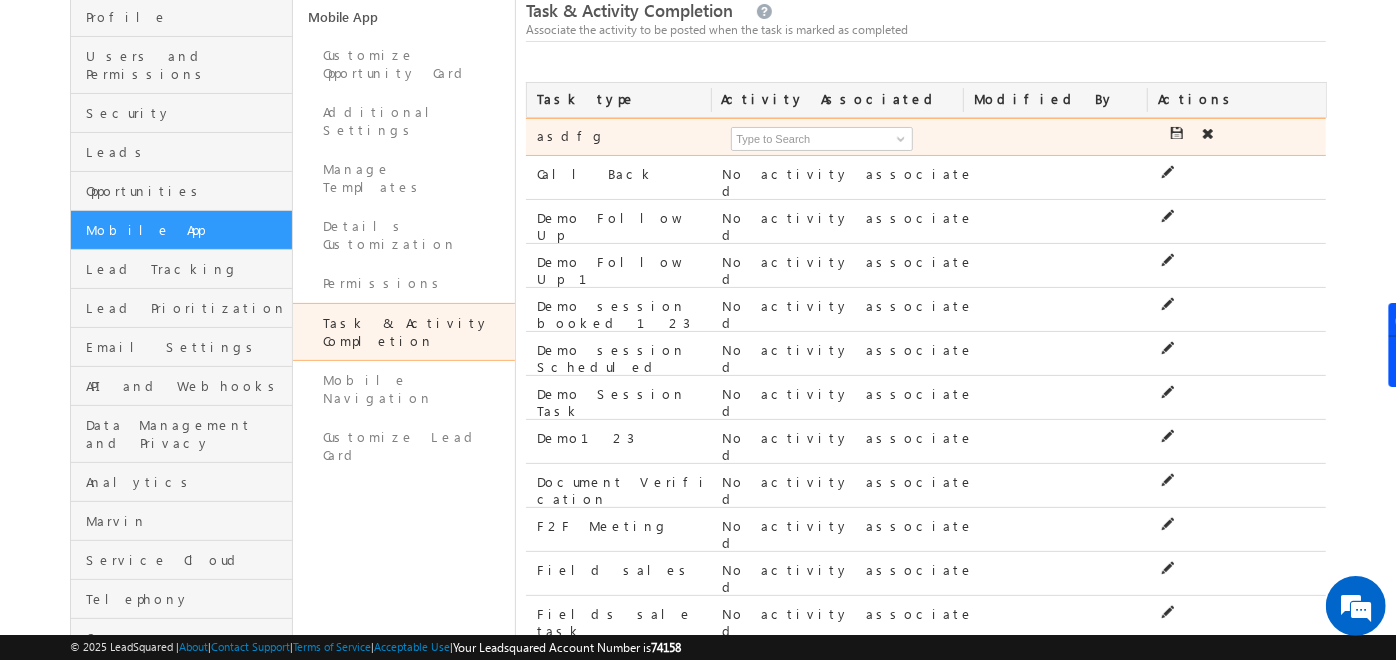 click at bounding box center (1208, 134) 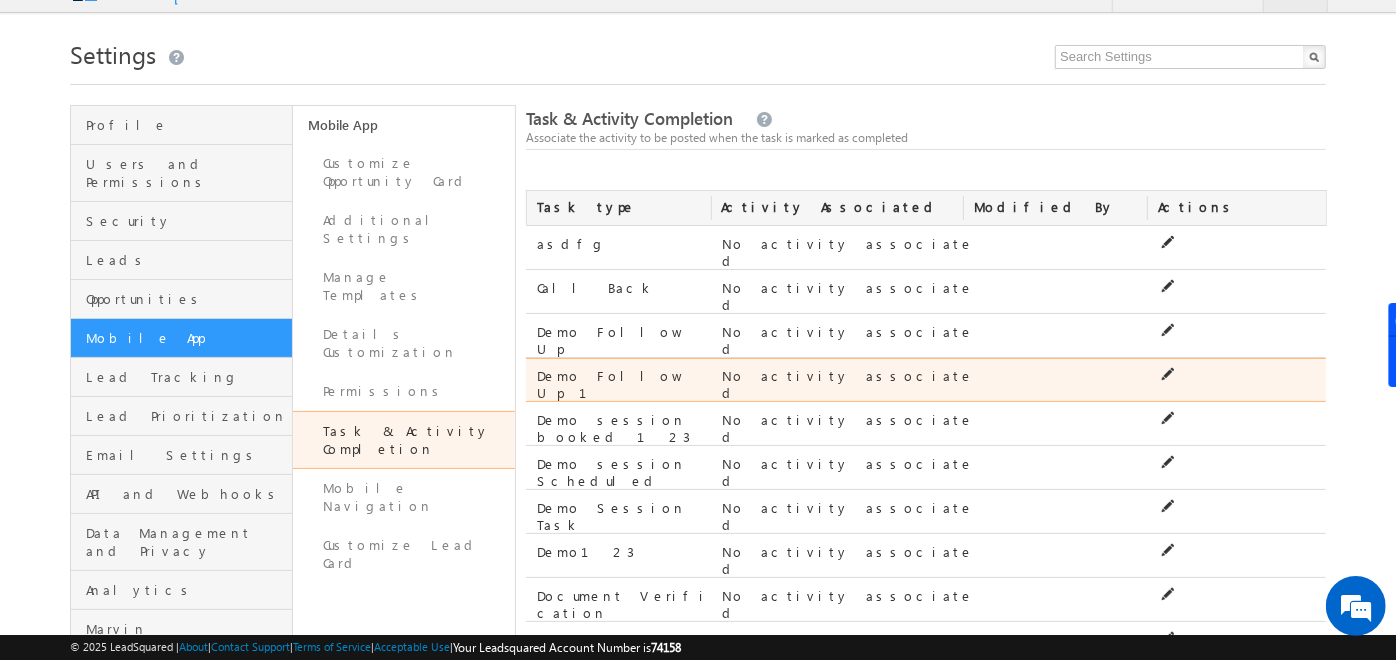 scroll, scrollTop: 0, scrollLeft: 0, axis: both 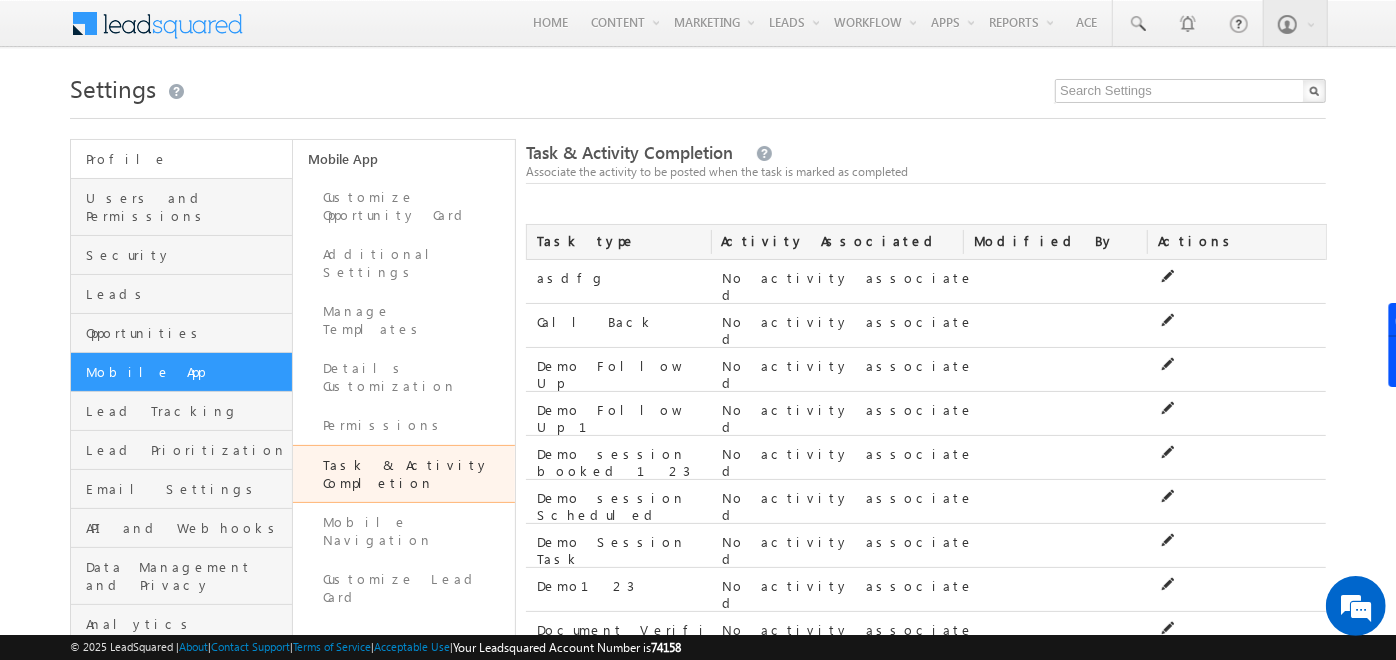 click on "Profile" at bounding box center (181, 159) 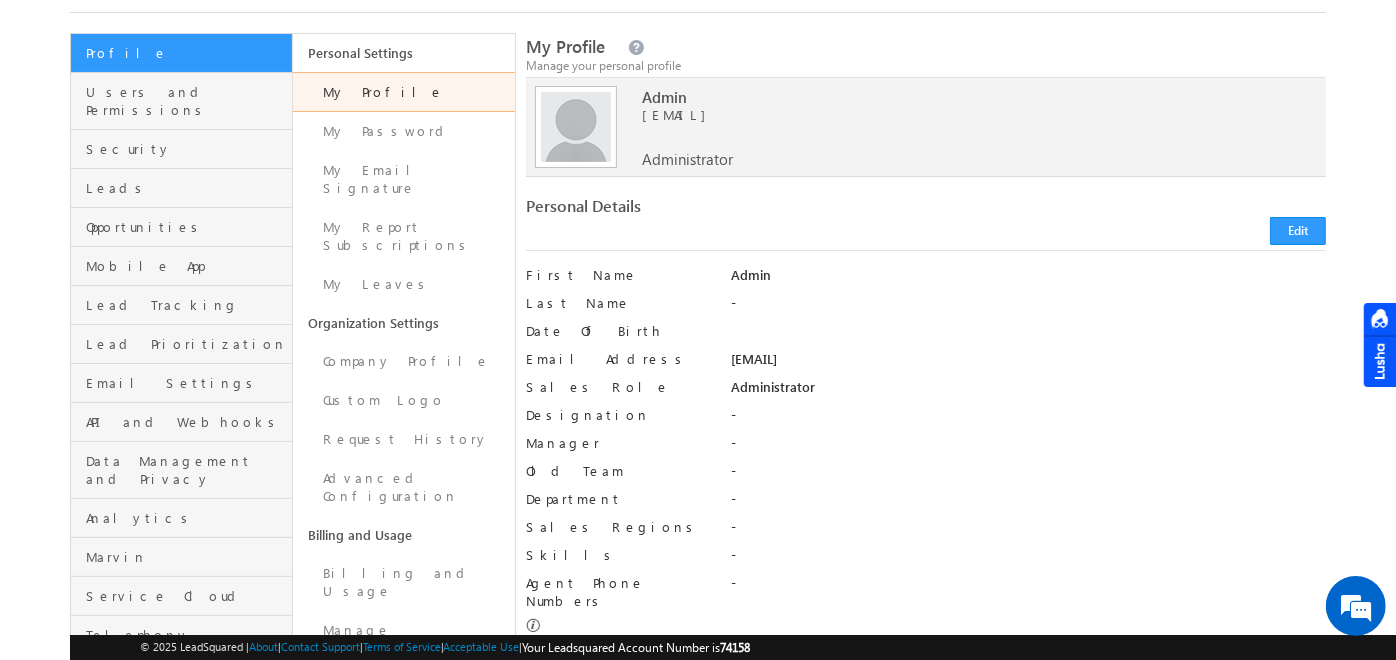 scroll, scrollTop: 108, scrollLeft: 0, axis: vertical 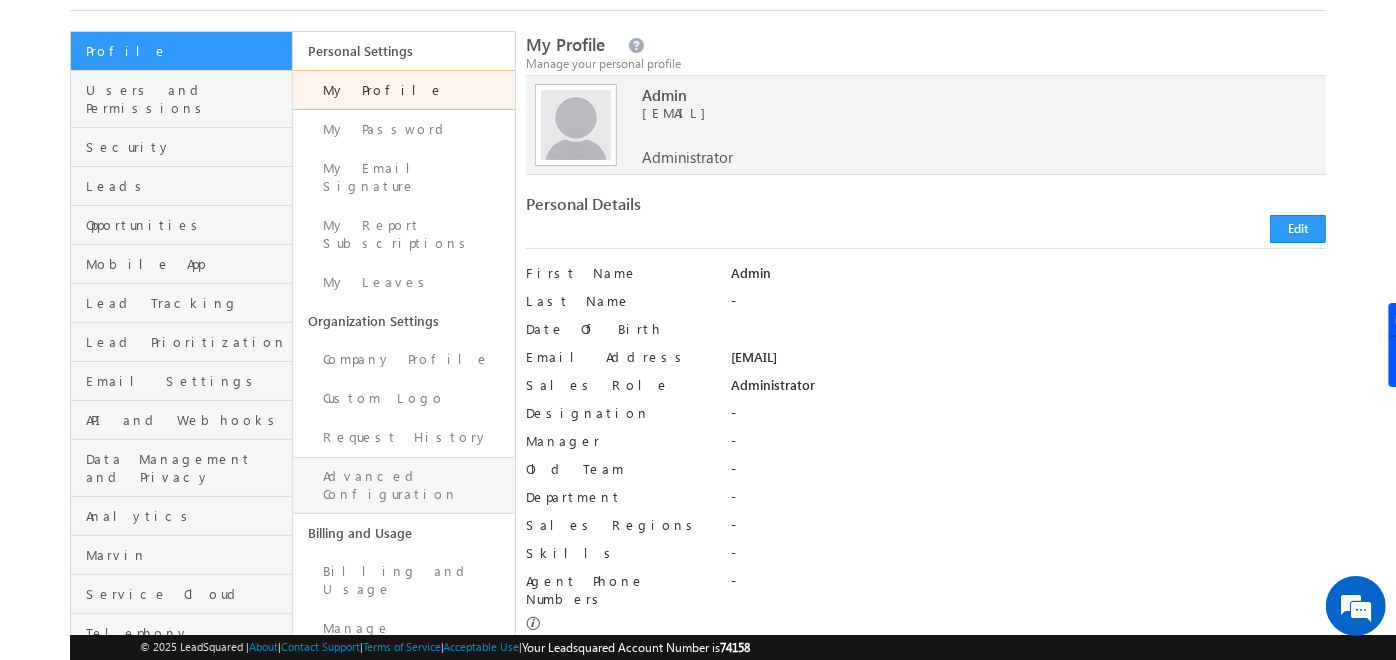 click on "Advanced Configuration" at bounding box center (404, 485) 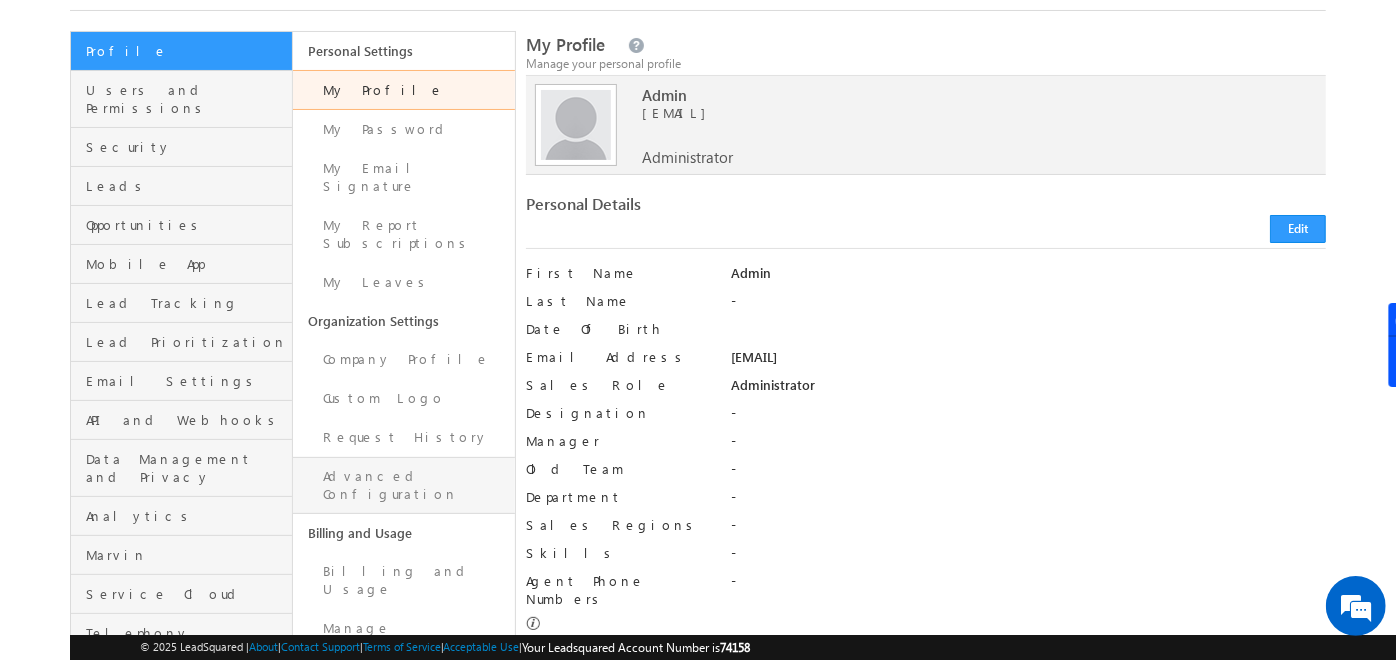 scroll, scrollTop: 0, scrollLeft: 0, axis: both 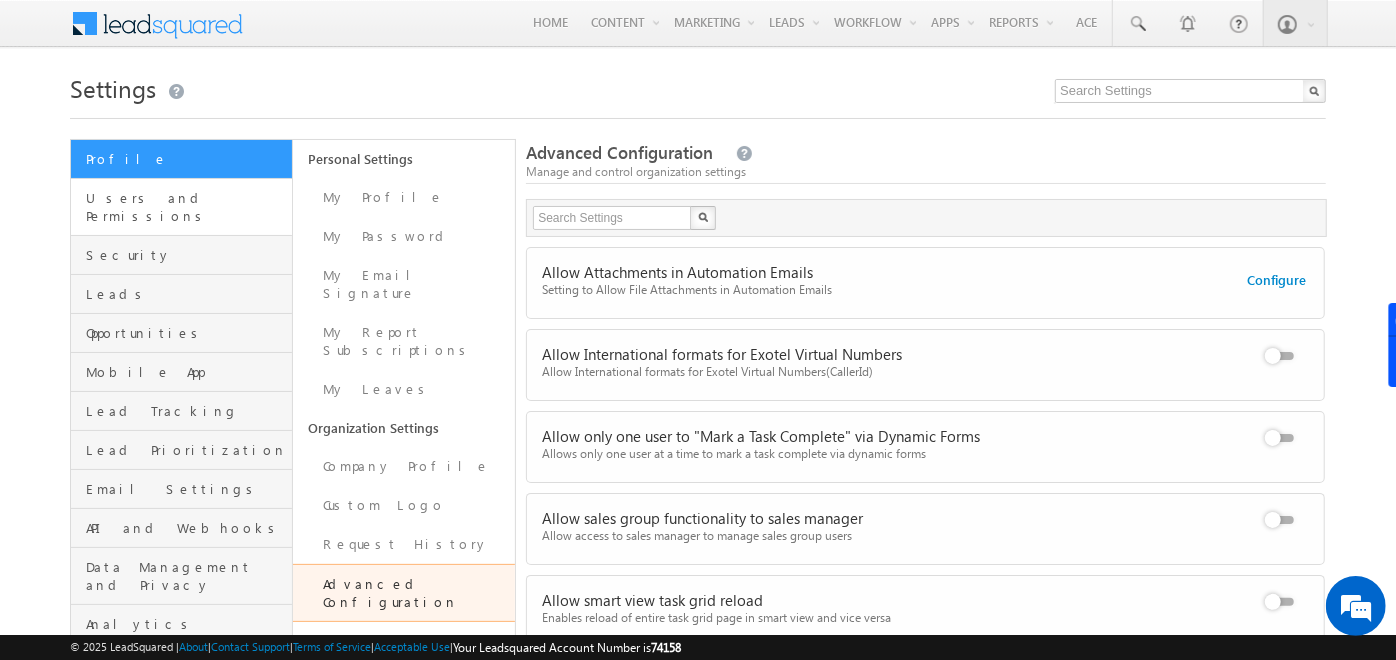click on "Users and Permissions" at bounding box center (181, 207) 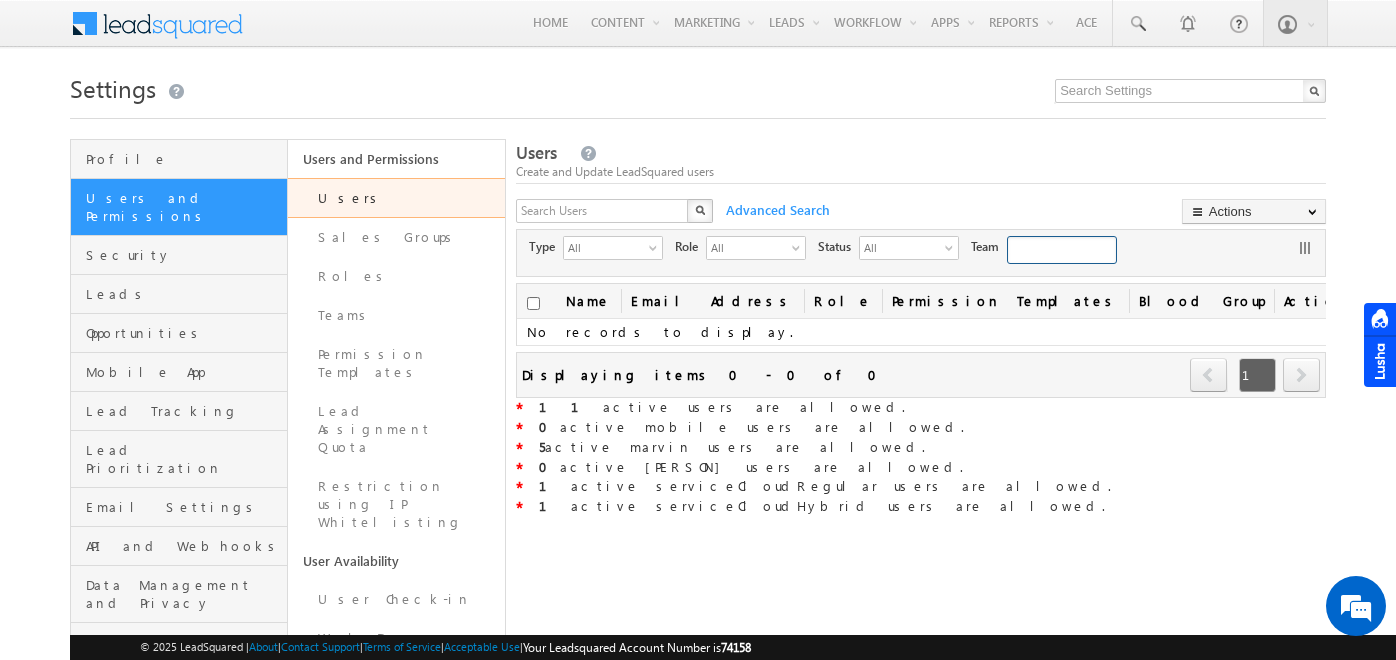 scroll, scrollTop: 0, scrollLeft: 0, axis: both 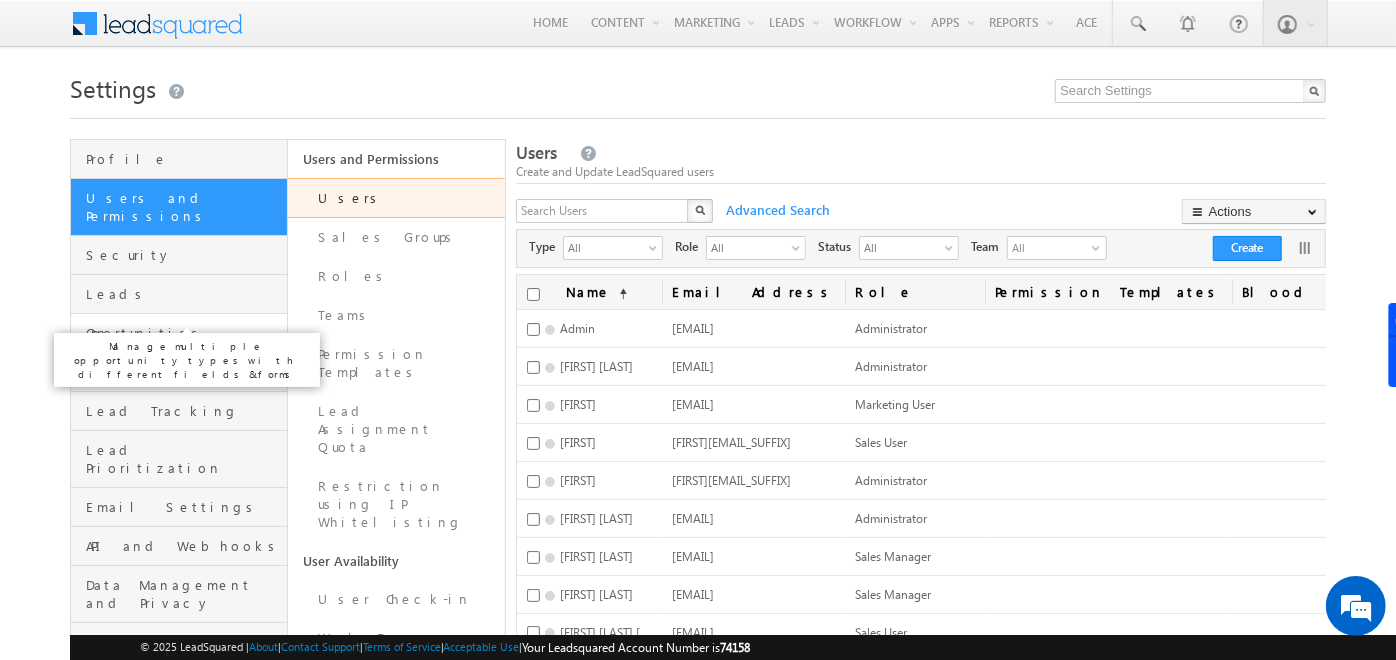 click on "Opportunities" at bounding box center (184, 333) 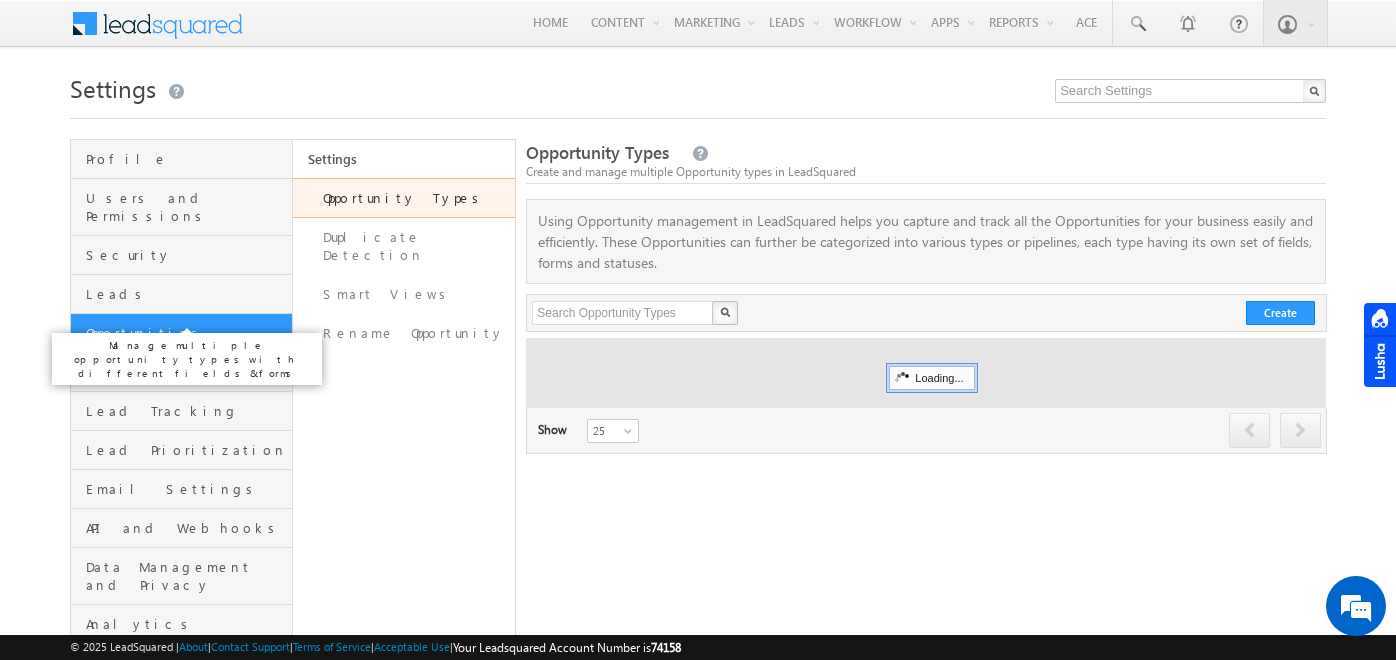scroll, scrollTop: 0, scrollLeft: 0, axis: both 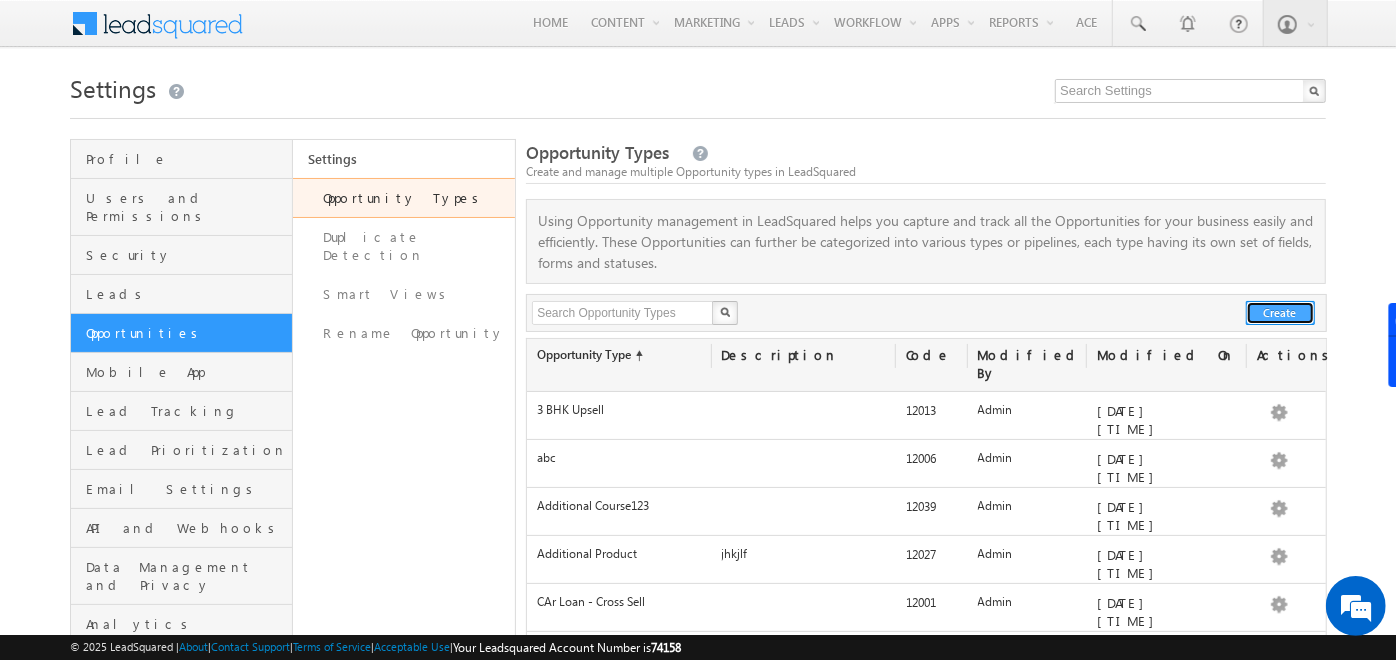click on "Create" at bounding box center (1280, 313) 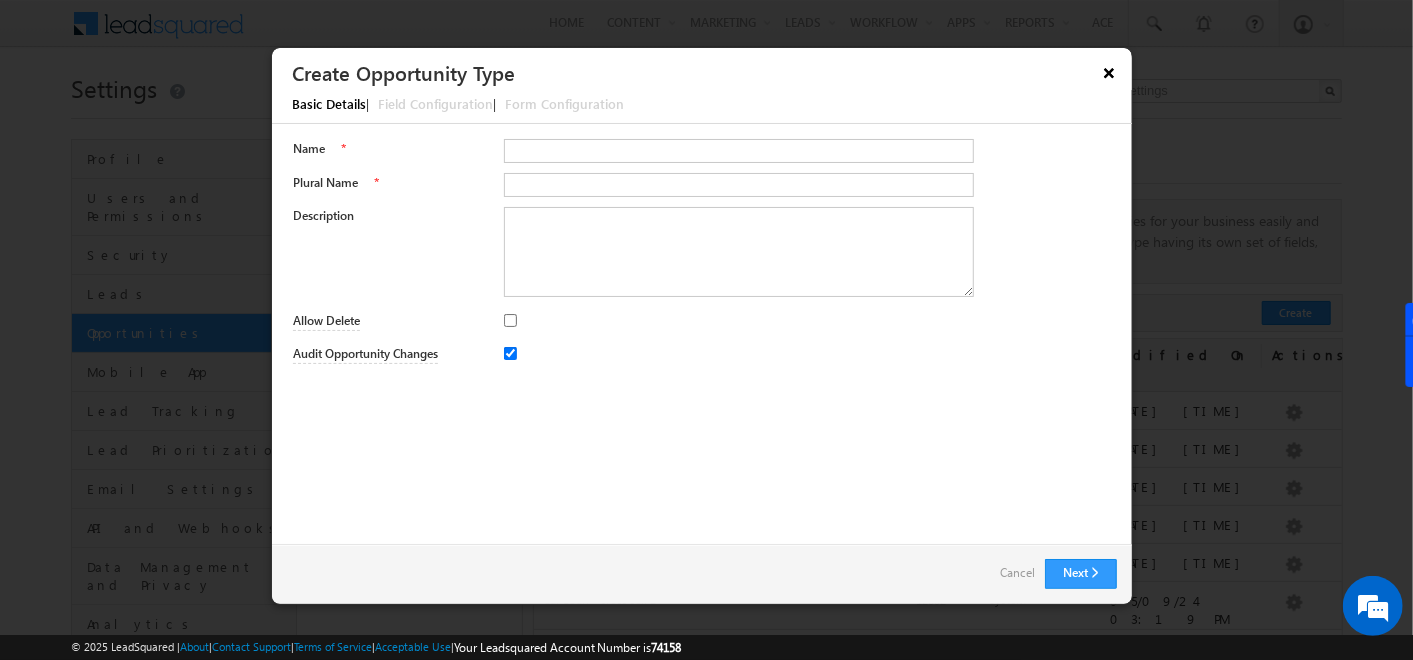 click on "×" at bounding box center (1109, 72) 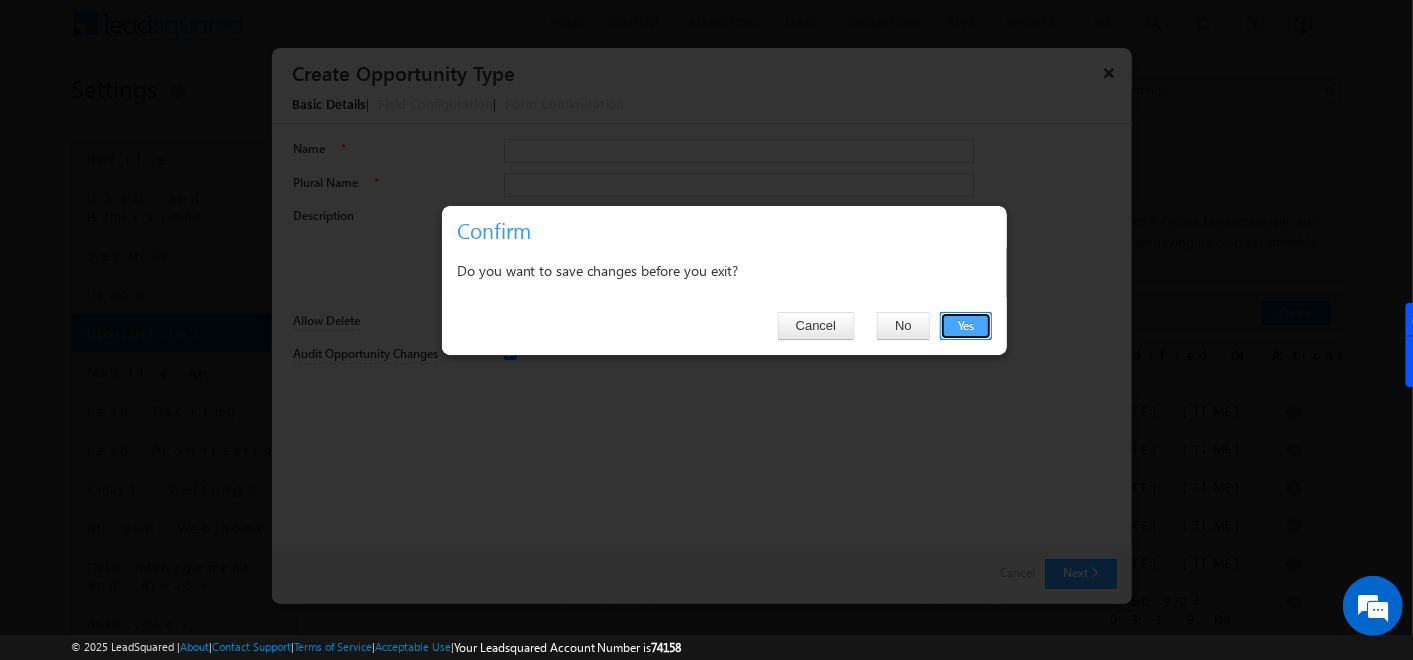 click on "Yes" at bounding box center [966, 326] 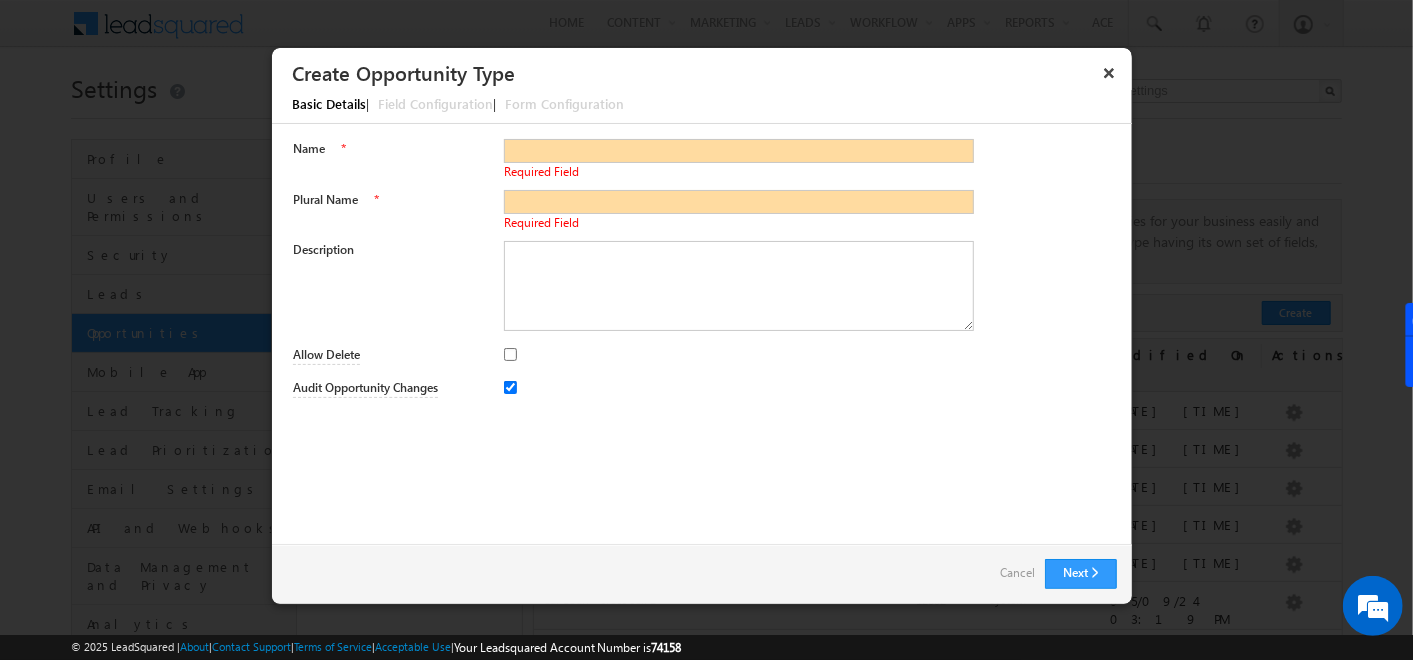 click on "Cancel" at bounding box center (1017, 573) 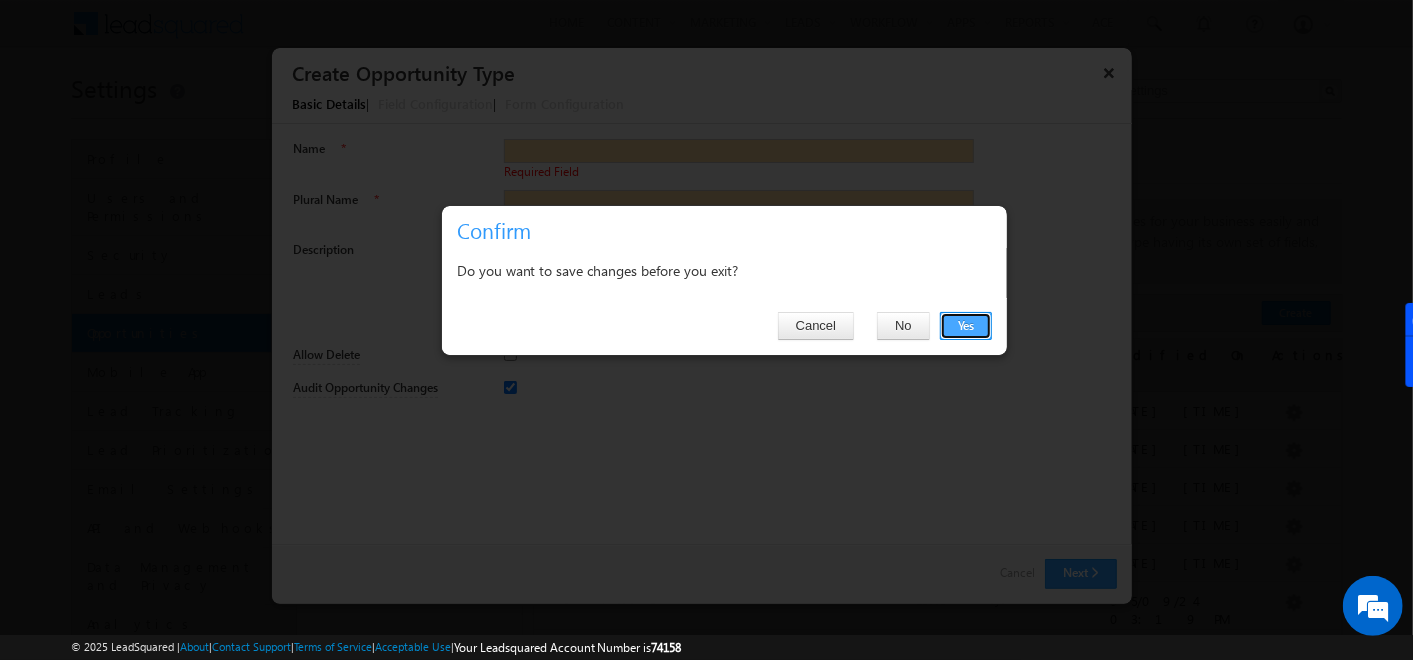 click on "Yes" at bounding box center (966, 326) 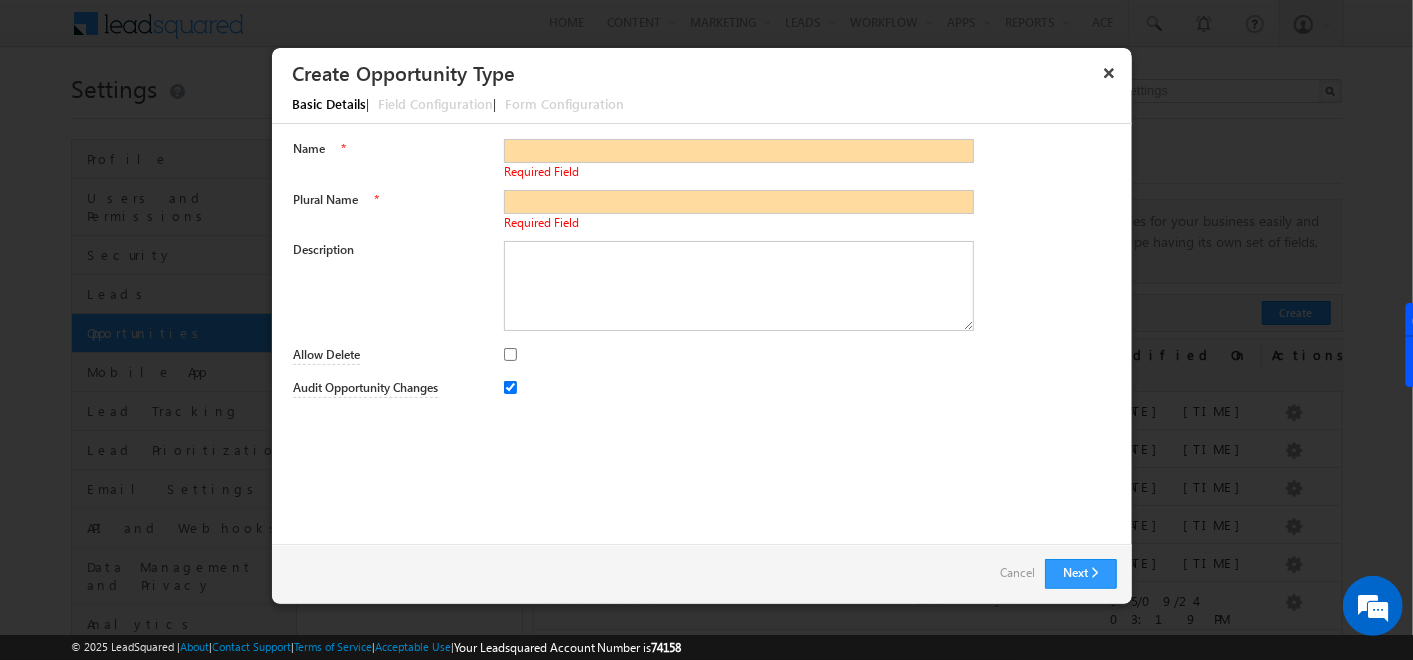 click on "Cancel" at bounding box center (1017, 573) 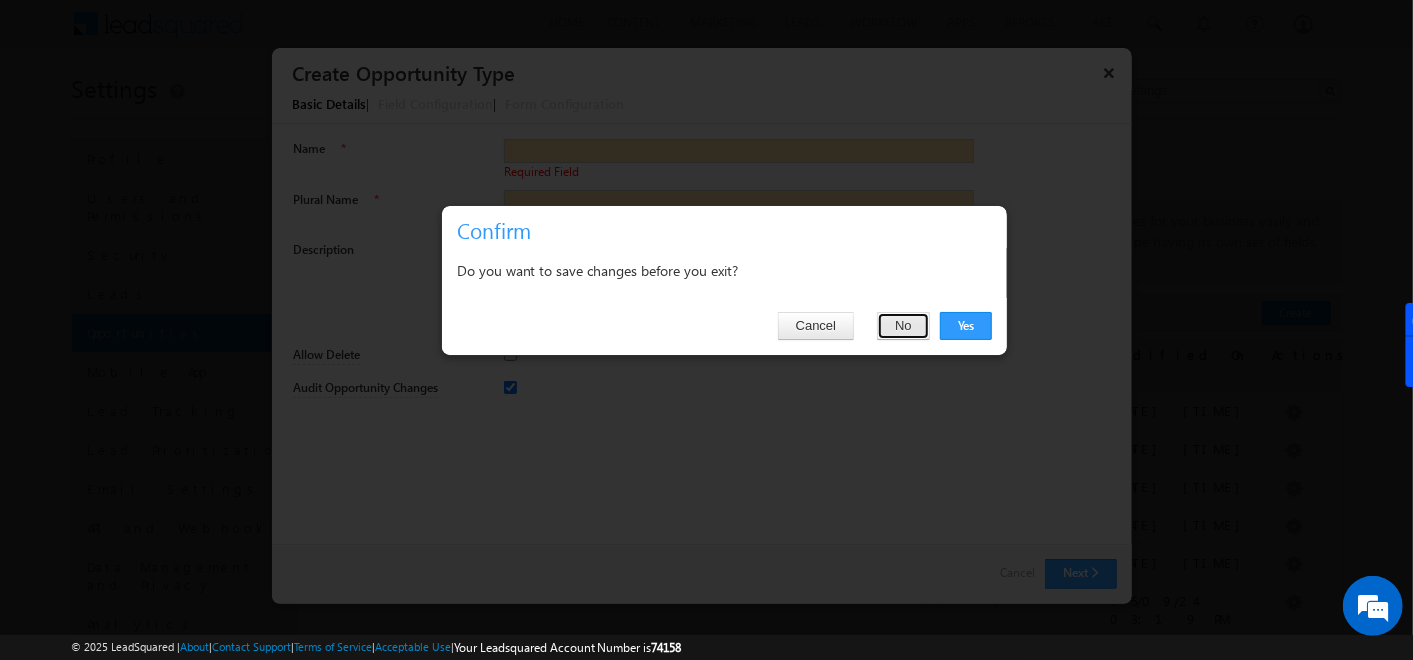 click on "No" at bounding box center [903, 326] 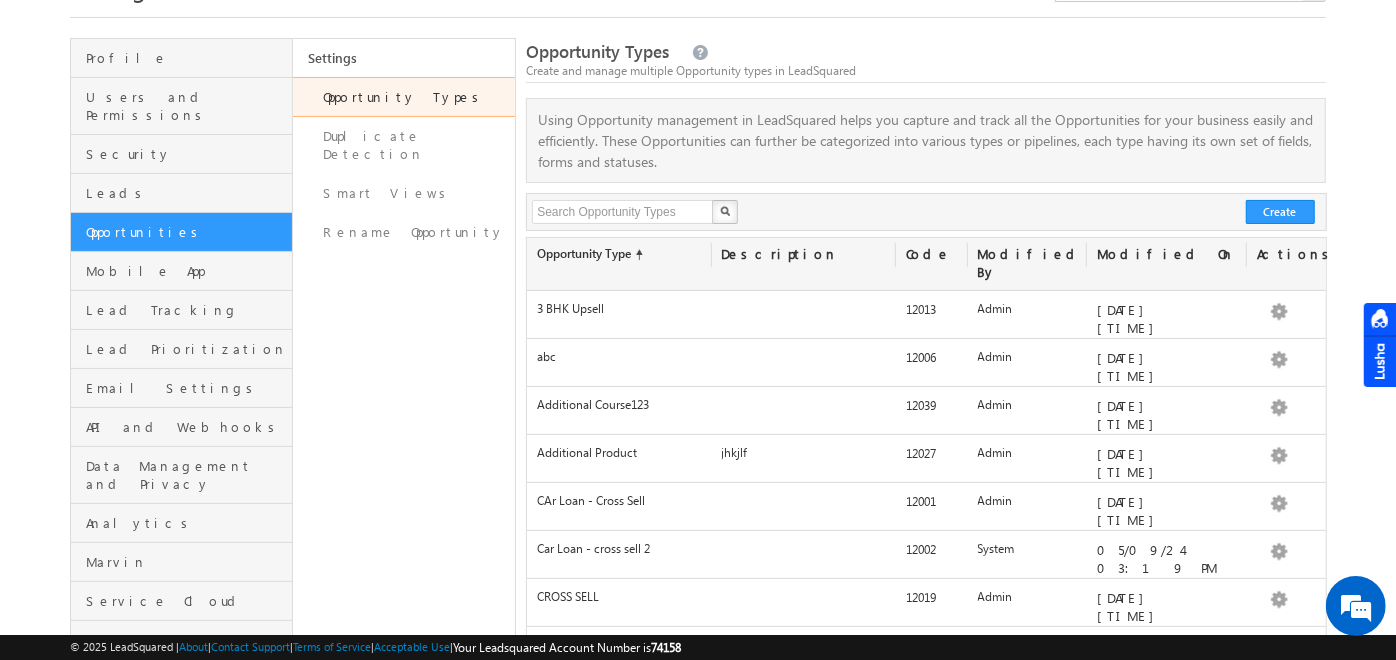 scroll, scrollTop: 99, scrollLeft: 0, axis: vertical 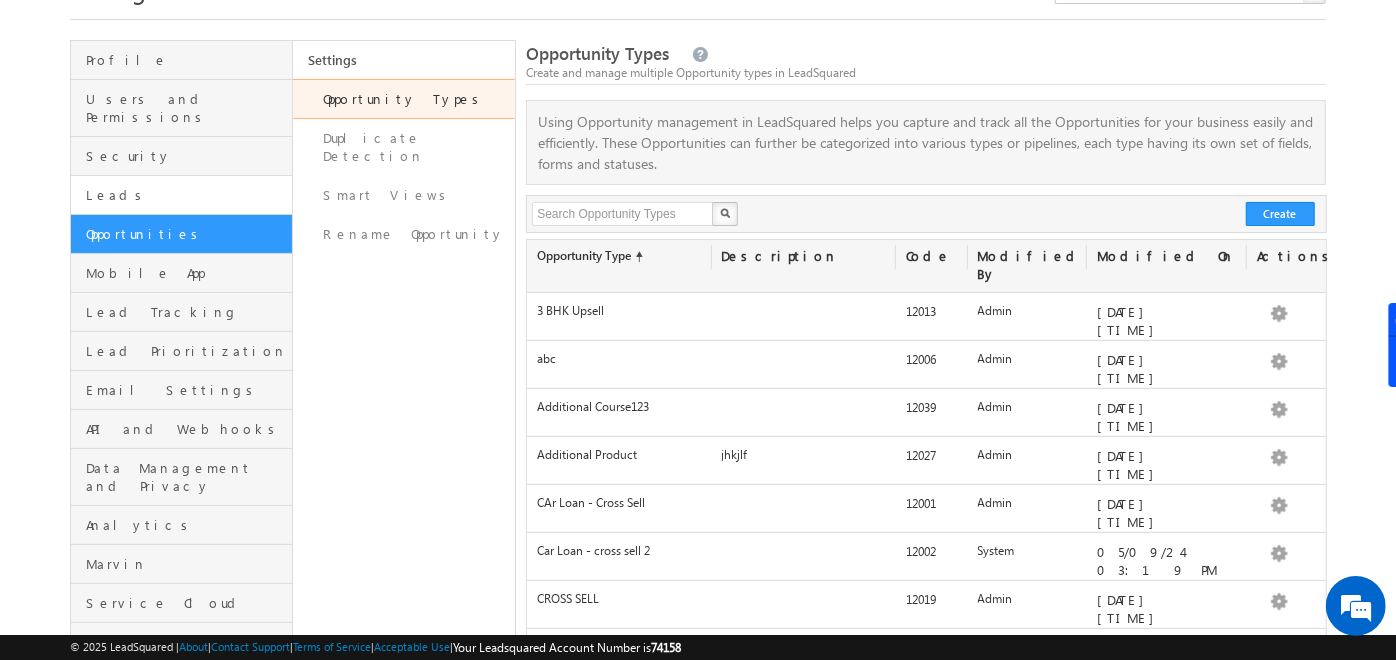 click on "Leads" at bounding box center [186, 195] 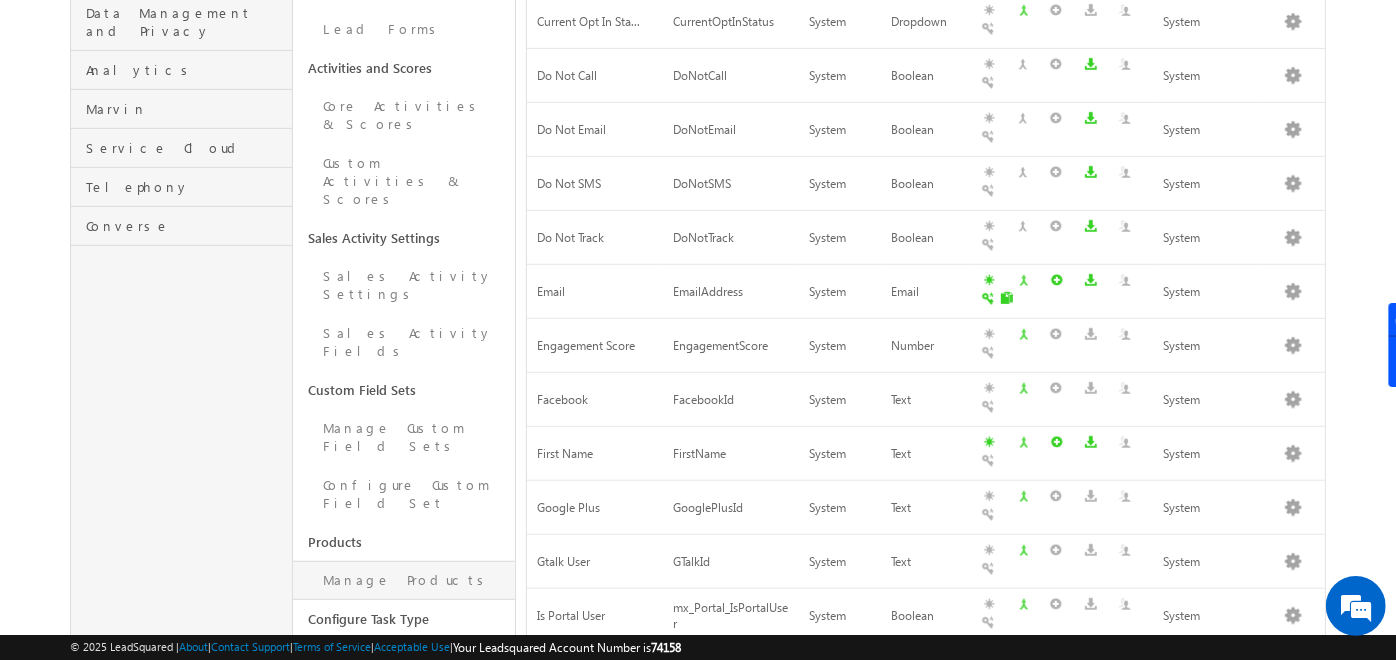 scroll, scrollTop: 557, scrollLeft: 0, axis: vertical 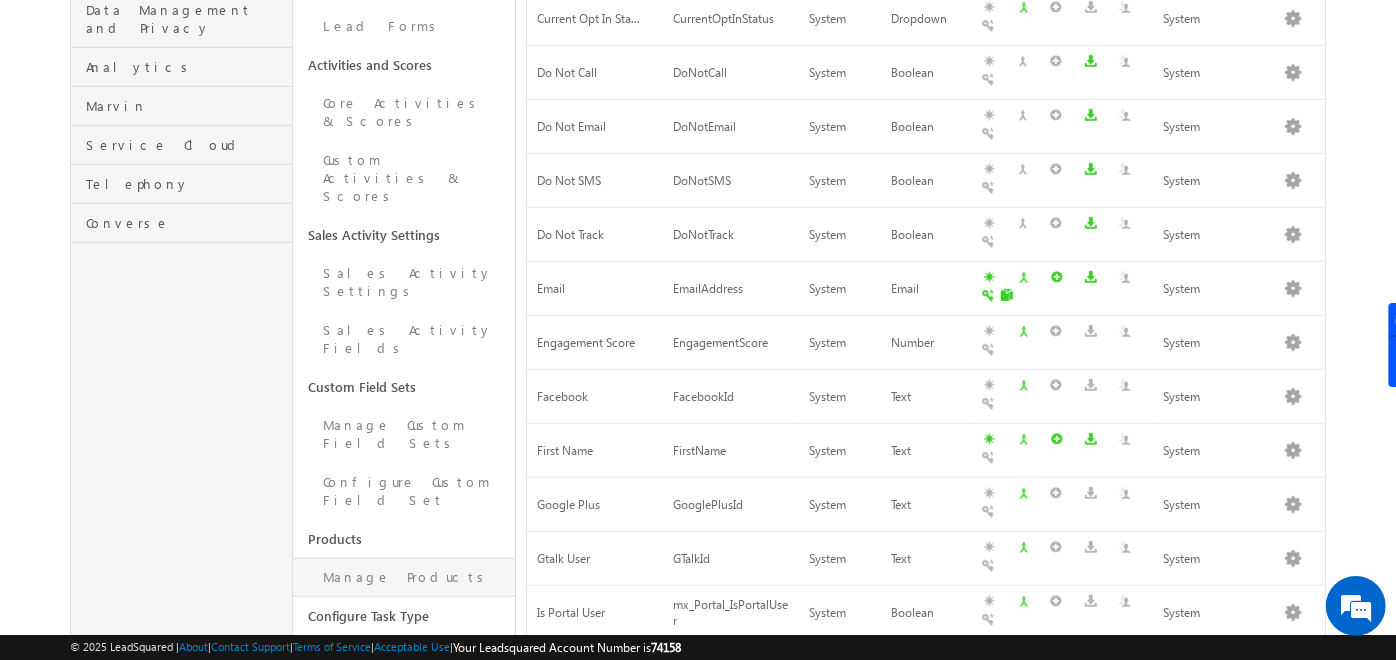 click on "Manage Products" at bounding box center (404, 577) 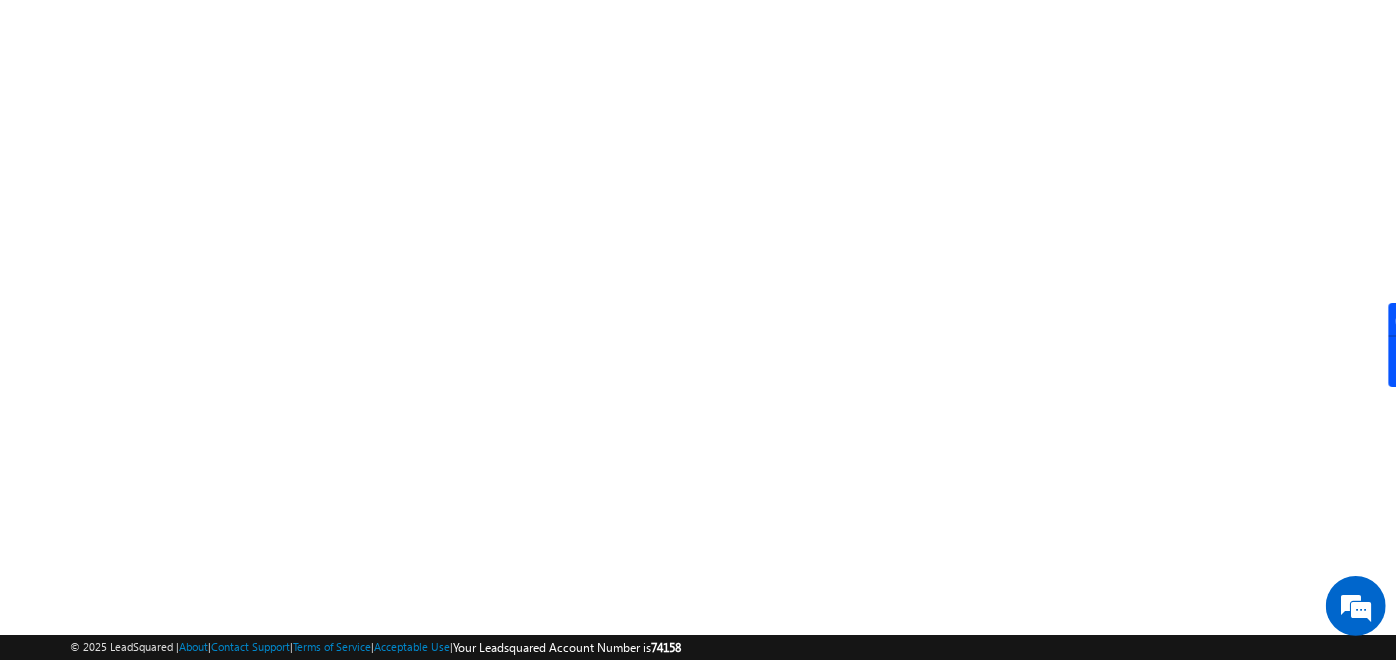 scroll, scrollTop: 337, scrollLeft: 0, axis: vertical 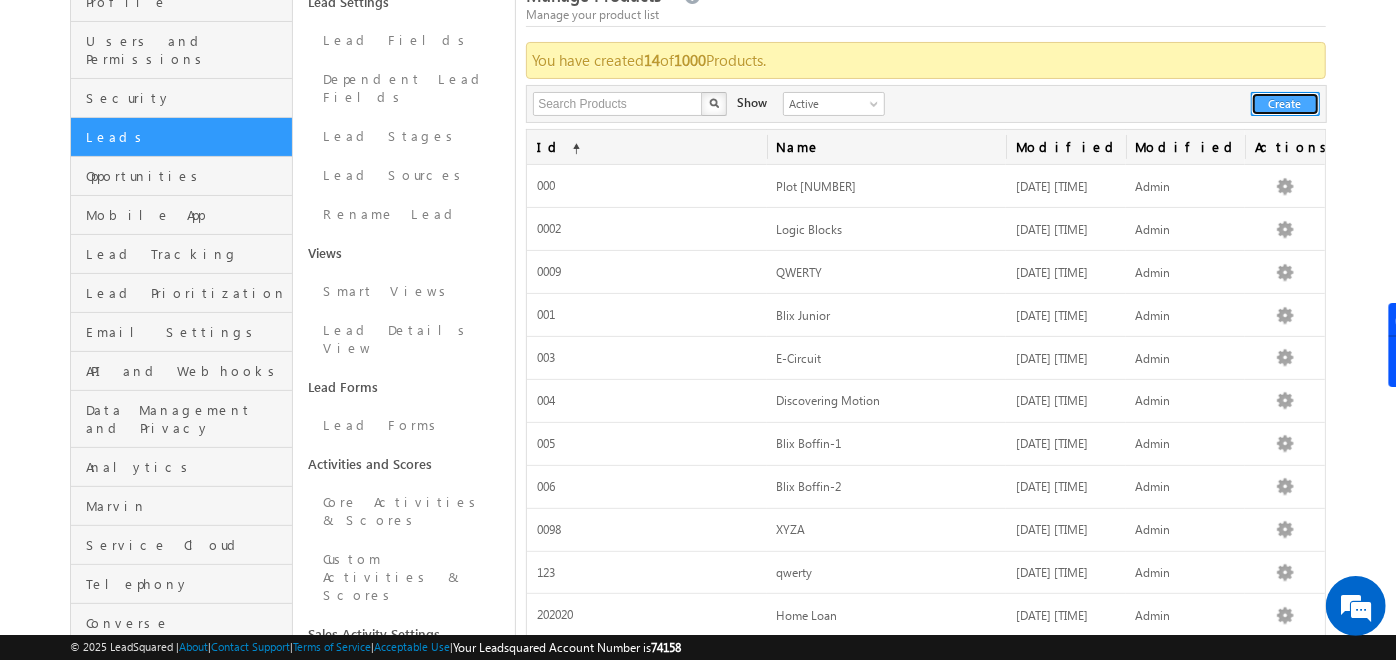 click on "Create" at bounding box center [1285, 104] 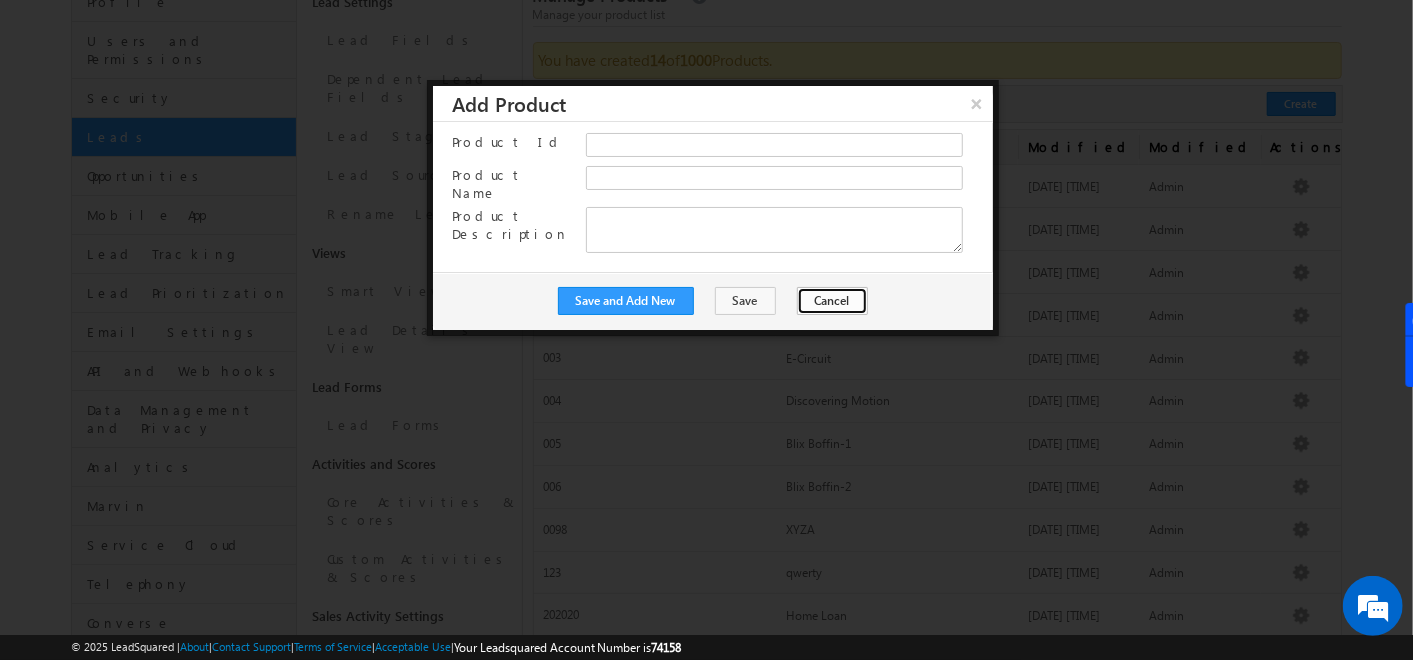 click on "Cancel" at bounding box center (832, 301) 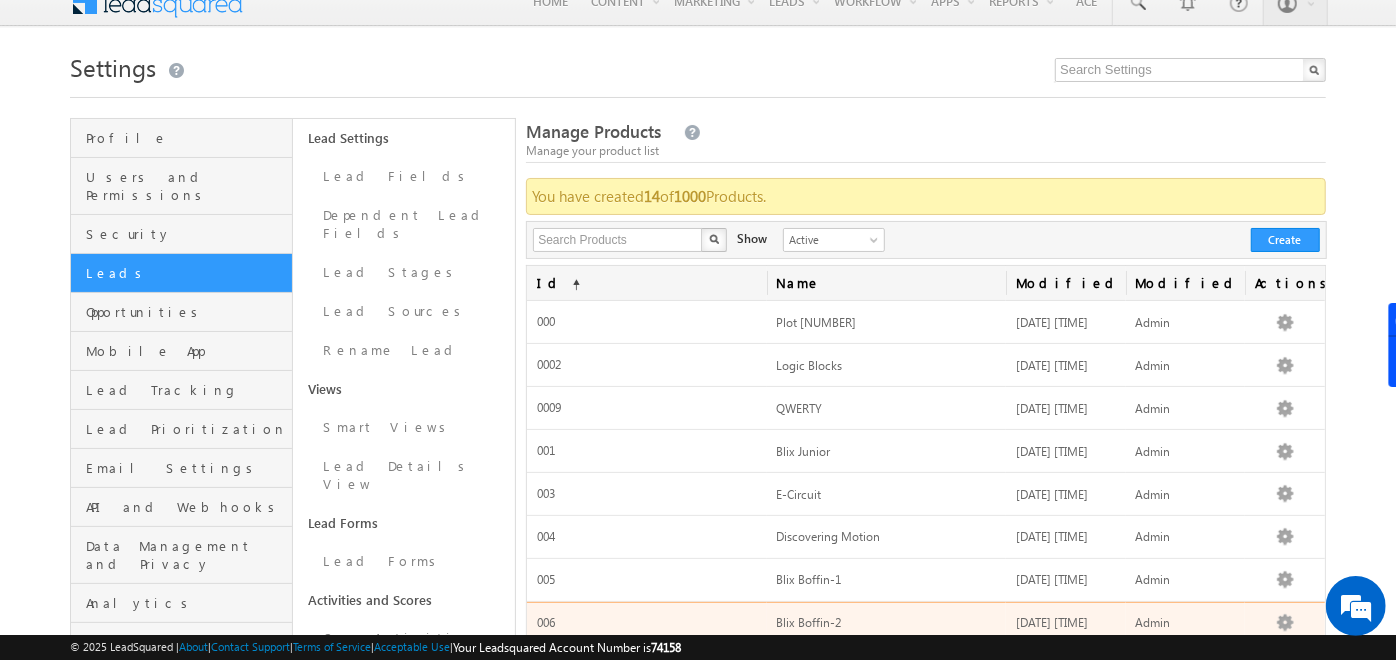 scroll, scrollTop: 1, scrollLeft: 0, axis: vertical 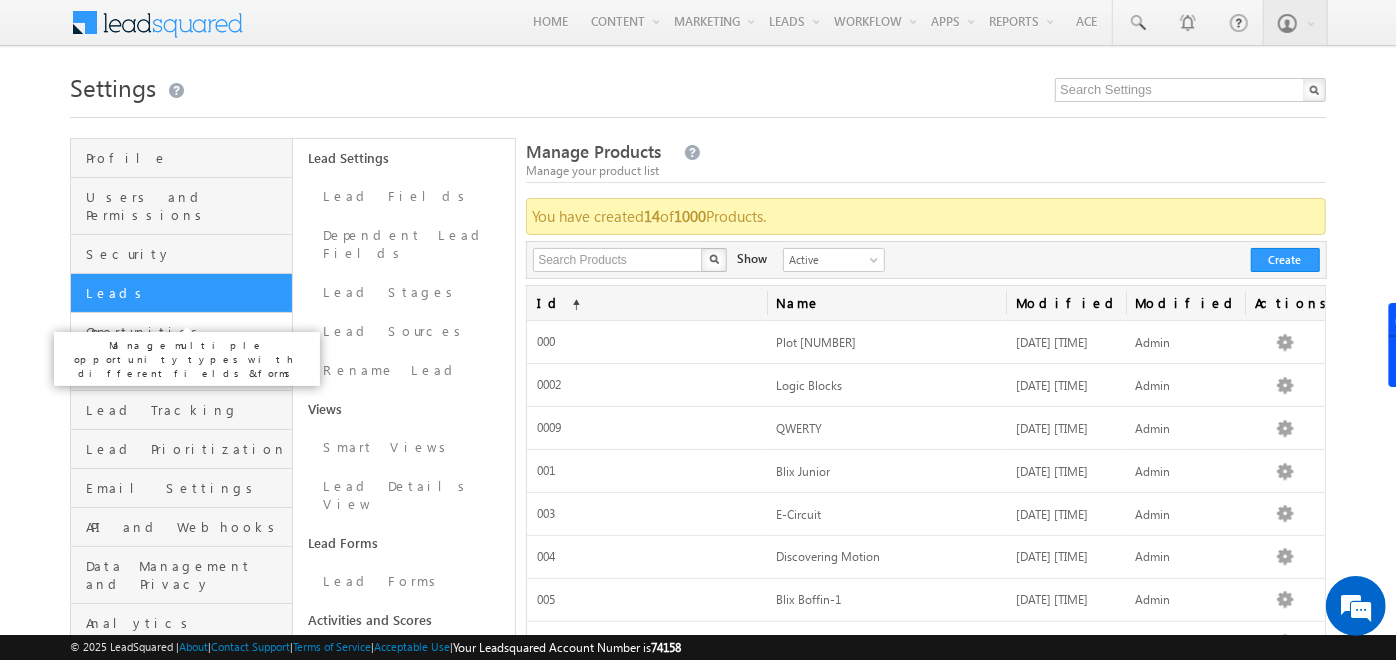 click on "Opportunities" at bounding box center [186, 332] 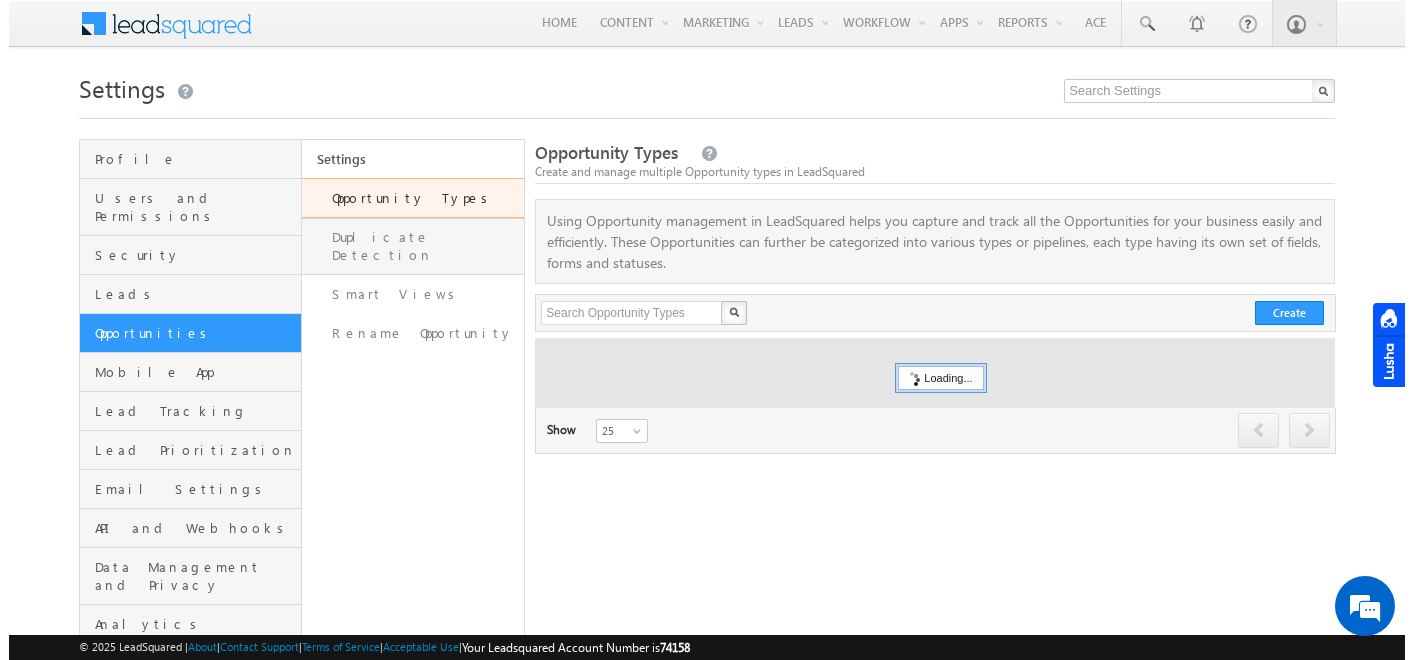 scroll, scrollTop: 0, scrollLeft: 0, axis: both 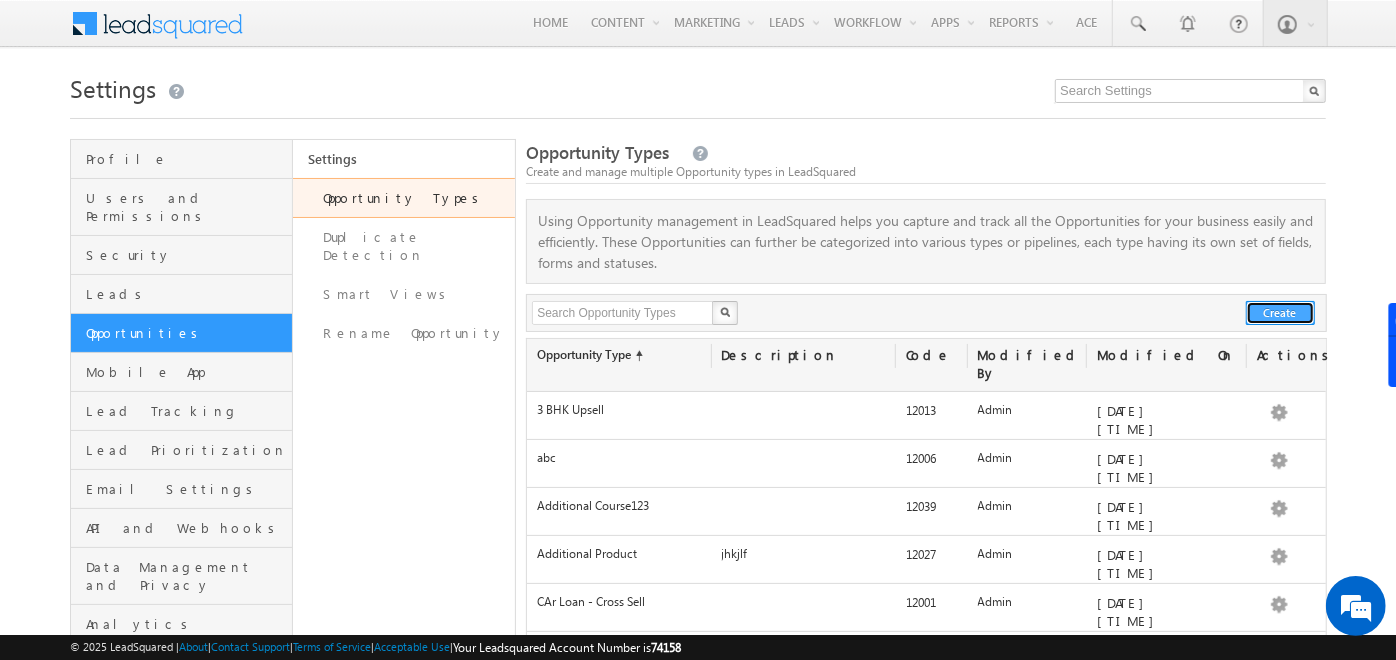 click on "Create" at bounding box center [1280, 313] 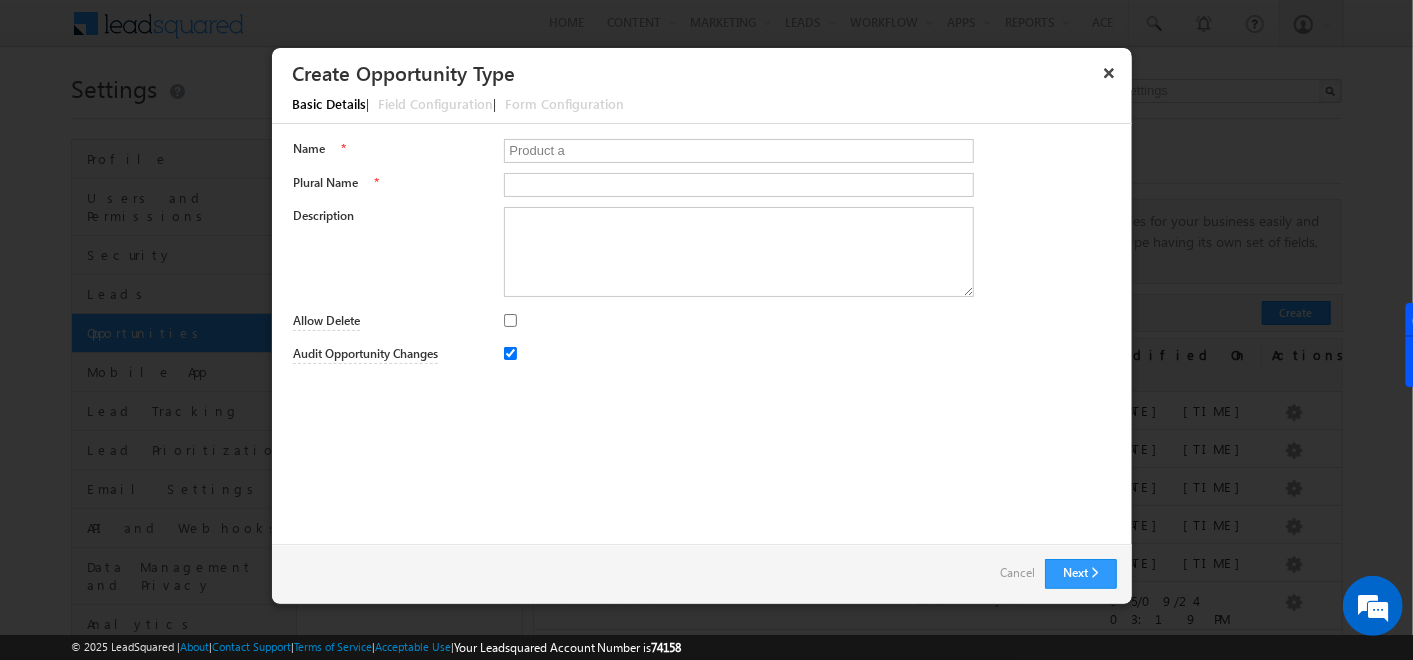 scroll, scrollTop: 0, scrollLeft: 0, axis: both 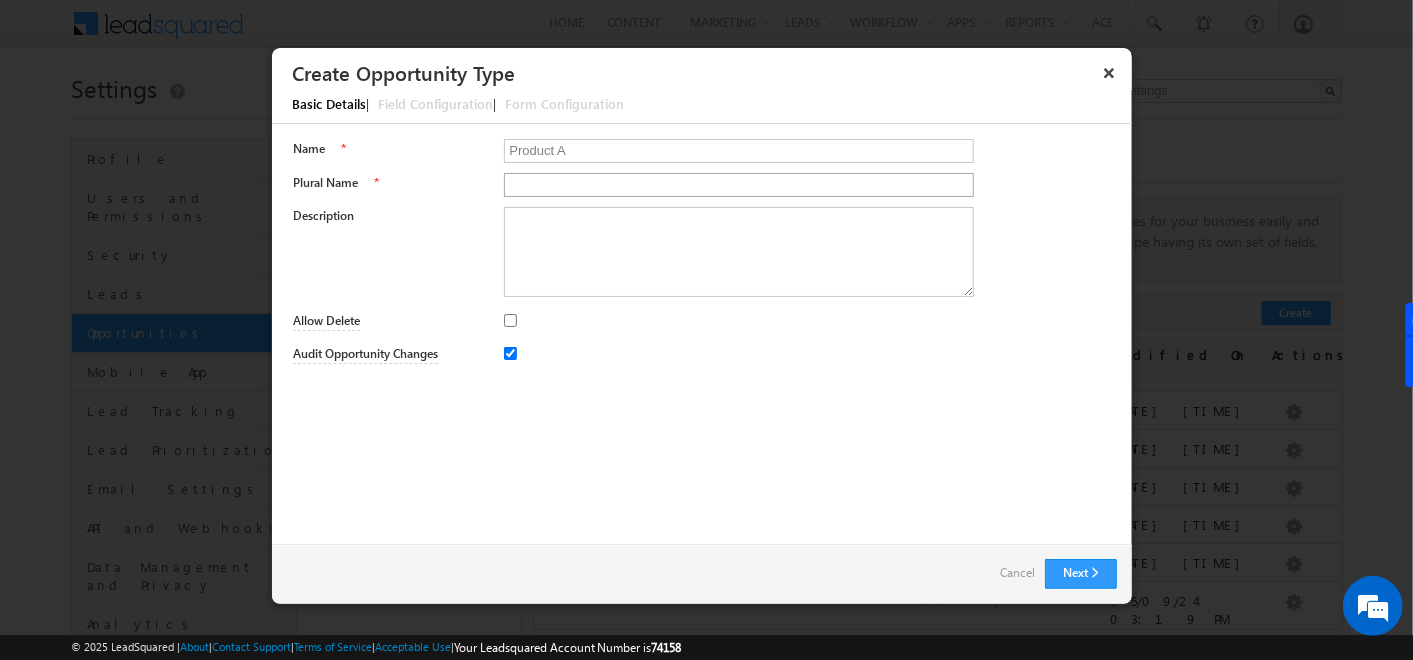type on "Product A" 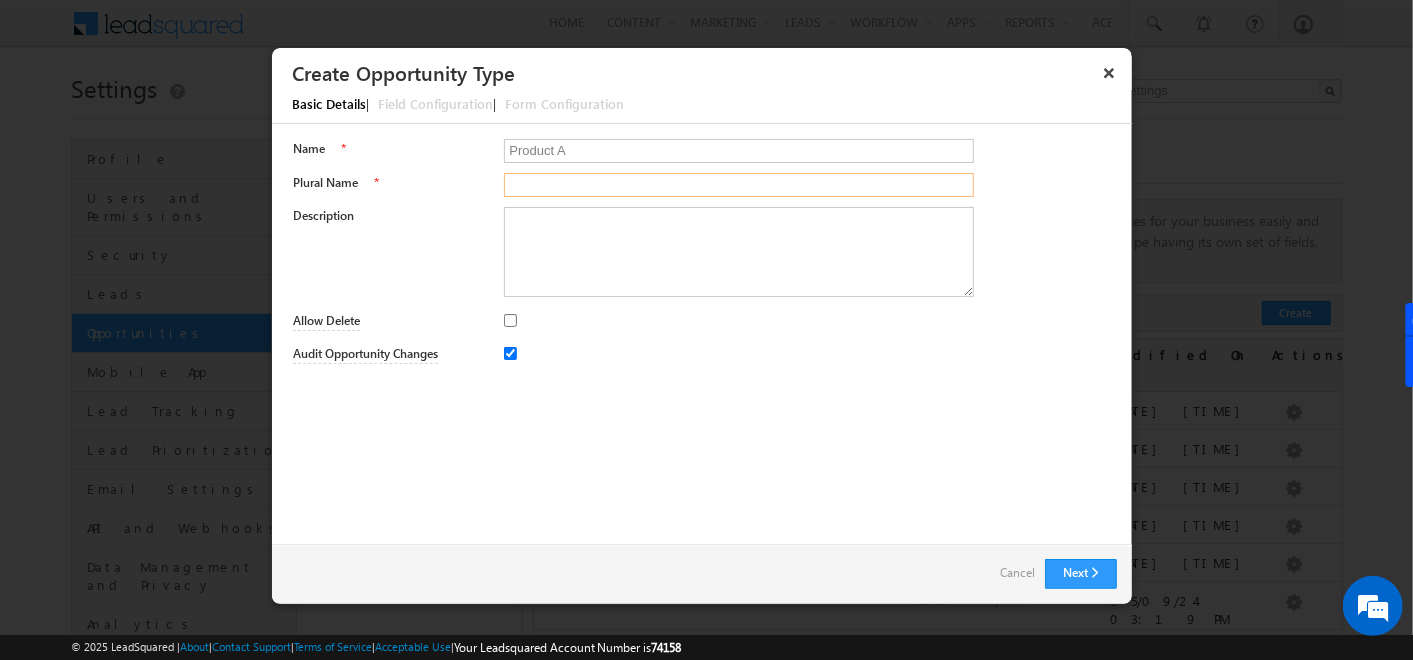 click on "Plural Name" at bounding box center (739, 185) 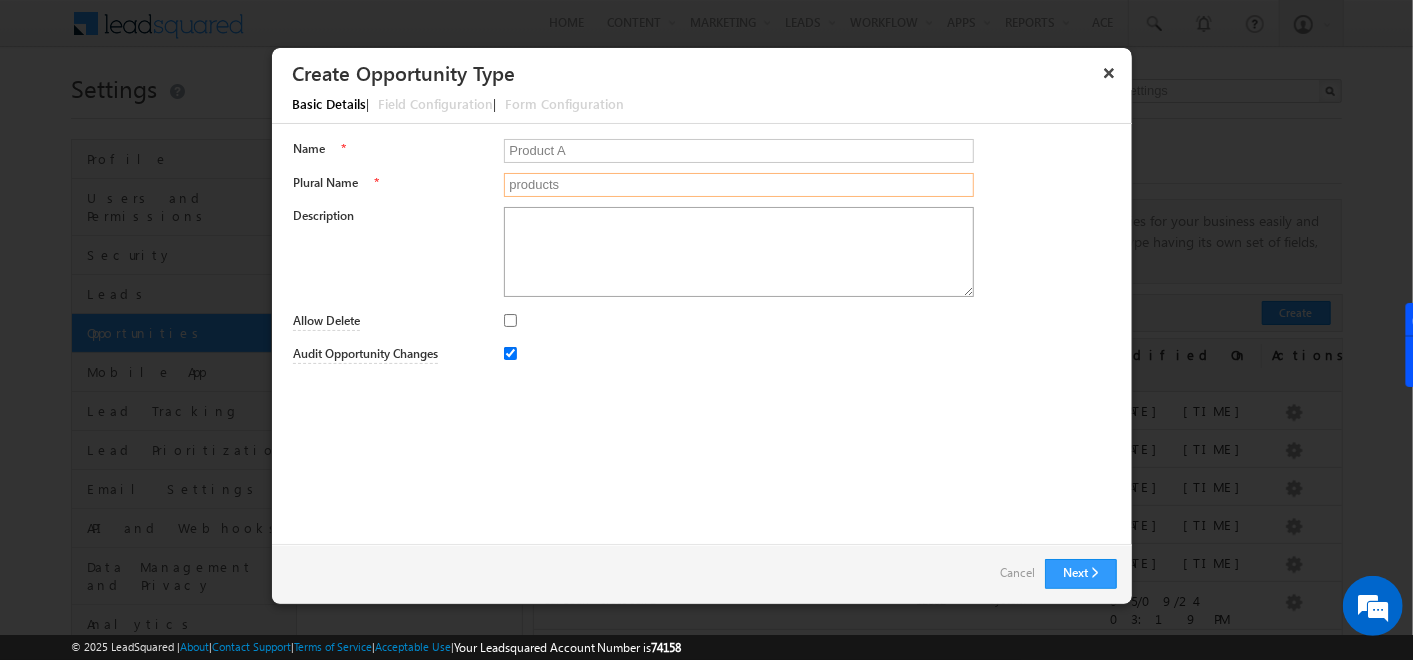 type on "products" 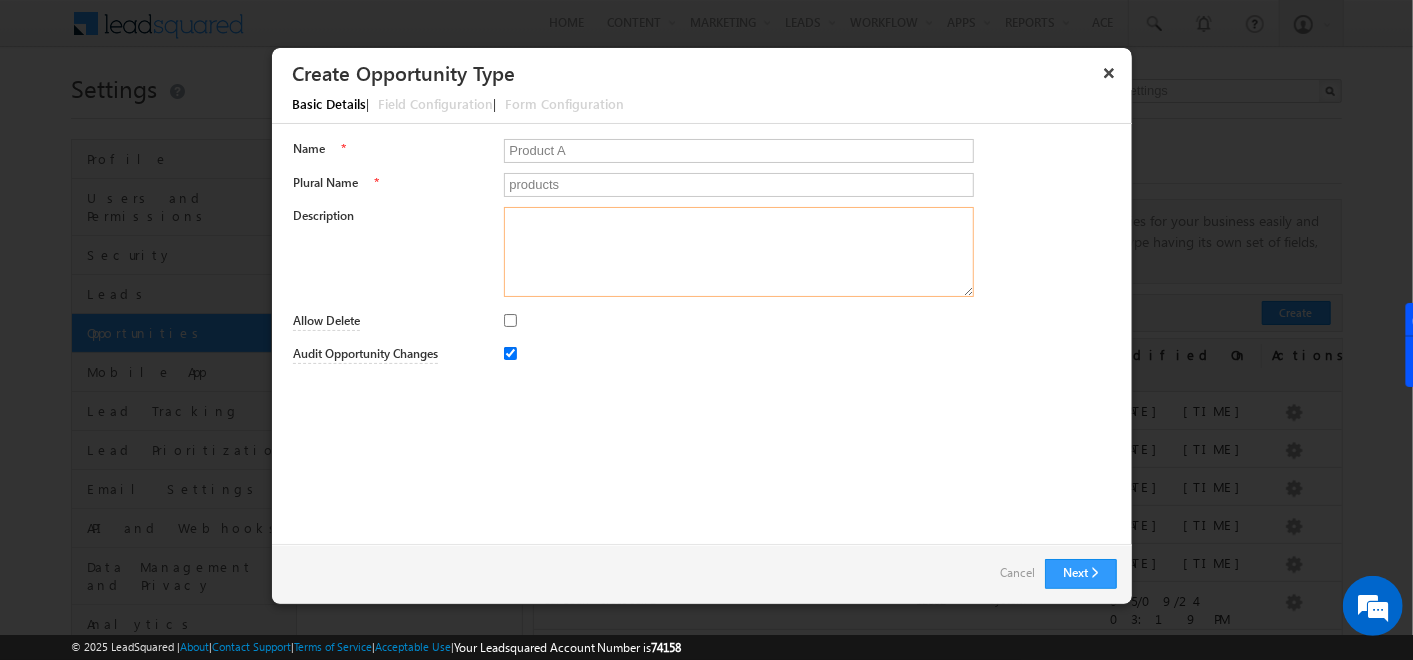 click on "Description" at bounding box center [739, 252] 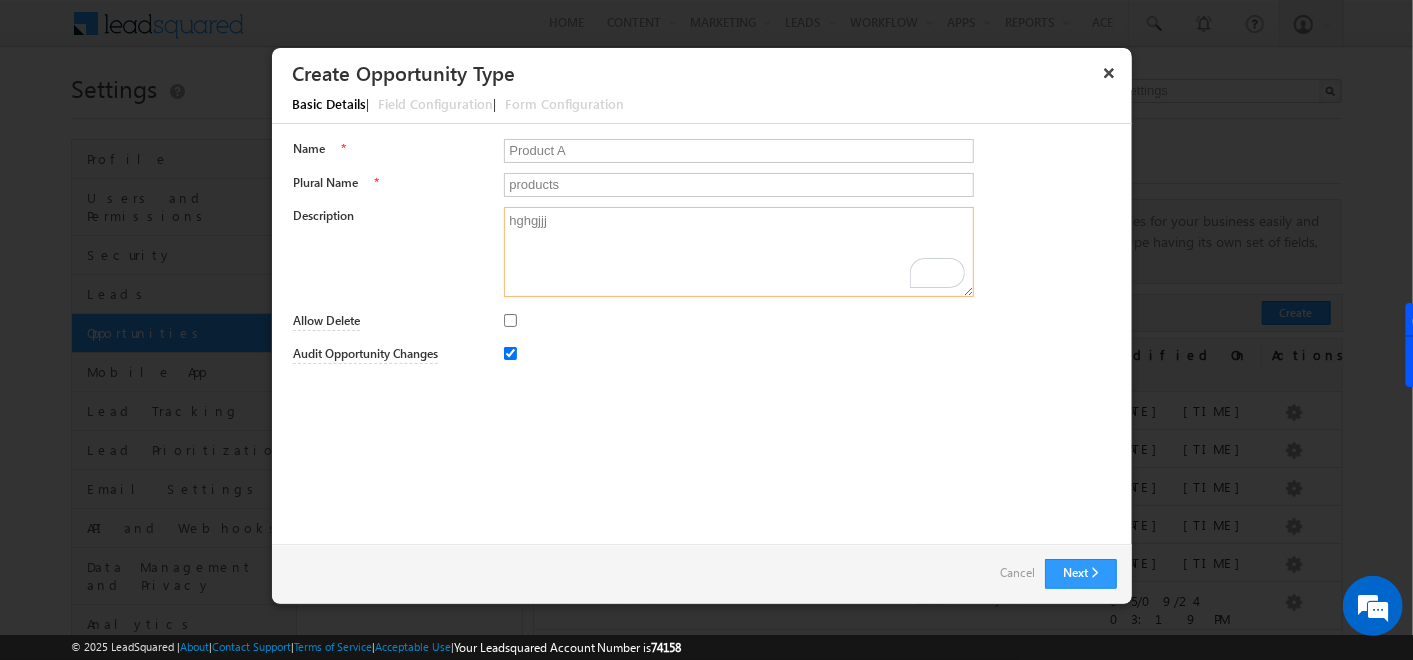 type on "hghgjjj" 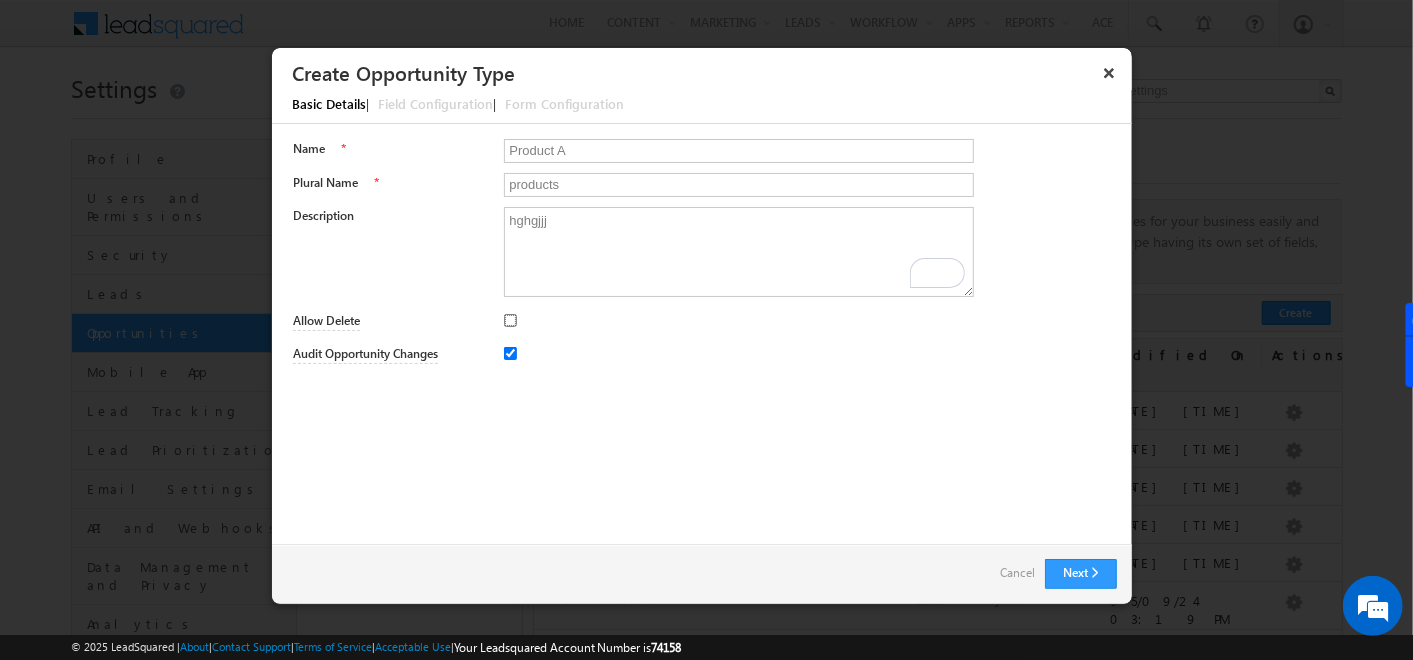 click on "Allow Delete" at bounding box center [510, 320] 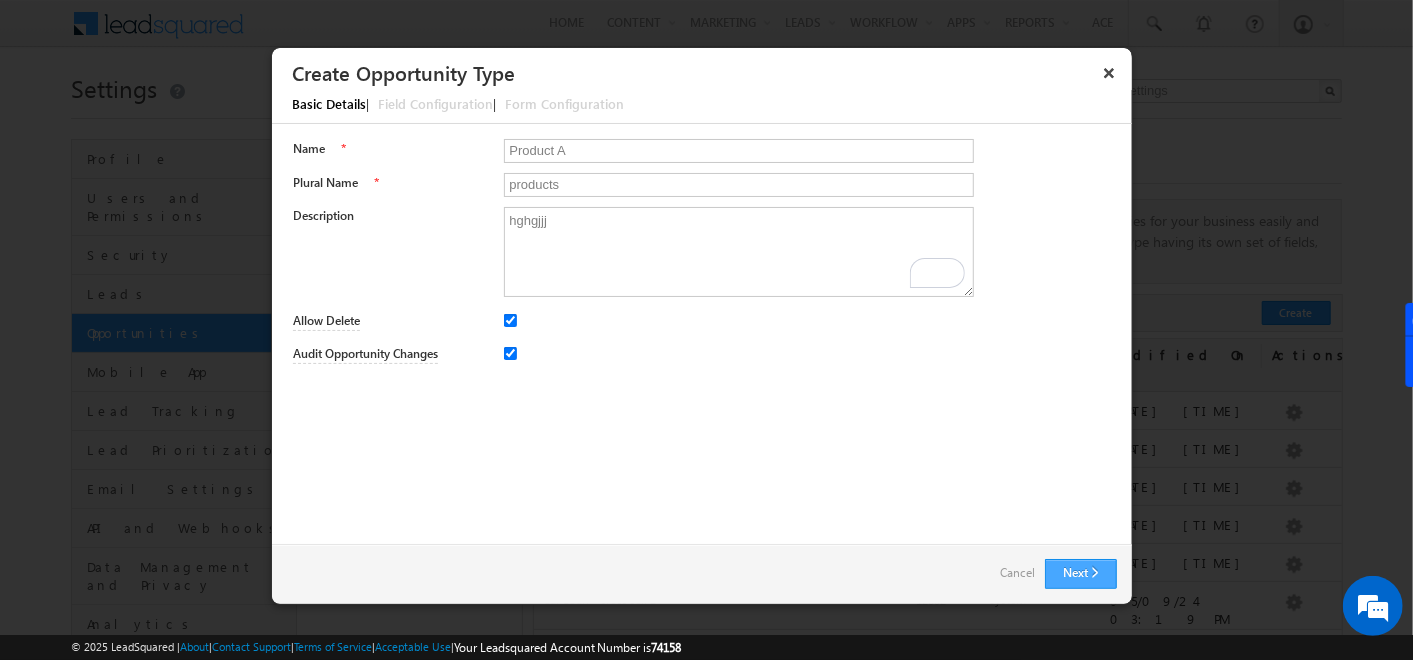 click on "Next" at bounding box center (1081, 574) 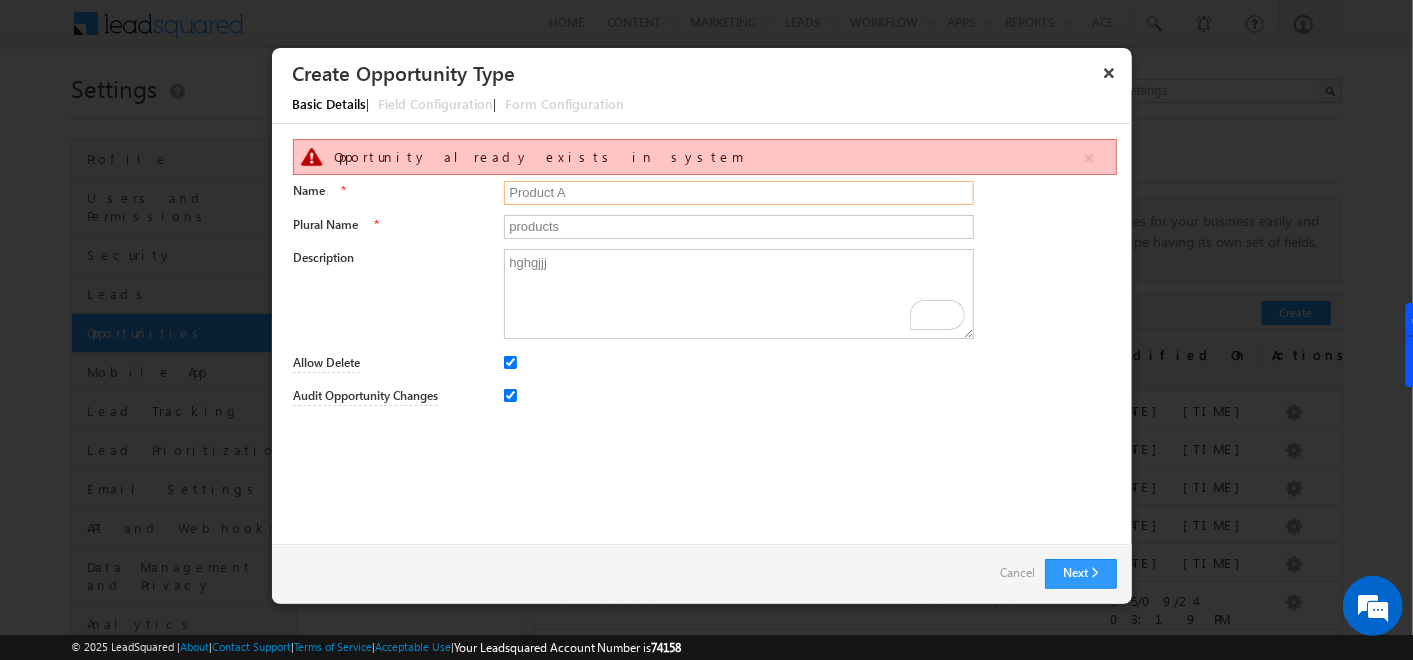 click on "Product A" at bounding box center [739, 193] 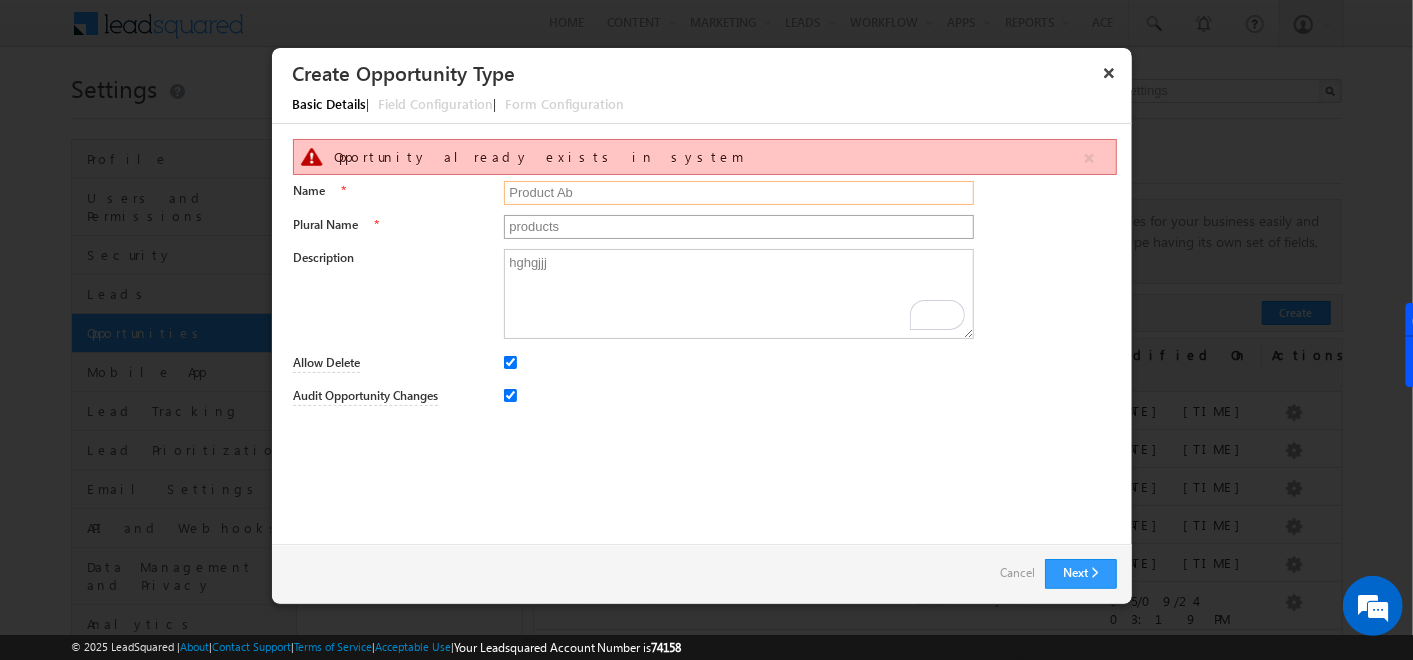 type on "Product Ab" 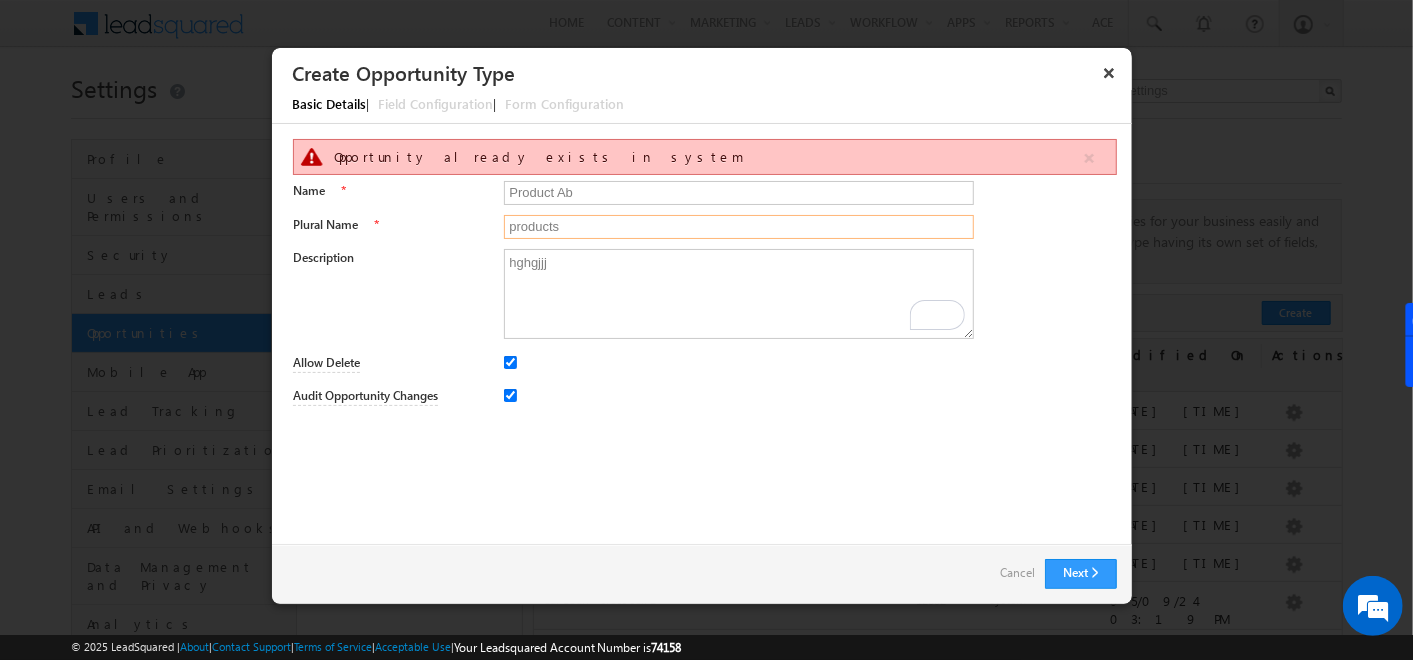 click on "products" at bounding box center (739, 227) 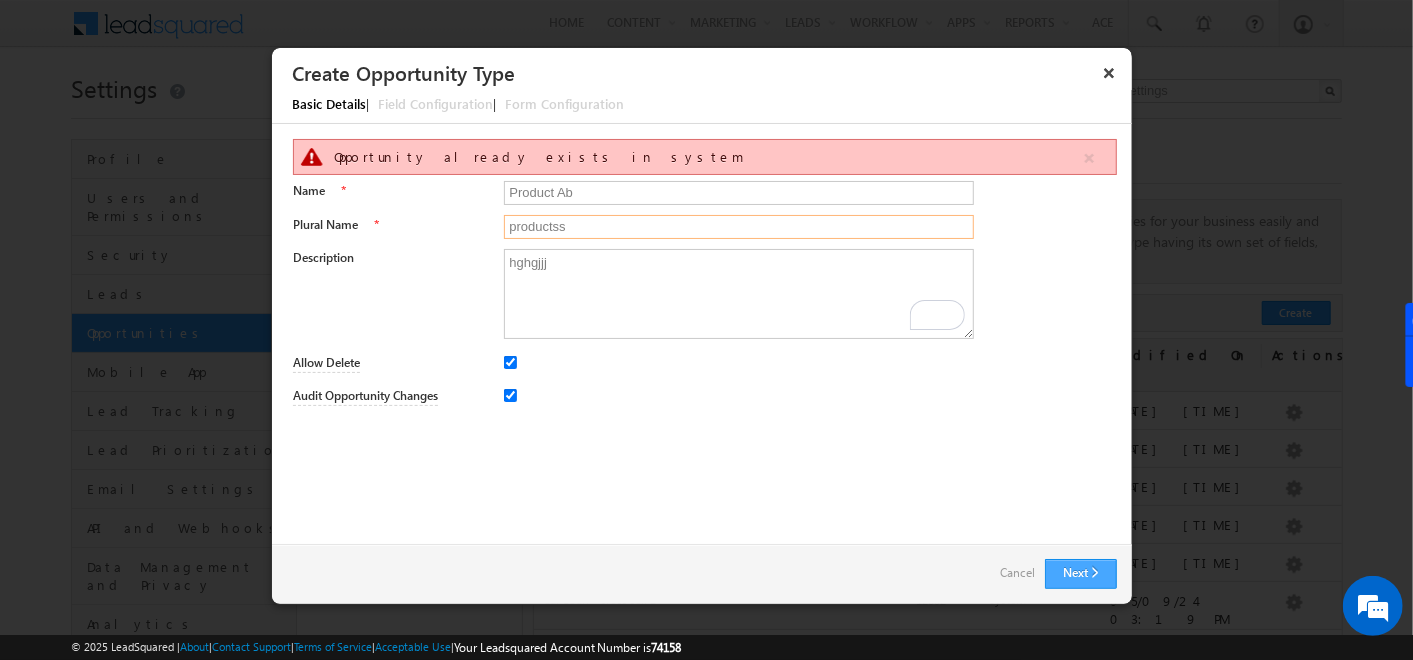 type on "productss" 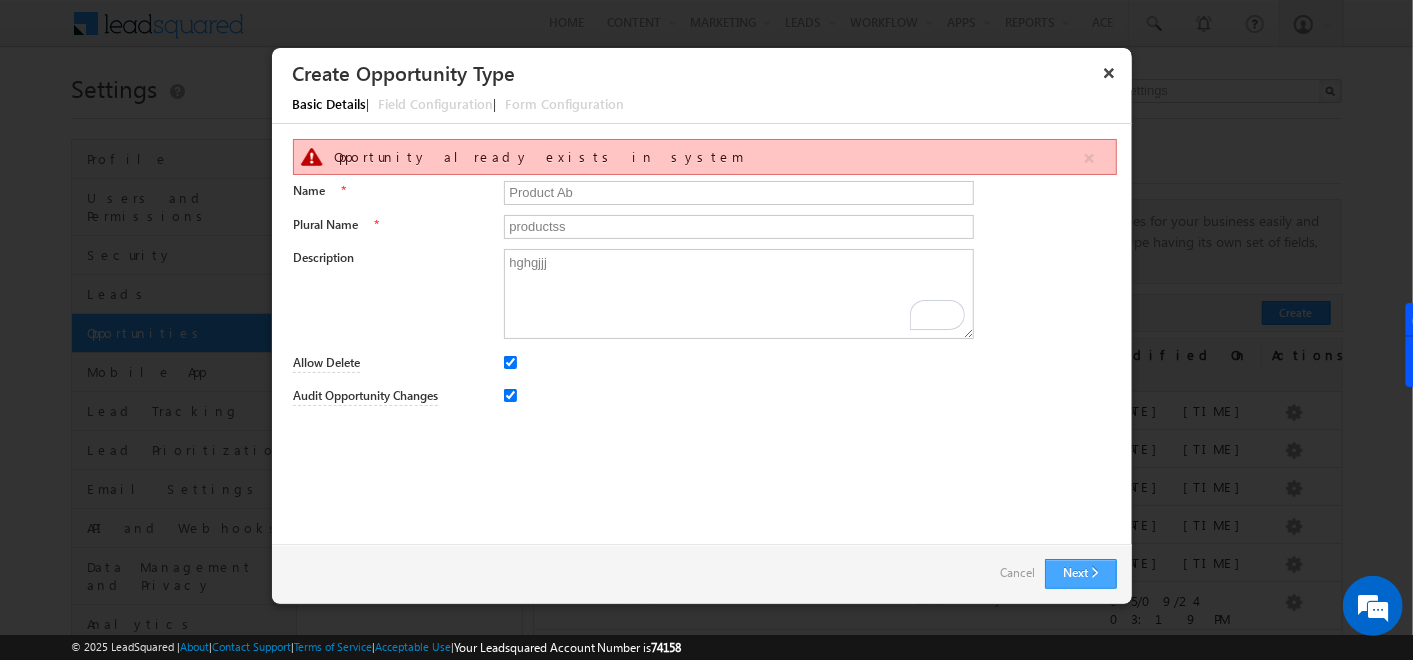 click on "Next" at bounding box center [1081, 574] 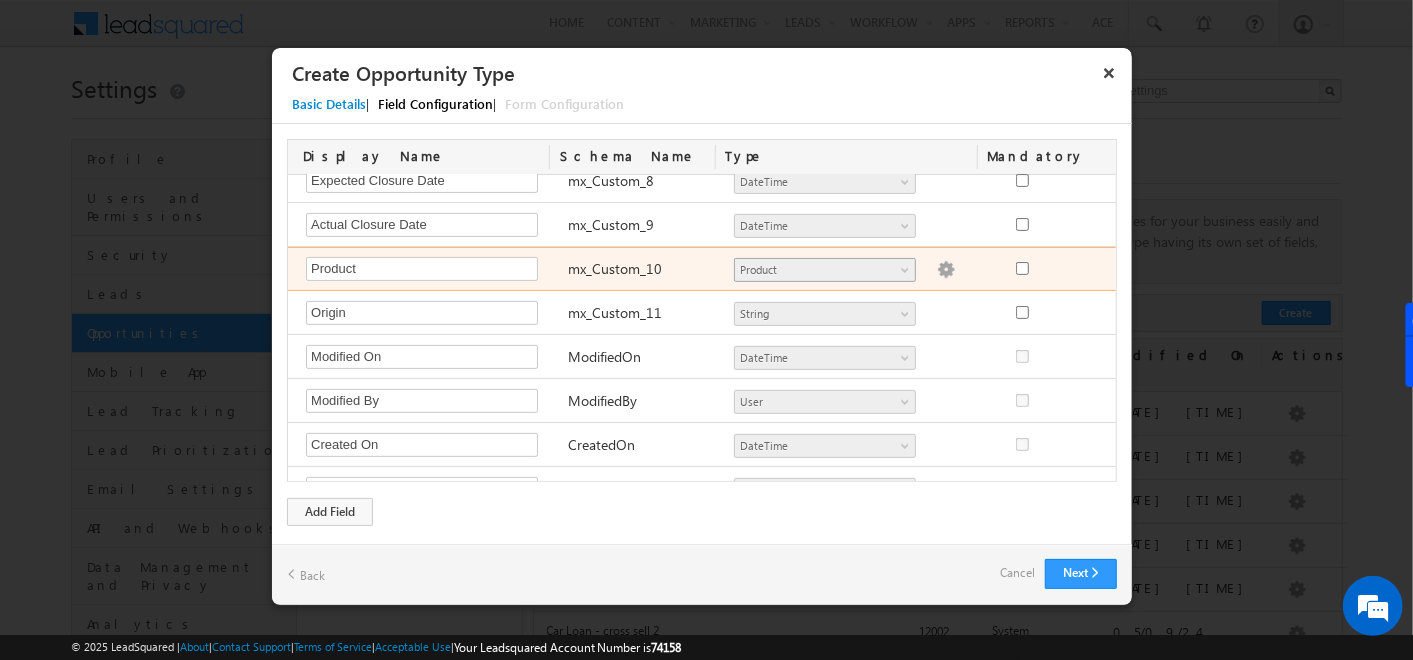 scroll, scrollTop: 389, scrollLeft: 0, axis: vertical 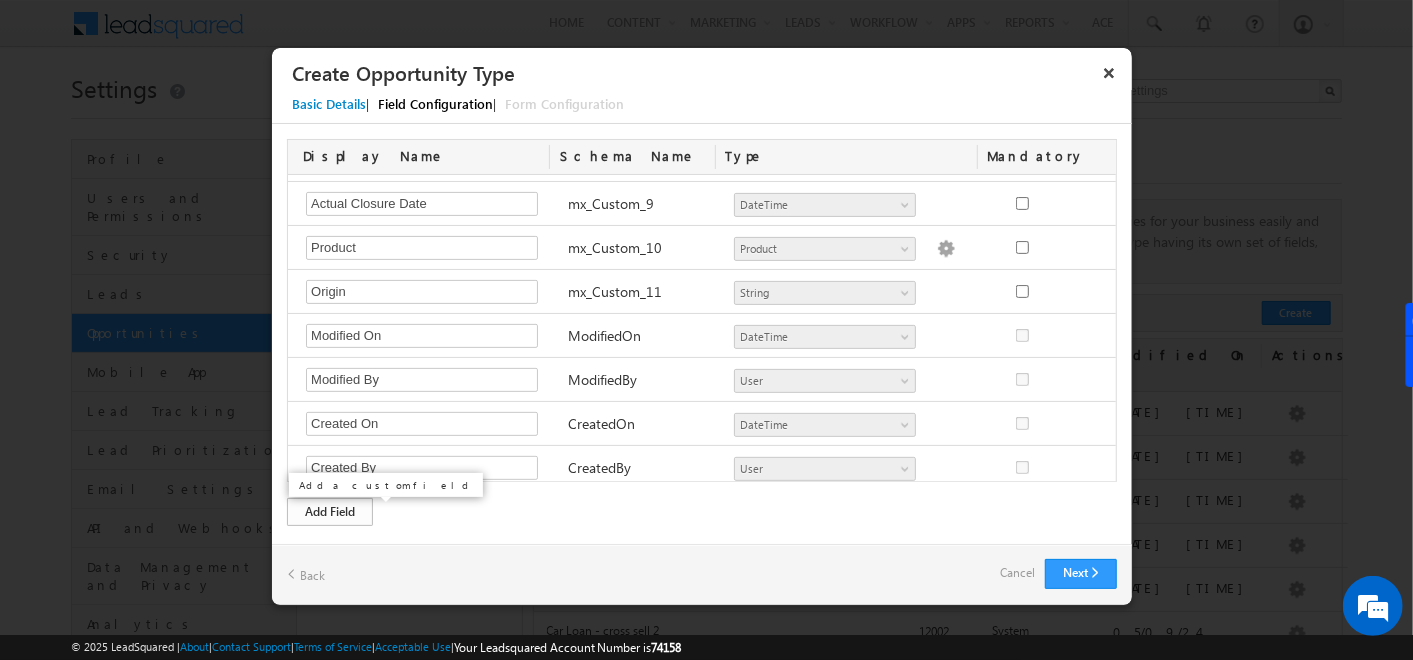 click on "Add Field" at bounding box center [330, 512] 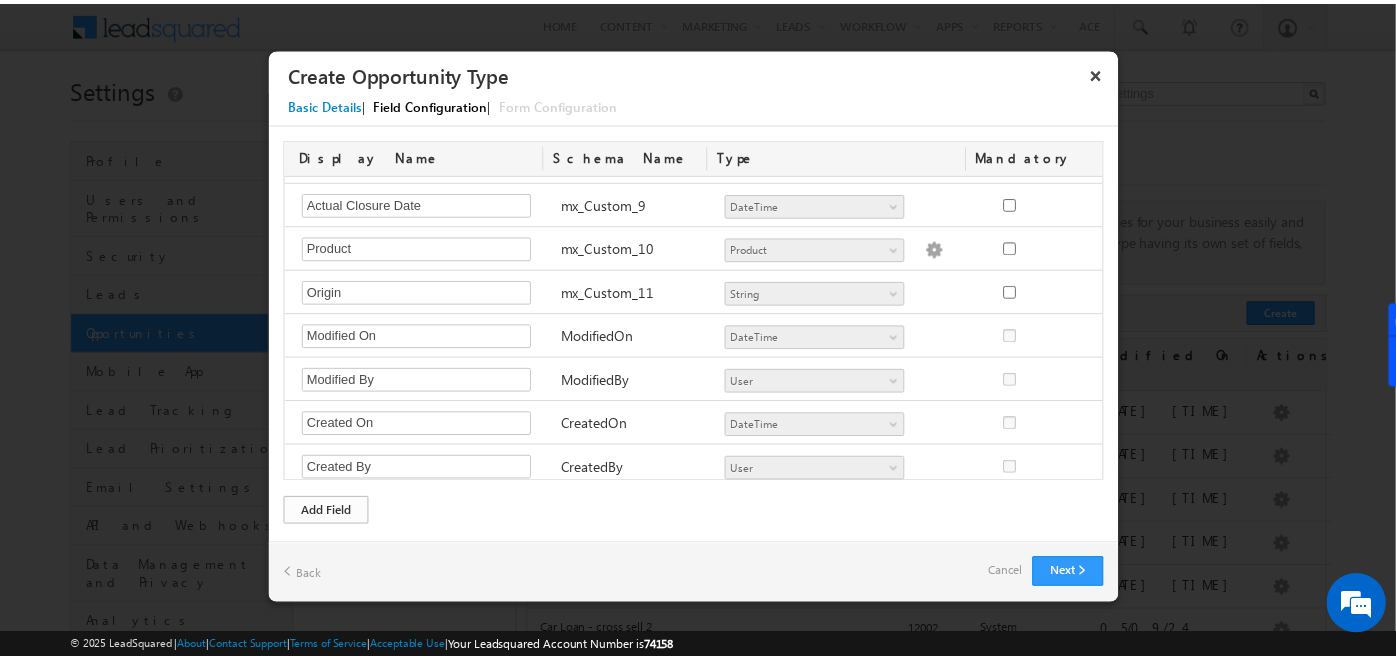 scroll, scrollTop: 431, scrollLeft: 0, axis: vertical 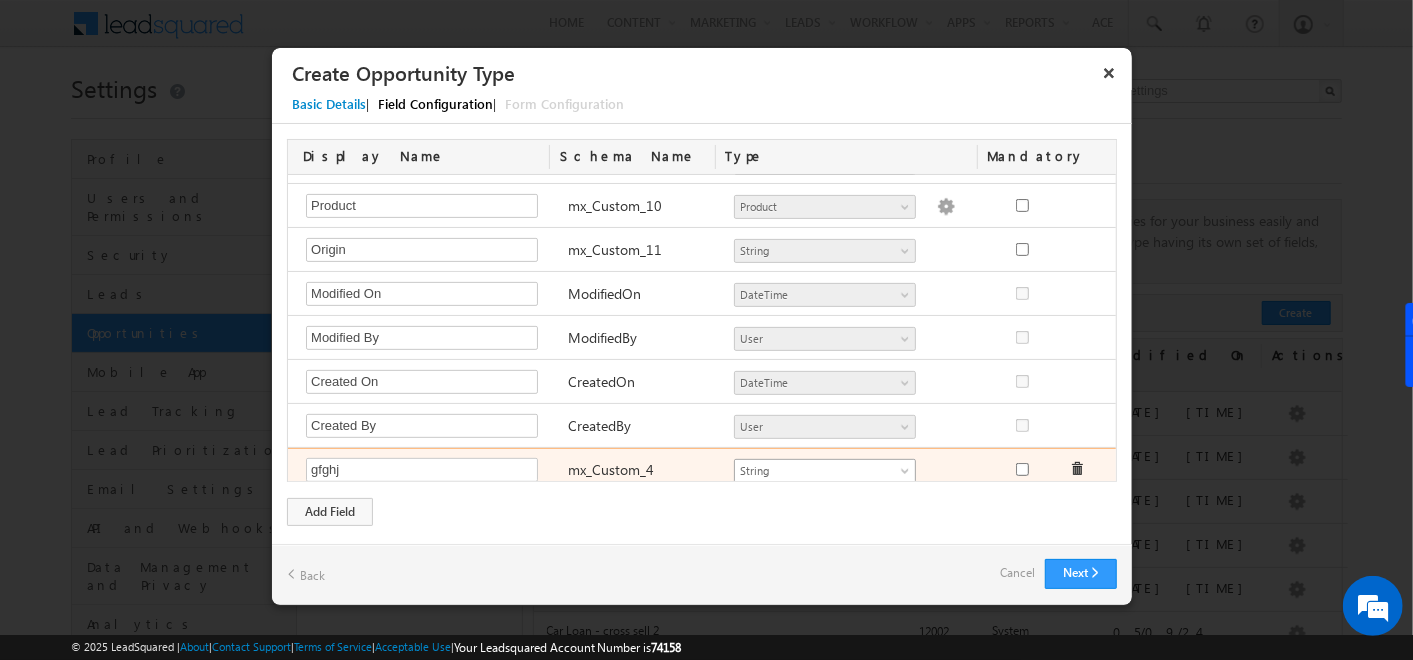 type on "gfghj" 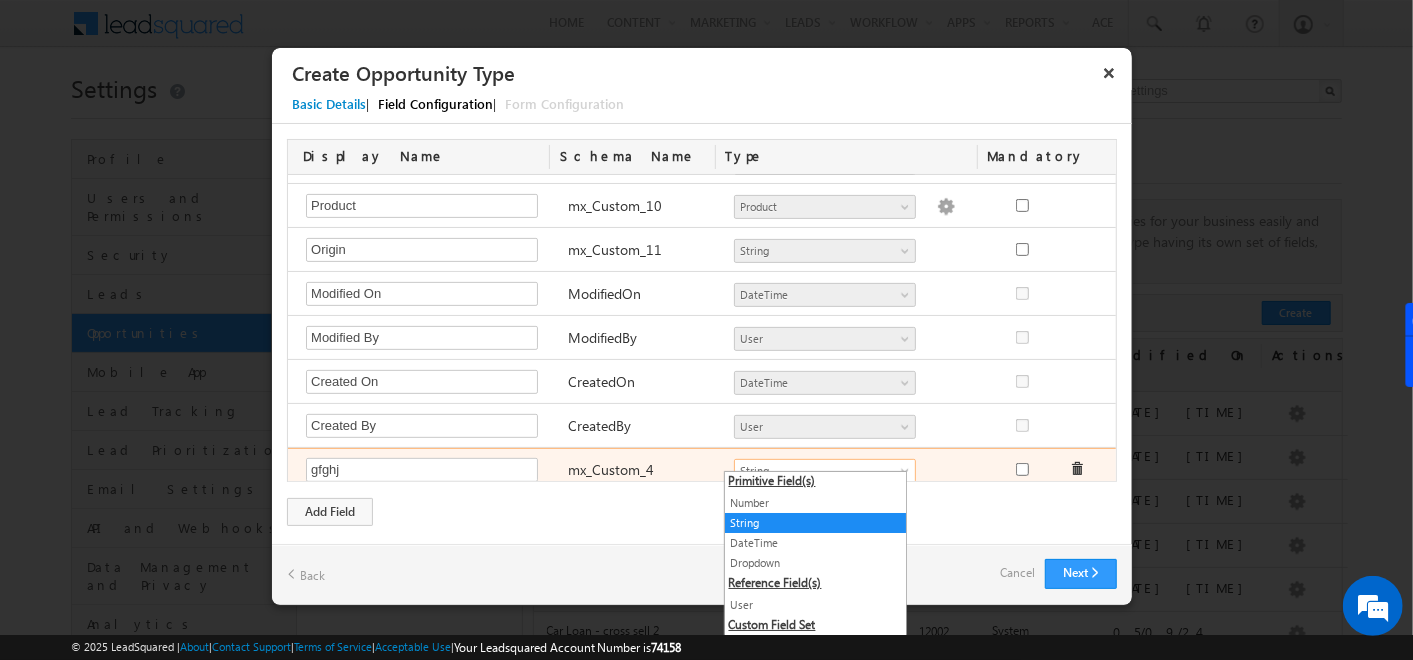 click on "String" at bounding box center [816, 471] 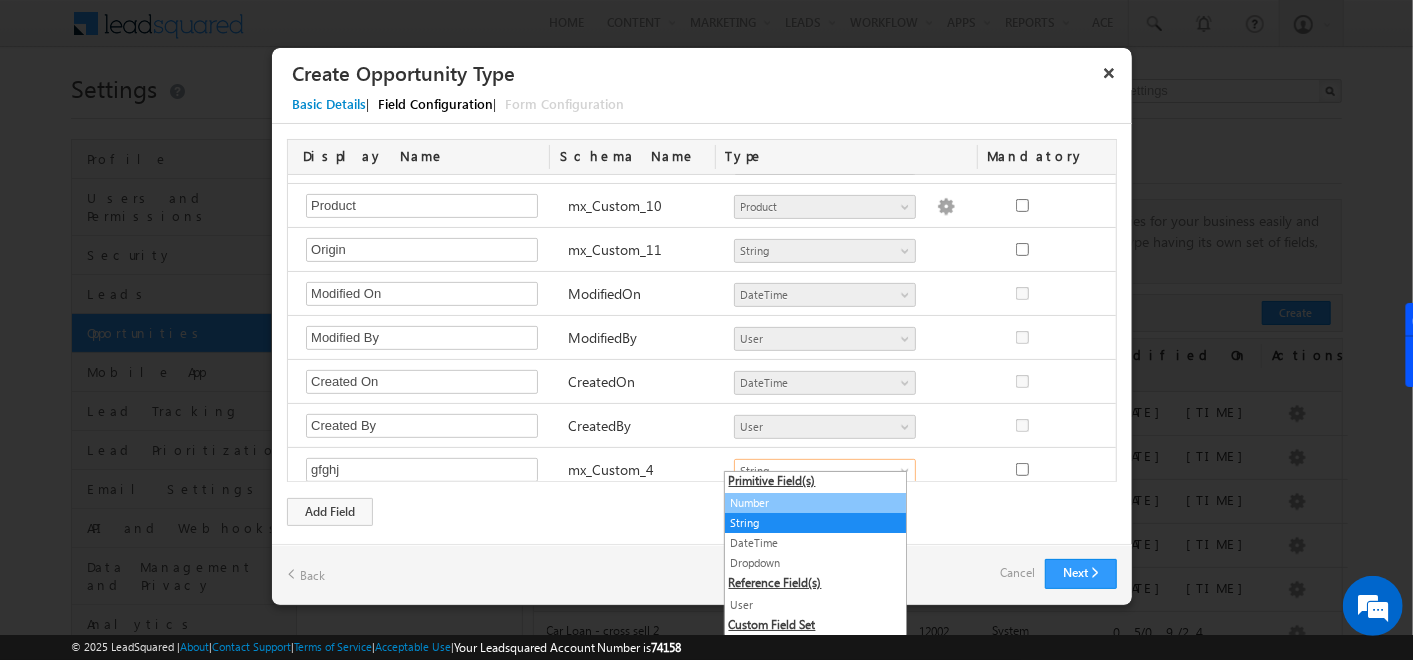 click on "Number" at bounding box center [815, 503] 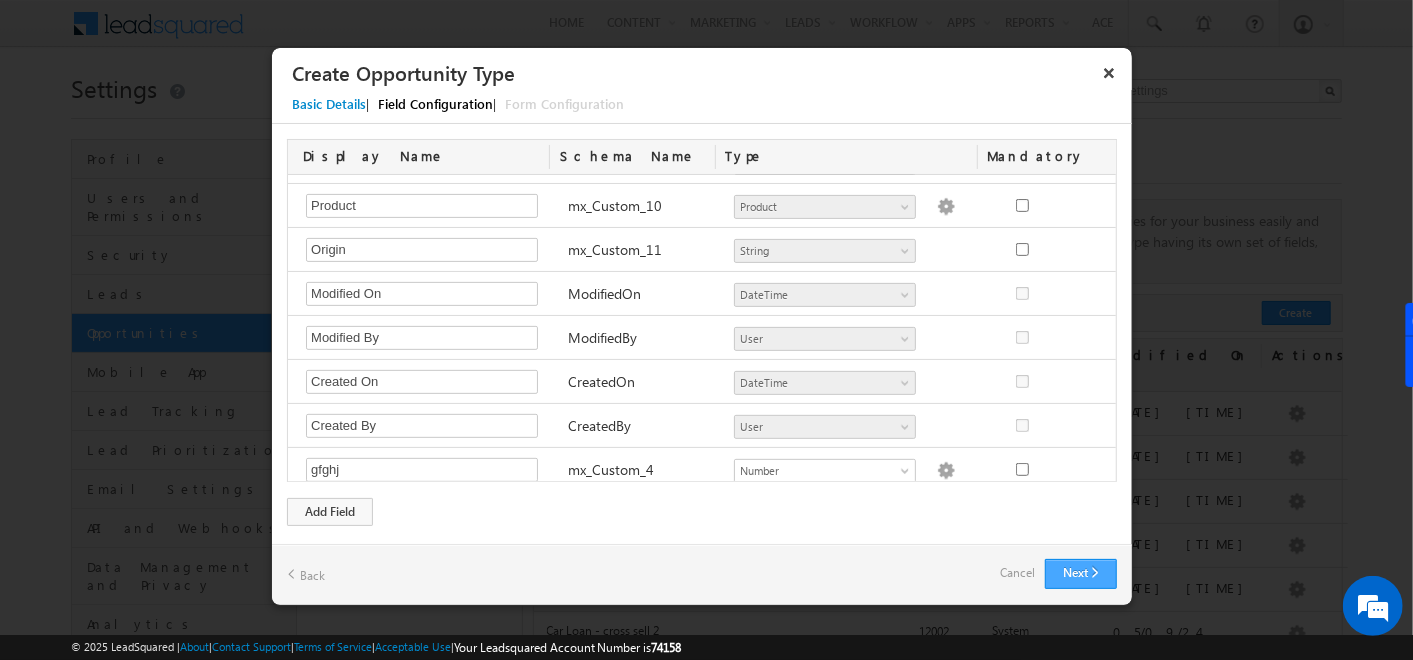 click on "Next" at bounding box center [1081, 574] 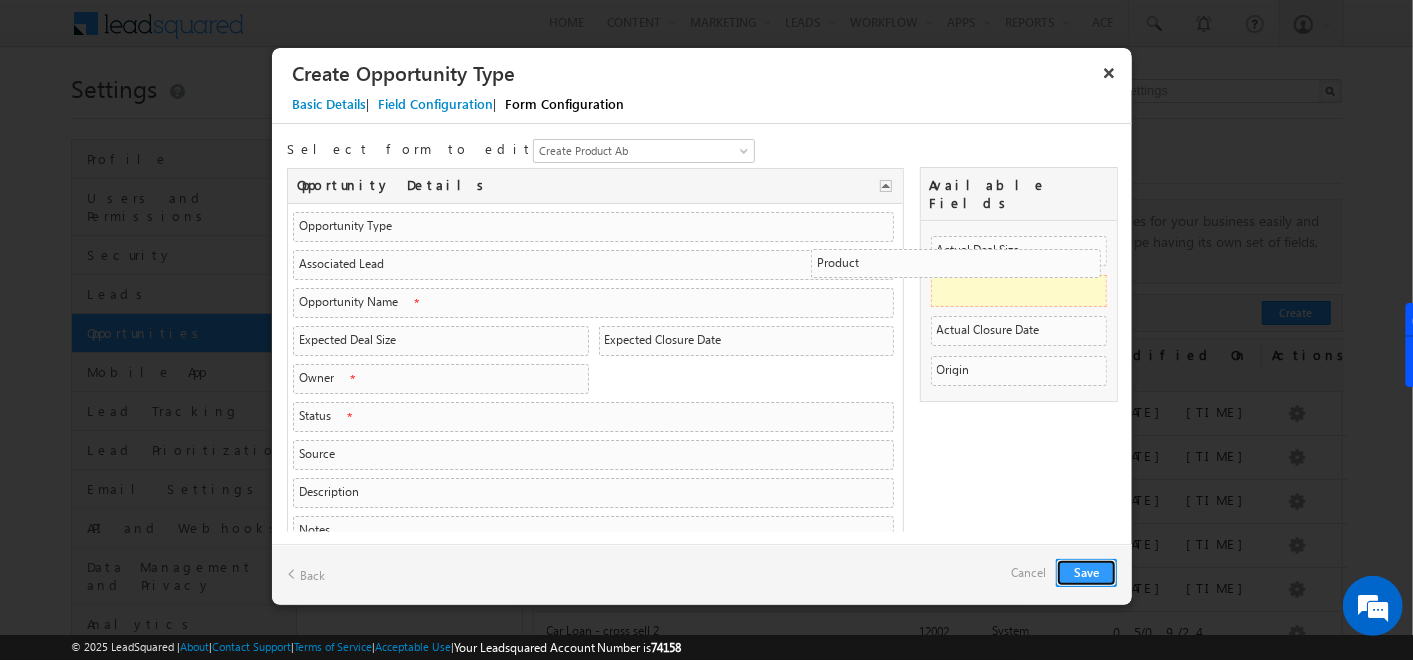 drag, startPoint x: 352, startPoint y: 382, endPoint x: 1094, endPoint y: 270, distance: 750.4052 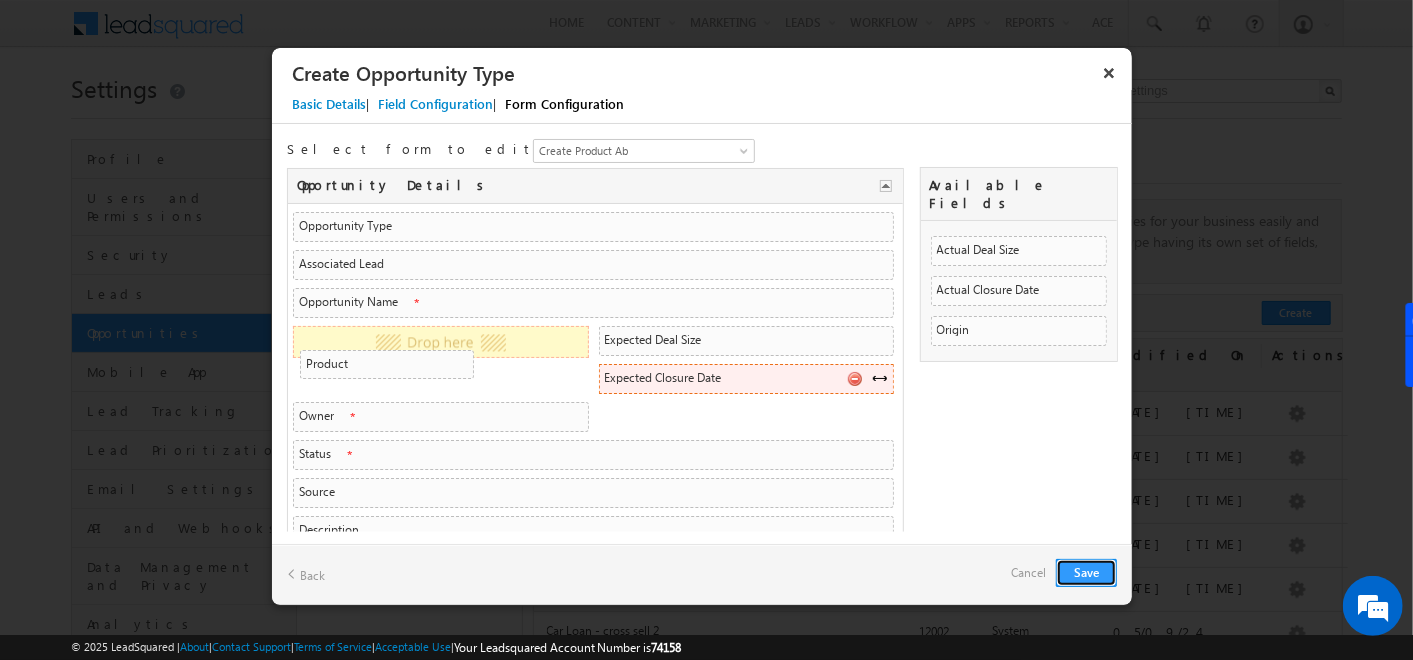drag, startPoint x: 980, startPoint y: 268, endPoint x: 388, endPoint y: 370, distance: 600.7229 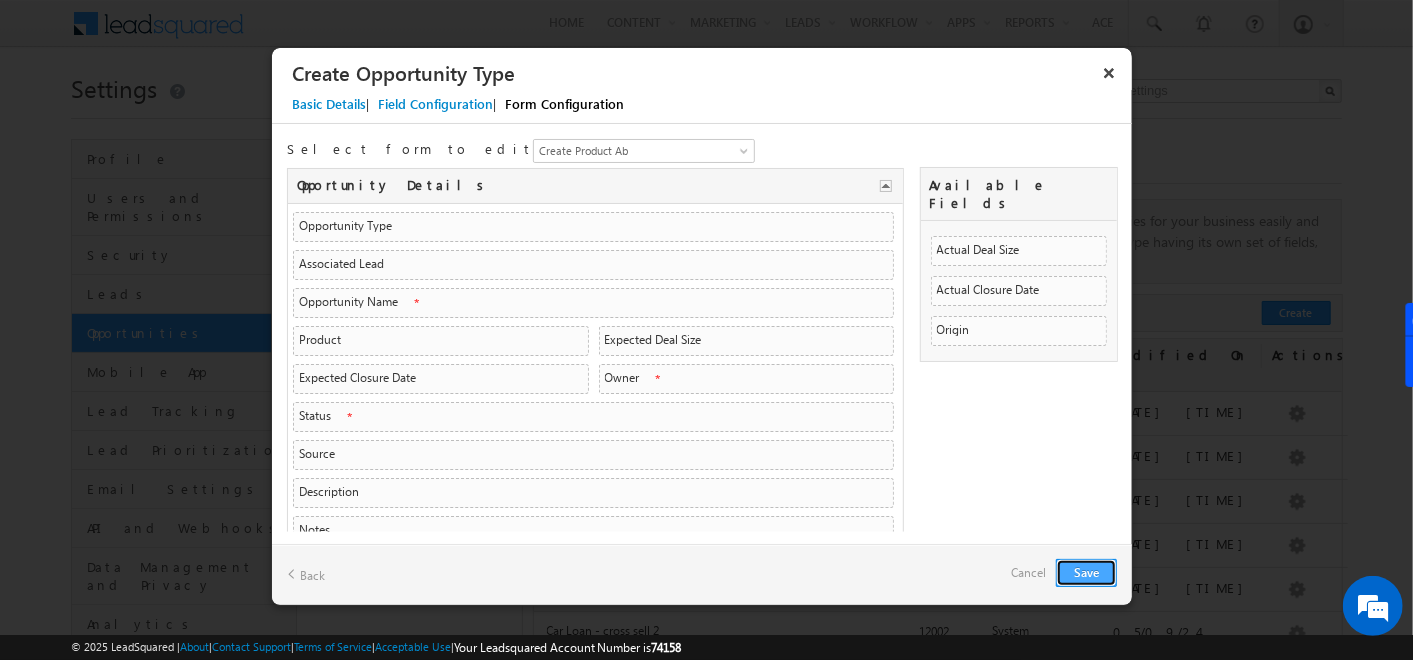 click on "Save" at bounding box center (1086, 573) 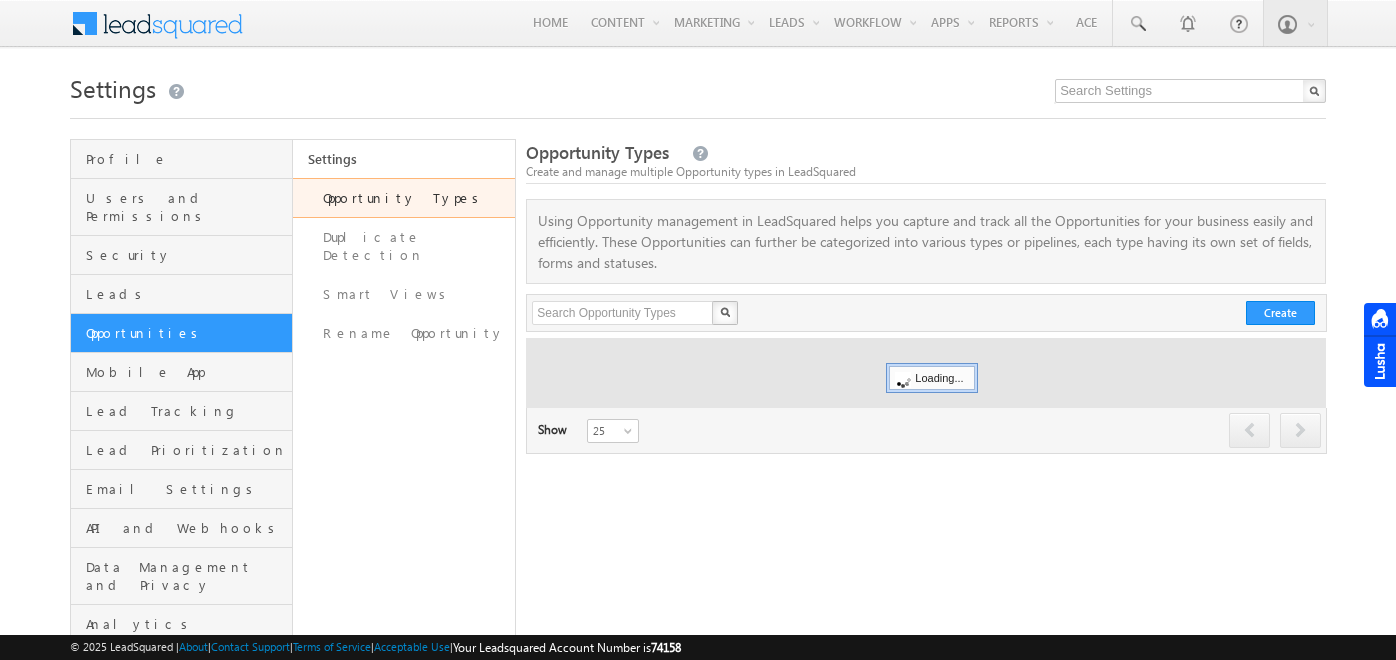 scroll, scrollTop: 0, scrollLeft: 0, axis: both 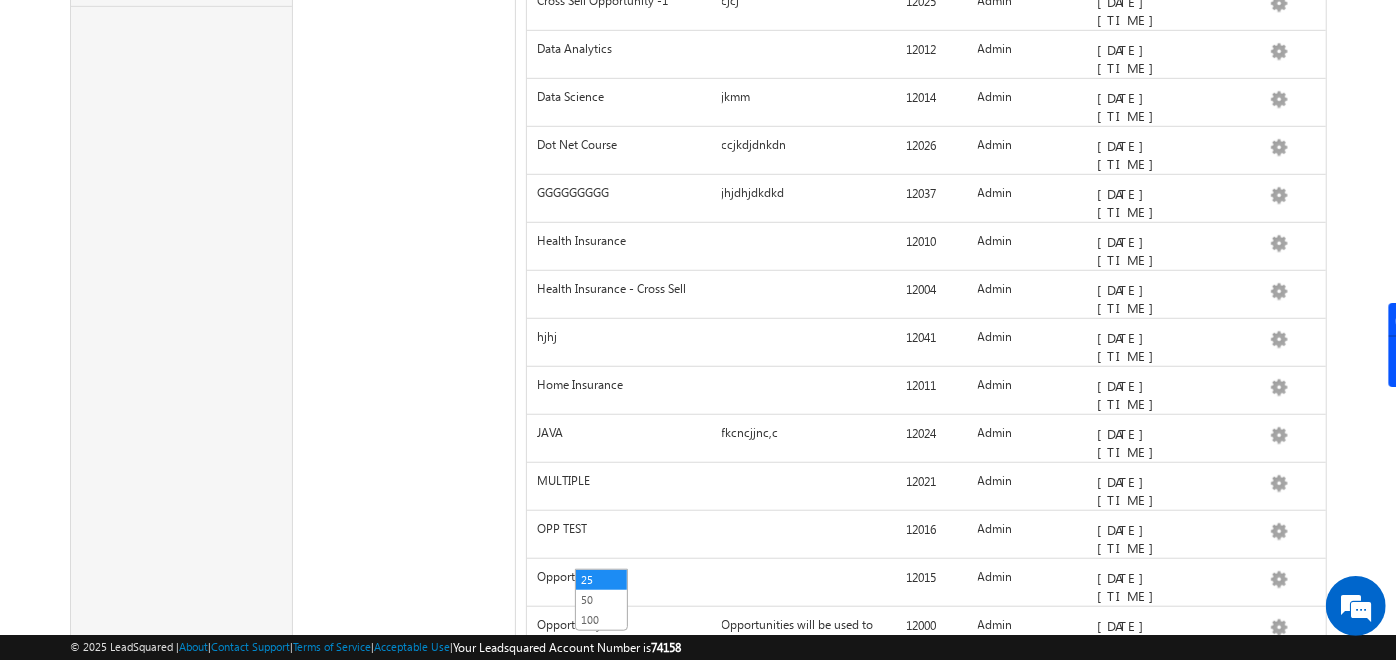 click at bounding box center [630, 829] 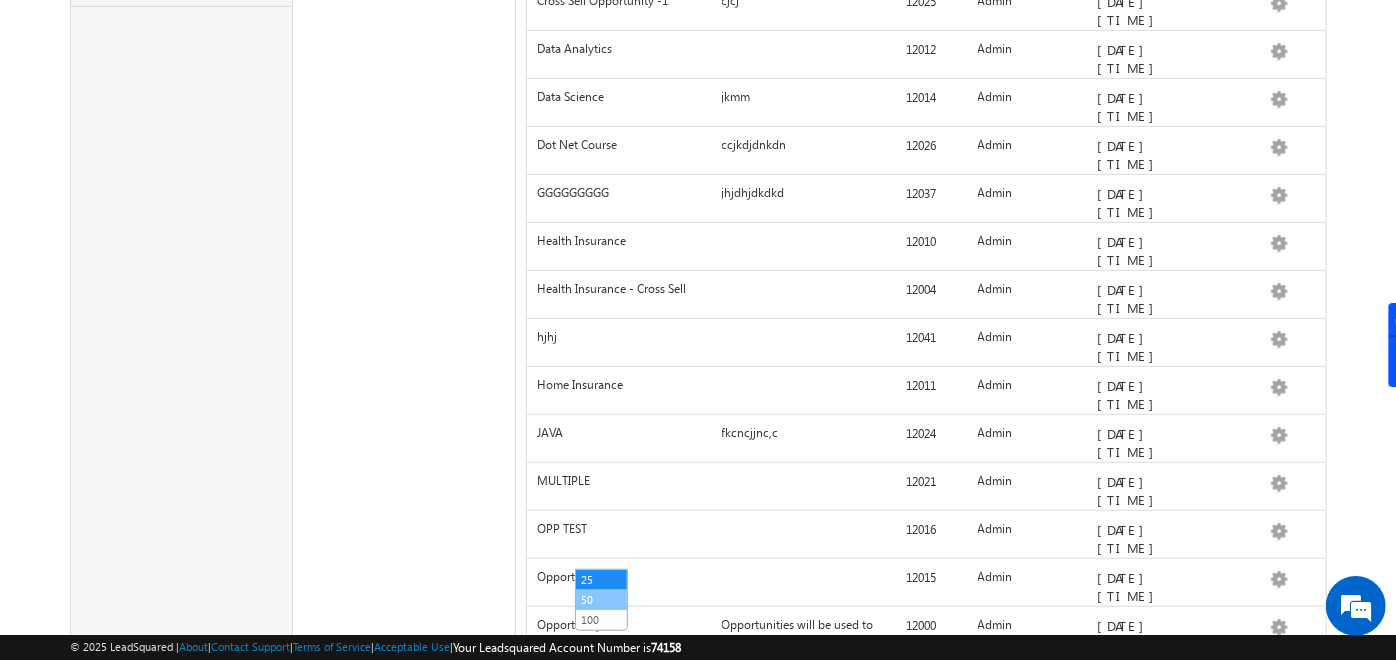 click on "50" at bounding box center [601, 600] 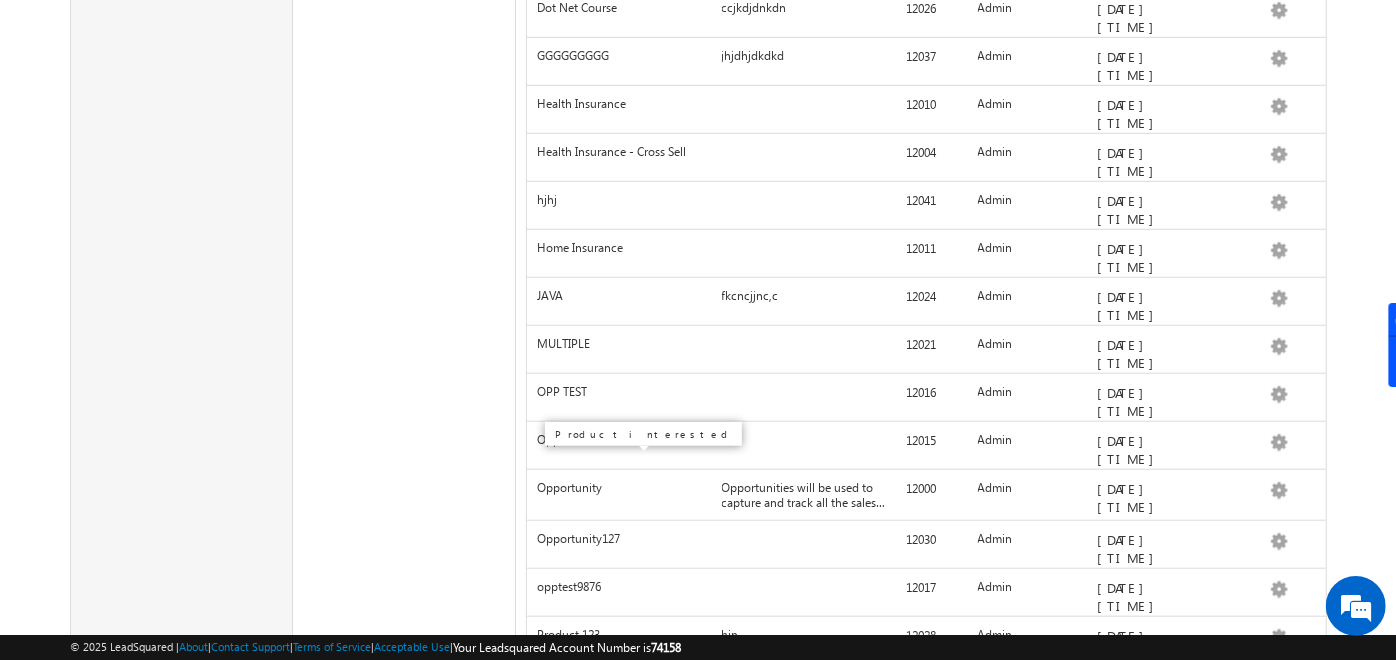 scroll, scrollTop: 931, scrollLeft: 0, axis: vertical 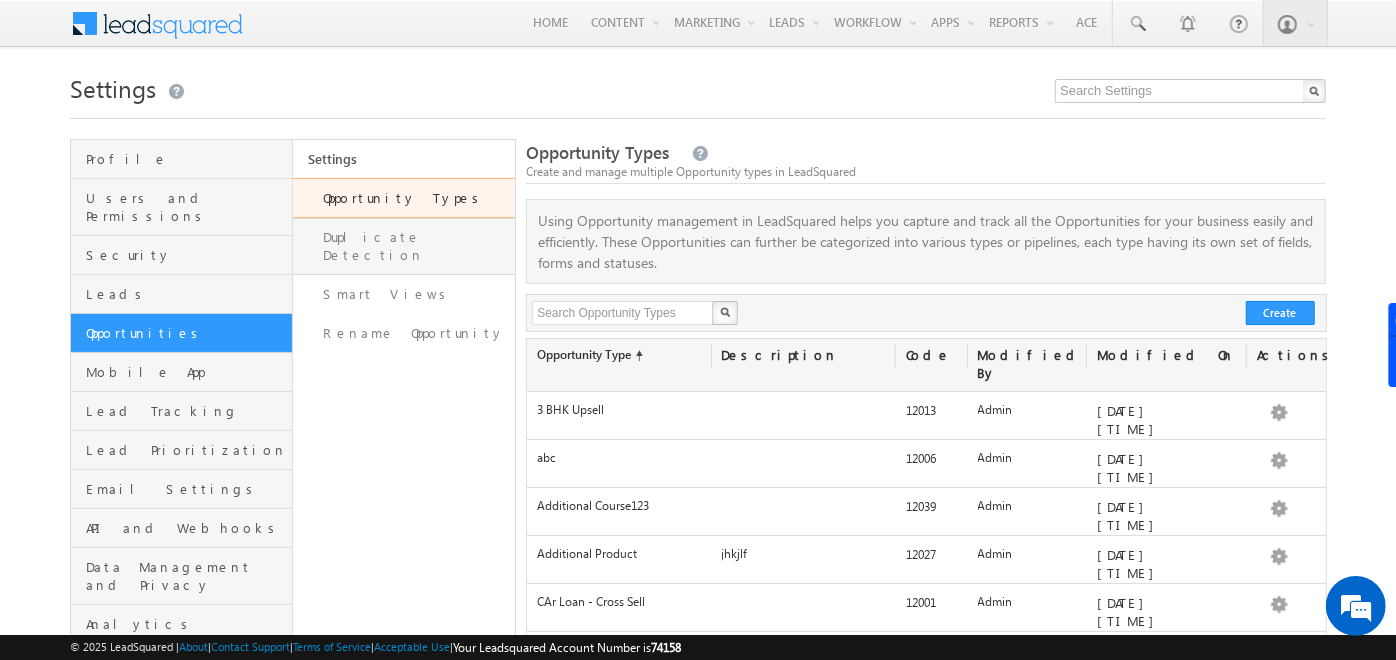 click on "Duplicate Detection" at bounding box center [404, 246] 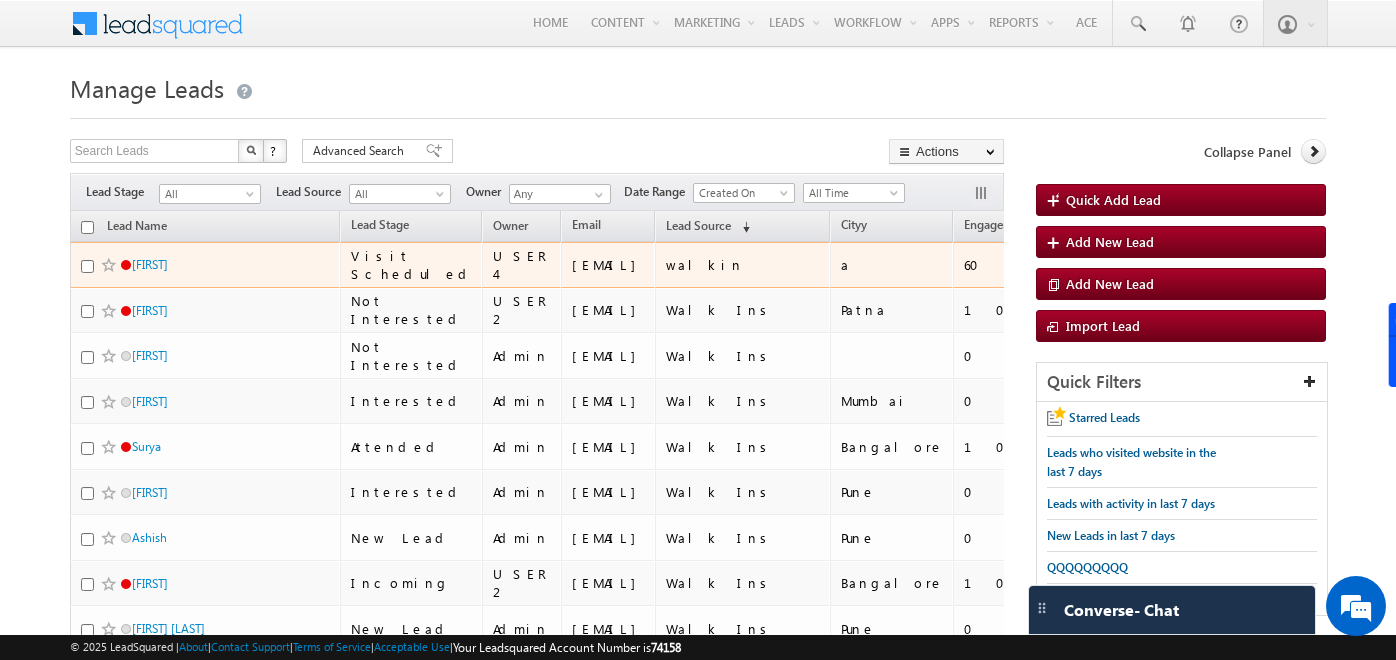 scroll, scrollTop: 142, scrollLeft: 0, axis: vertical 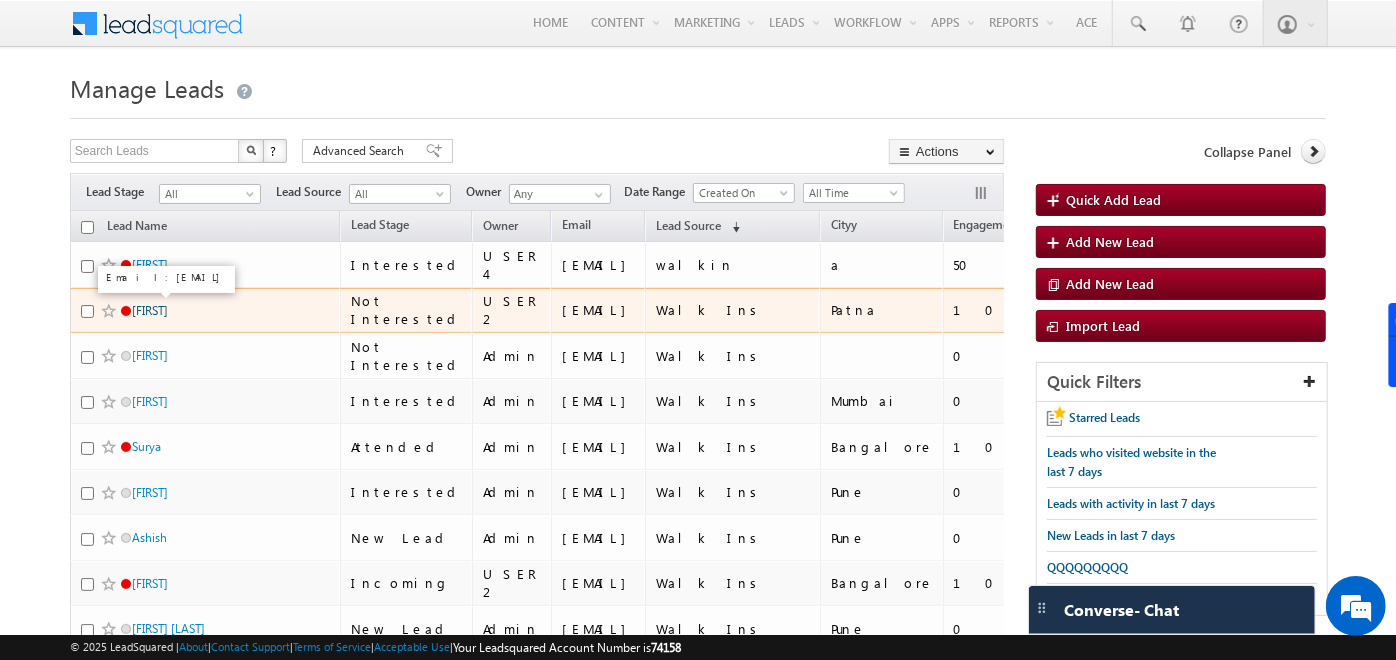 click on "[FIRST]" at bounding box center [150, 310] 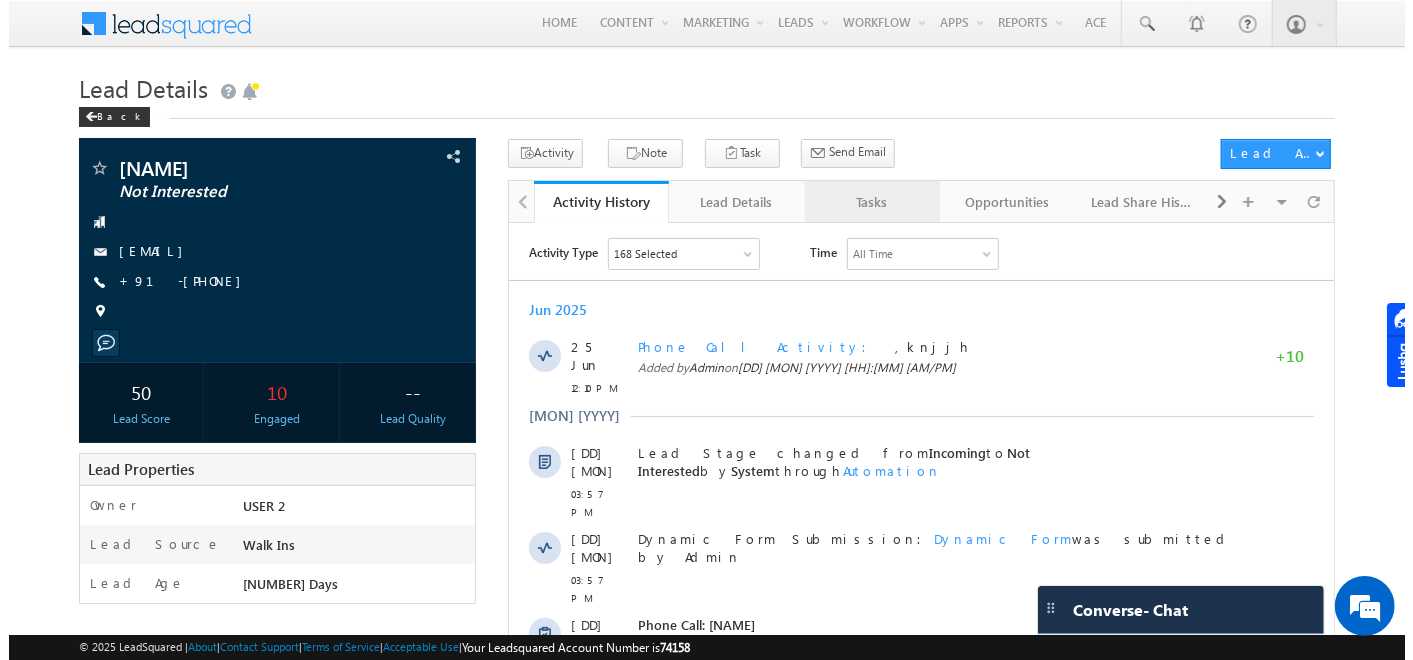 scroll, scrollTop: 0, scrollLeft: 0, axis: both 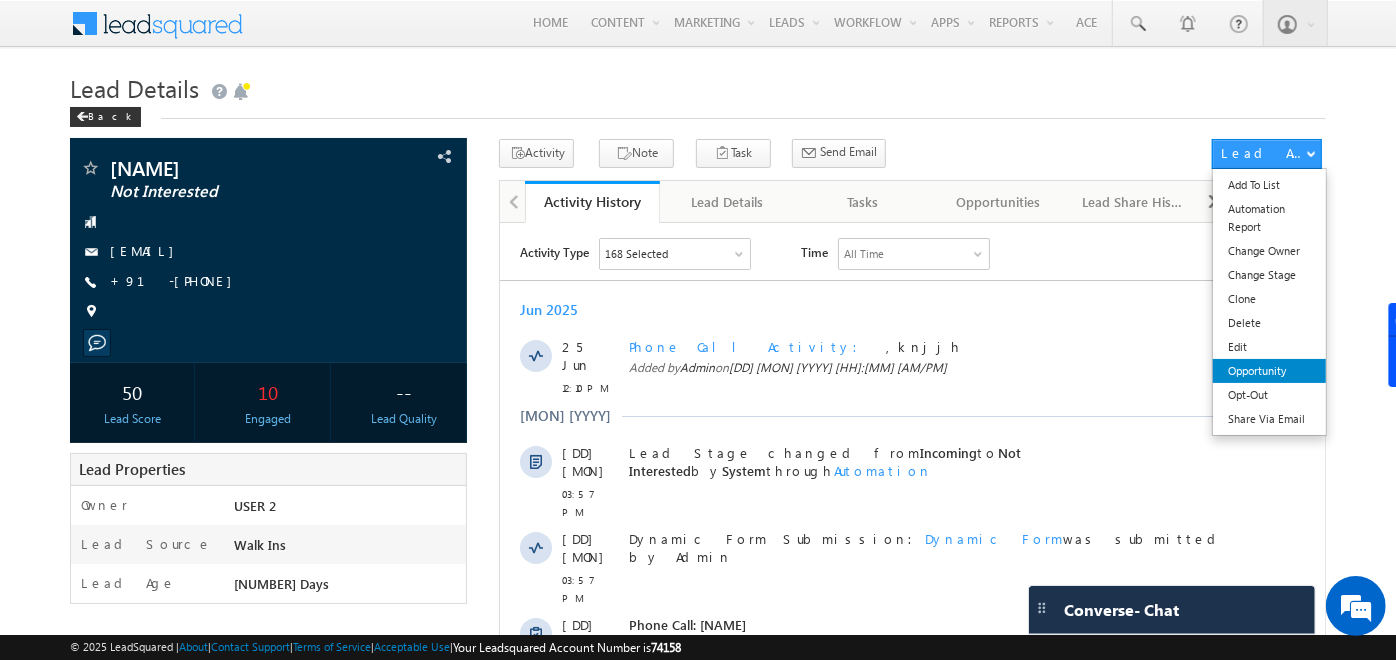 click on "Opportunity" at bounding box center [1269, 371] 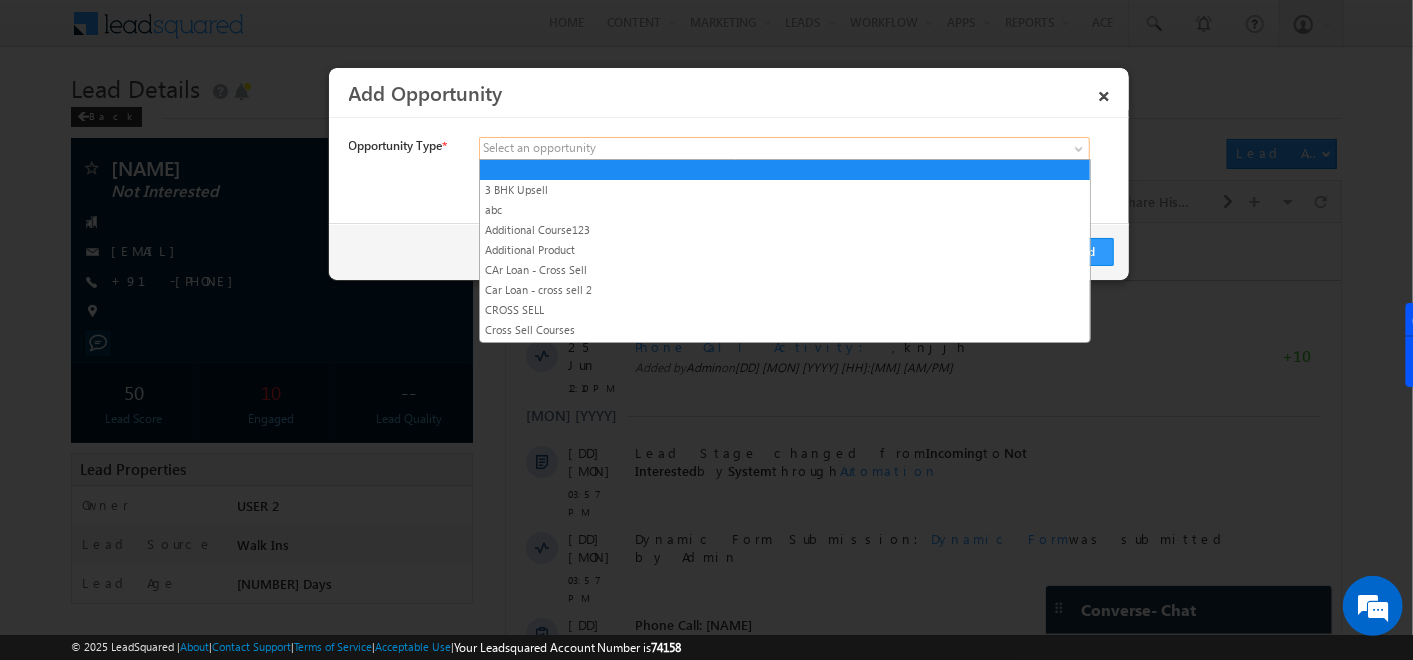 click at bounding box center [636, 149] 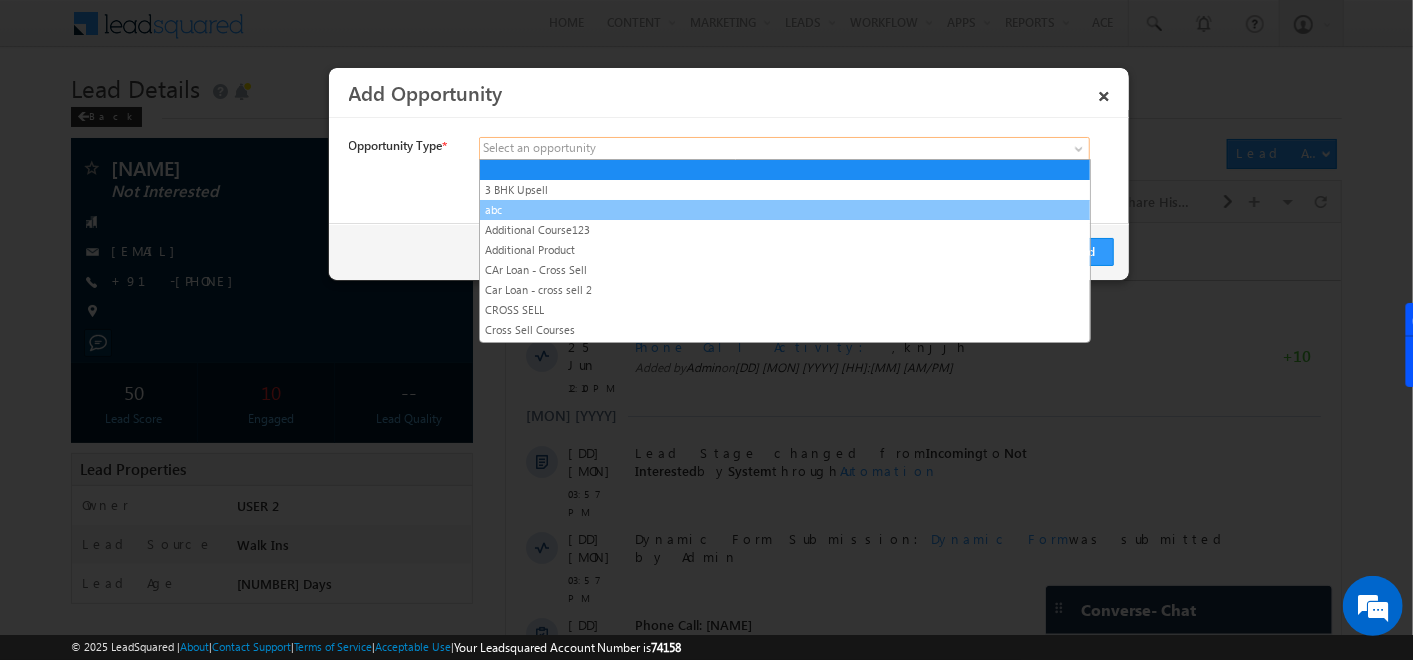 scroll, scrollTop: 405, scrollLeft: 0, axis: vertical 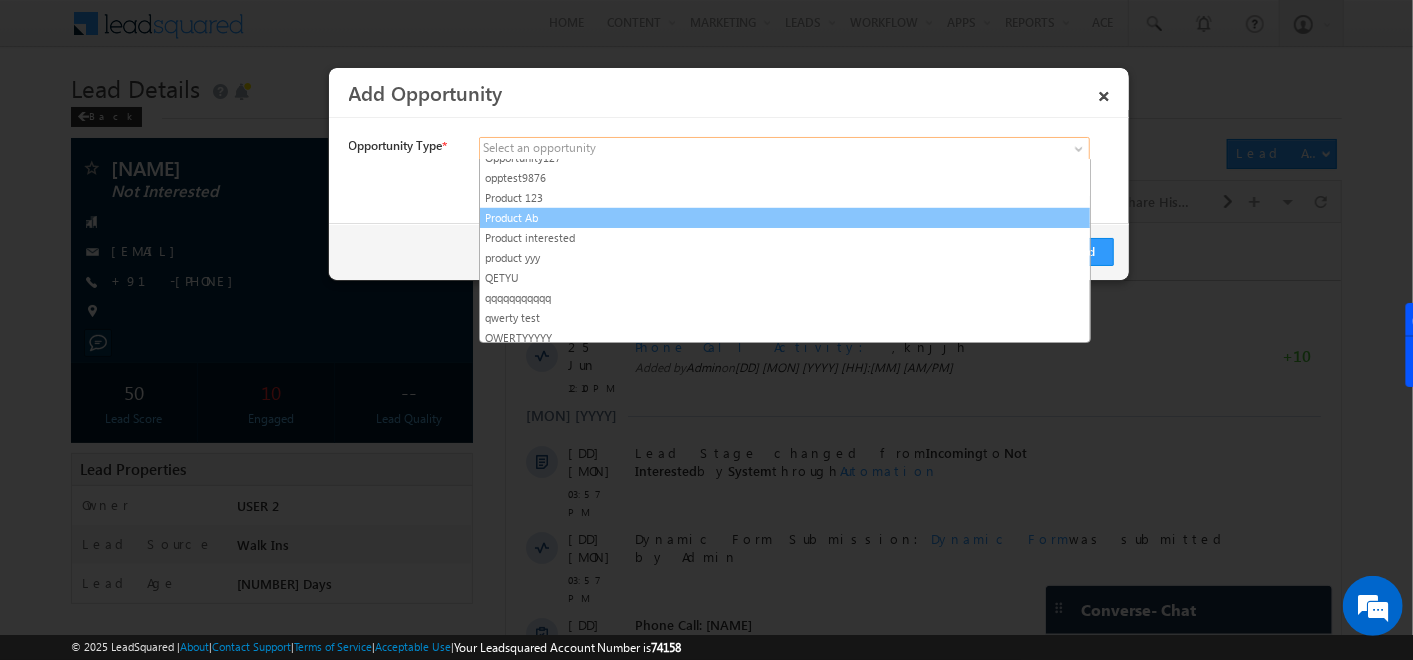 click on "Product Ab" at bounding box center [785, 218] 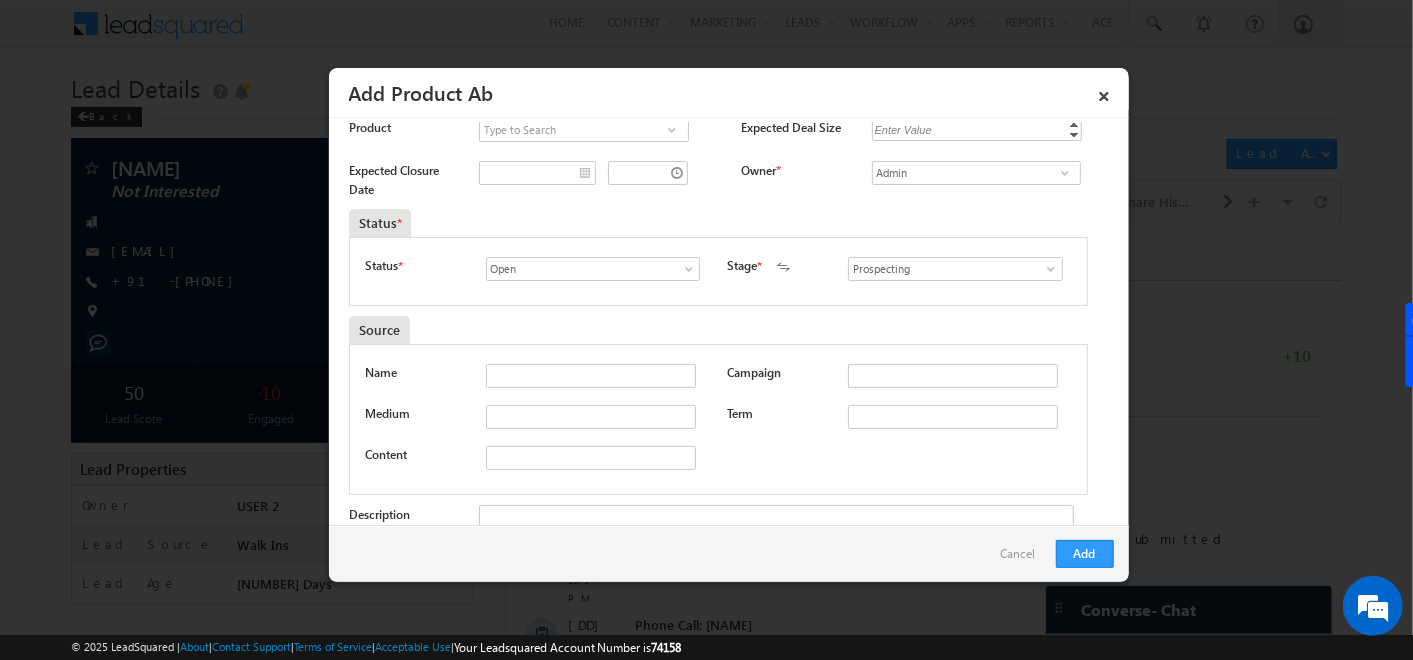 scroll, scrollTop: 0, scrollLeft: 0, axis: both 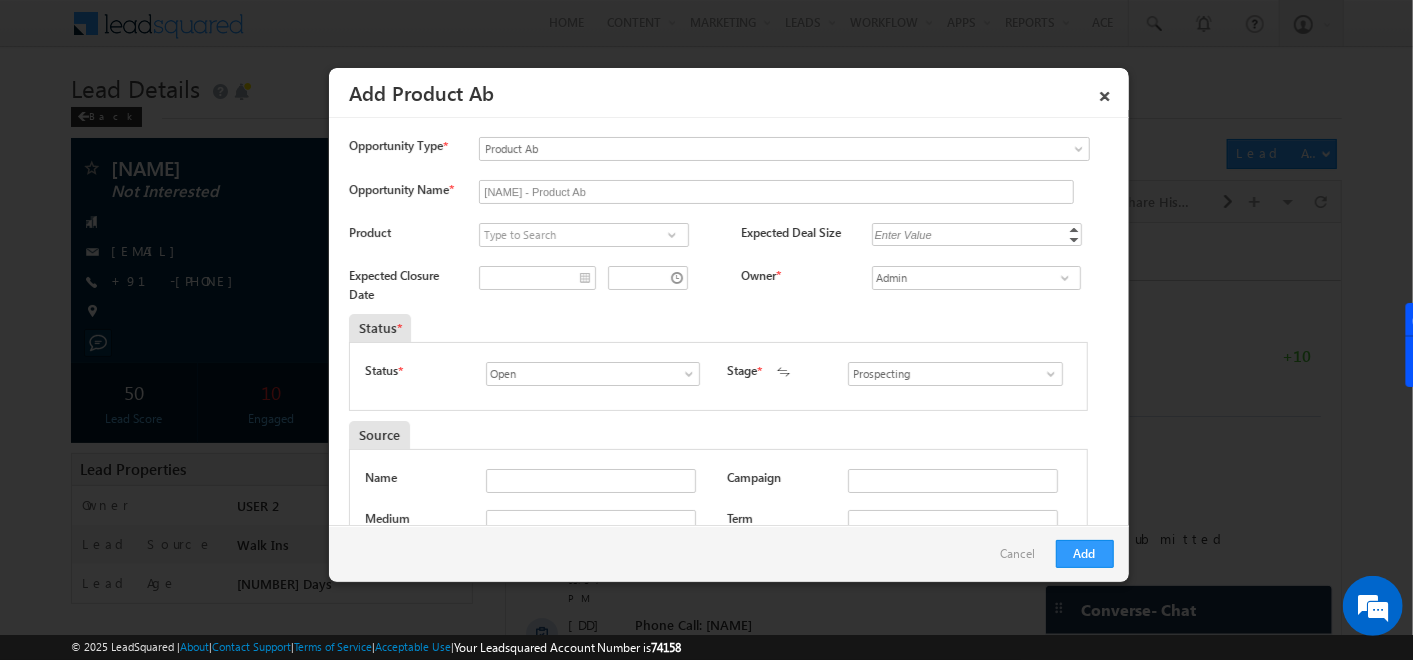 click at bounding box center (672, 235) 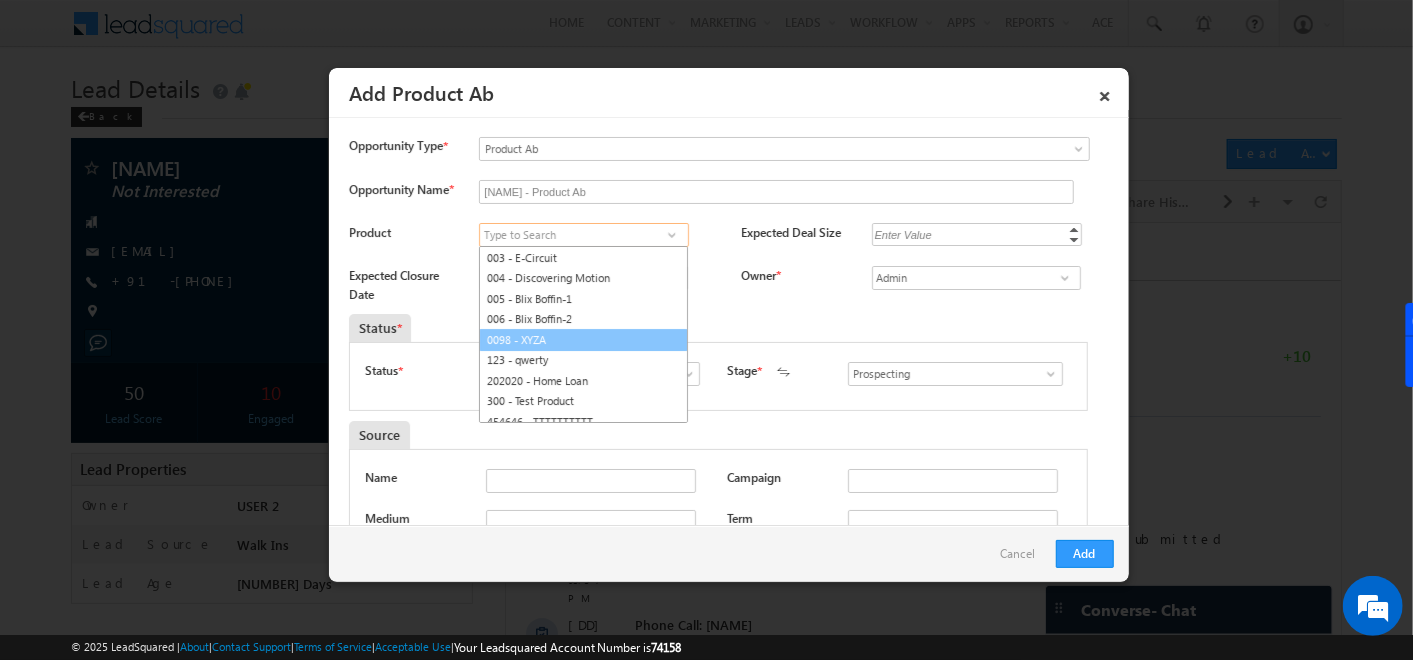 scroll, scrollTop: 82, scrollLeft: 0, axis: vertical 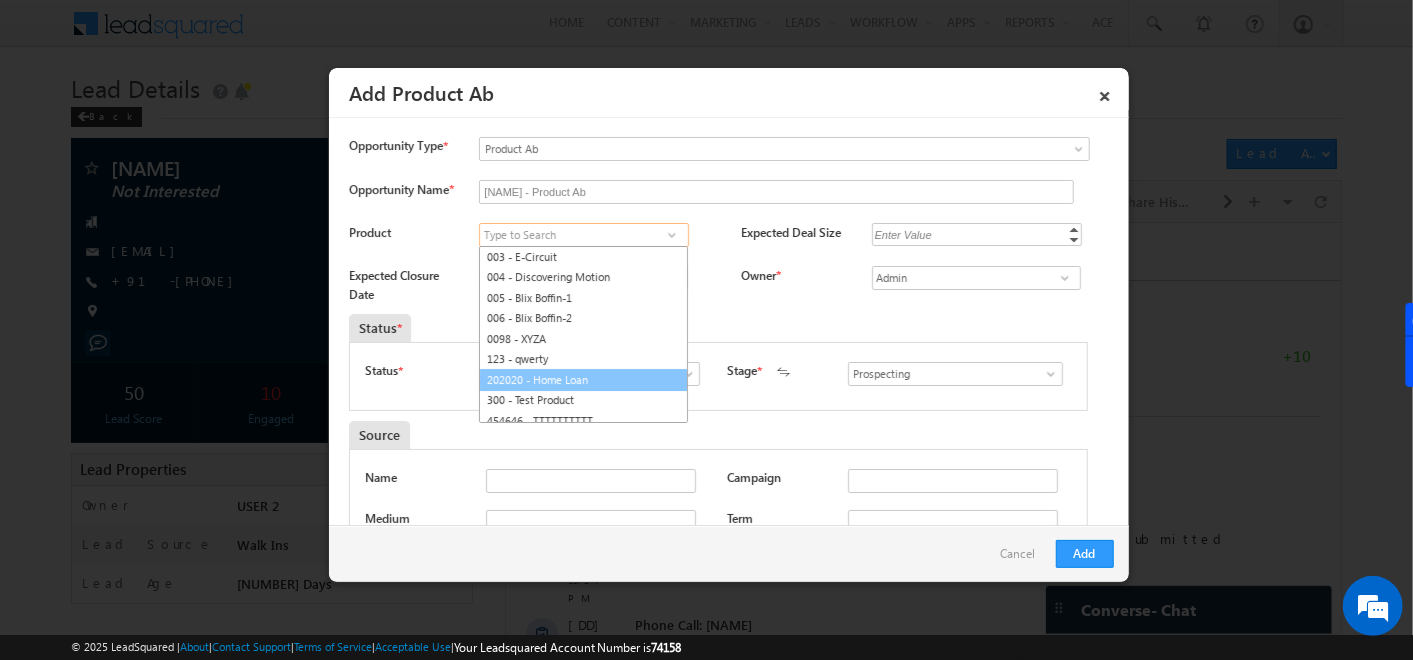 click on "202020 - Home Loan" at bounding box center [583, 380] 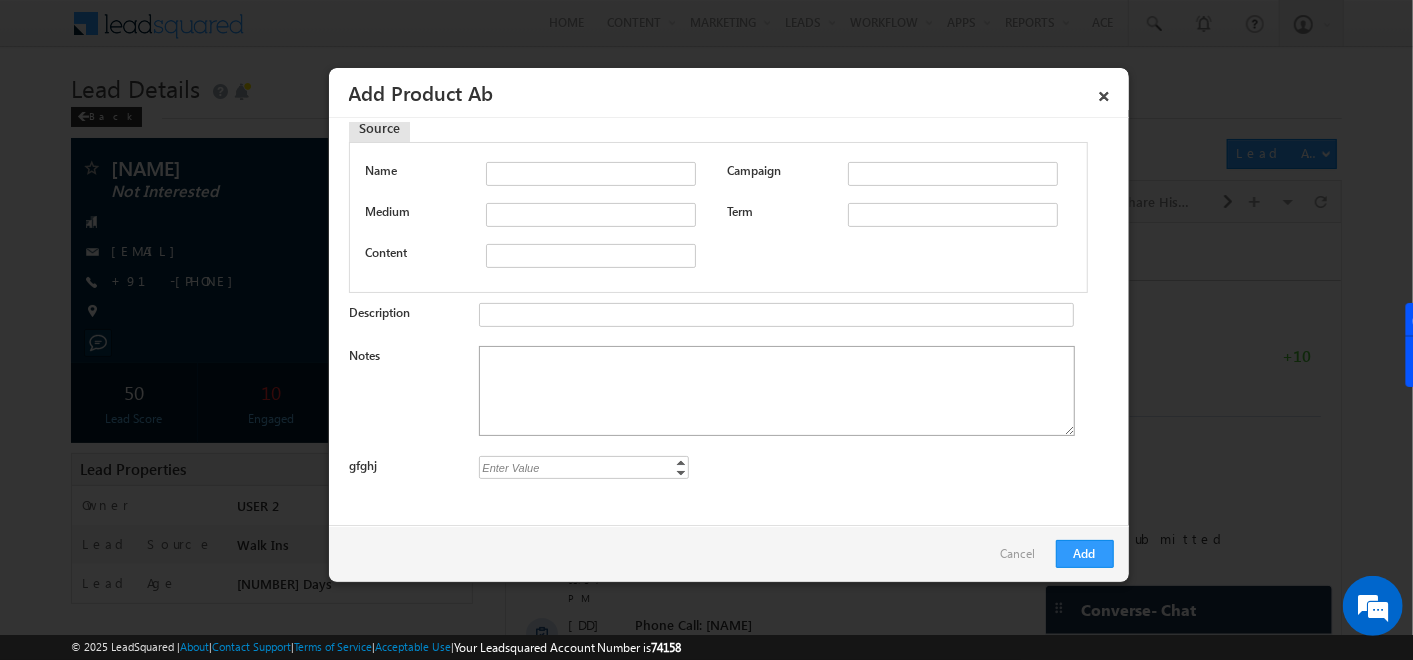 scroll, scrollTop: 0, scrollLeft: 0, axis: both 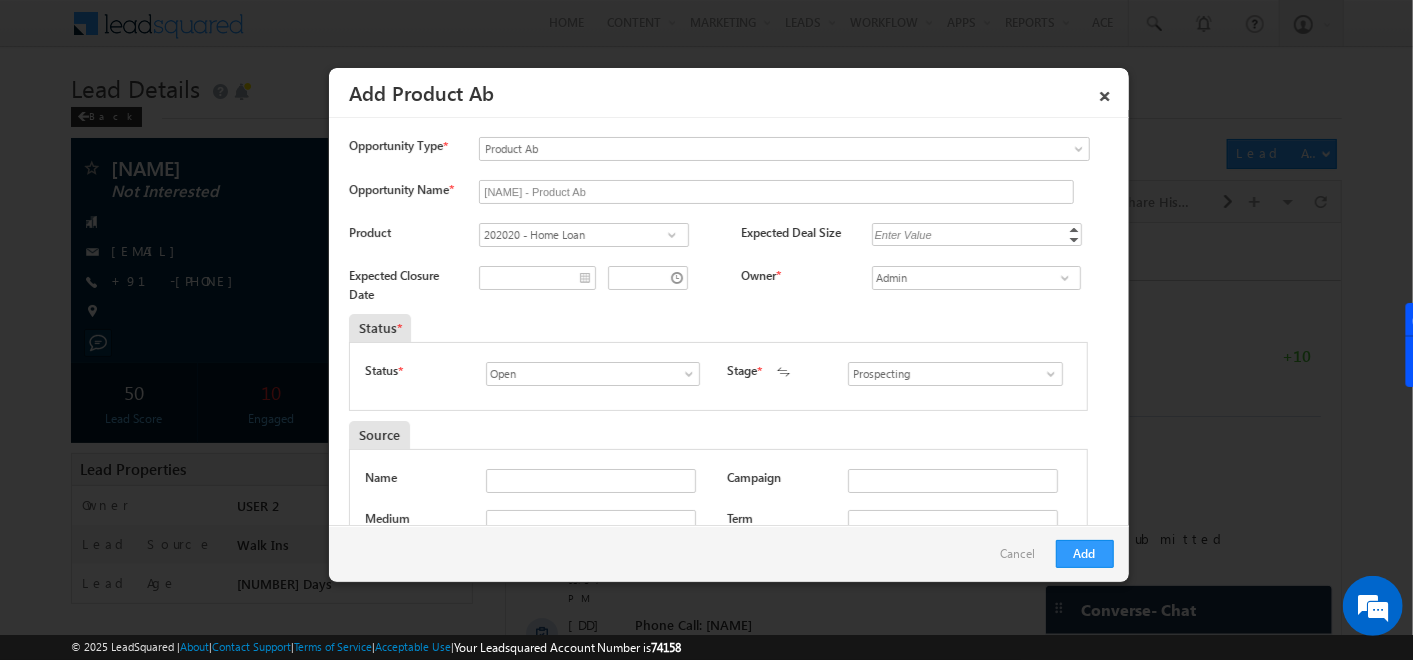 click at bounding box center [672, 235] 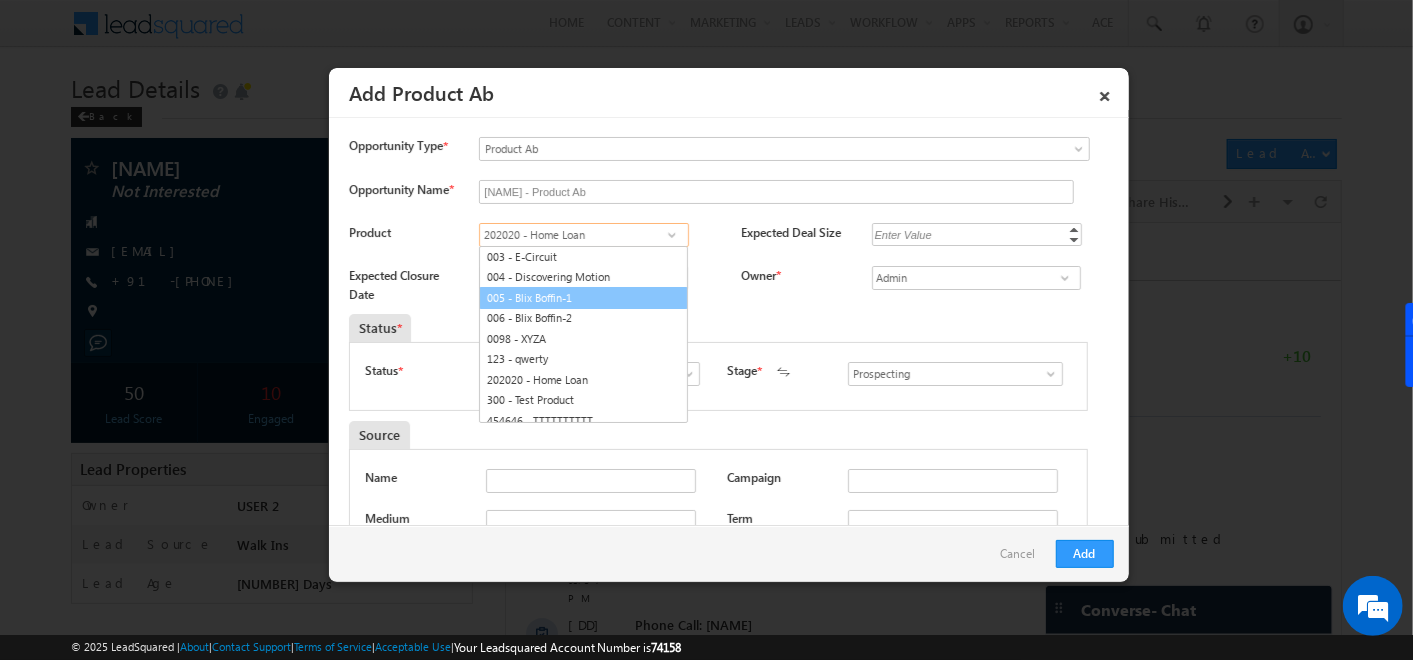 scroll, scrollTop: 82, scrollLeft: 0, axis: vertical 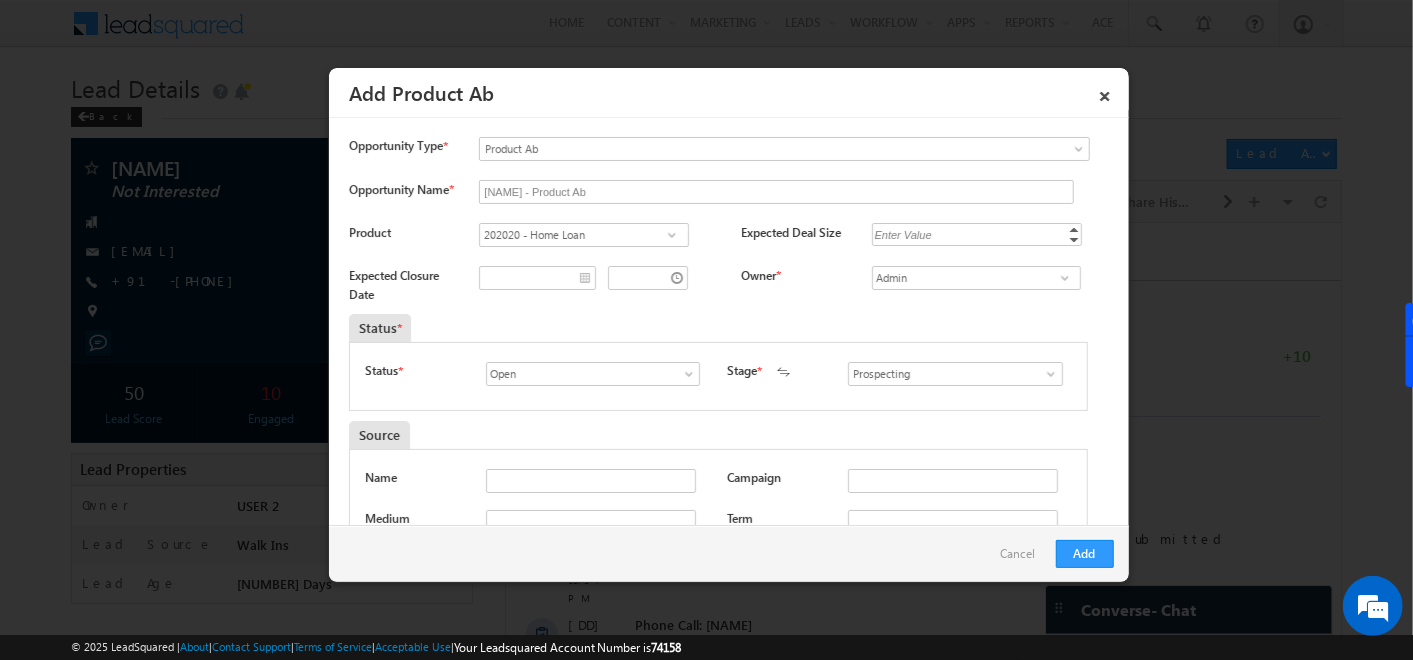 click on "Product" at bounding box center (370, 232) 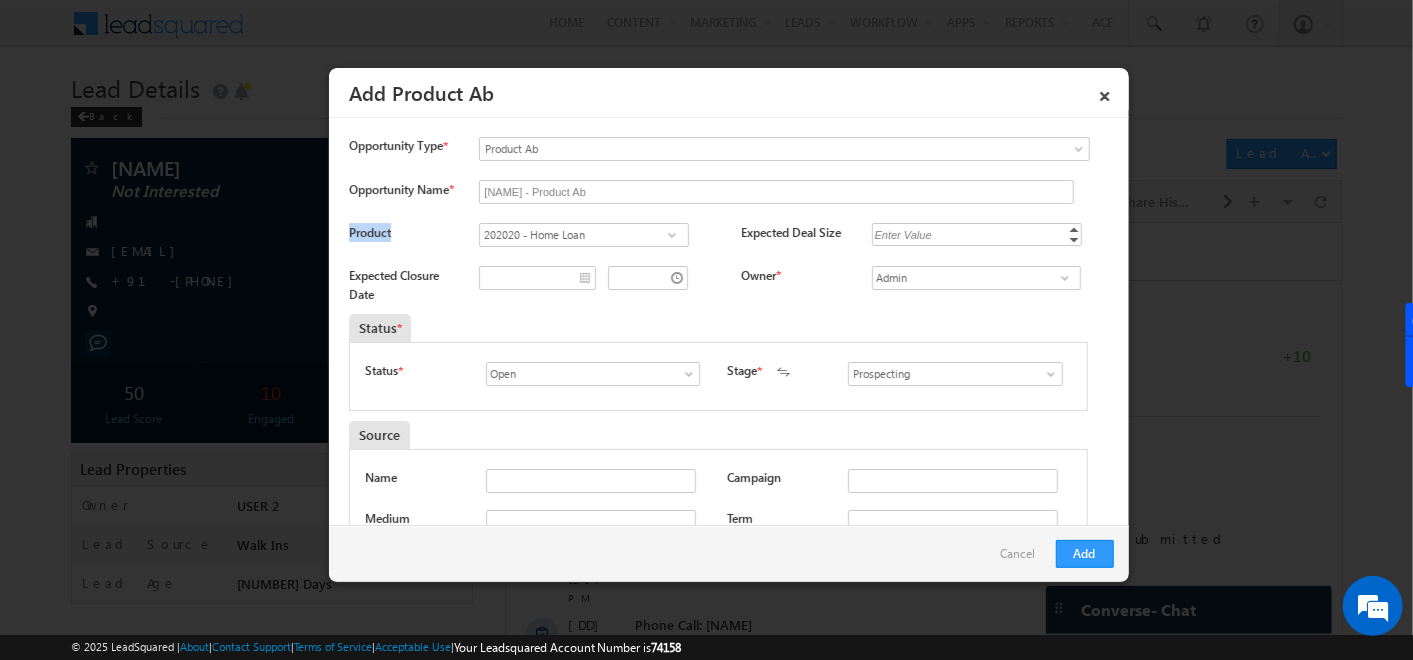 click on "Product" at bounding box center (370, 232) 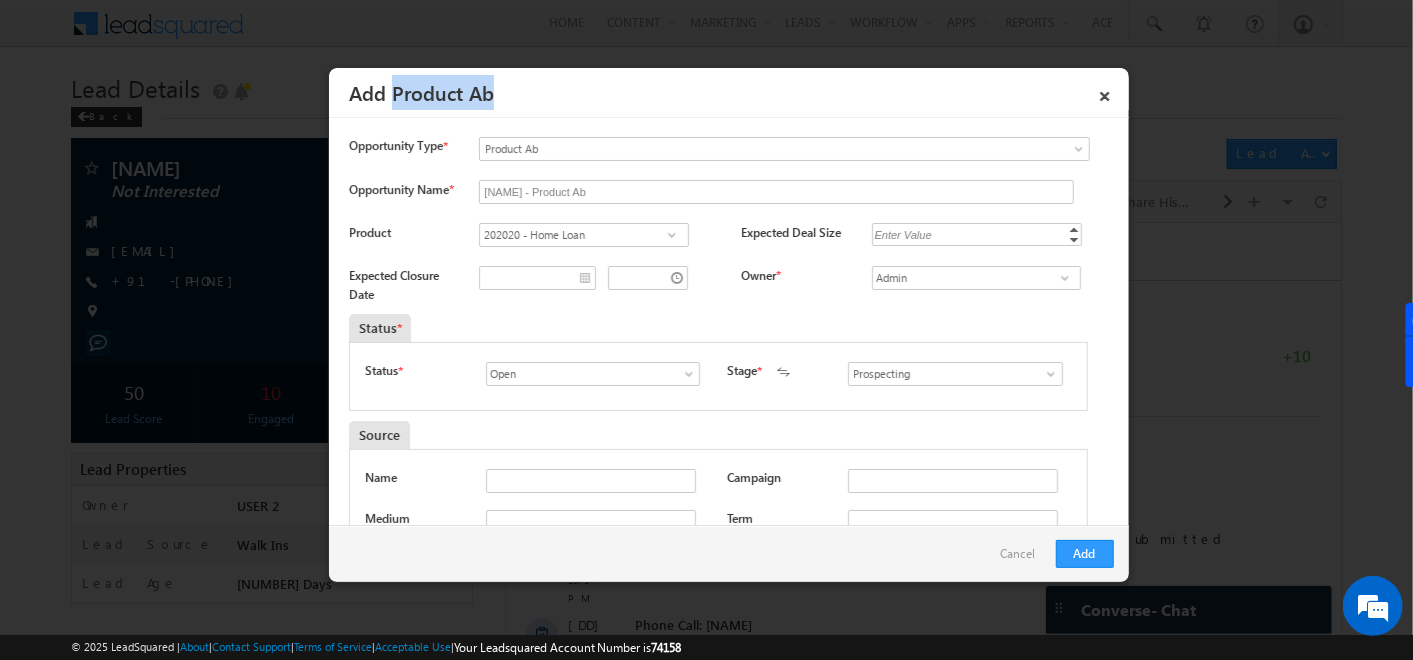 drag, startPoint x: 391, startPoint y: 97, endPoint x: 535, endPoint y: 102, distance: 144.08678 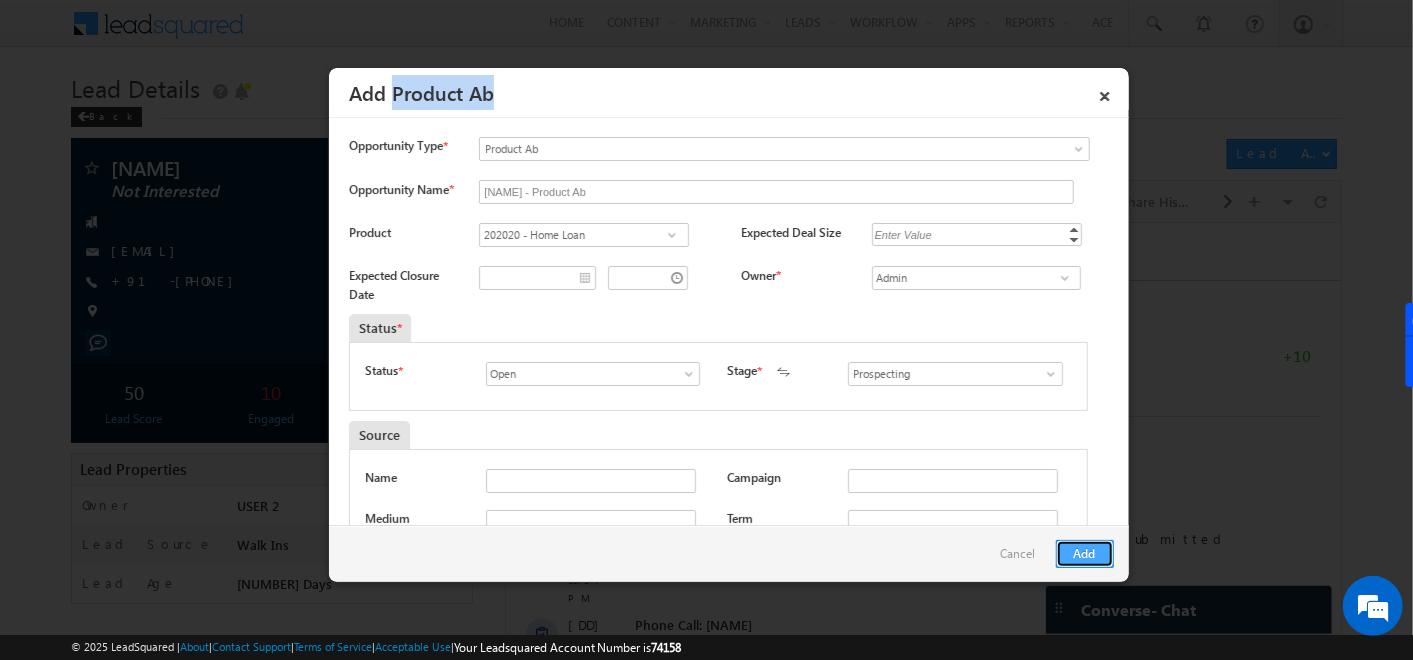 click on "Add" at bounding box center (1085, 554) 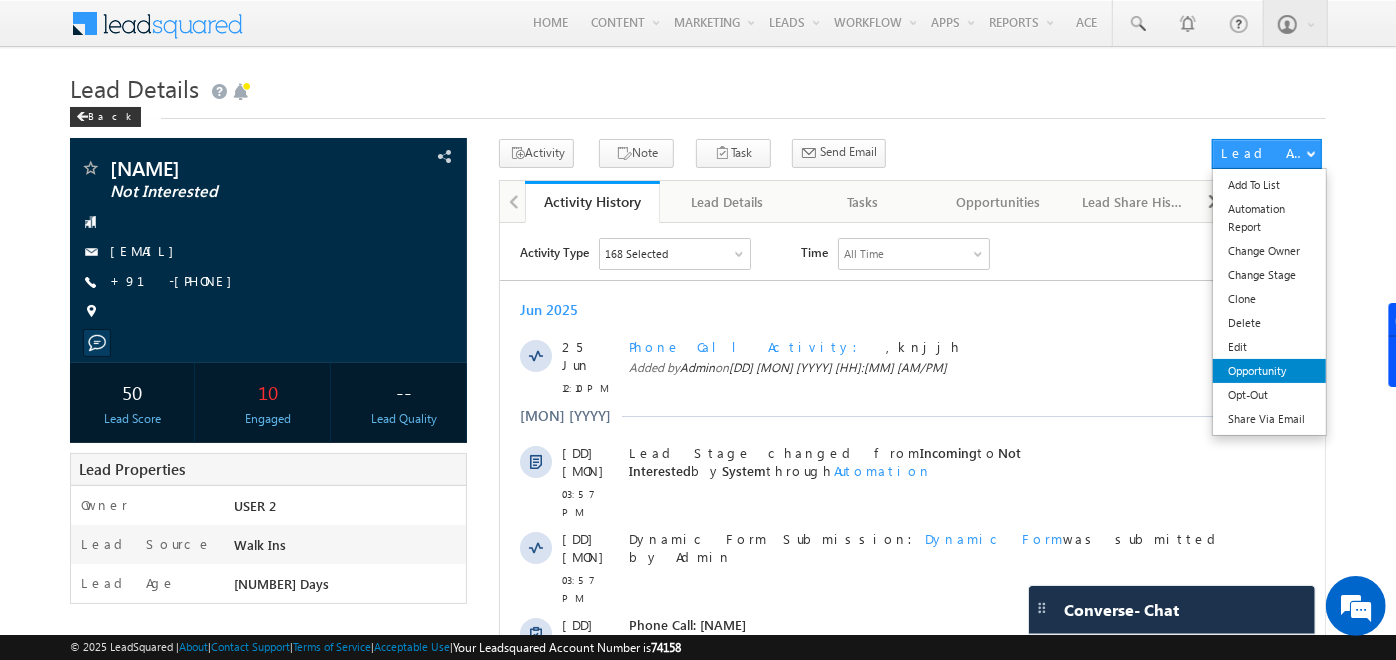 click on "Opportunity" at bounding box center (1269, 371) 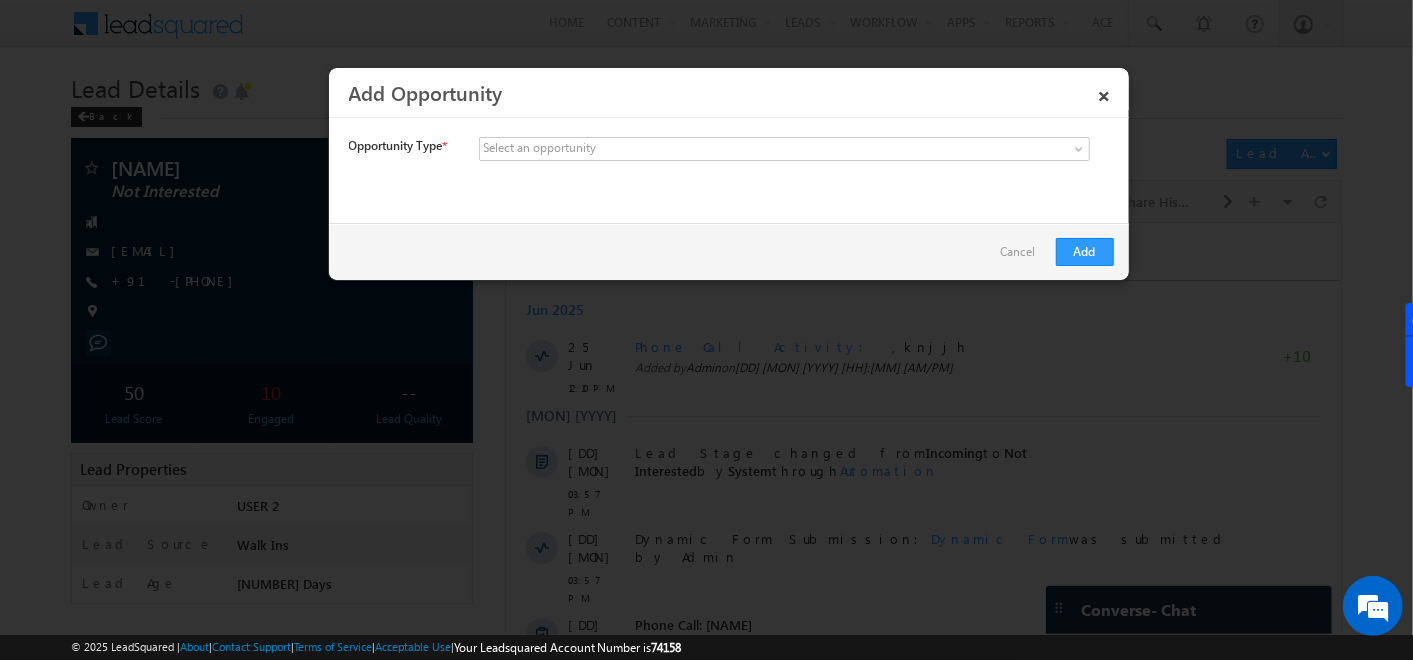click on "Select an opportunity" at bounding box center (539, 148) 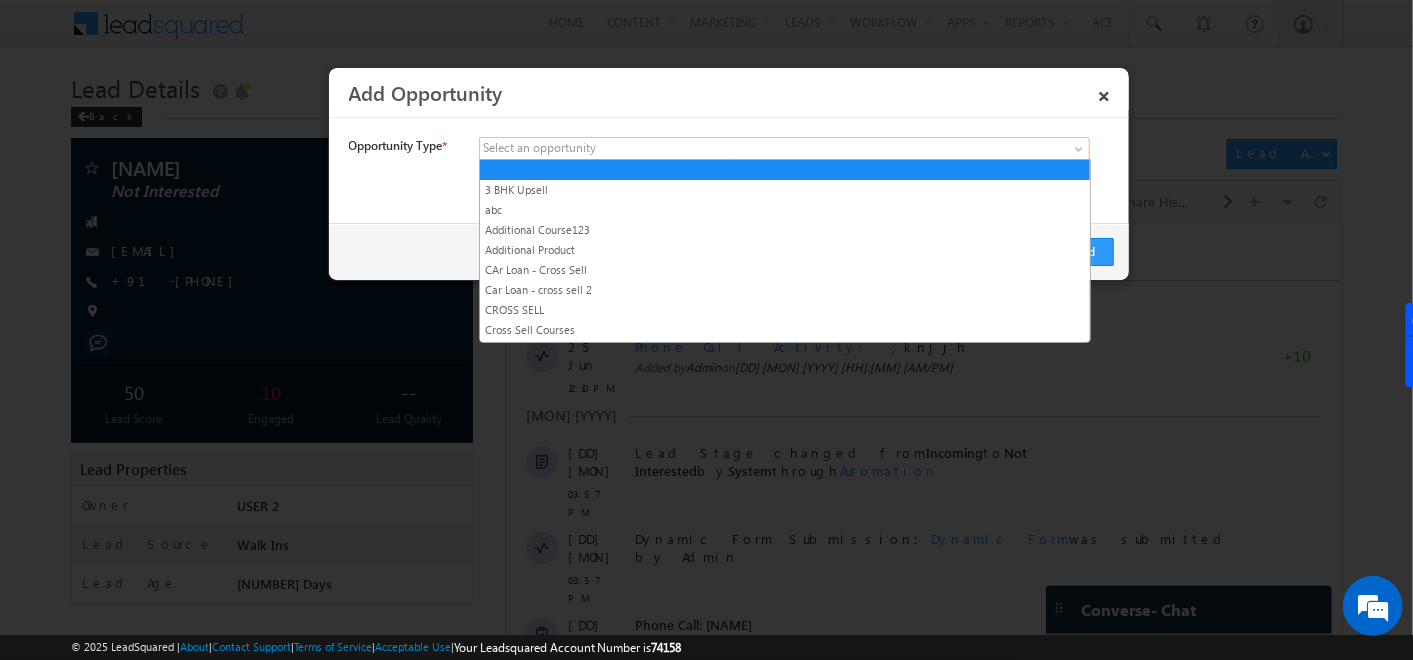 click at bounding box center (1081, 153) 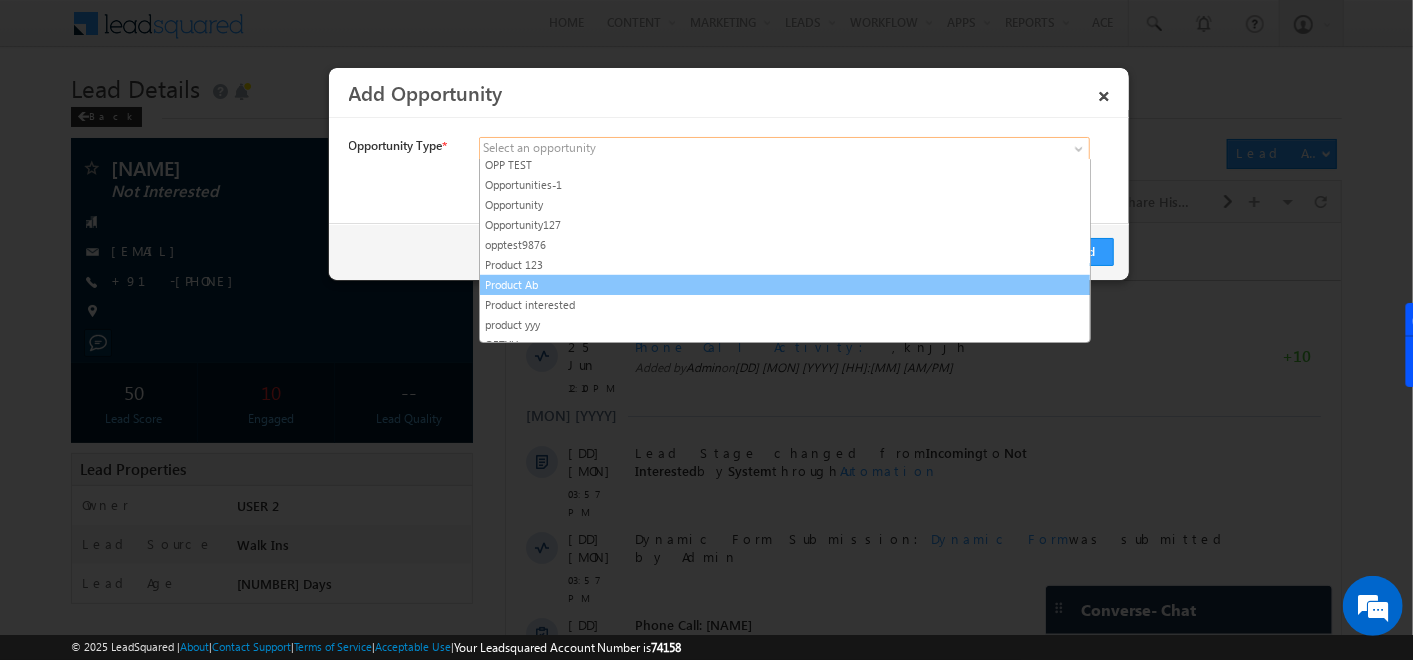 click on "Product Ab" at bounding box center (785, 285) 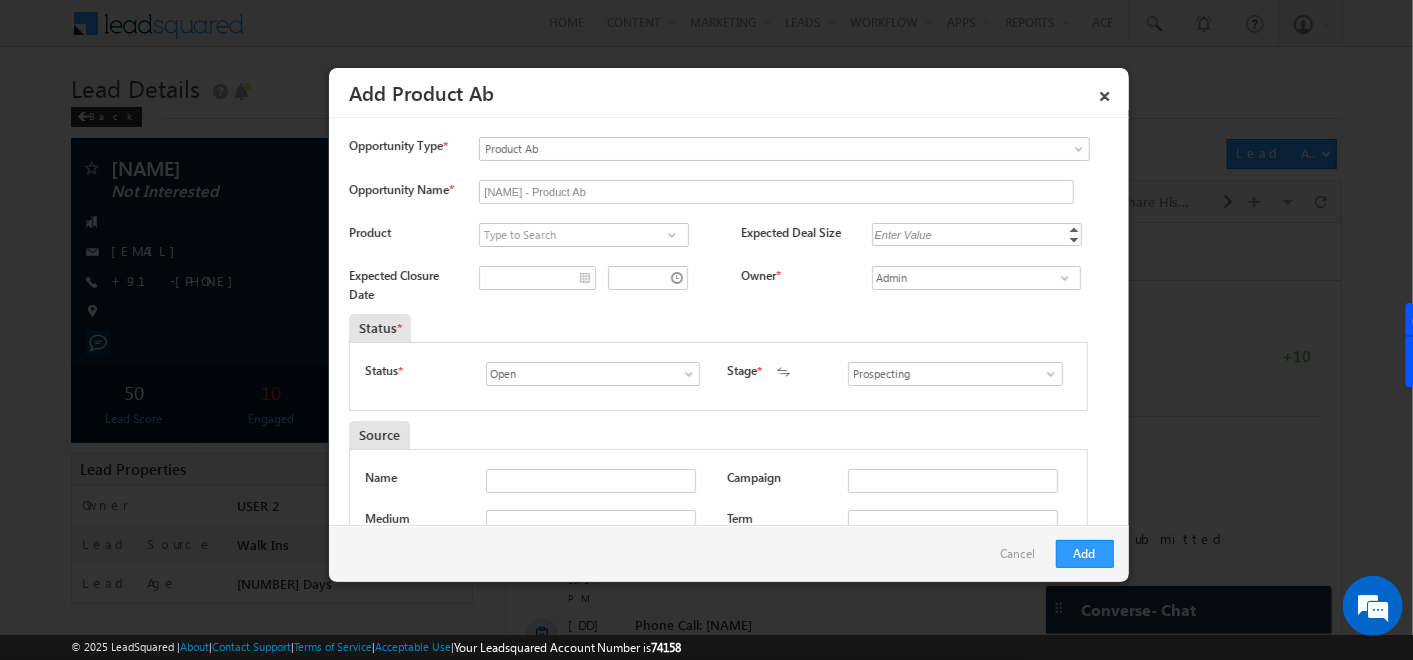 click at bounding box center (672, 235) 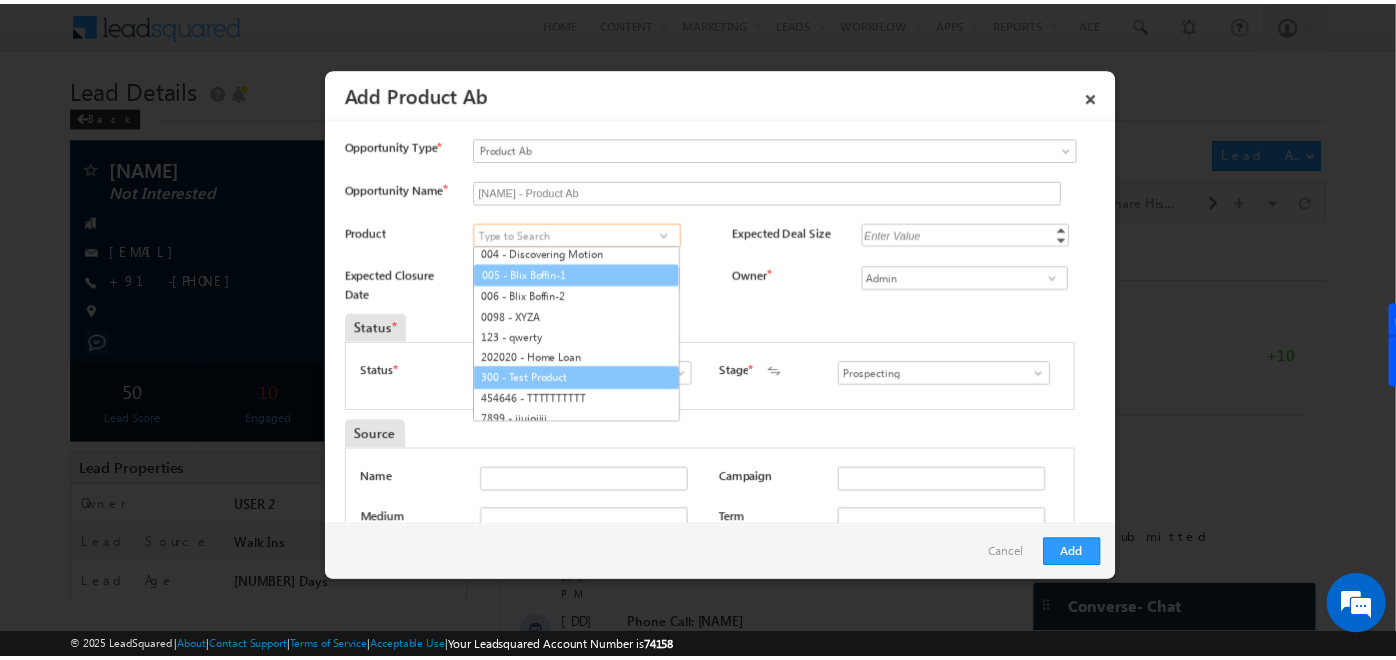 scroll, scrollTop: 111, scrollLeft: 0, axis: vertical 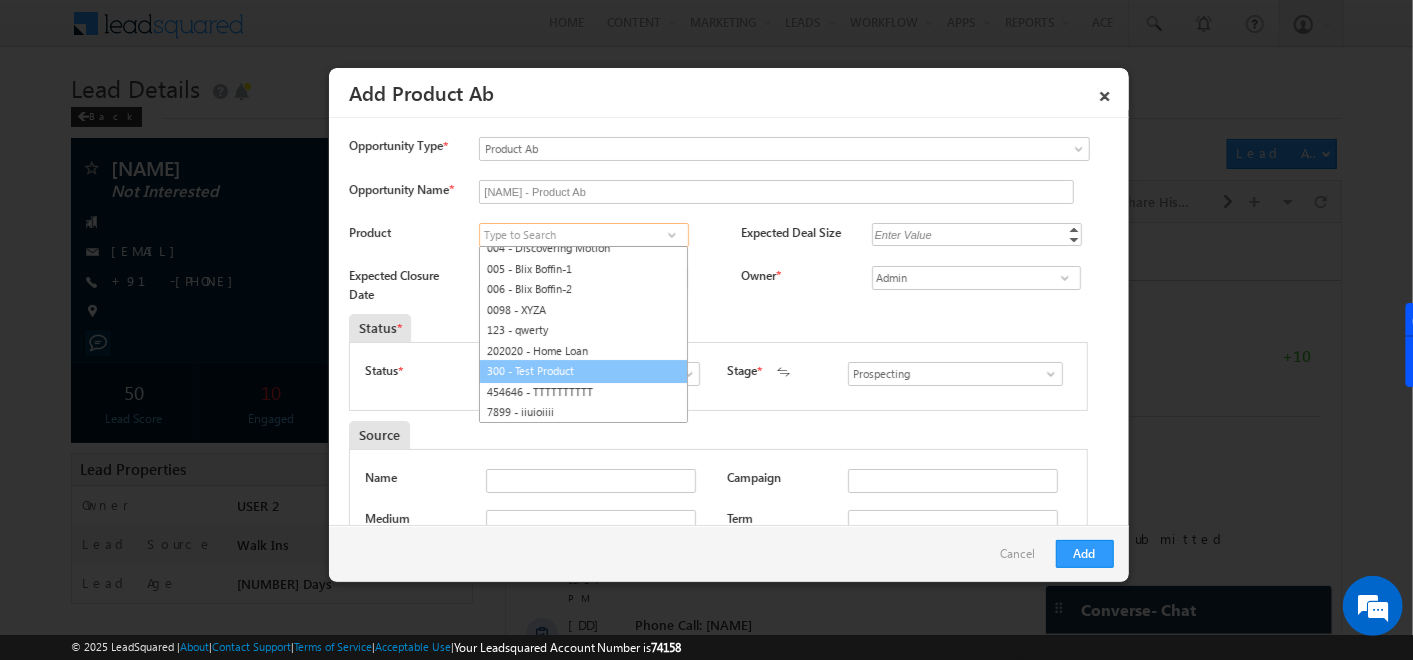 click on "300 - Test Product" at bounding box center (583, 371) 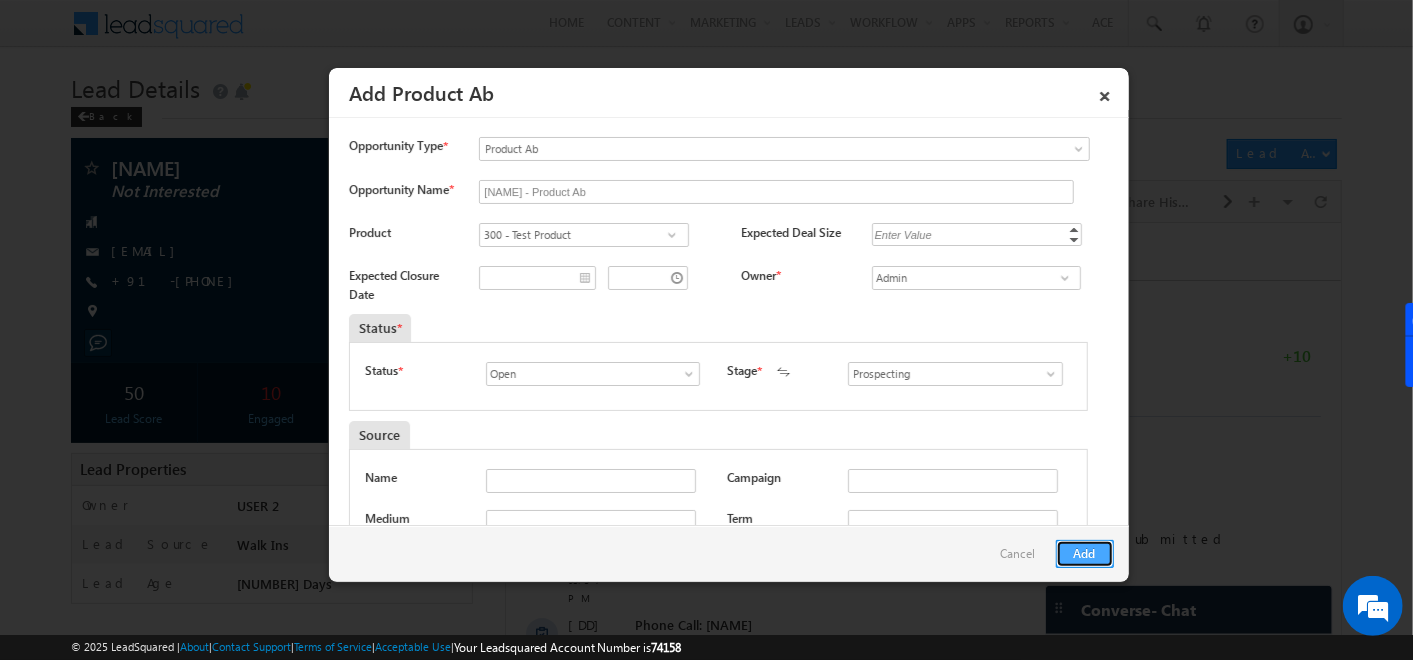 click on "Add" at bounding box center [1085, 554] 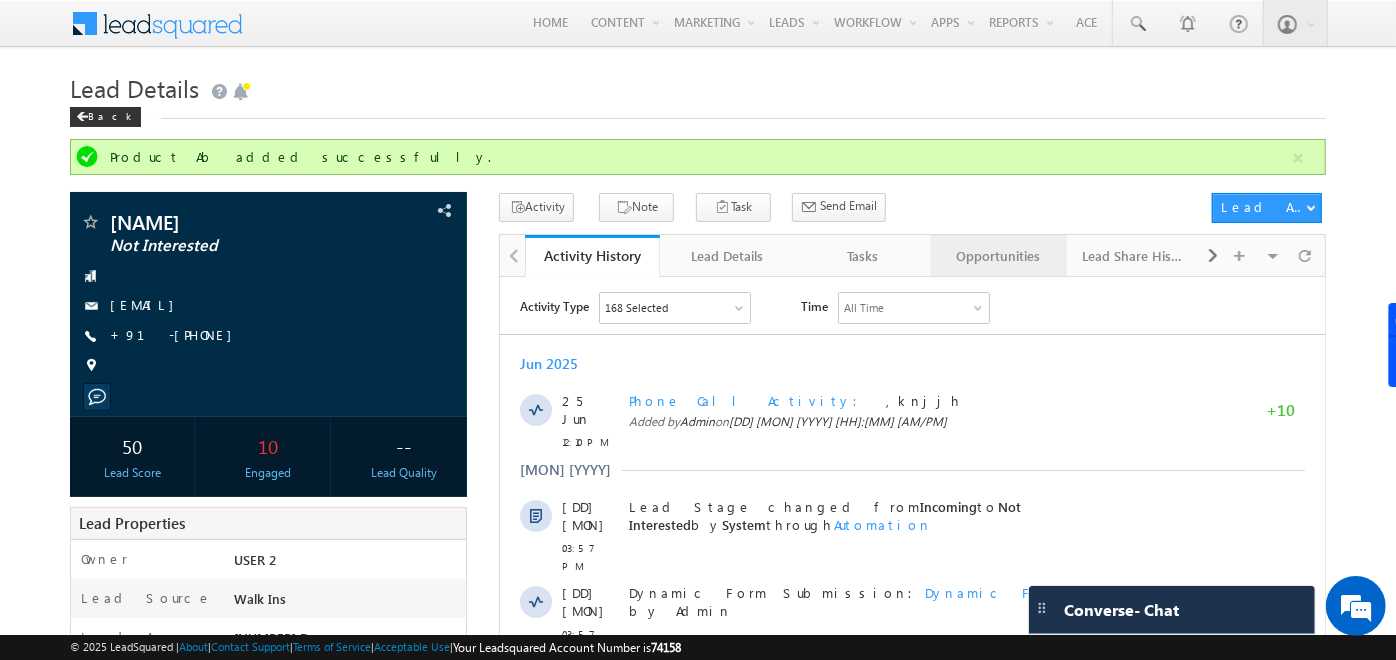 click on "Opportunities" at bounding box center (998, 256) 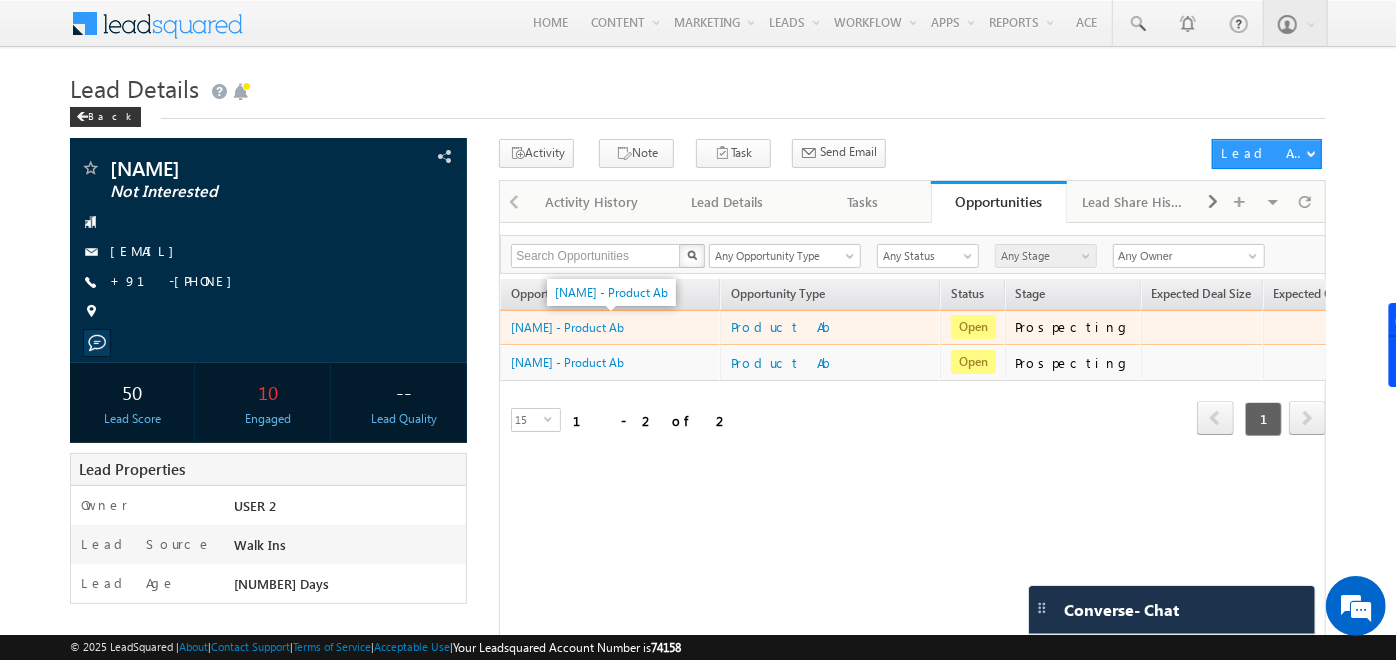 click on "Pushkar - Product Ab" at bounding box center (611, 327) 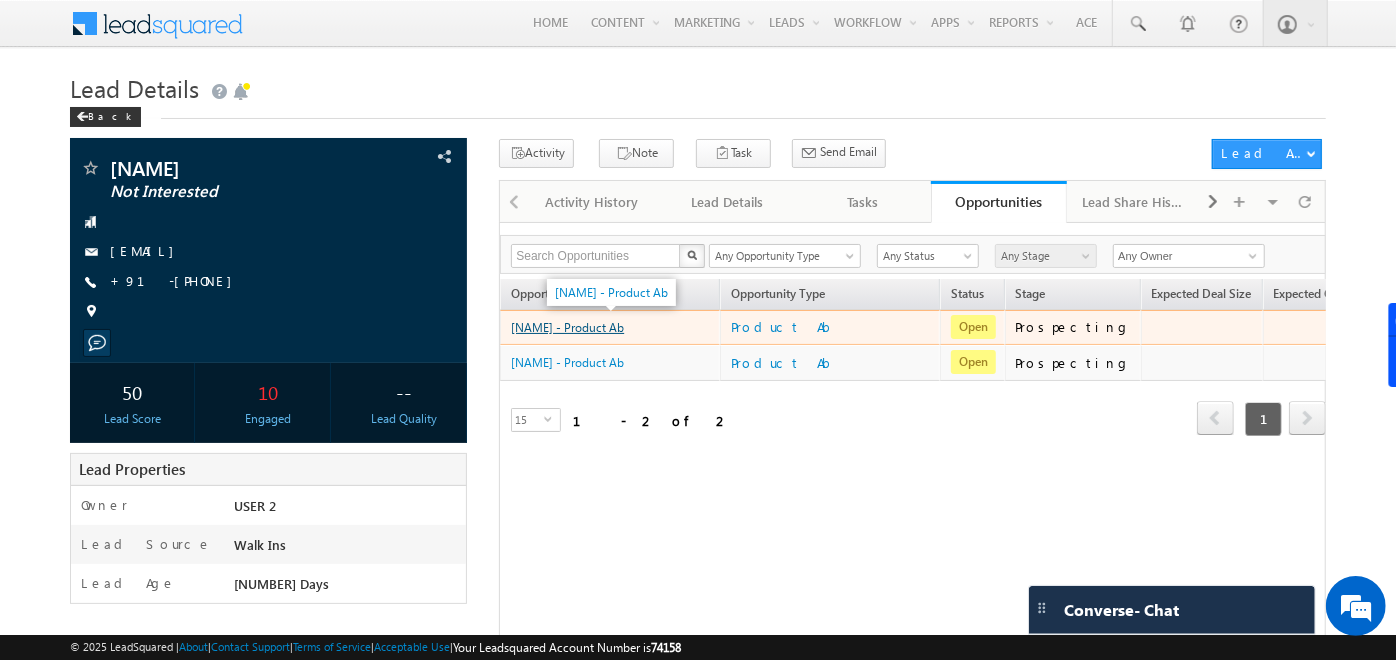 click on "Pushkar - Product Ab" at bounding box center [567, 327] 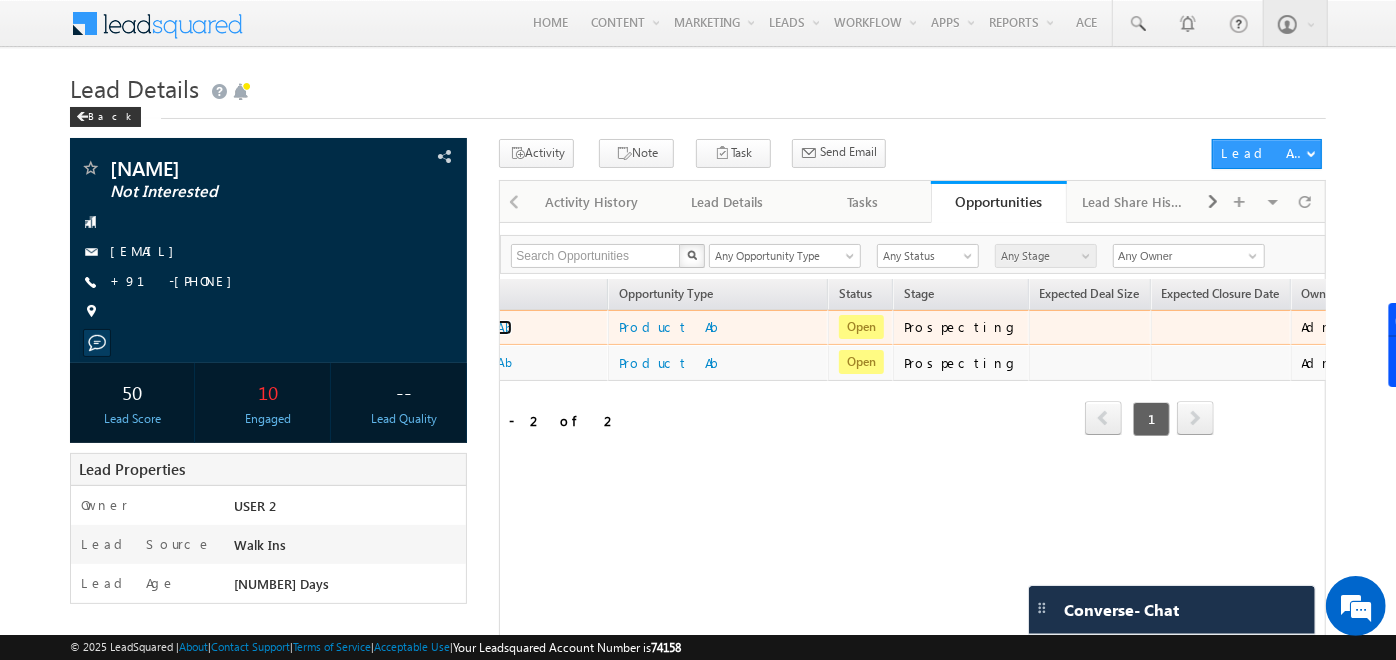 scroll, scrollTop: 0, scrollLeft: 149, axis: horizontal 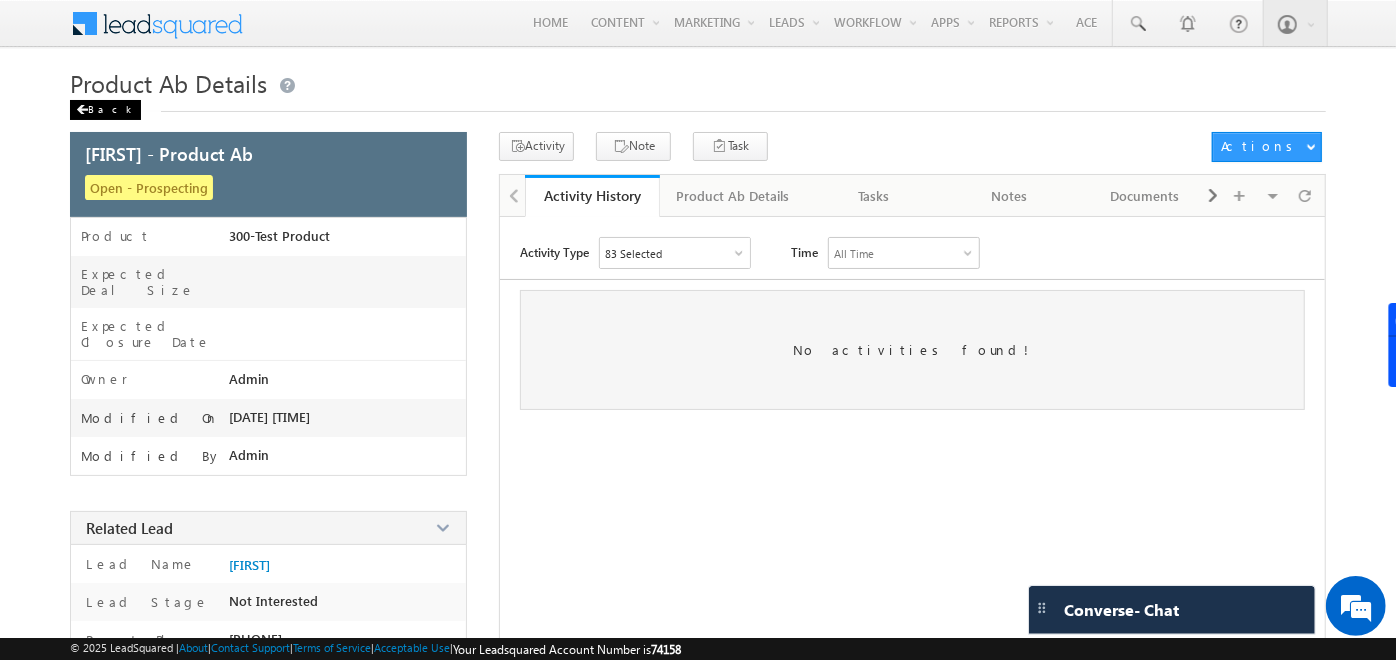click at bounding box center (82, 110) 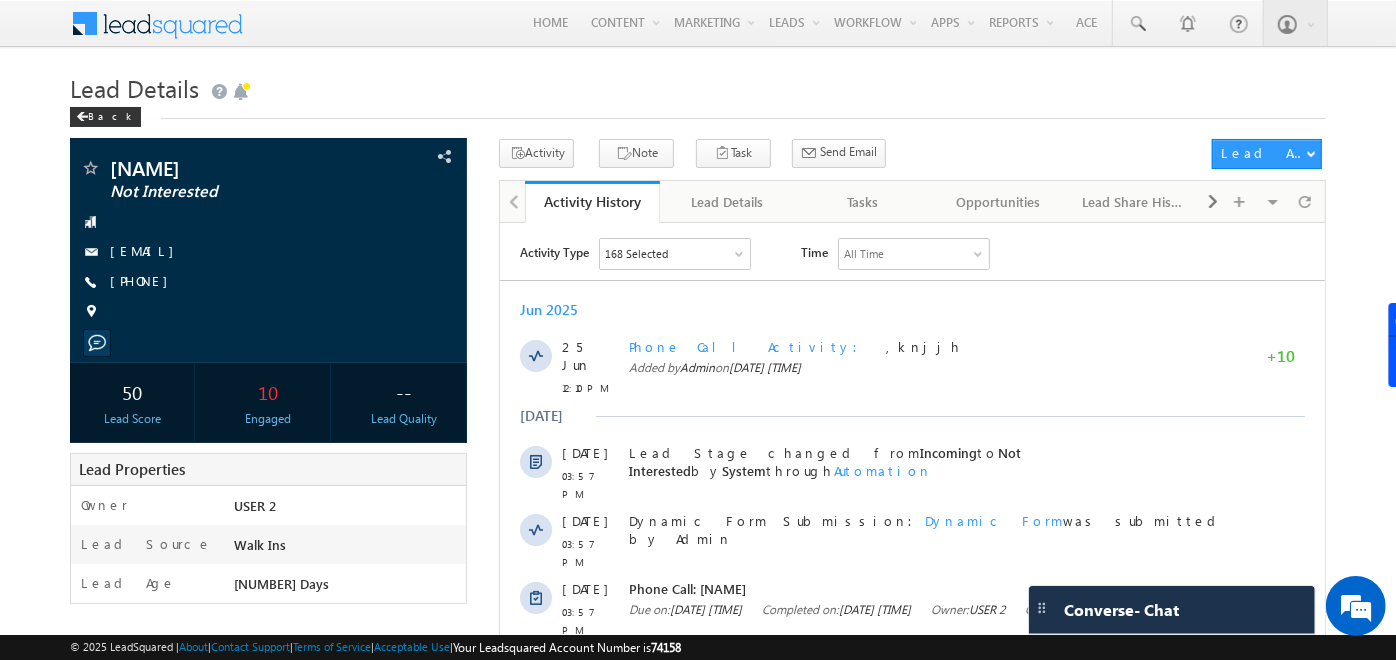 scroll, scrollTop: 0, scrollLeft: 0, axis: both 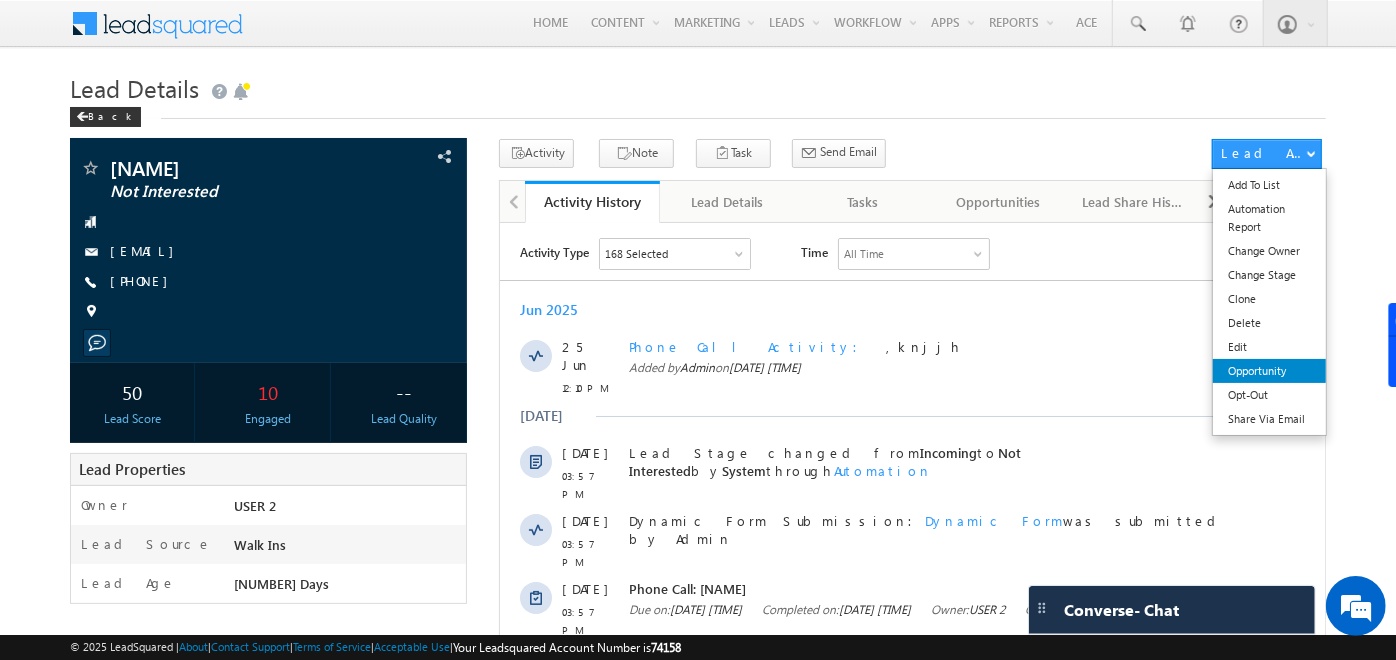 click on "Opportunity" at bounding box center (1269, 371) 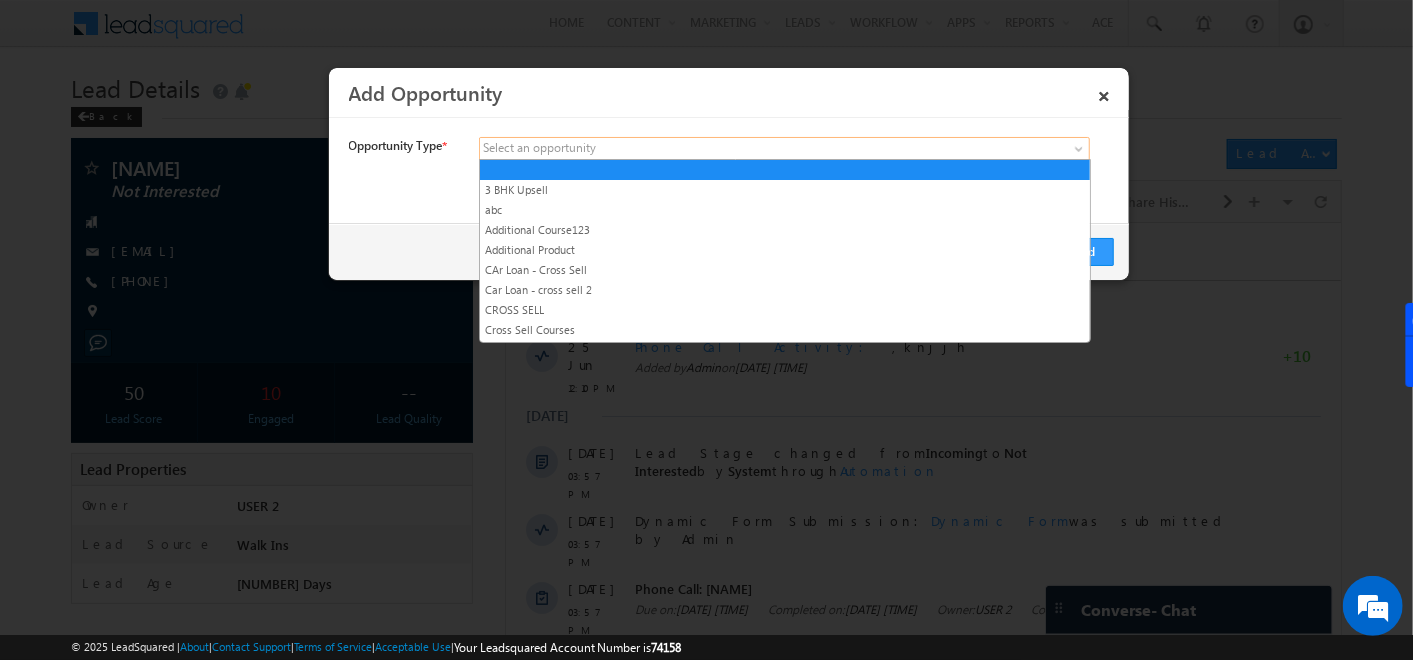 click at bounding box center [636, 149] 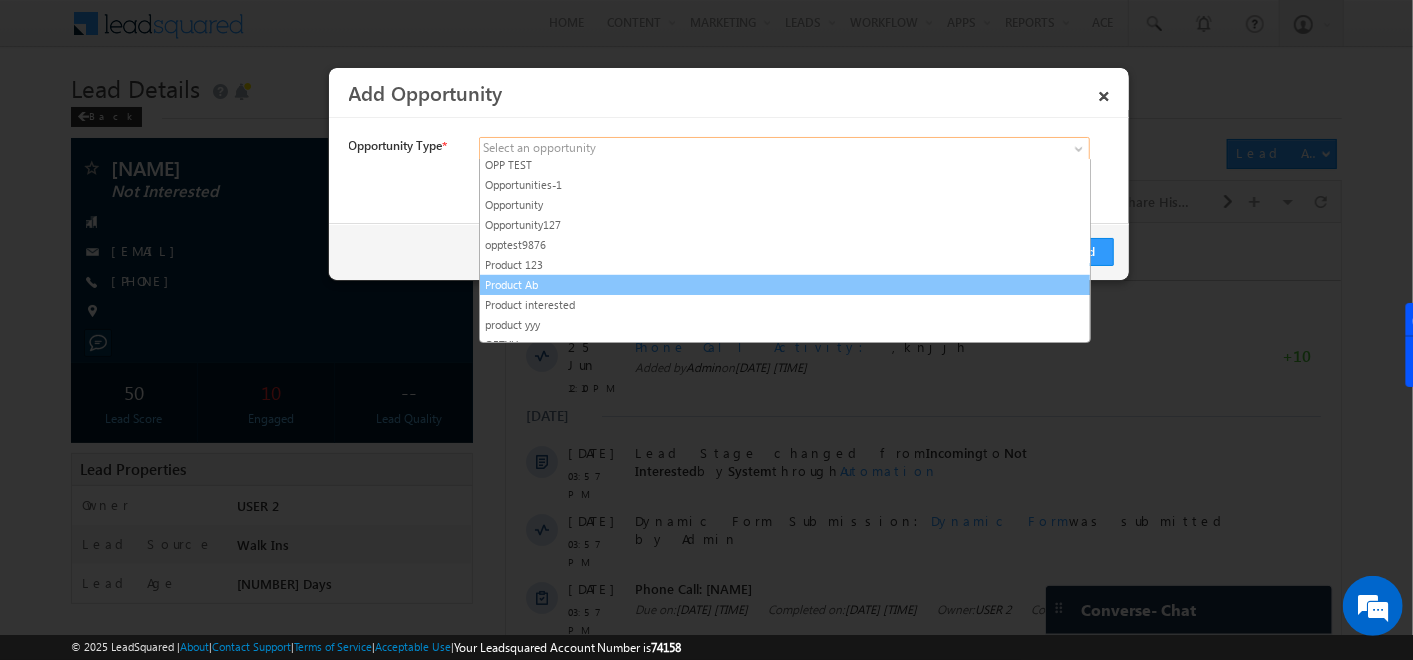 click on "Product Ab" at bounding box center [785, 285] 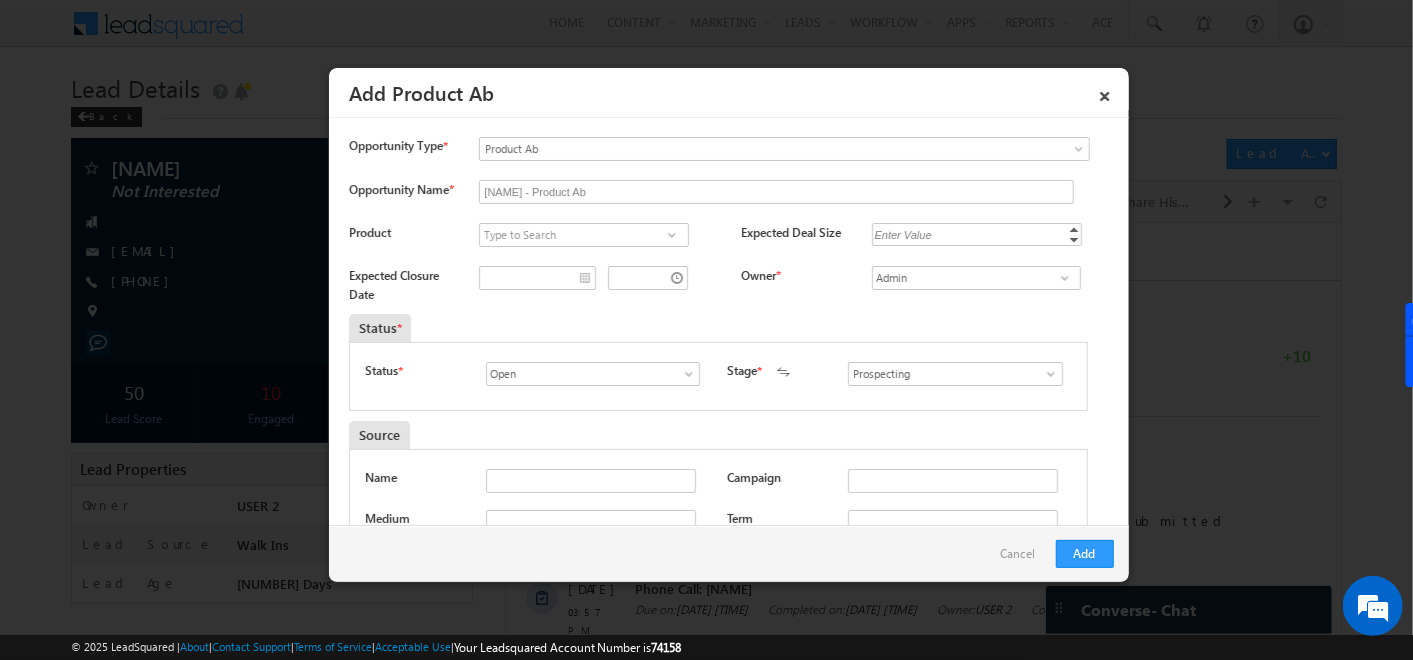 click at bounding box center [672, 235] 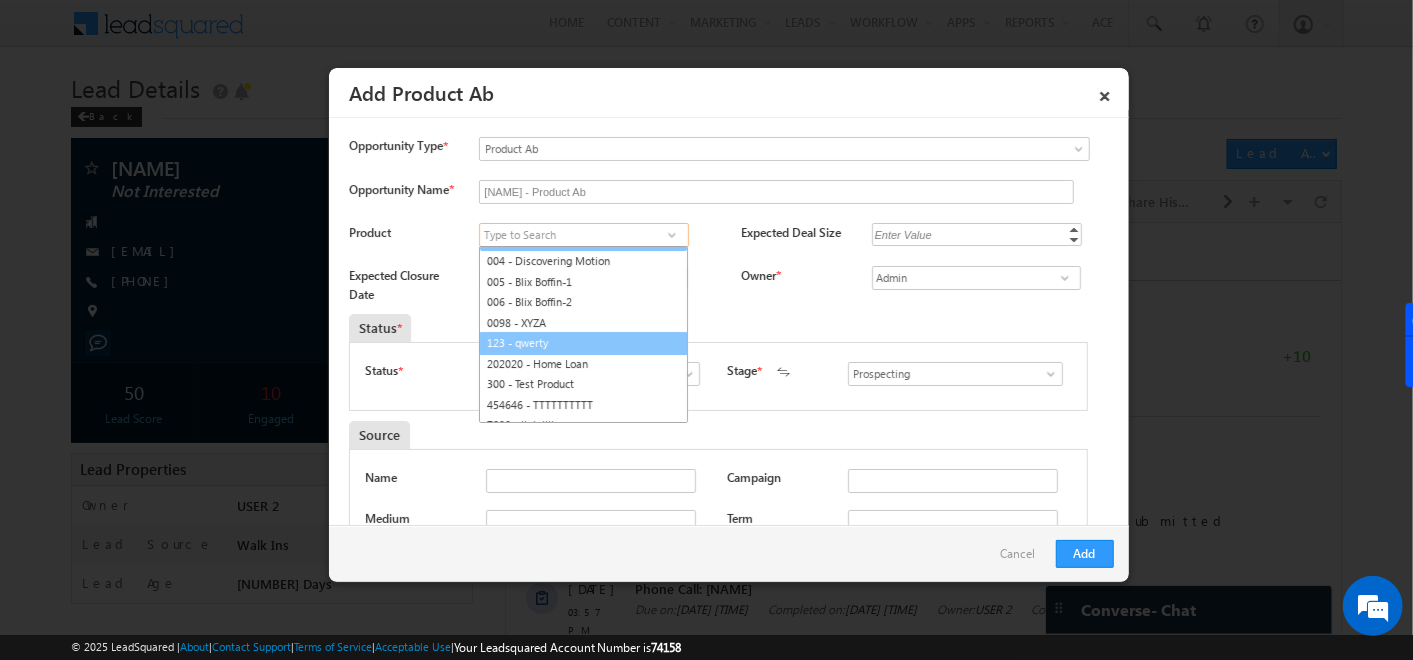 scroll, scrollTop: 111, scrollLeft: 0, axis: vertical 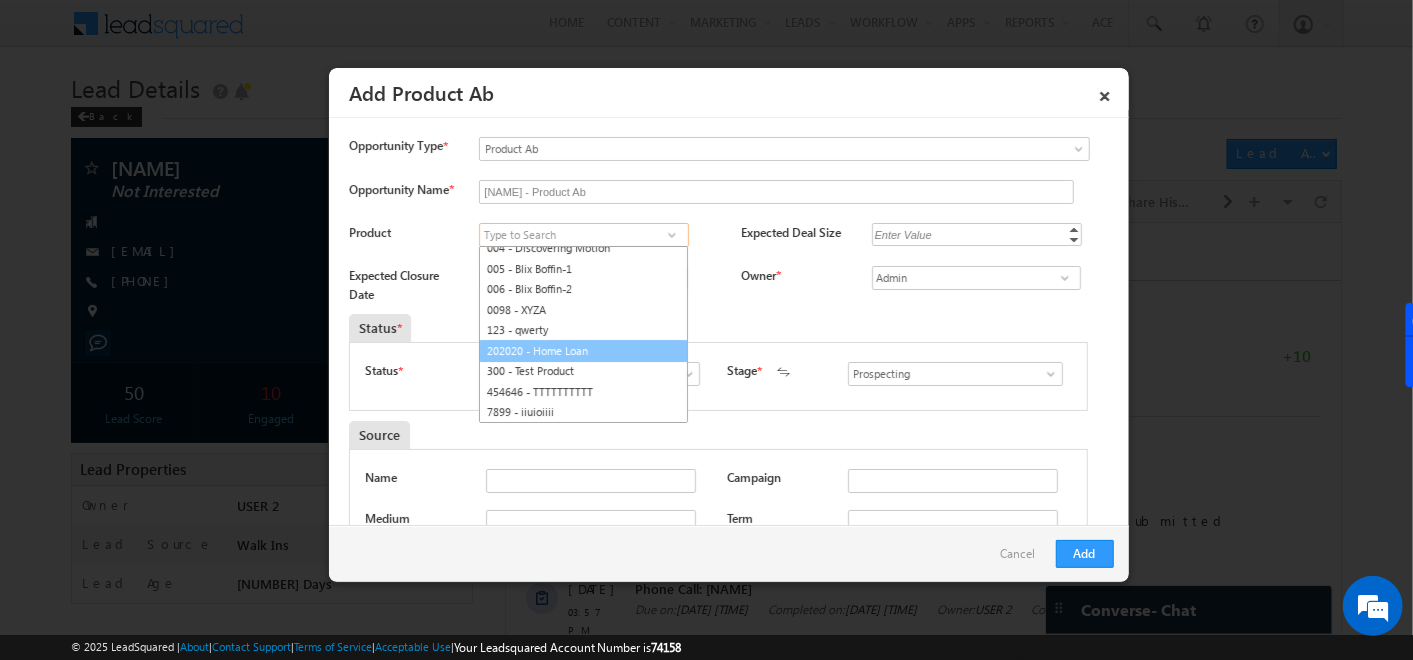 click on "202020 - Home Loan" at bounding box center (583, 351) 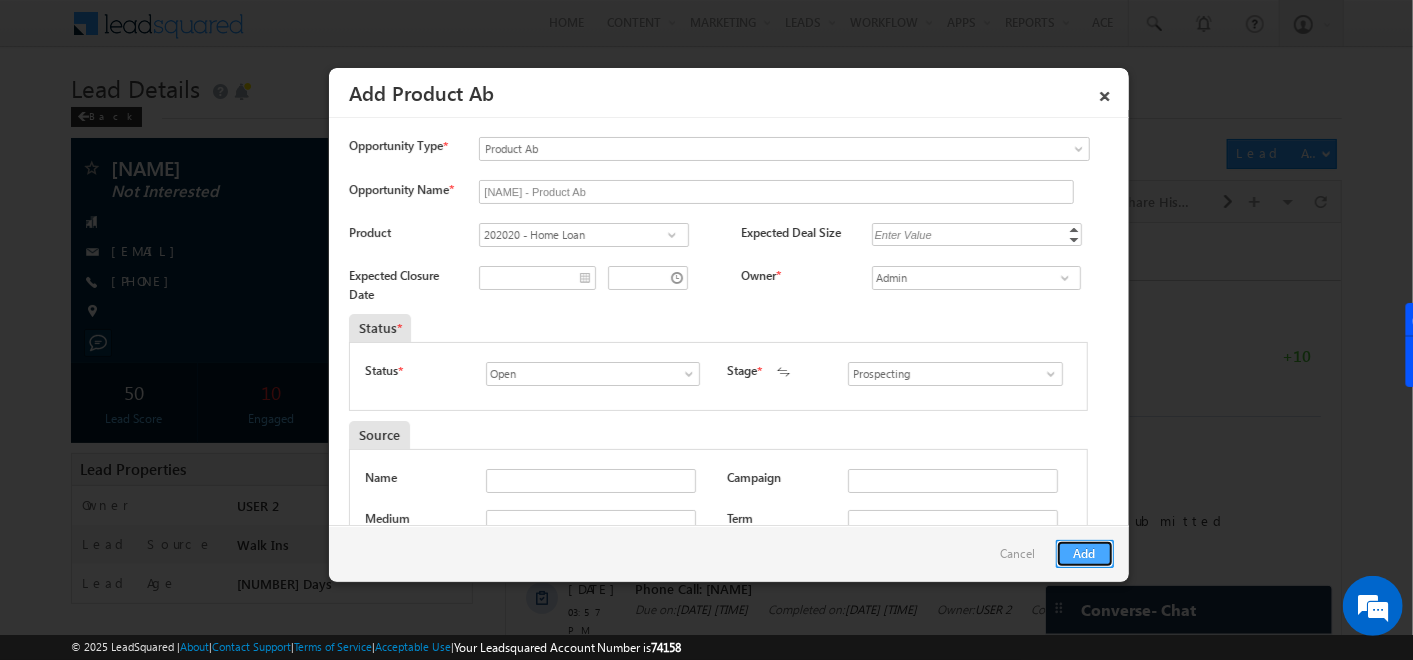click on "Add" at bounding box center [1085, 554] 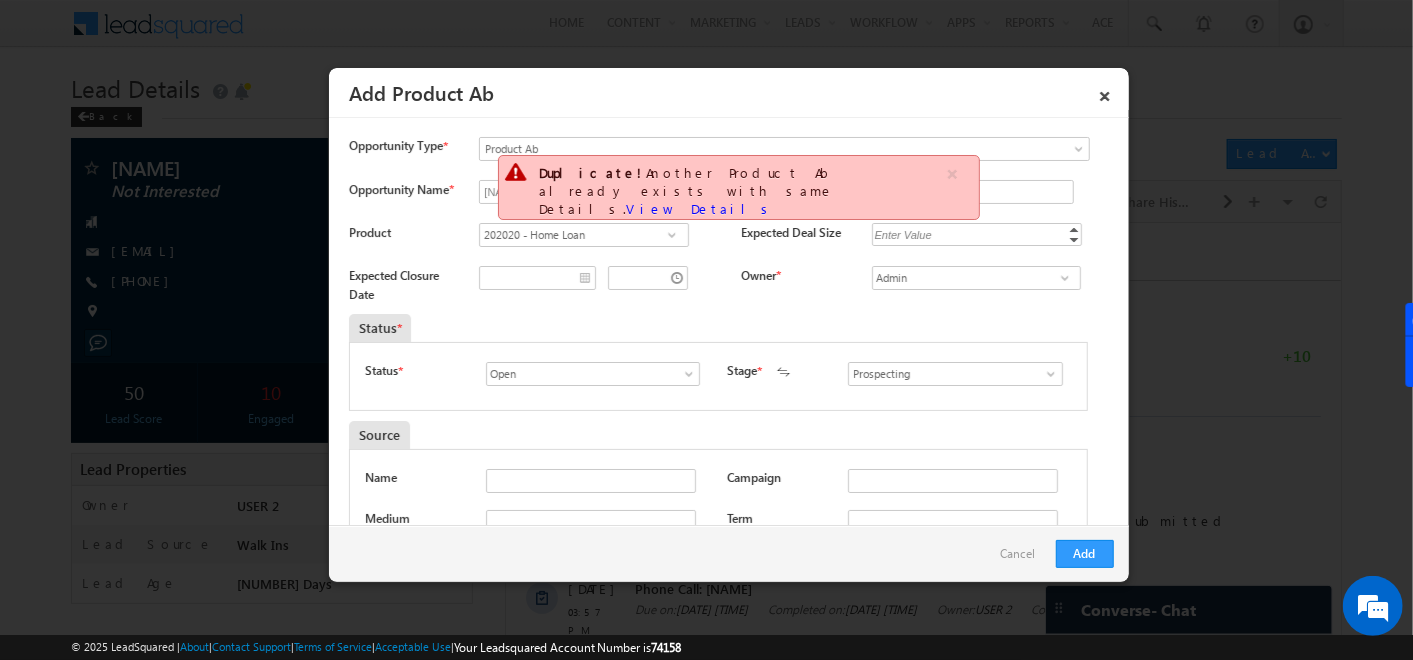 click at bounding box center (672, 235) 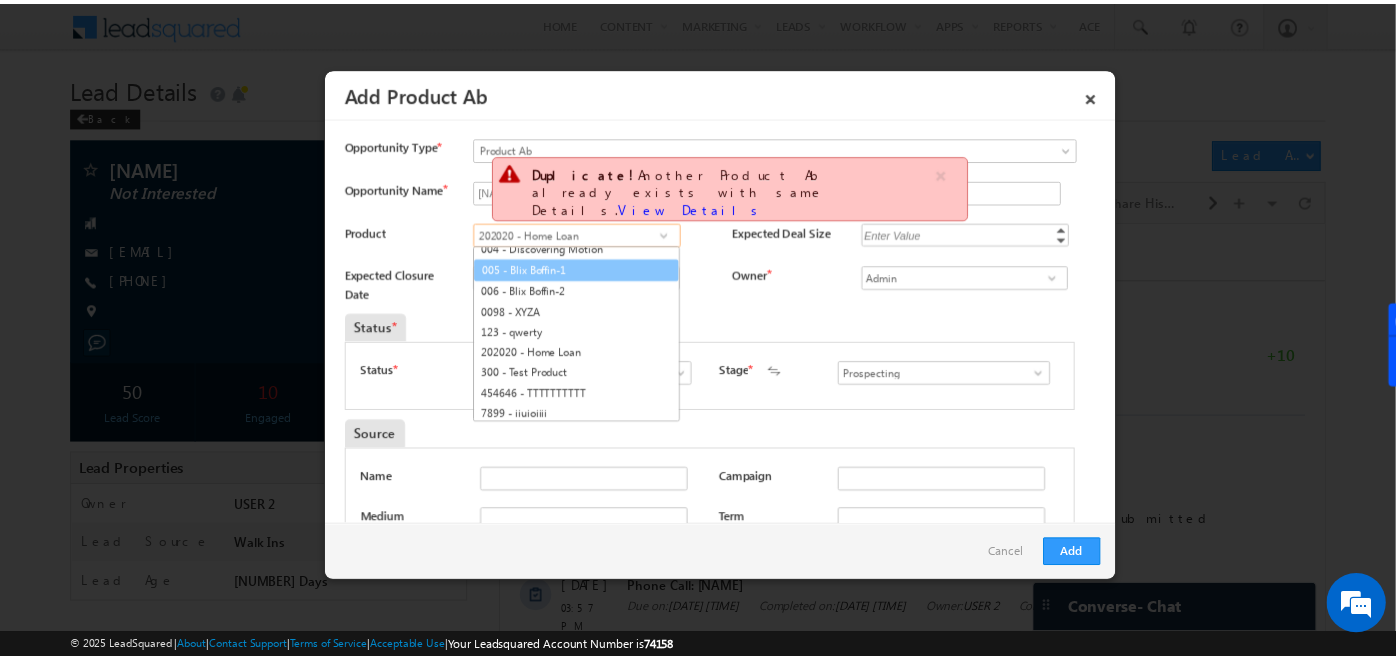 scroll, scrollTop: 102, scrollLeft: 0, axis: vertical 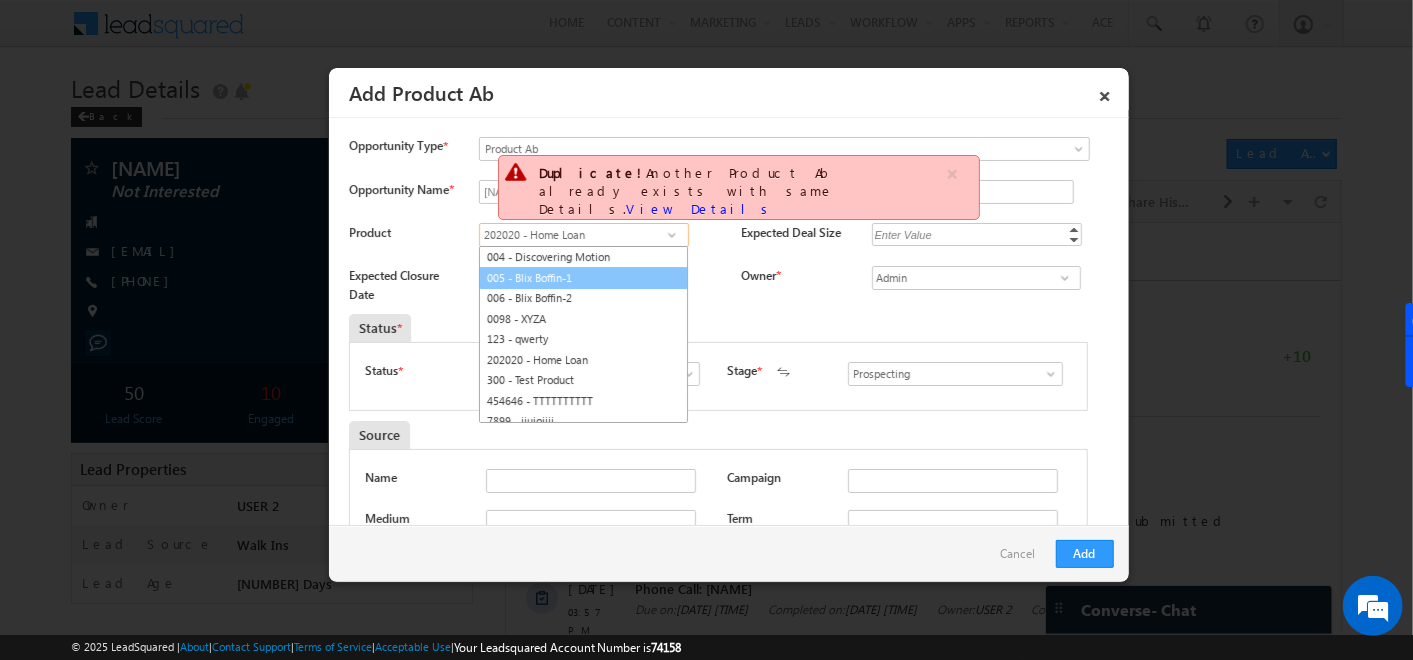 click on "005 -  Blix Boffin-1" at bounding box center (583, 278) 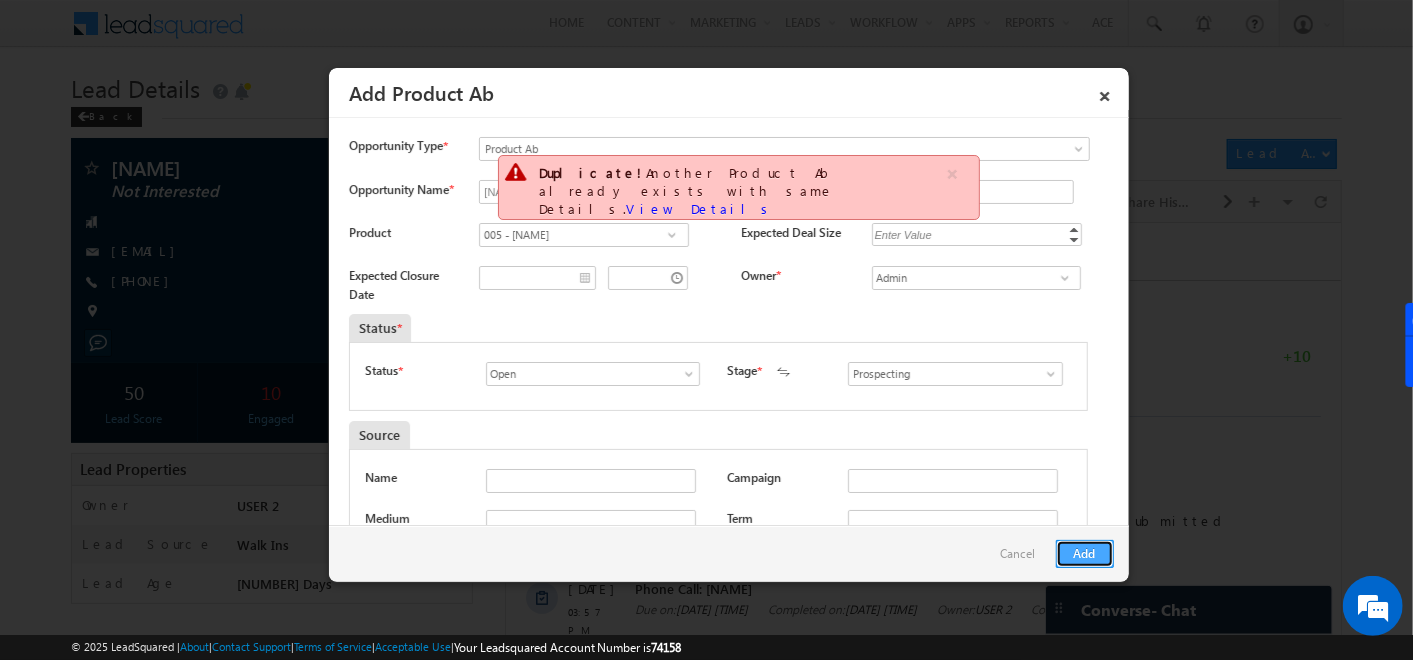 click on "Add" at bounding box center [1085, 554] 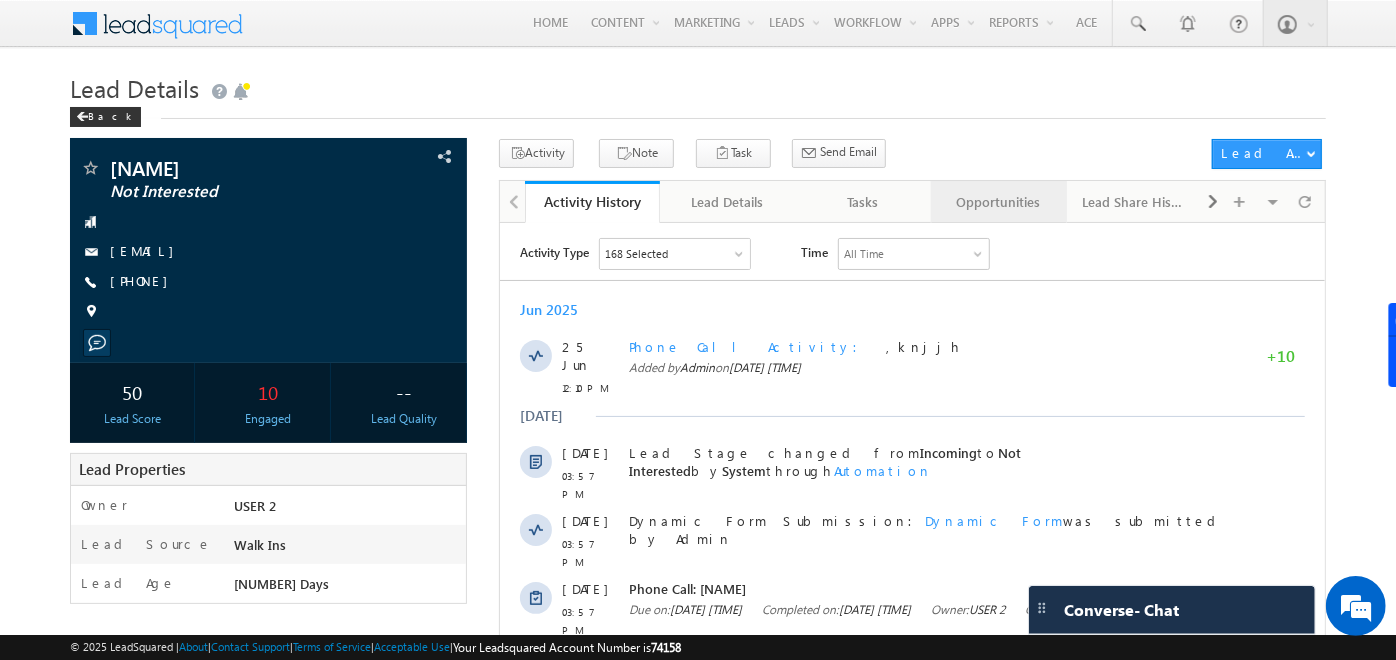 click on "Opportunities" at bounding box center [997, 202] 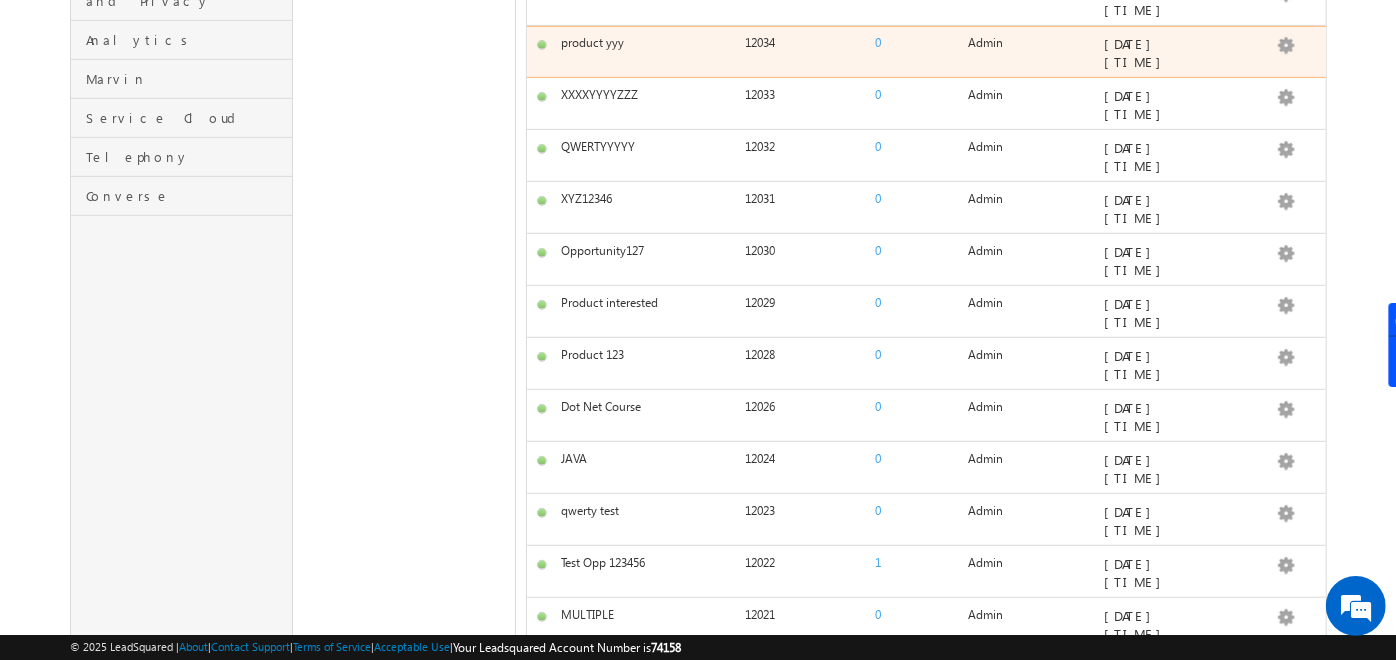 scroll, scrollTop: 621, scrollLeft: 0, axis: vertical 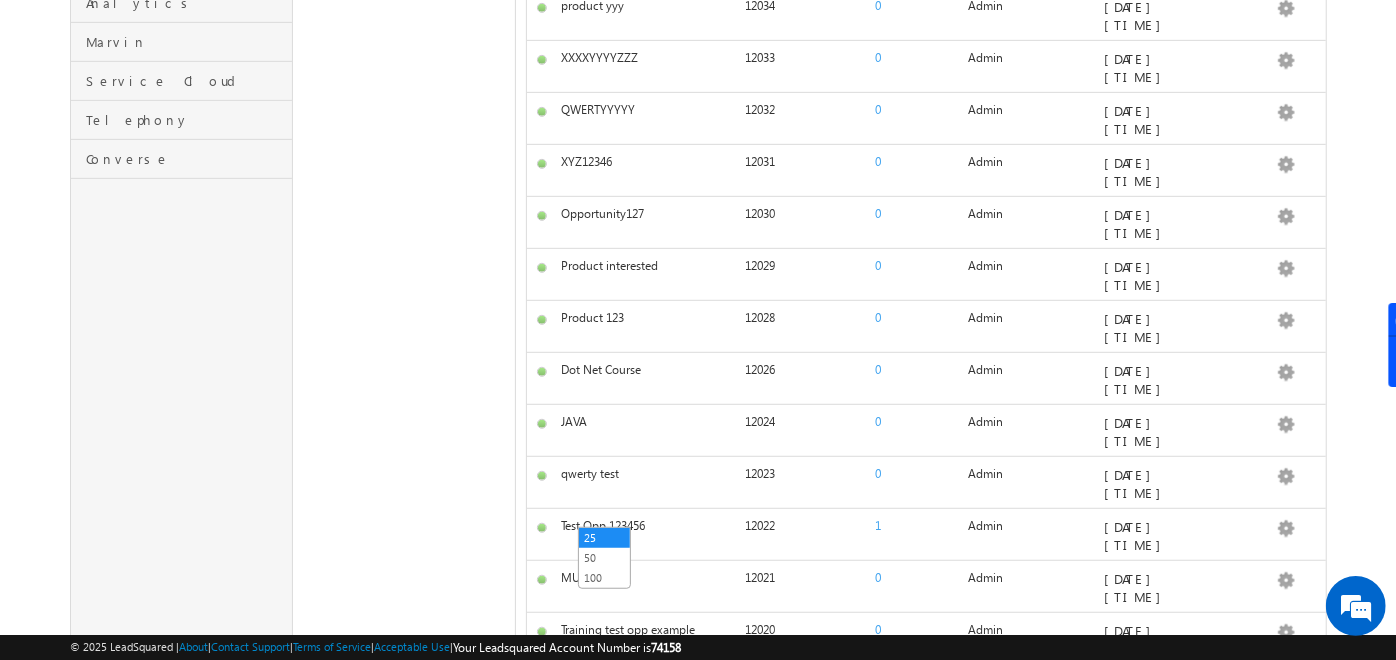 click at bounding box center (621, 1002) 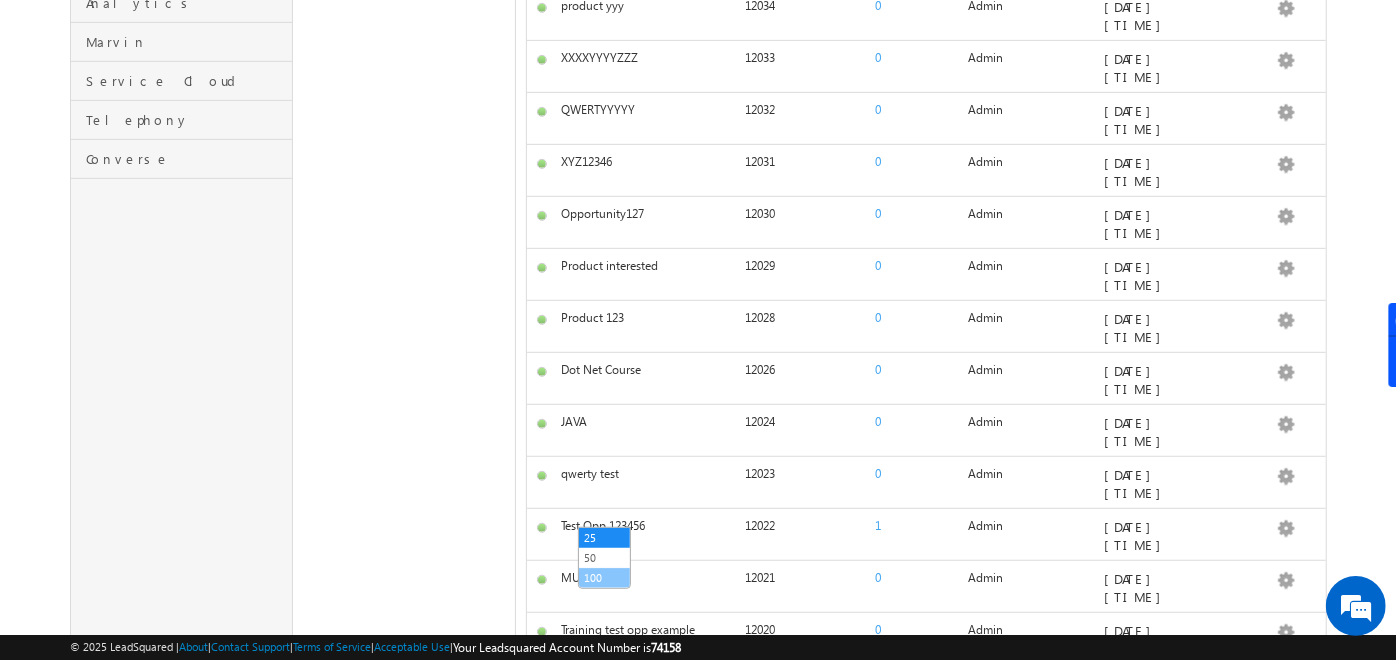 click on "100" at bounding box center [604, 578] 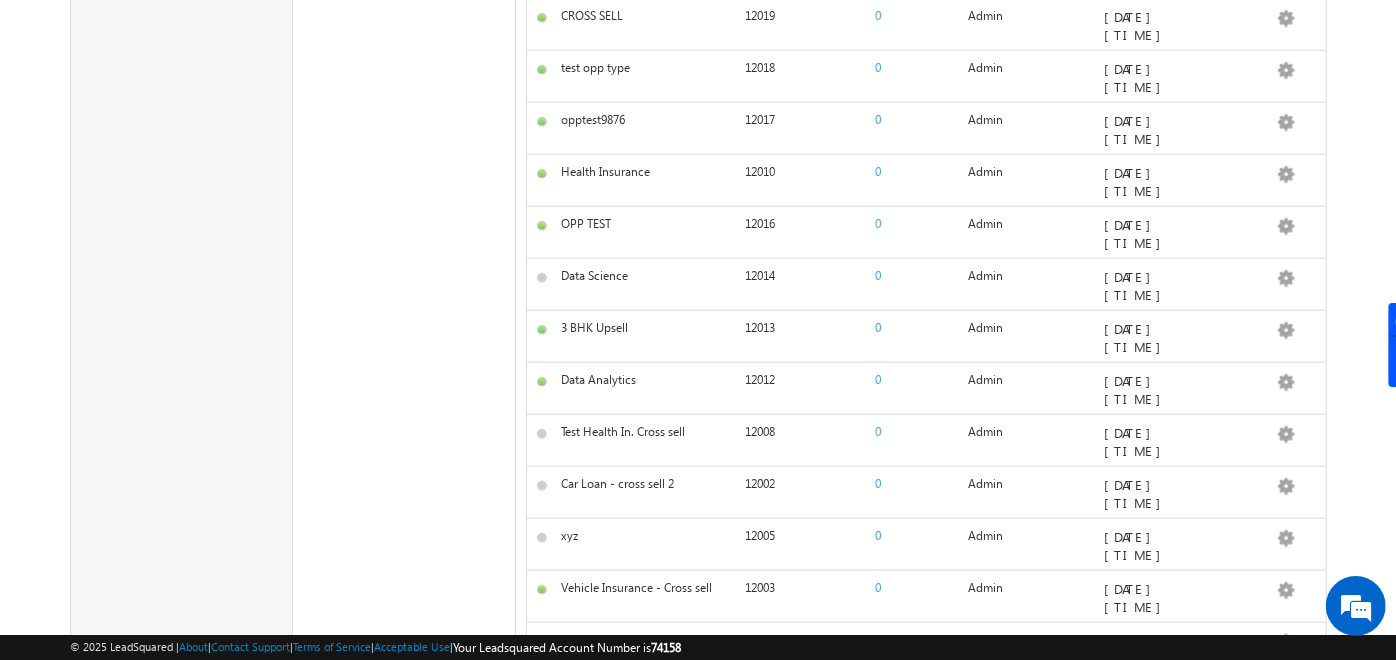 scroll, scrollTop: 1301, scrollLeft: 0, axis: vertical 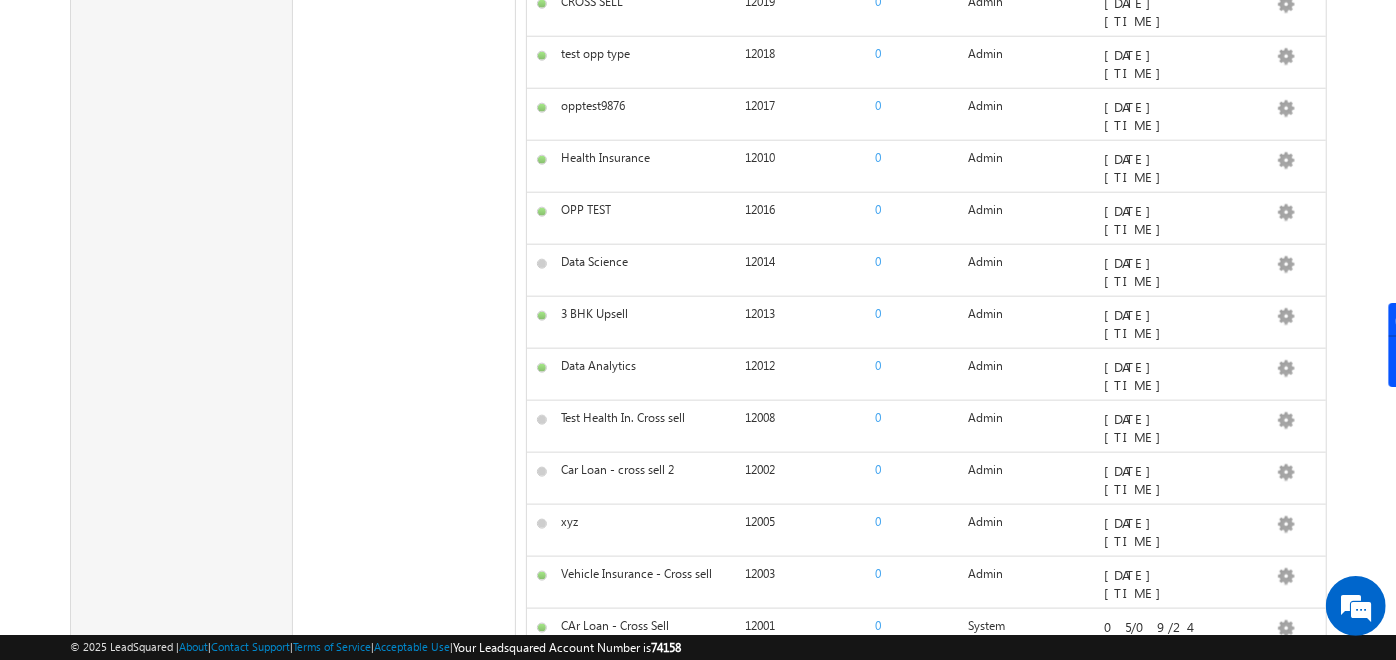 click on "Set Rule" at bounding box center (1073, 679) 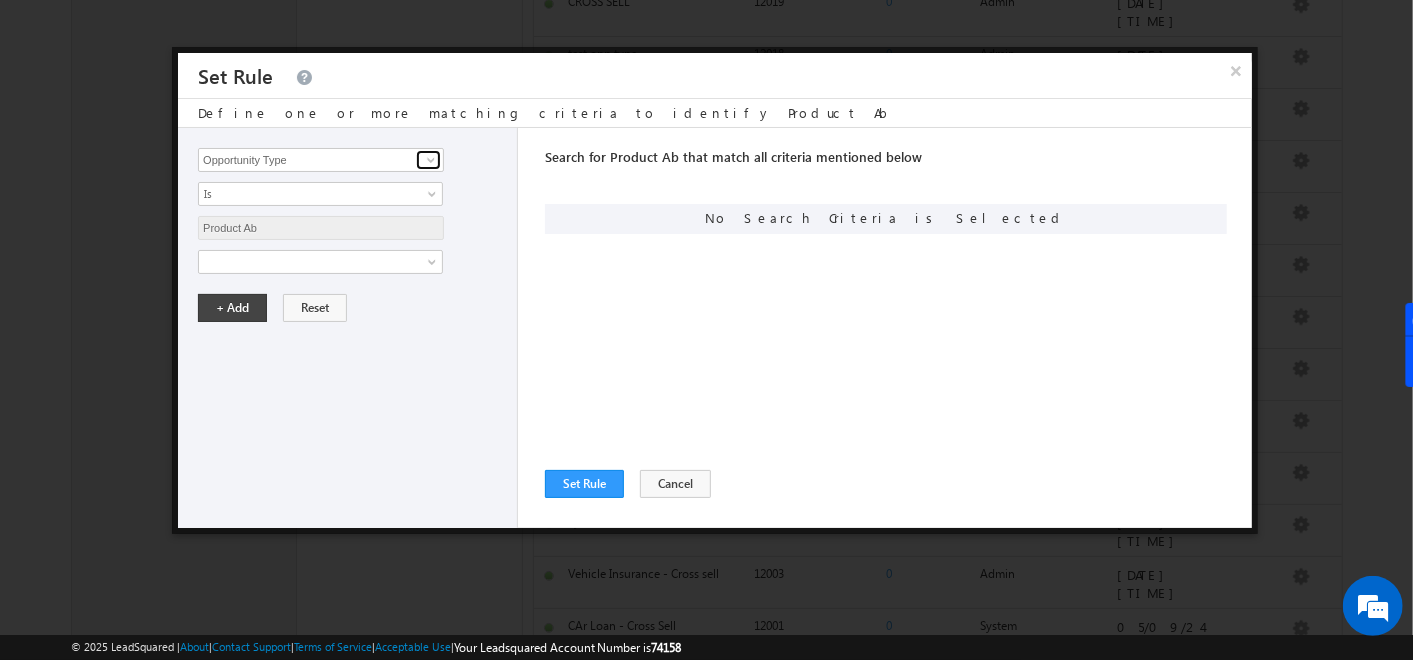 click at bounding box center [431, 160] 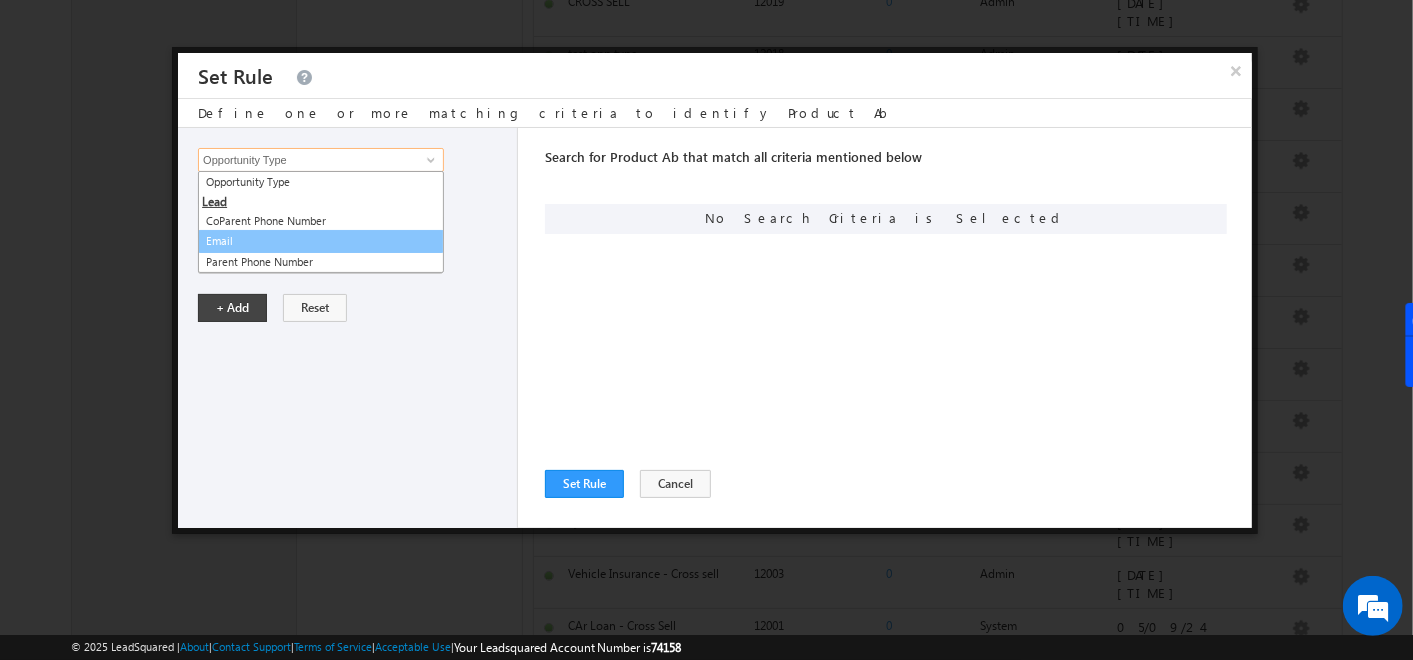 click on "Email" at bounding box center [321, 241] 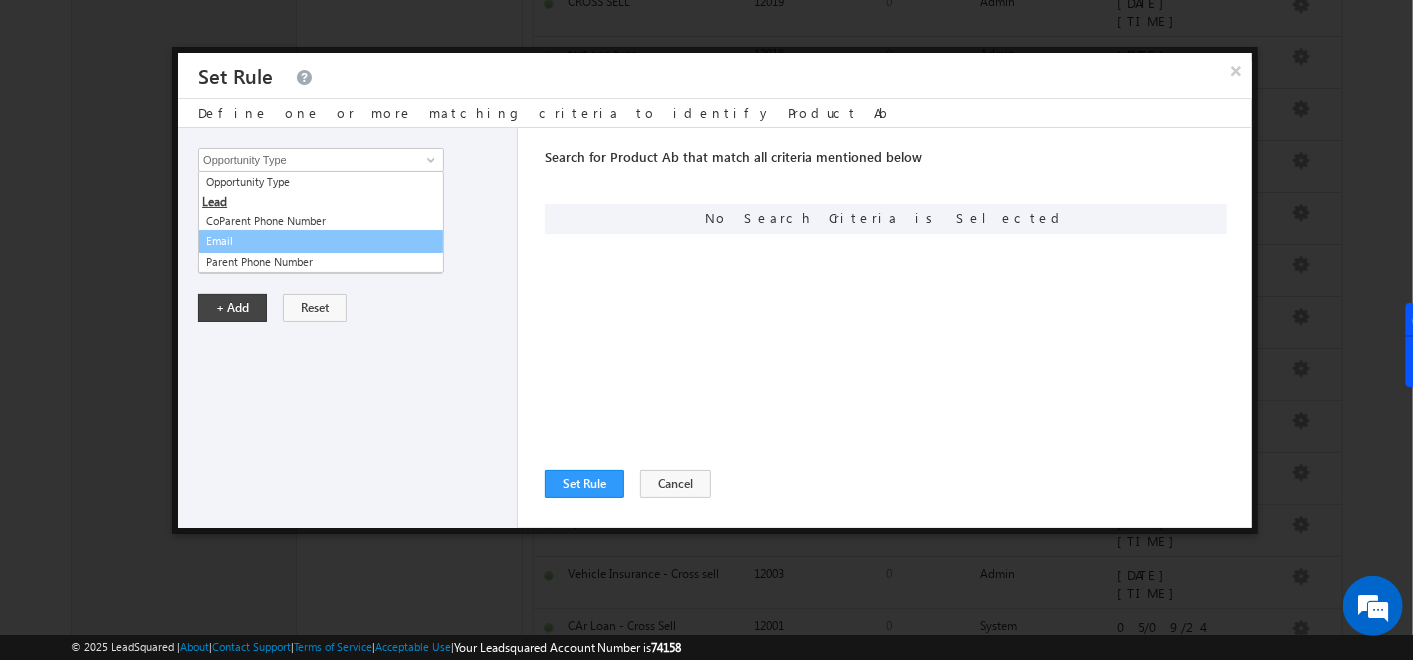 click on "[OPPORTUNITYTYPE] [PHONE] [EMAIL] [PHONE]  	     [OPPORTUNITYTYPE] 4 results are available, use up and down arrow keys to navigate. [OPPORTUNITYTYPE] [LEAD] [PHONE] [EMAIL] [PHONE]
Is Is
Product Ab Product Ab
Notes Status Owner [OPPORTUNITYNAME] Stage Source - Name Source - Campaign Source - Medium Source - Term Source - Content Description Expected Deal Size Actual Deal Size Expected Closure Date Actual Closure Date Product Origin Modified On Modified By Created On Created By Comment gfghj
Provide mail merge" at bounding box center [348, 328] 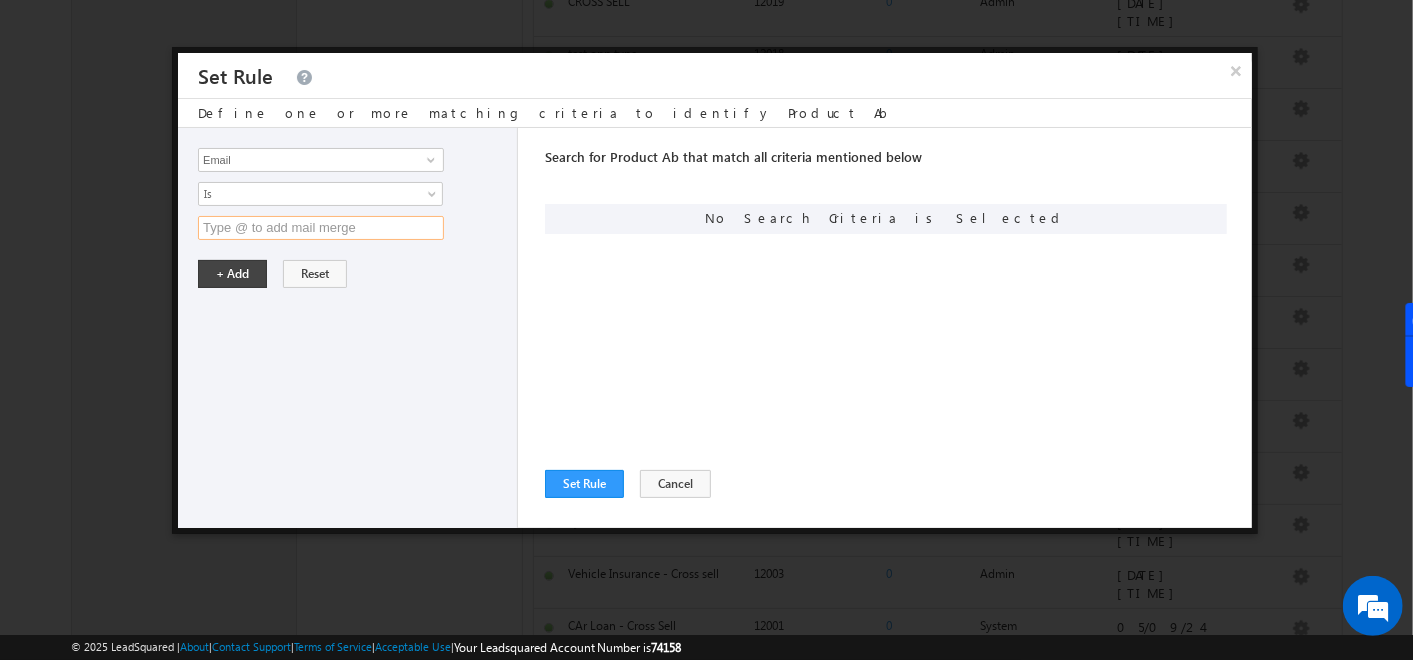 click at bounding box center [321, 228] 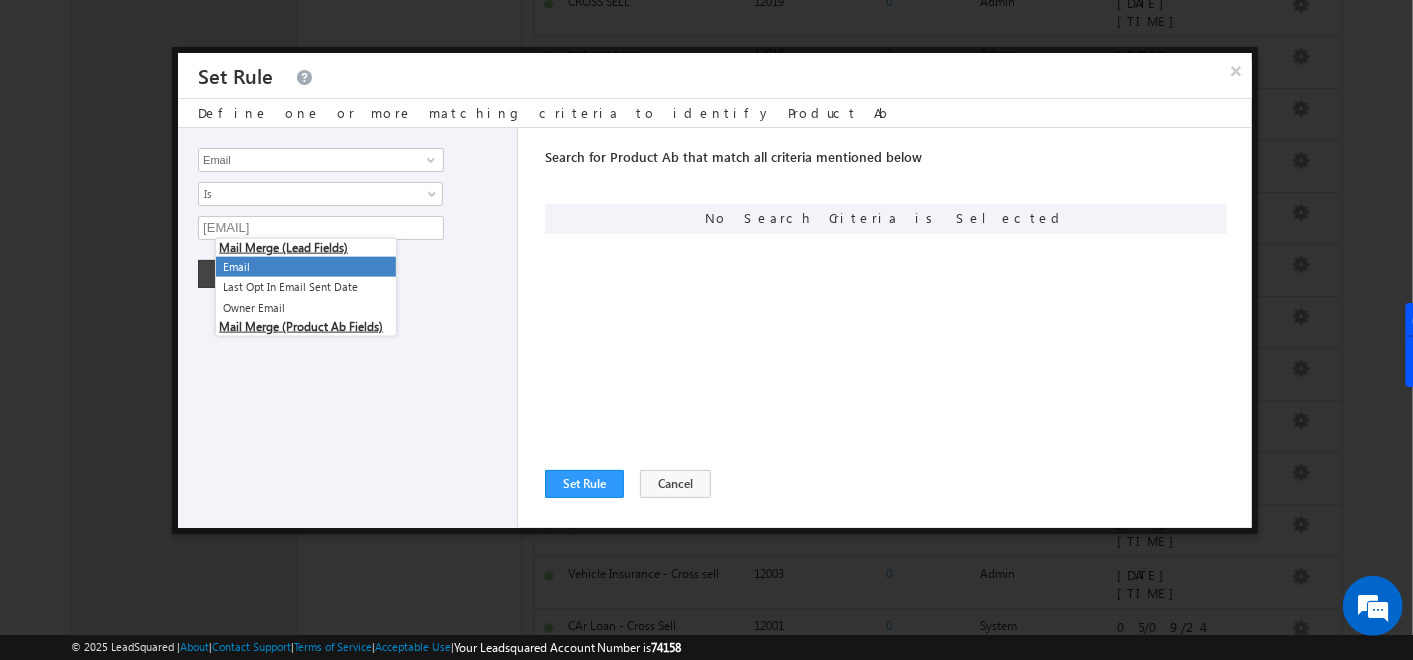 click on "Email" at bounding box center [306, 267] 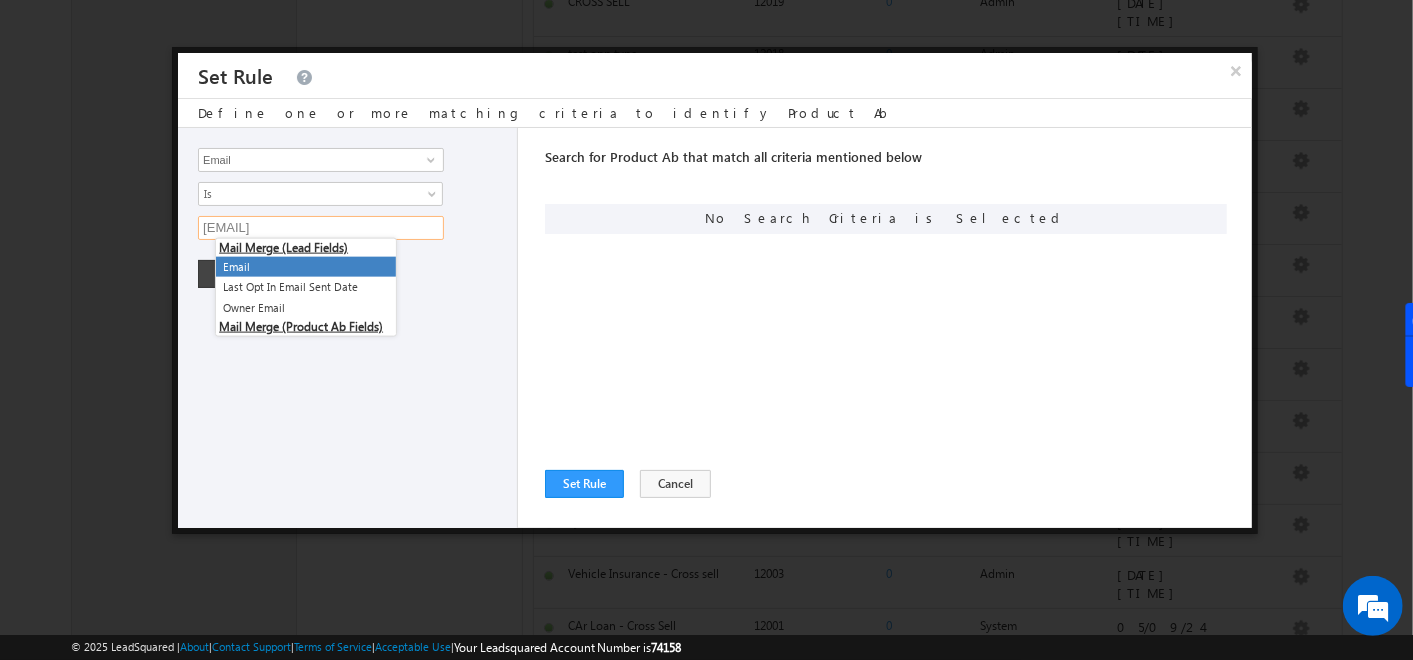 type on "{[LEAD]:[EMAILADDRESS],}" 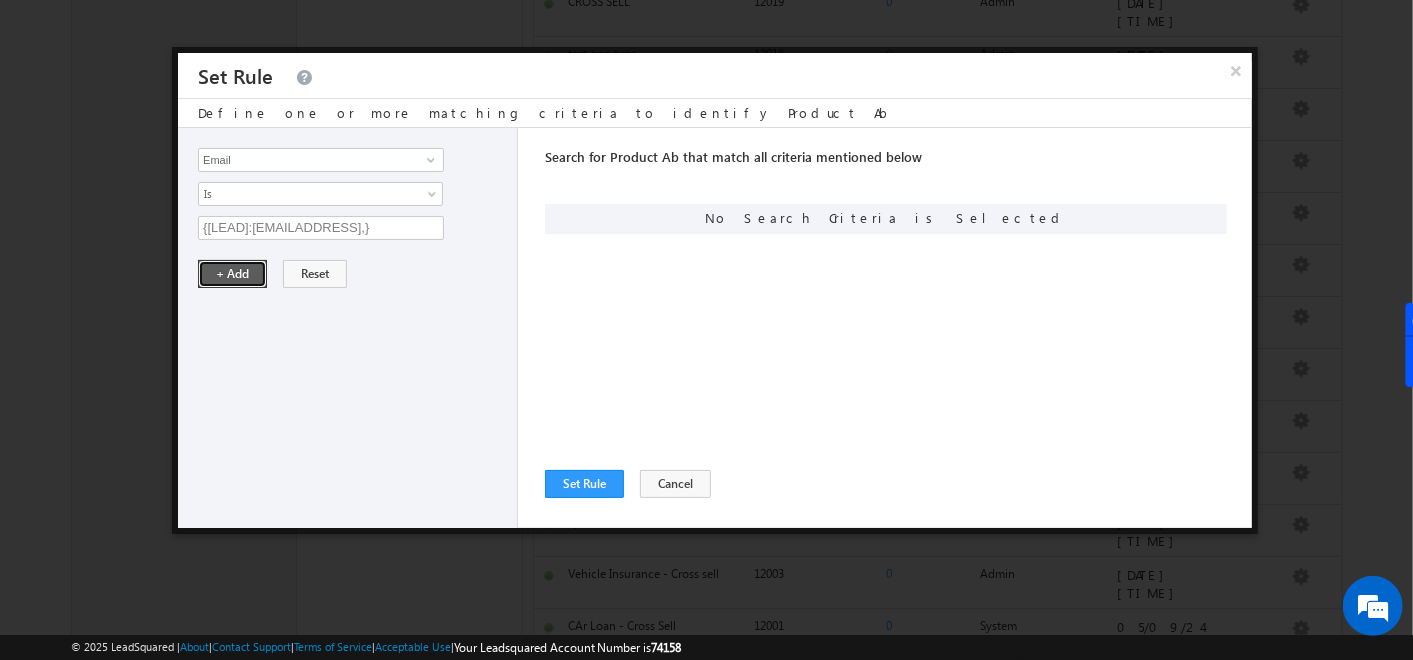 click on "+ Add" at bounding box center [232, 274] 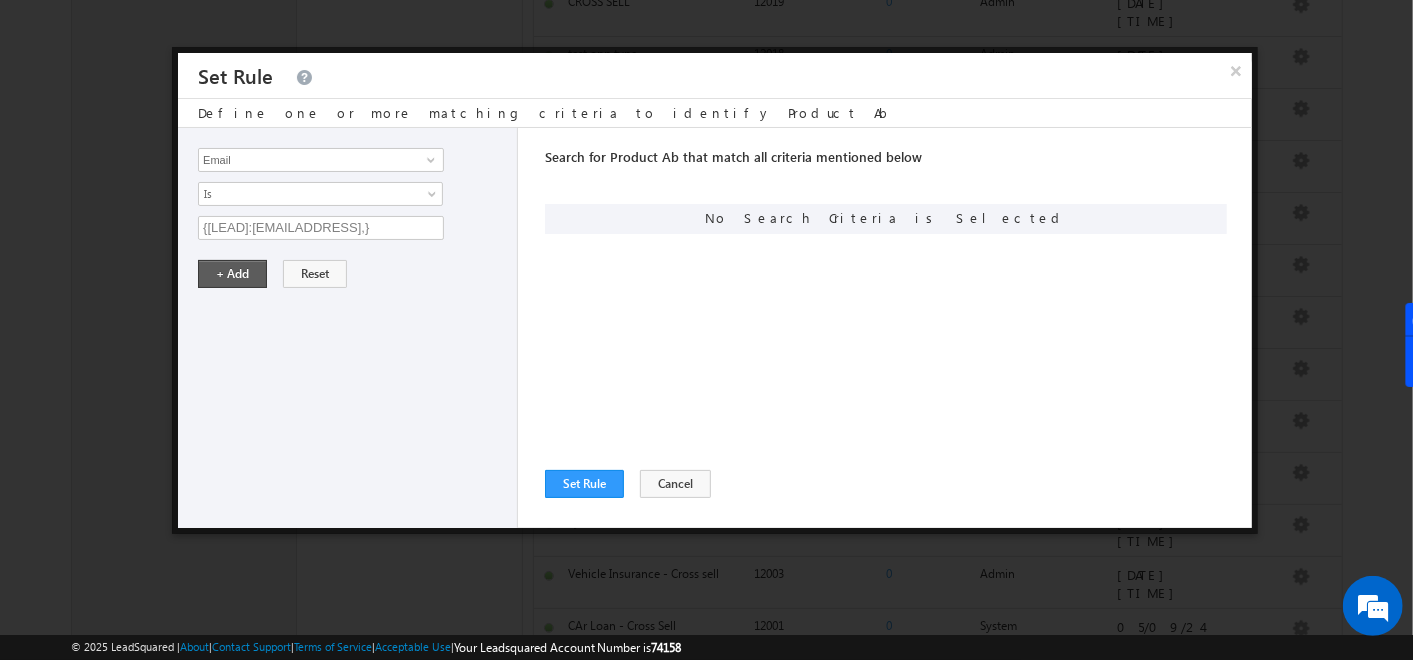 click on "[PHONE] [EMAIL] [PHONE] [EMAIL] 4 results are available, use up and down arrow keys to navigate. [PHONE] [EMAIL] [PHONE]
Is Is Not Contains Does Not Contain Starts with Ends with Contains Data Does Not Contain Data Is
{[LEAD]:[EMAILADDRESS],}
Provide mail merge
+ Add
Reset" at bounding box center (348, 328) 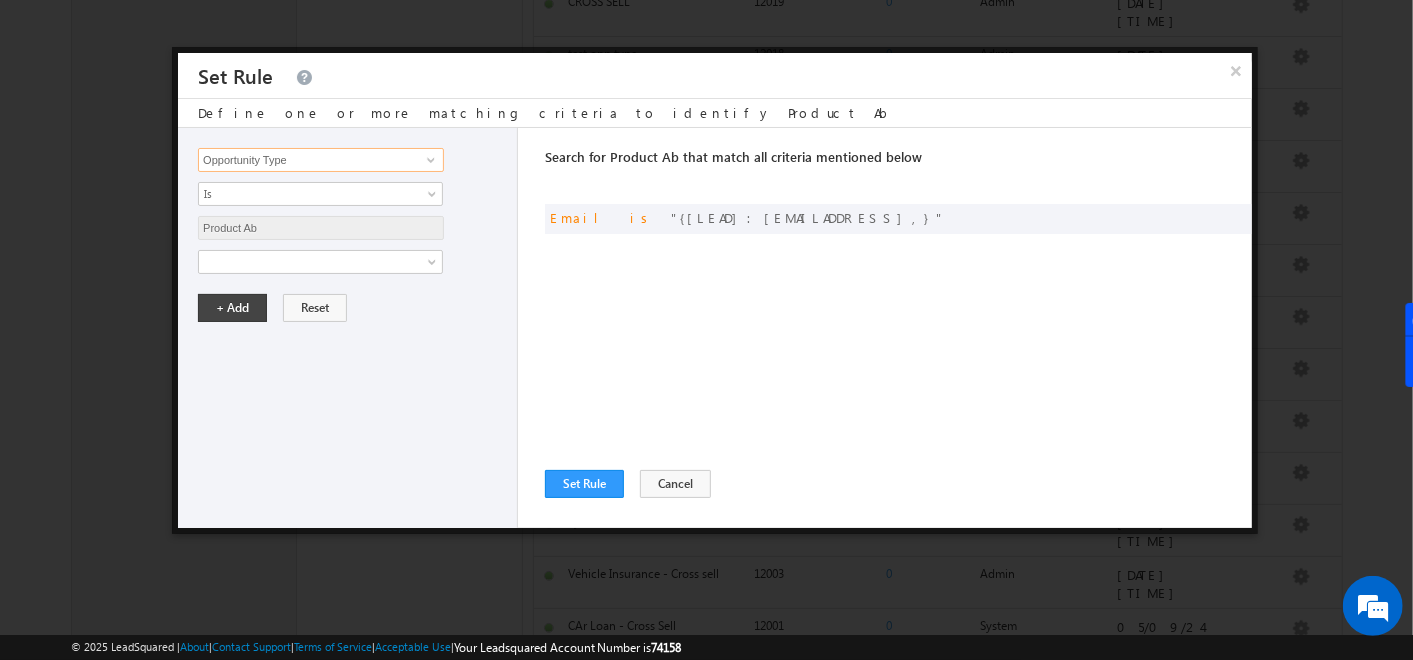 click on "Opportunity Type" at bounding box center [321, 160] 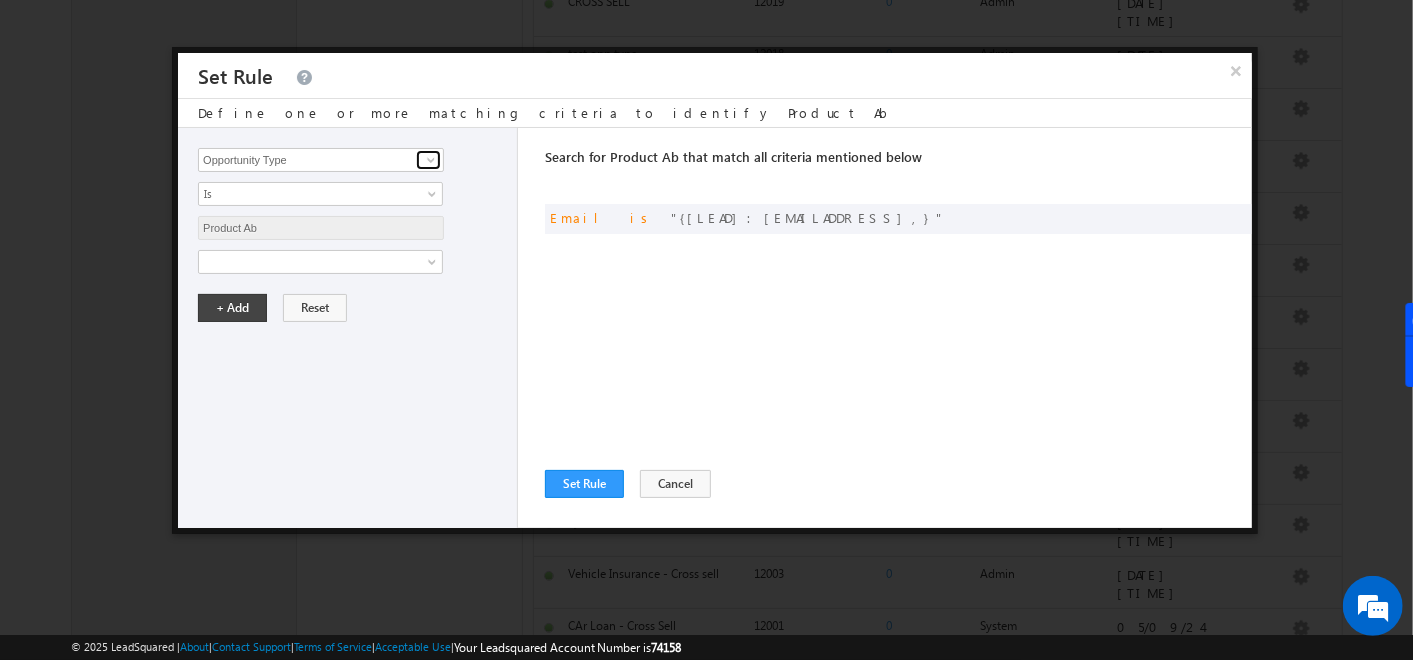 click at bounding box center (431, 160) 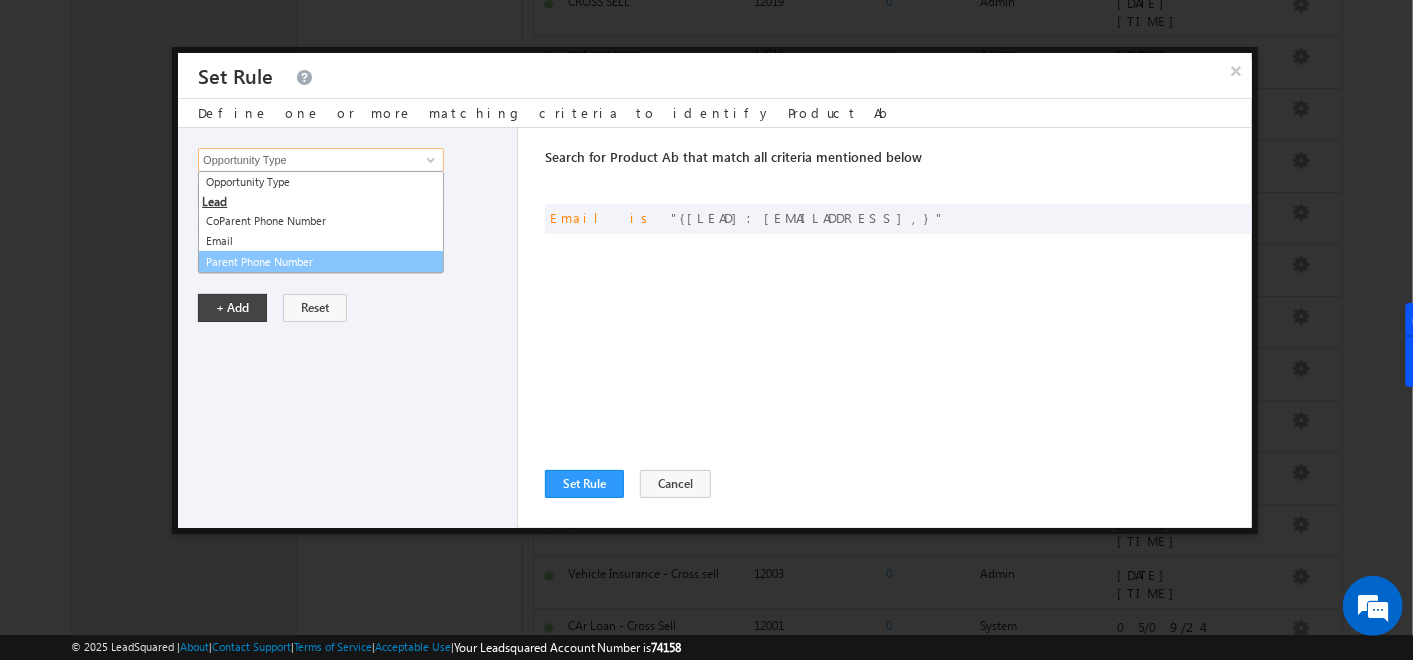 click on "Parent Phone Number" at bounding box center [321, 262] 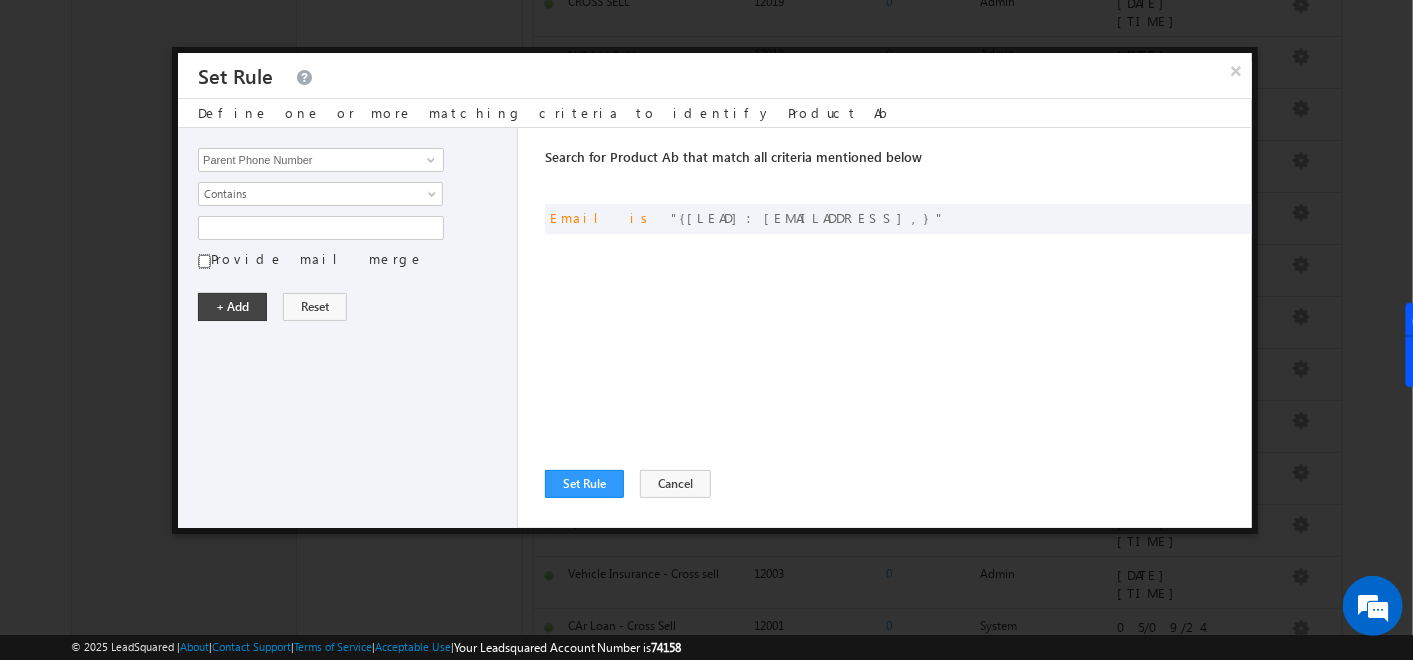 click on "Provide mail merge" at bounding box center [204, 261] 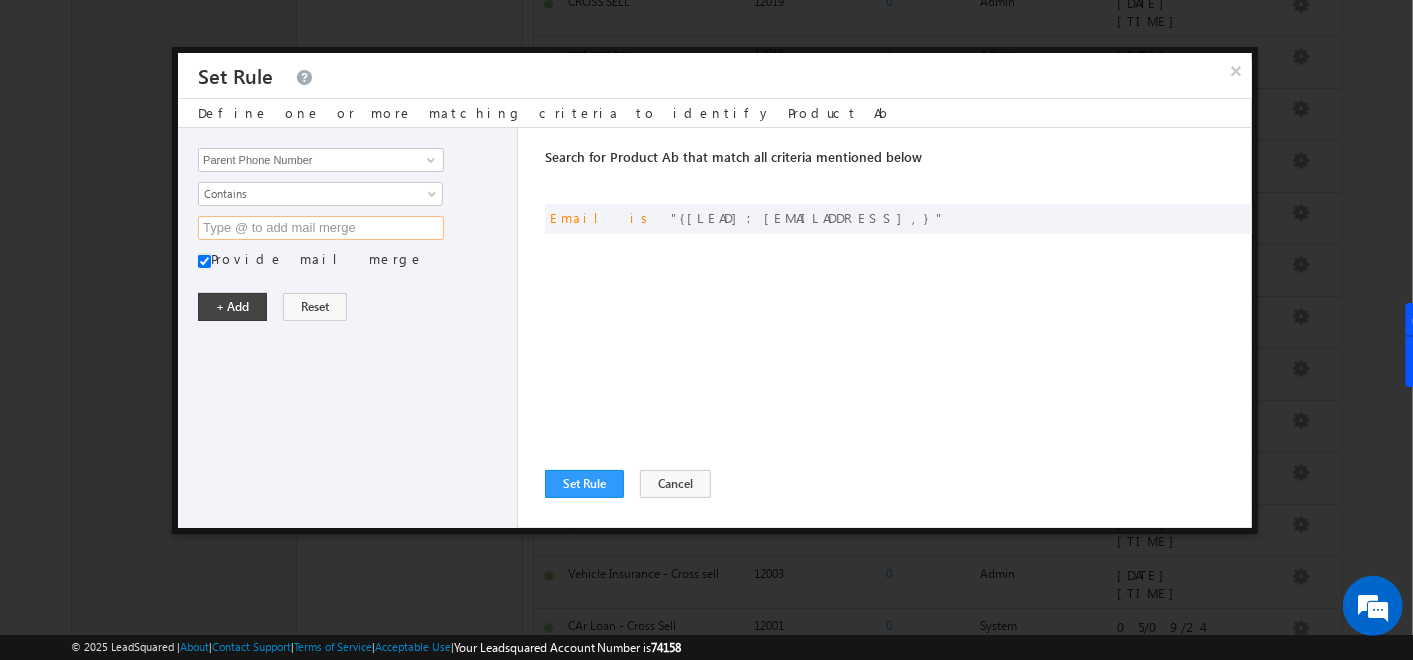 click at bounding box center [321, 228] 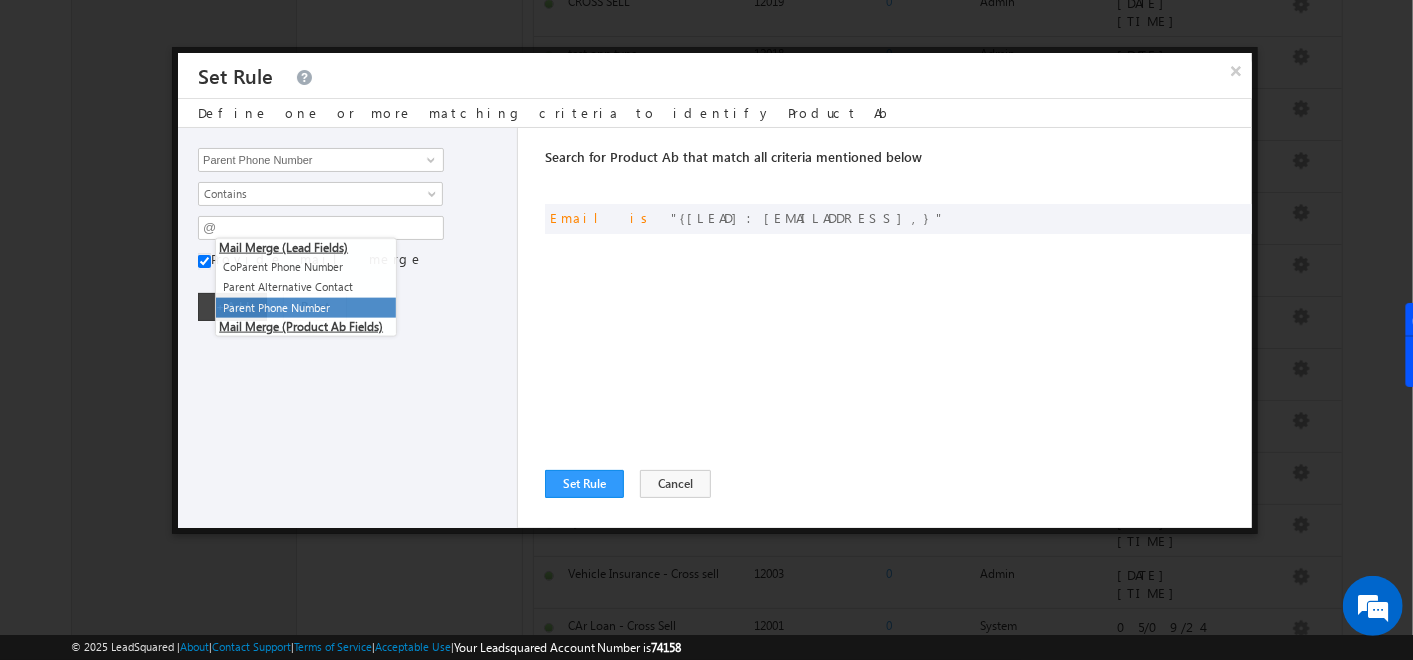 click on "Parent Phone Number" at bounding box center (306, 308) 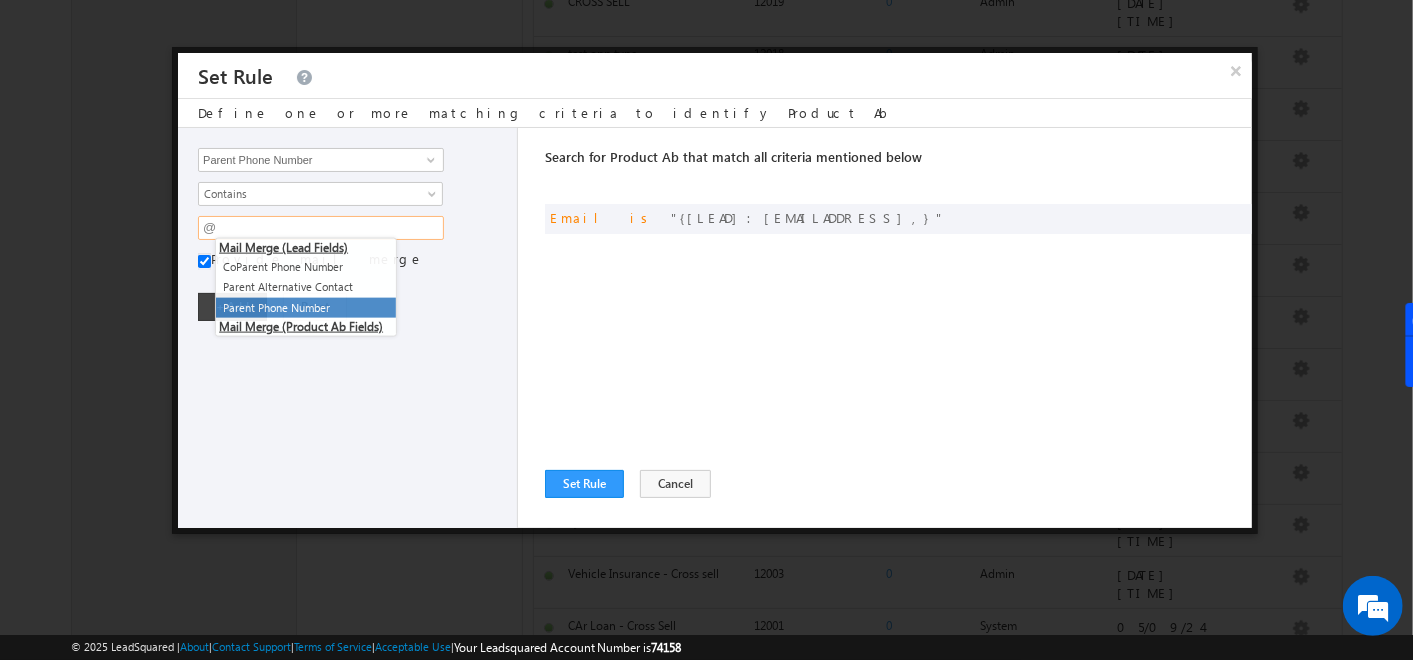 type on "@{Lead:Phone,}" 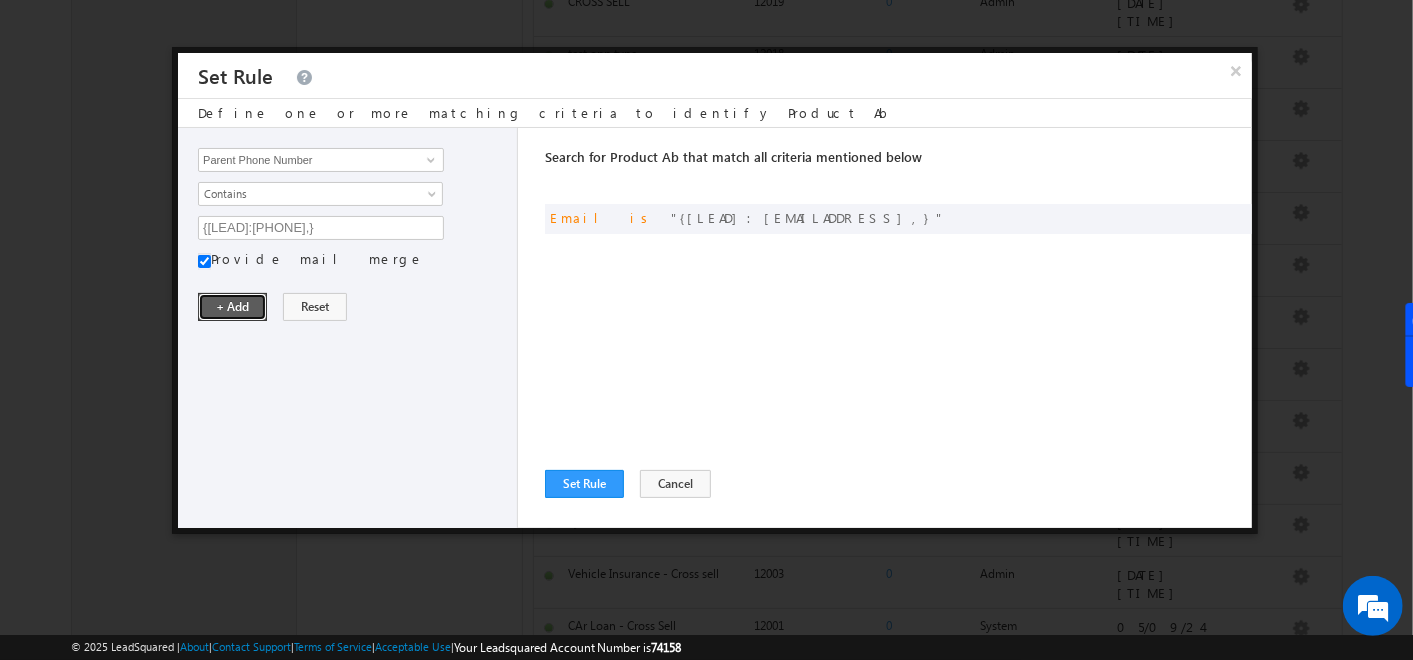 click on "+ Add" at bounding box center [232, 307] 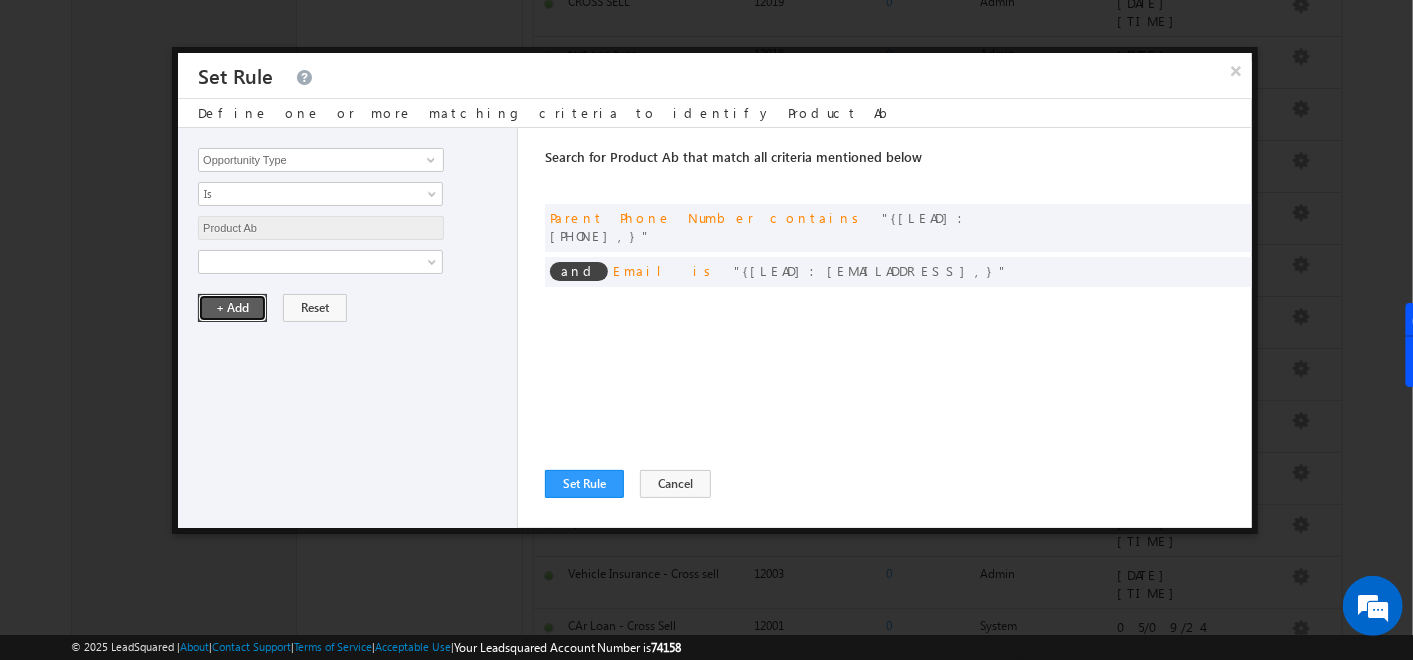click on "+ Add" at bounding box center [232, 308] 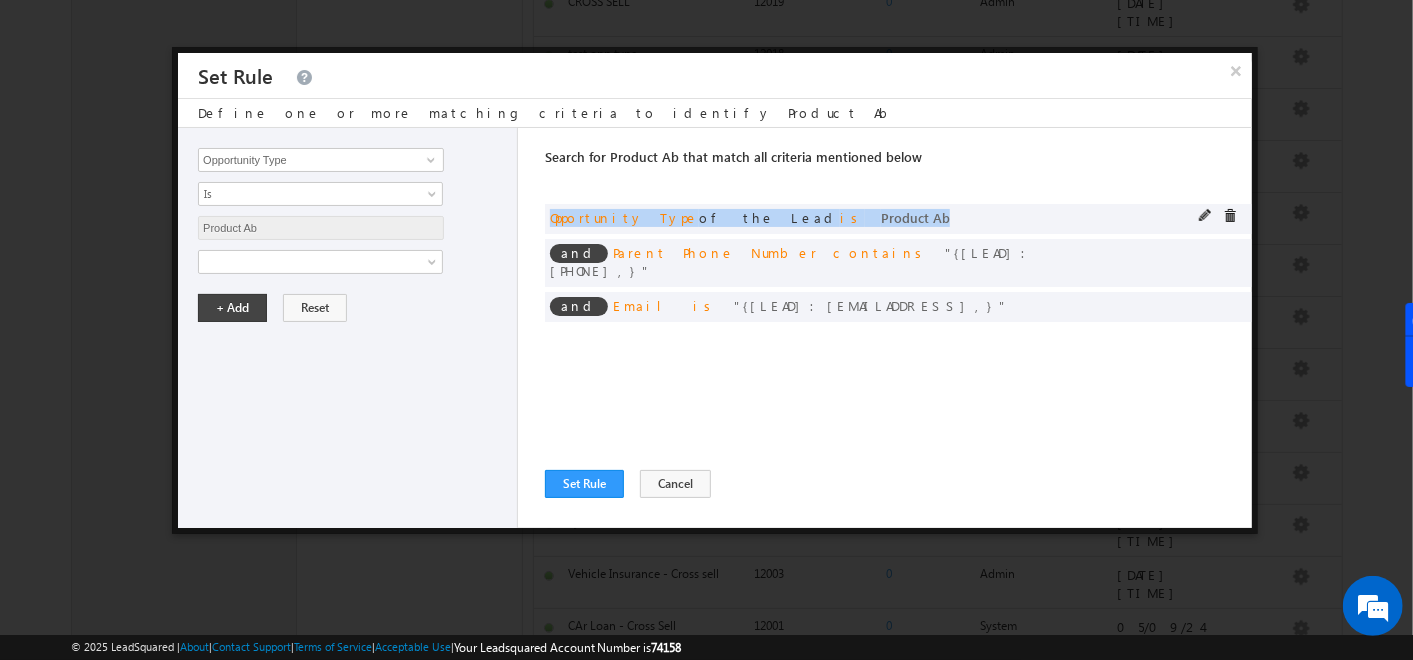 drag, startPoint x: 820, startPoint y: 212, endPoint x: 549, endPoint y: 213, distance: 271.00183 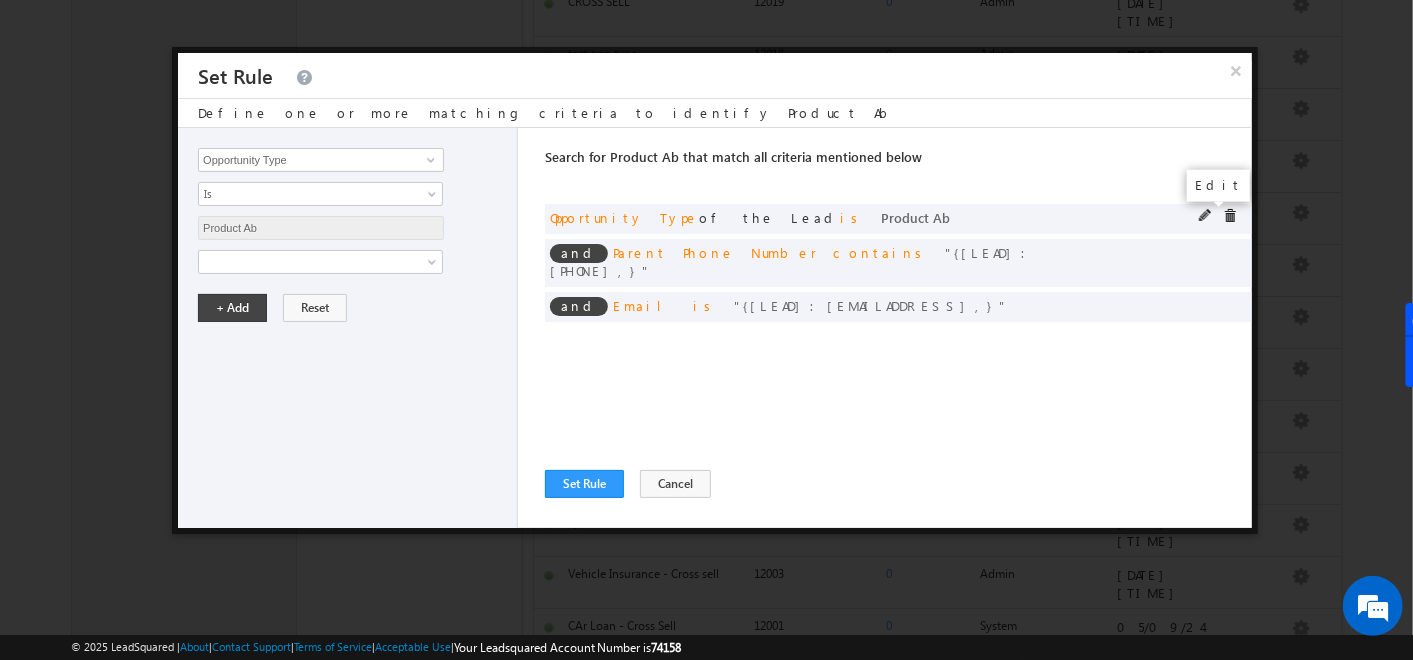 click at bounding box center [1206, 216] 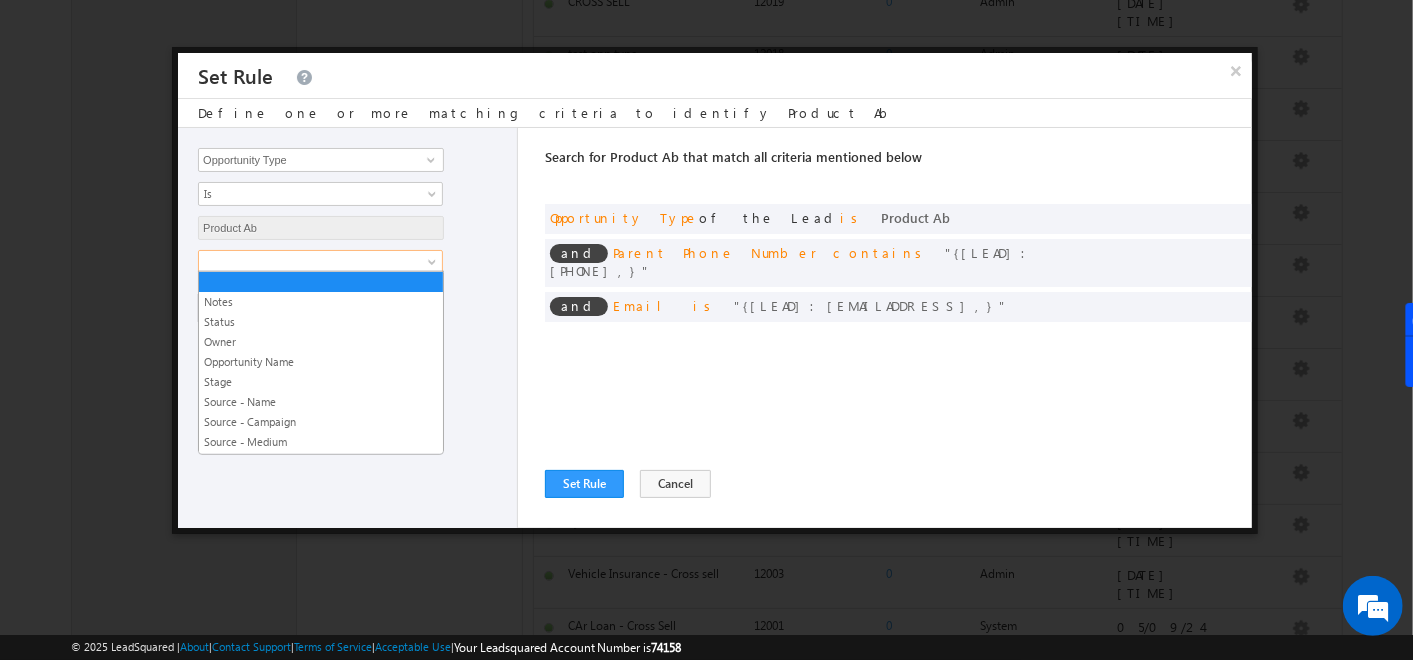 click at bounding box center (307, 262) 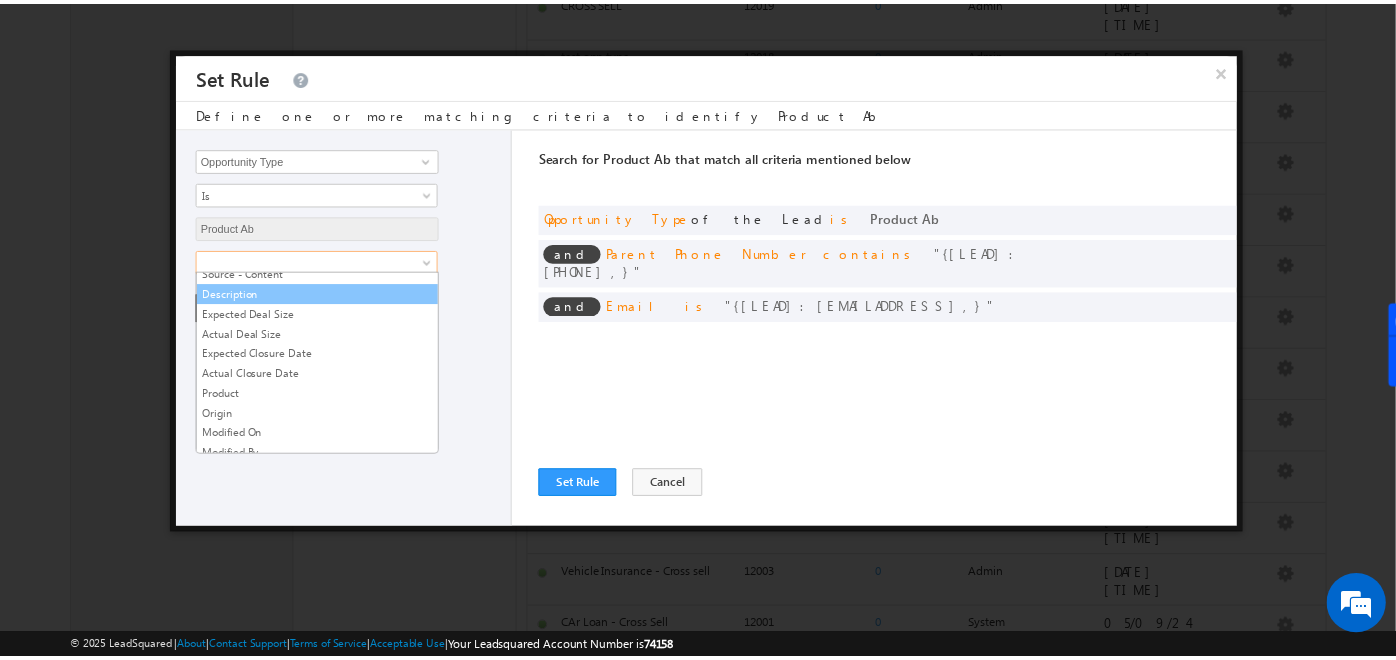 scroll, scrollTop: 221, scrollLeft: 0, axis: vertical 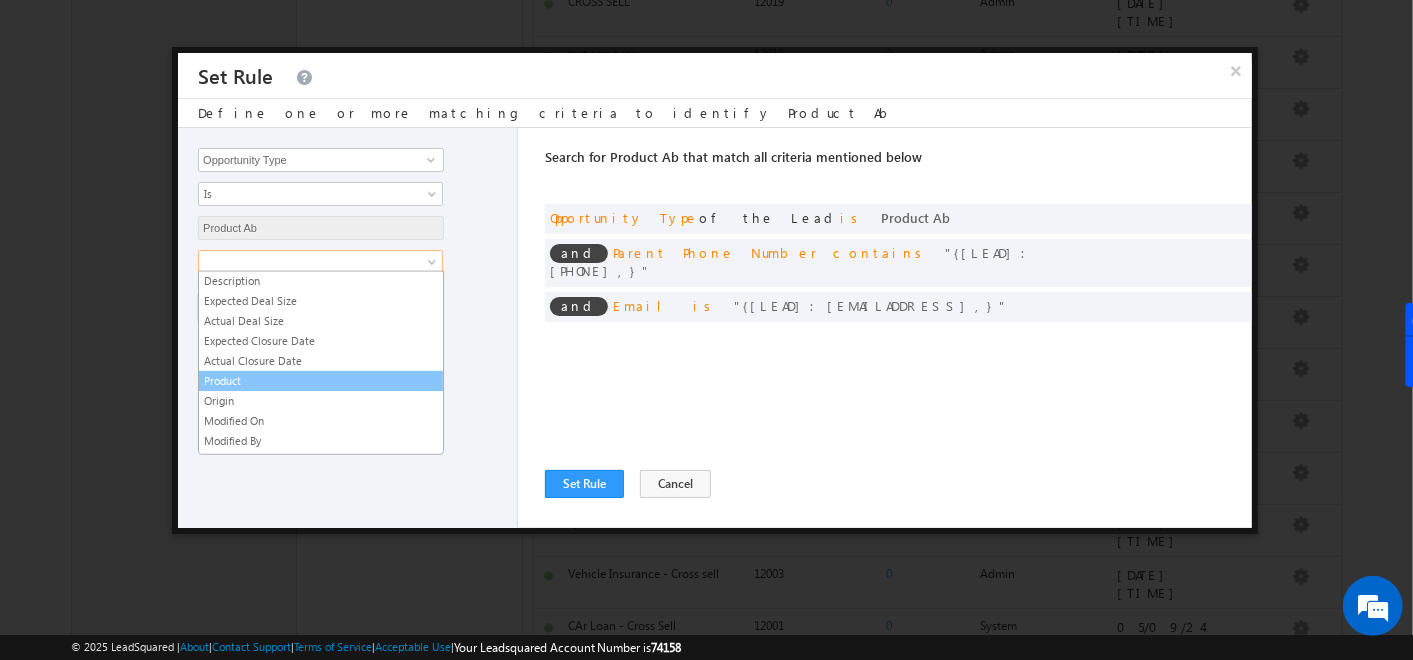 click on "Product" at bounding box center [321, 381] 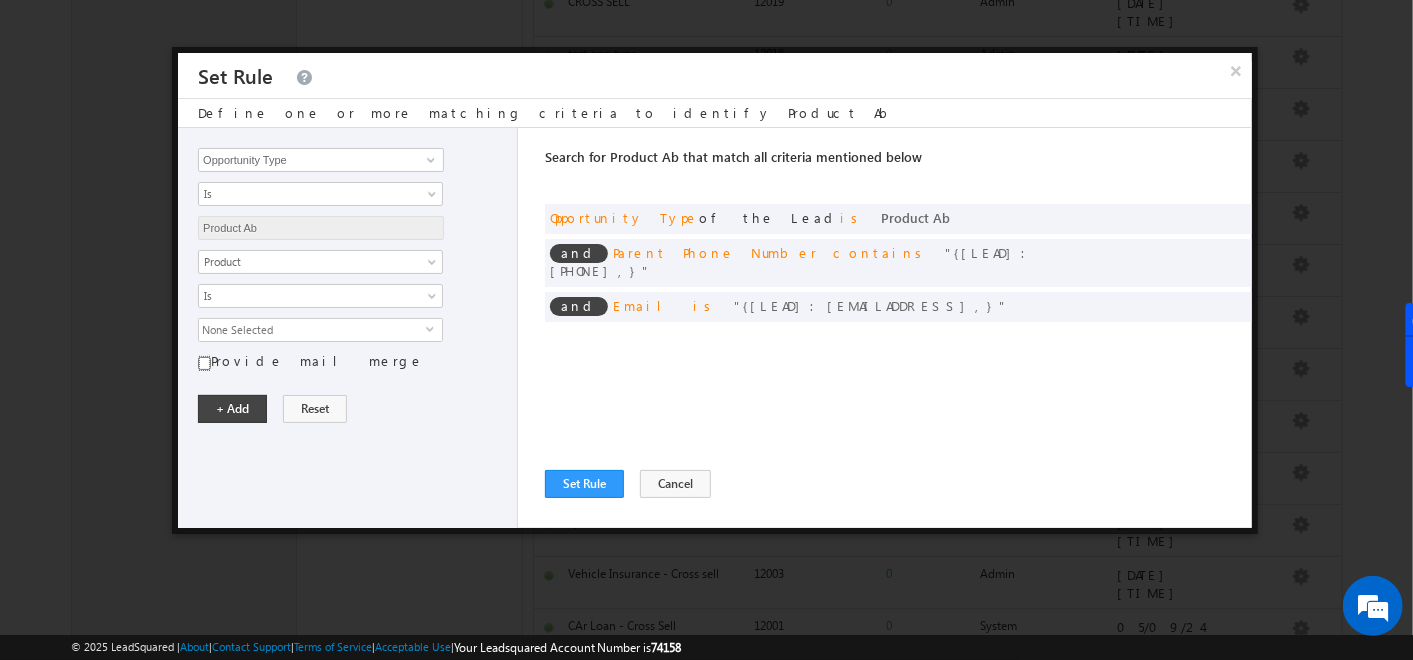 click on "Provide mail merge" at bounding box center [204, 363] 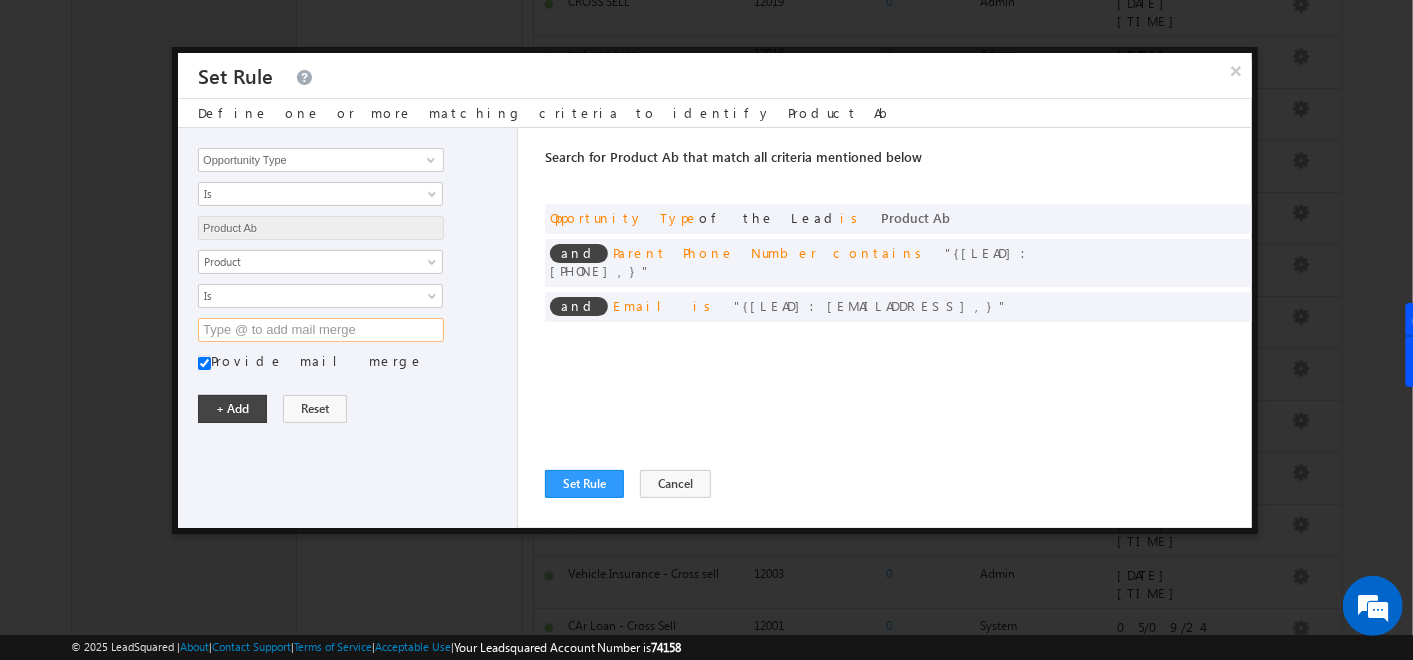 click at bounding box center (321, 330) 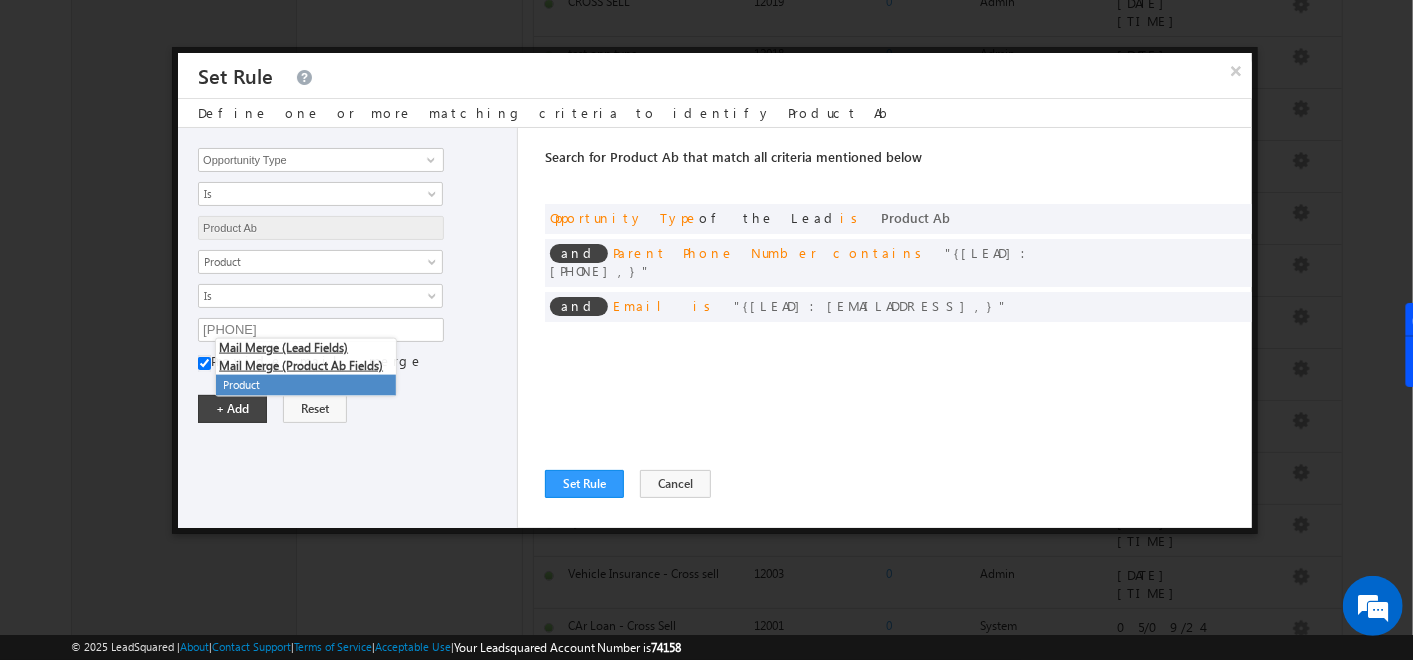 click on "Product" at bounding box center (306, 385) 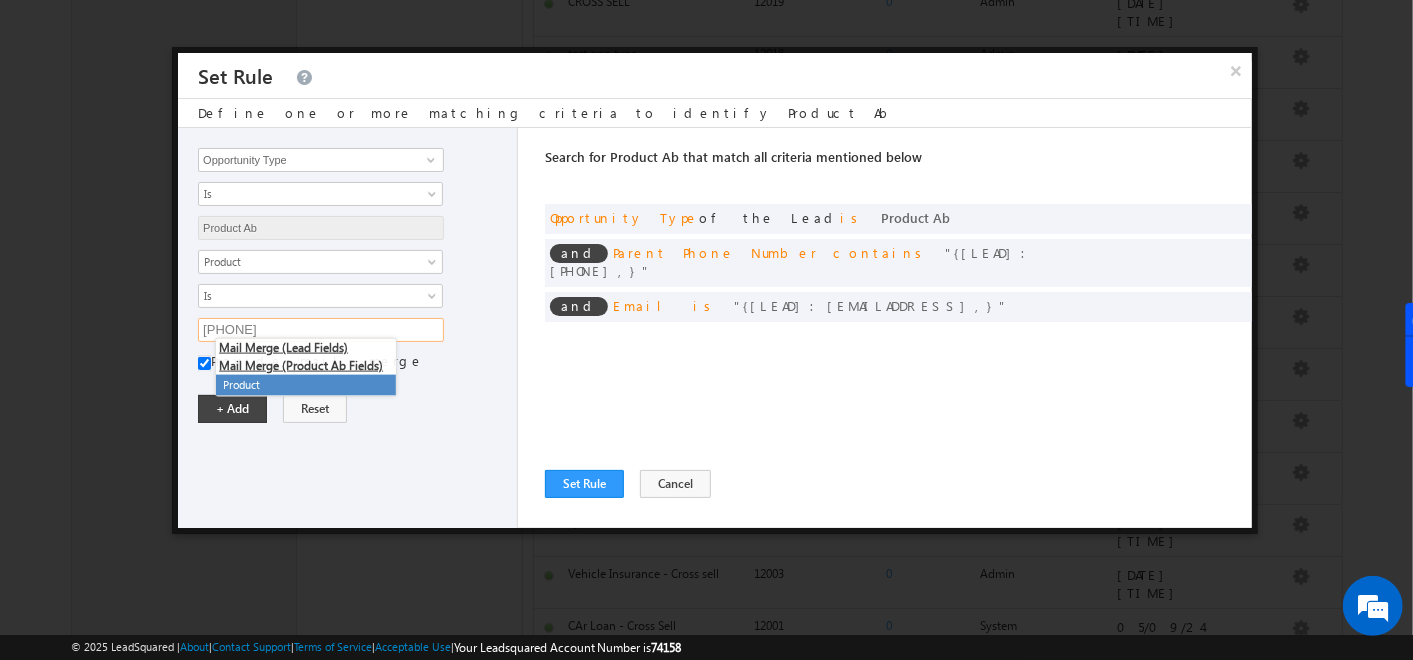 type on "@{Activity:mx_Custom_10,}" 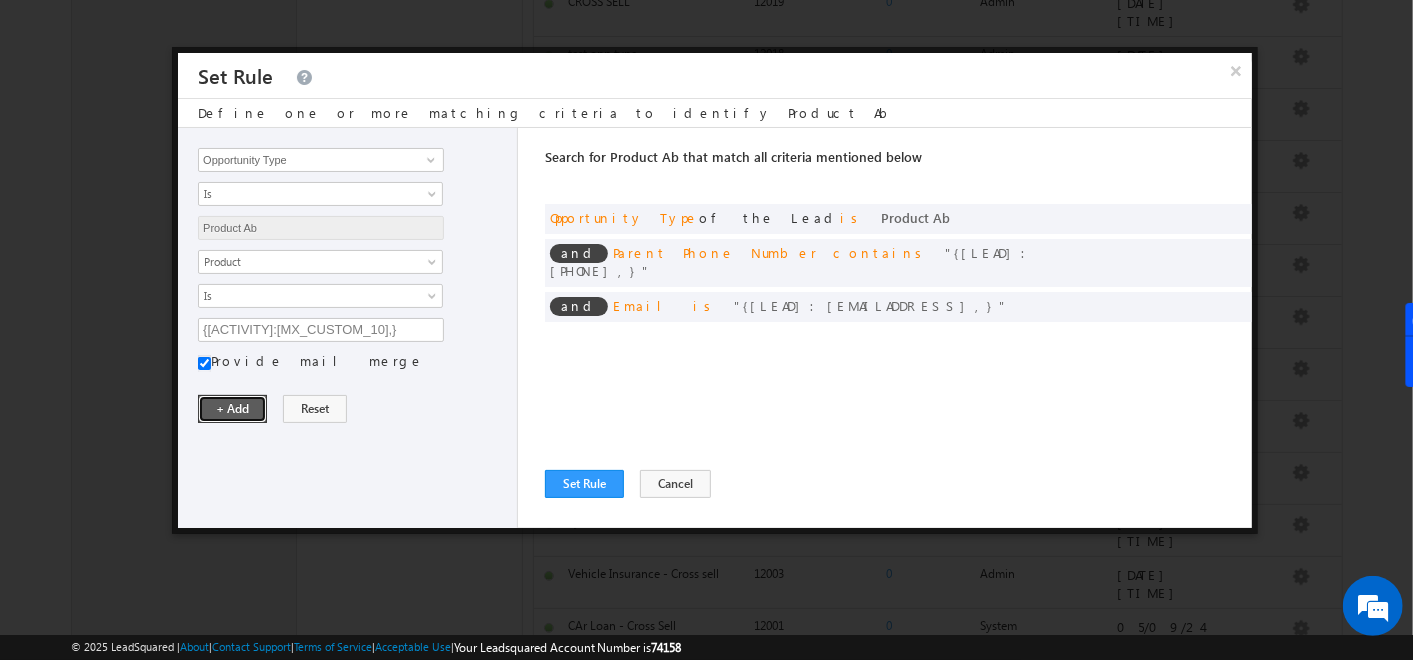 click on "+ Add" at bounding box center (232, 409) 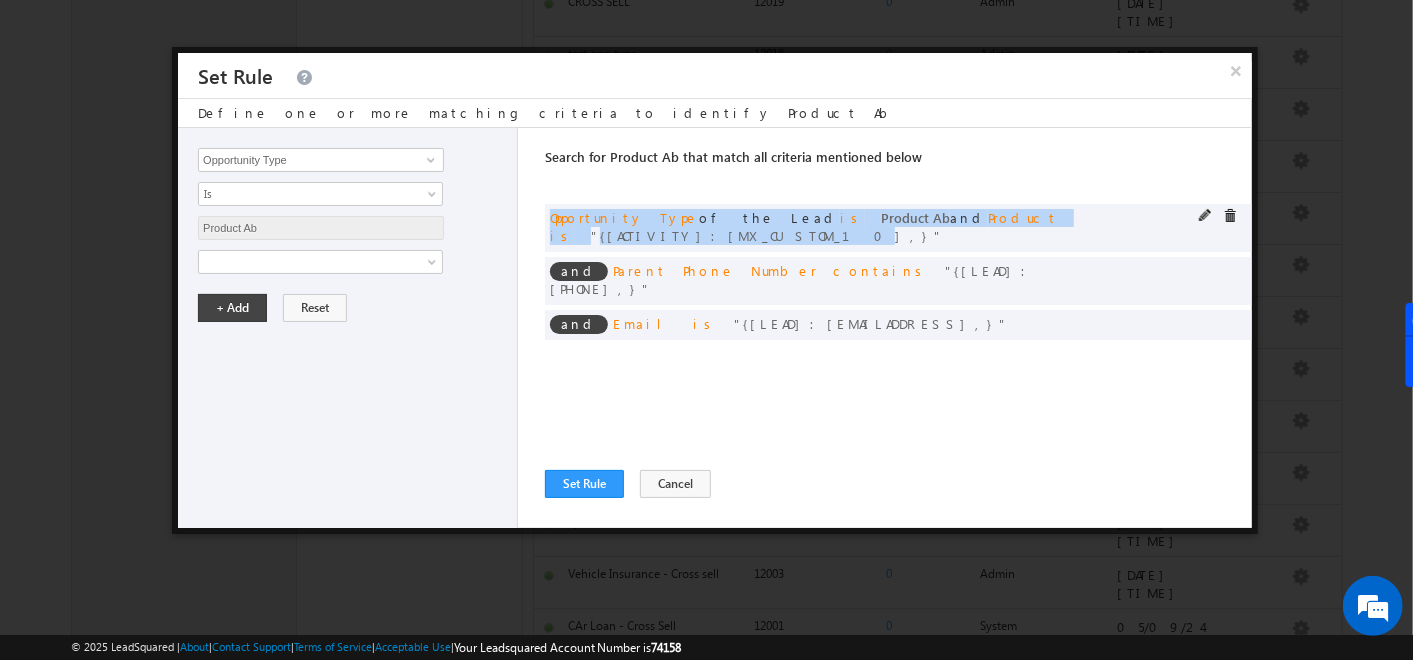 drag, startPoint x: 1092, startPoint y: 220, endPoint x: 545, endPoint y: 206, distance: 547.17914 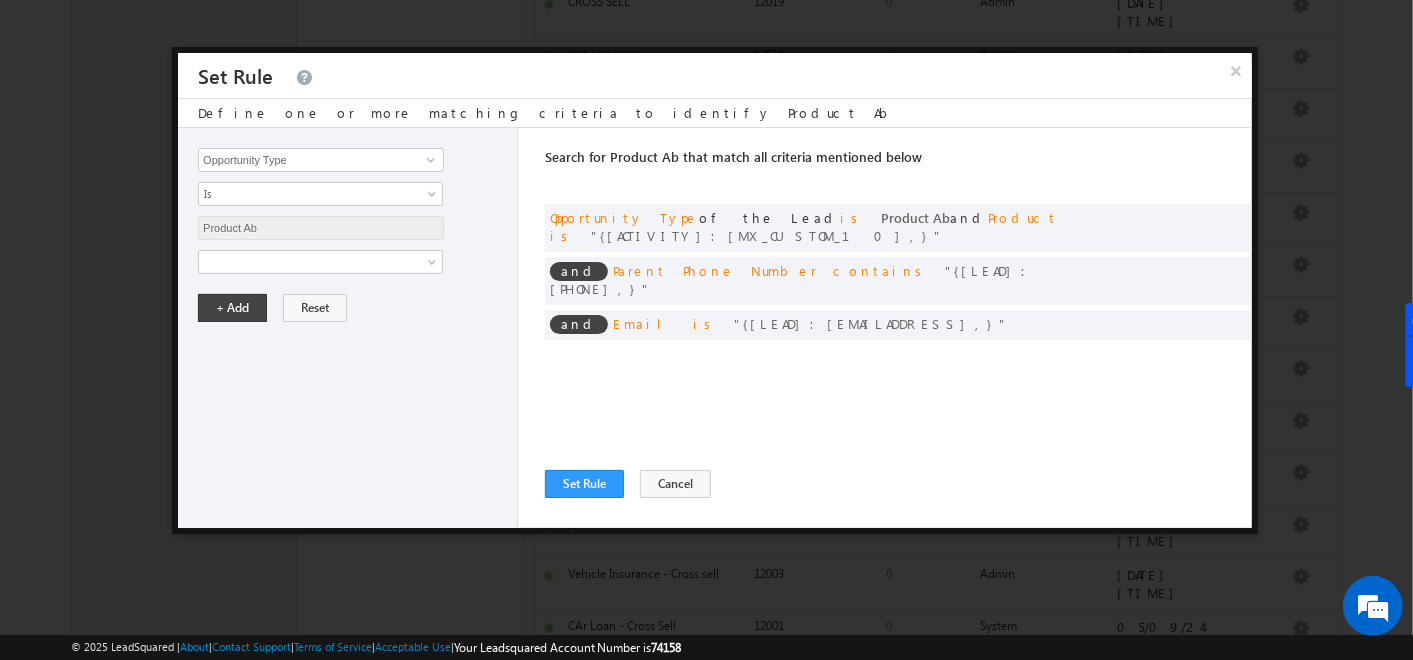 click on "Search for Product Ab that match all criteria mentioned below
Any Criteria
All Criteria
Note that the current triggering entity  is not considered  in the condition
If more than one opportunities are returned, the opportunity which is  most recently created  will be considered.
Descending
Ascending
and  Opportunity Type is" at bounding box center [898, 328] 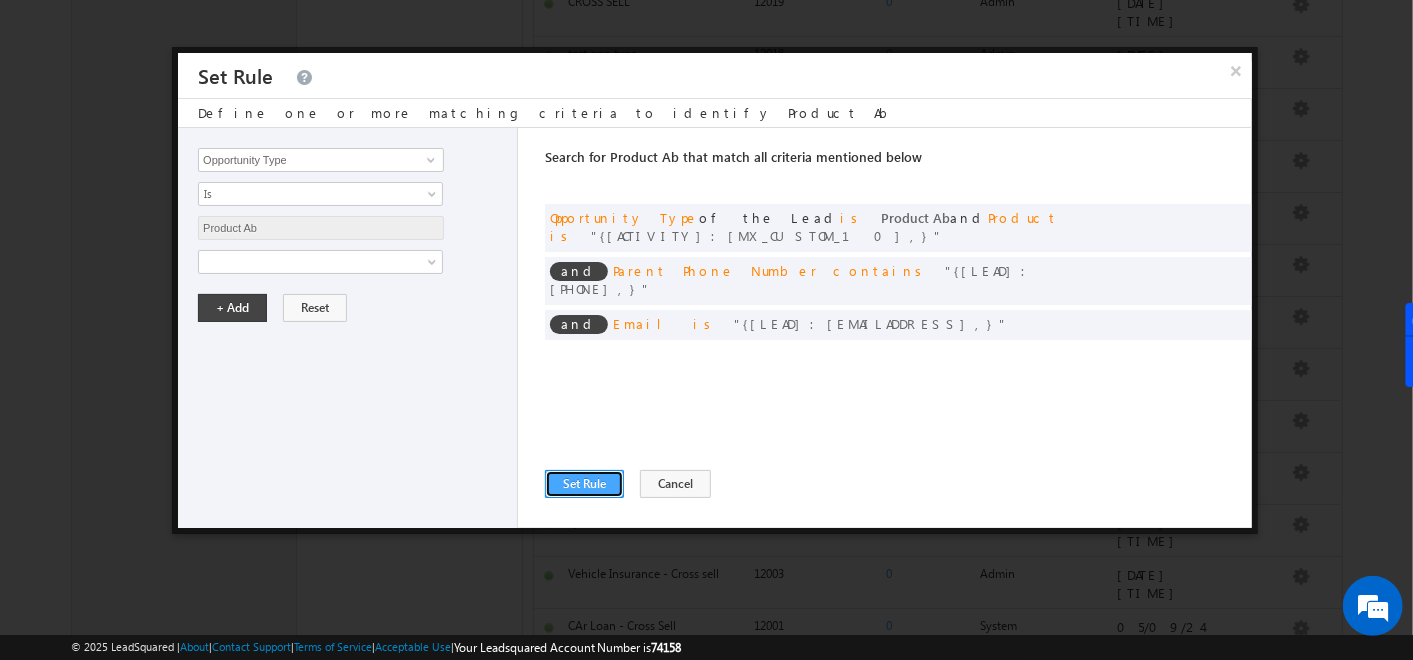 click on "Set Rule" at bounding box center [584, 484] 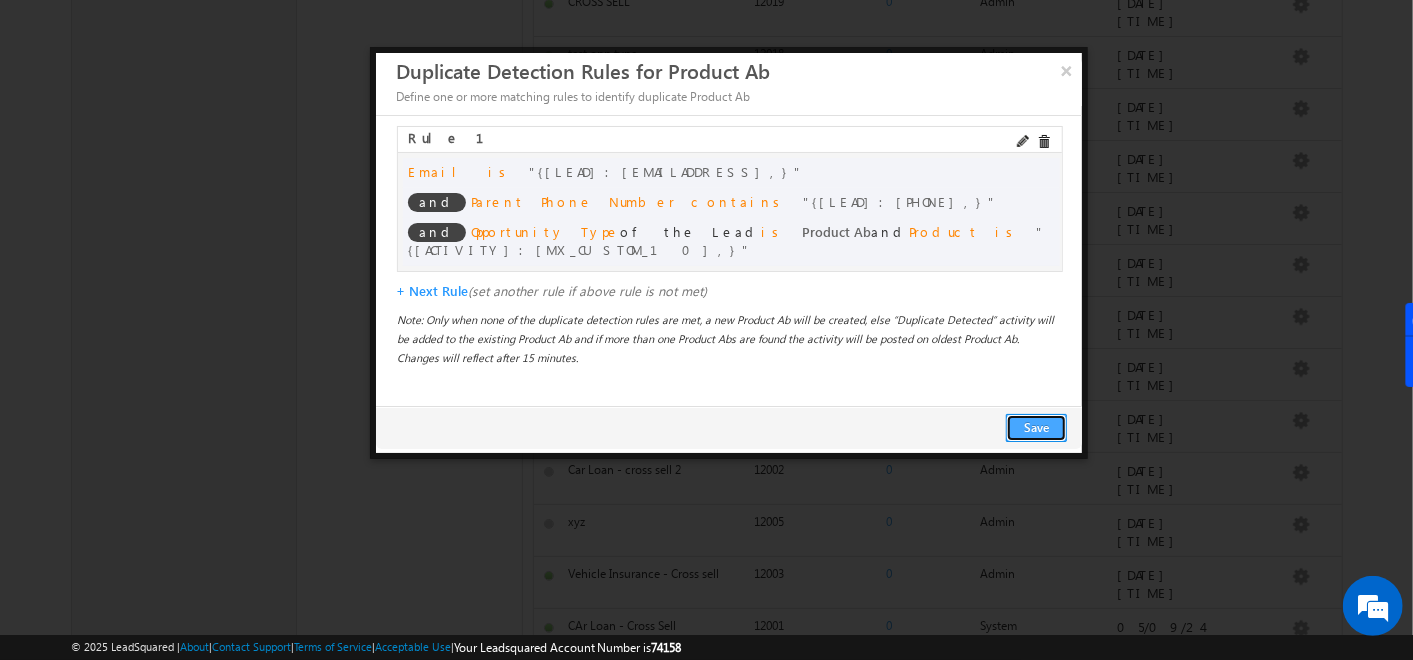 click on "Save" at bounding box center (1036, 428) 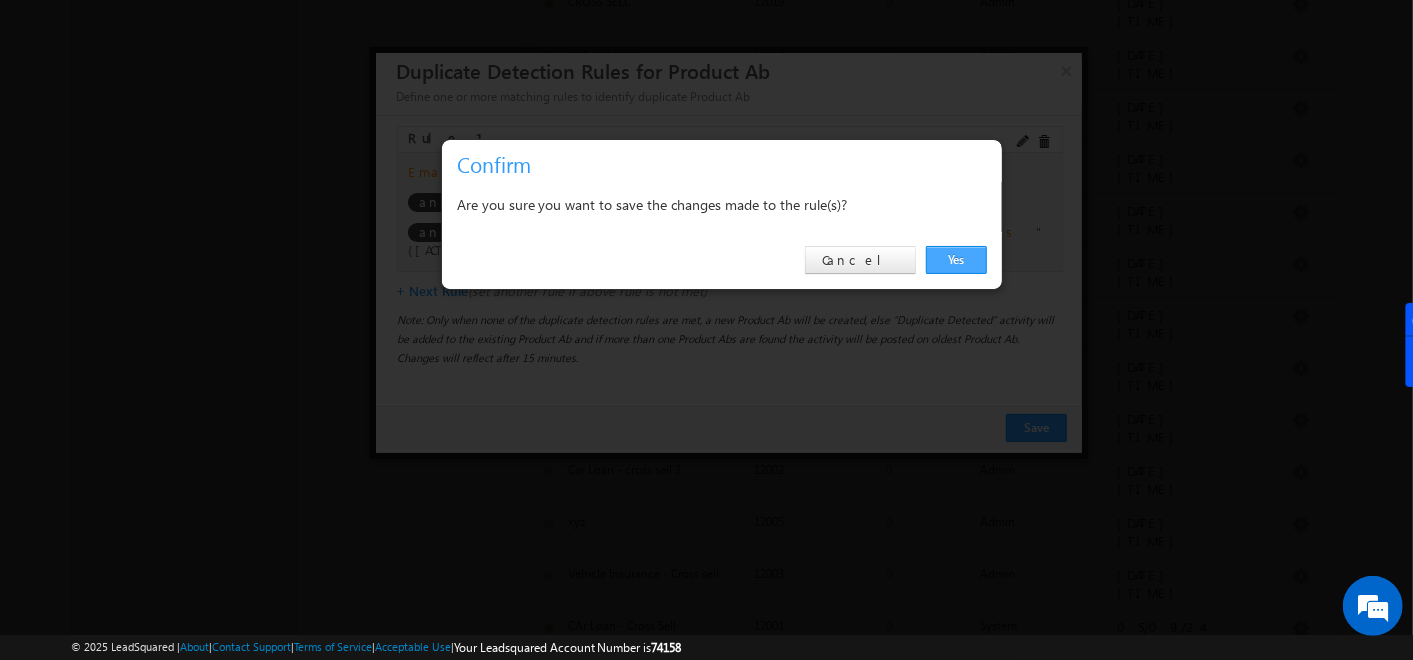 click on "Yes" at bounding box center [956, 260] 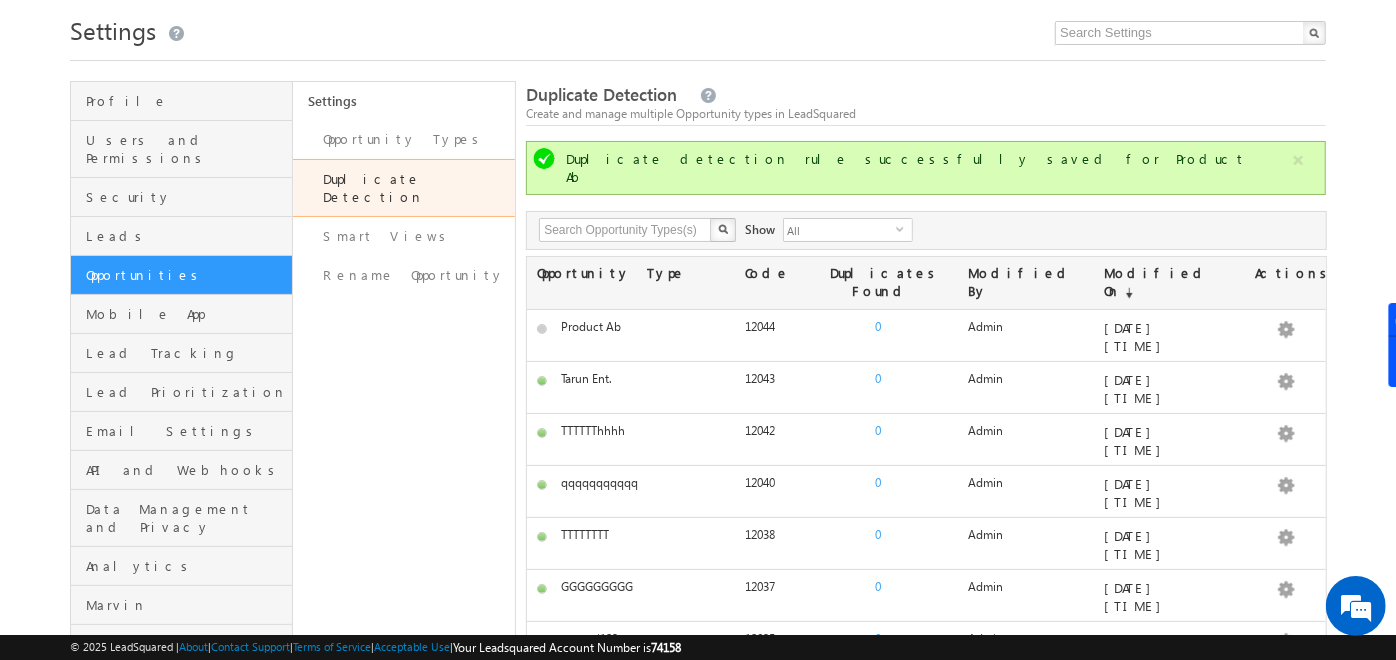 scroll, scrollTop: 57, scrollLeft: 0, axis: vertical 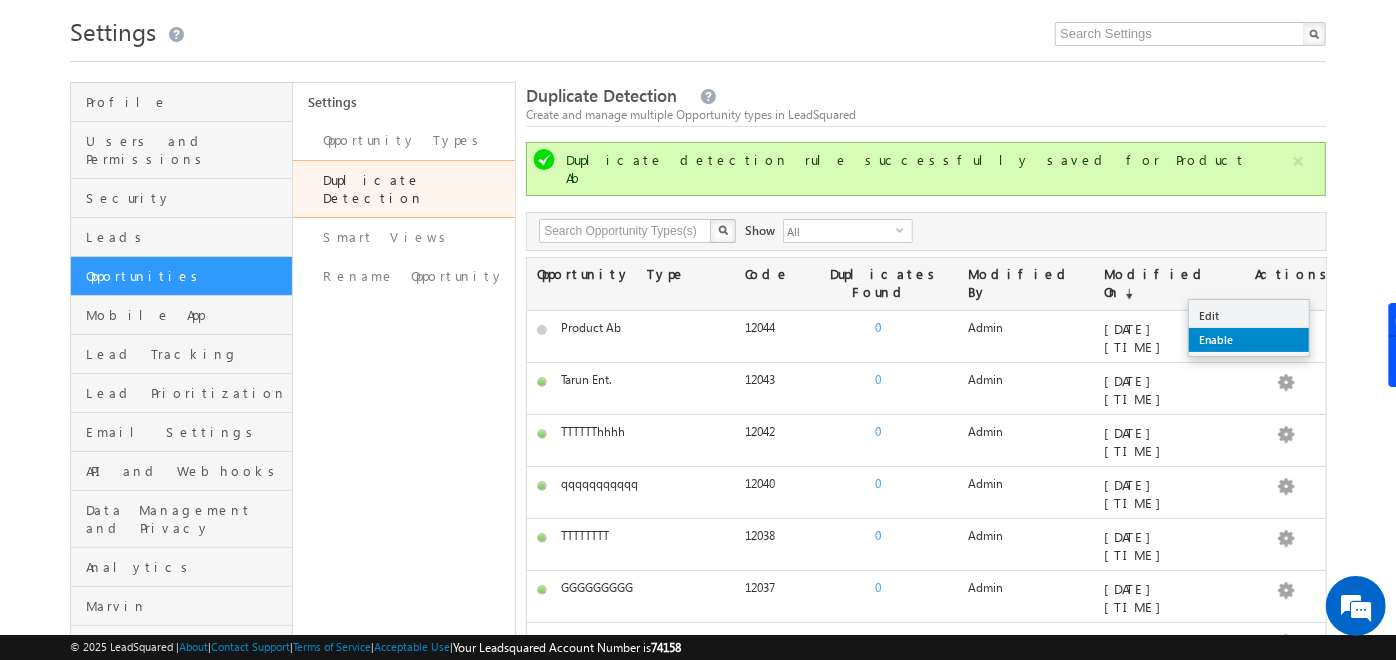 click on "Enable" at bounding box center [1249, 340] 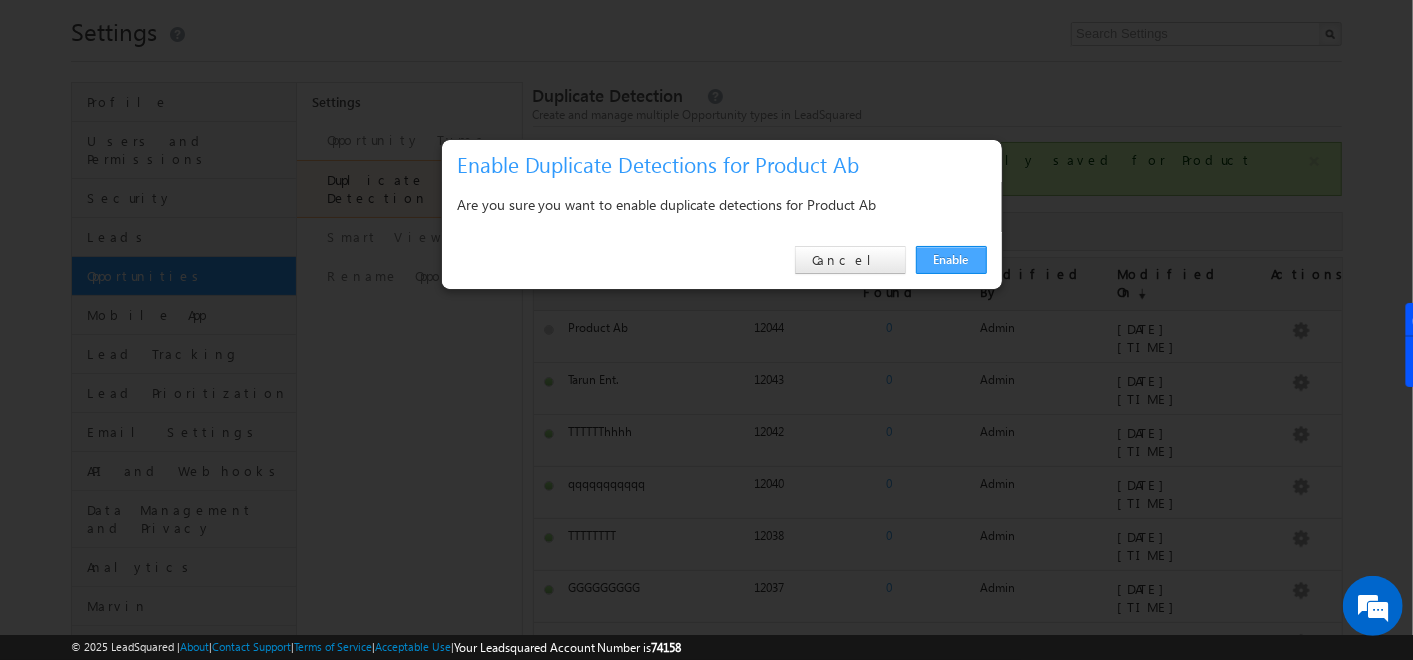 click on "Enable" at bounding box center (951, 260) 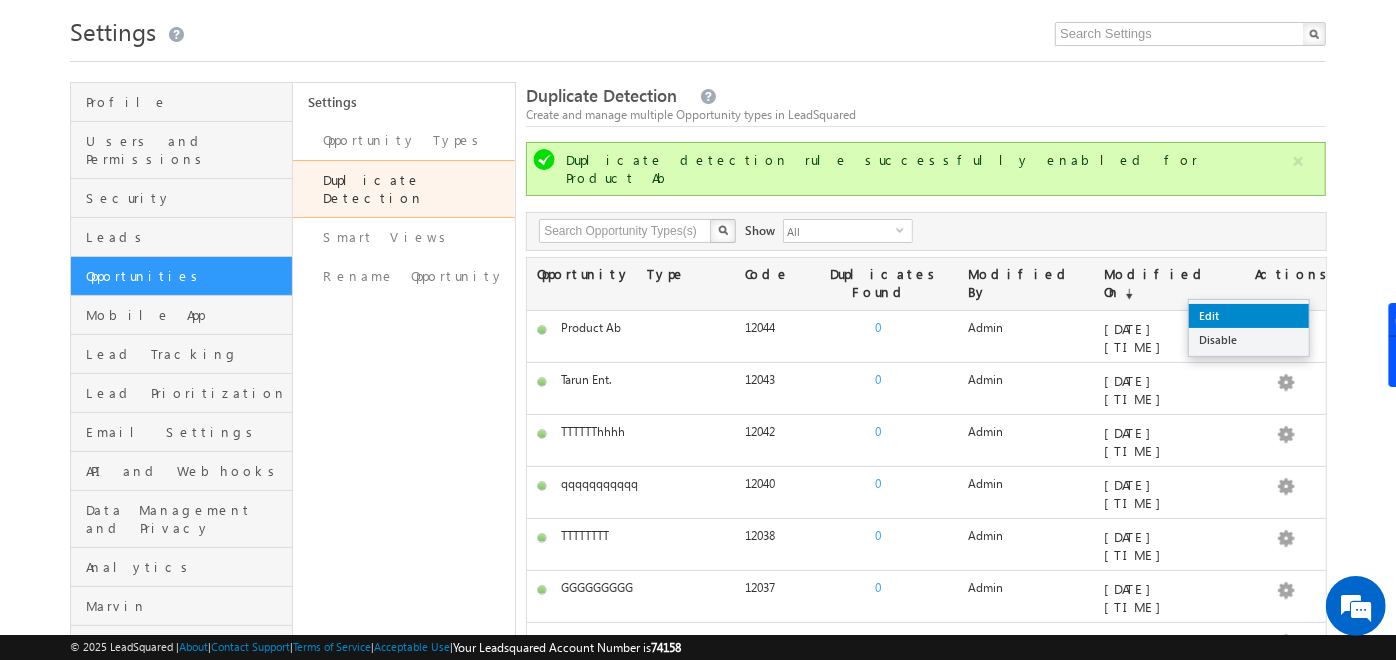 click on "Edit" at bounding box center [1249, 316] 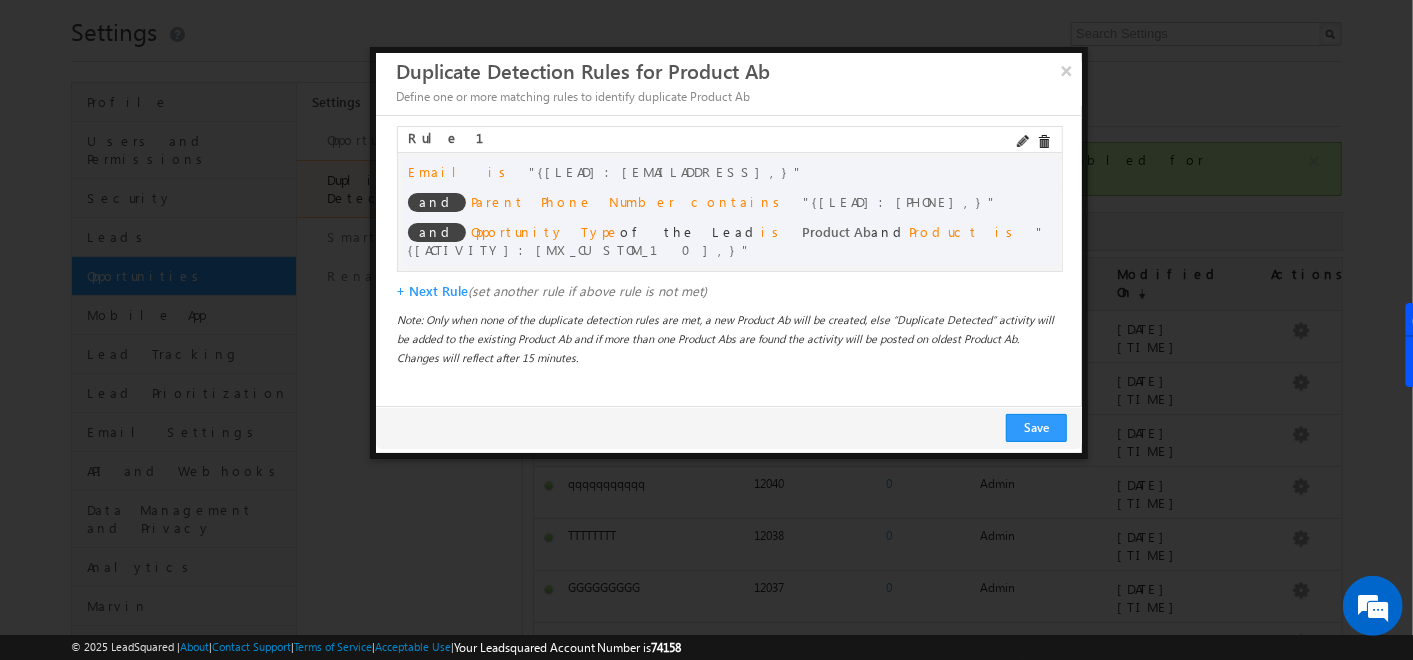 click on "Rule 1" at bounding box center (730, 137) 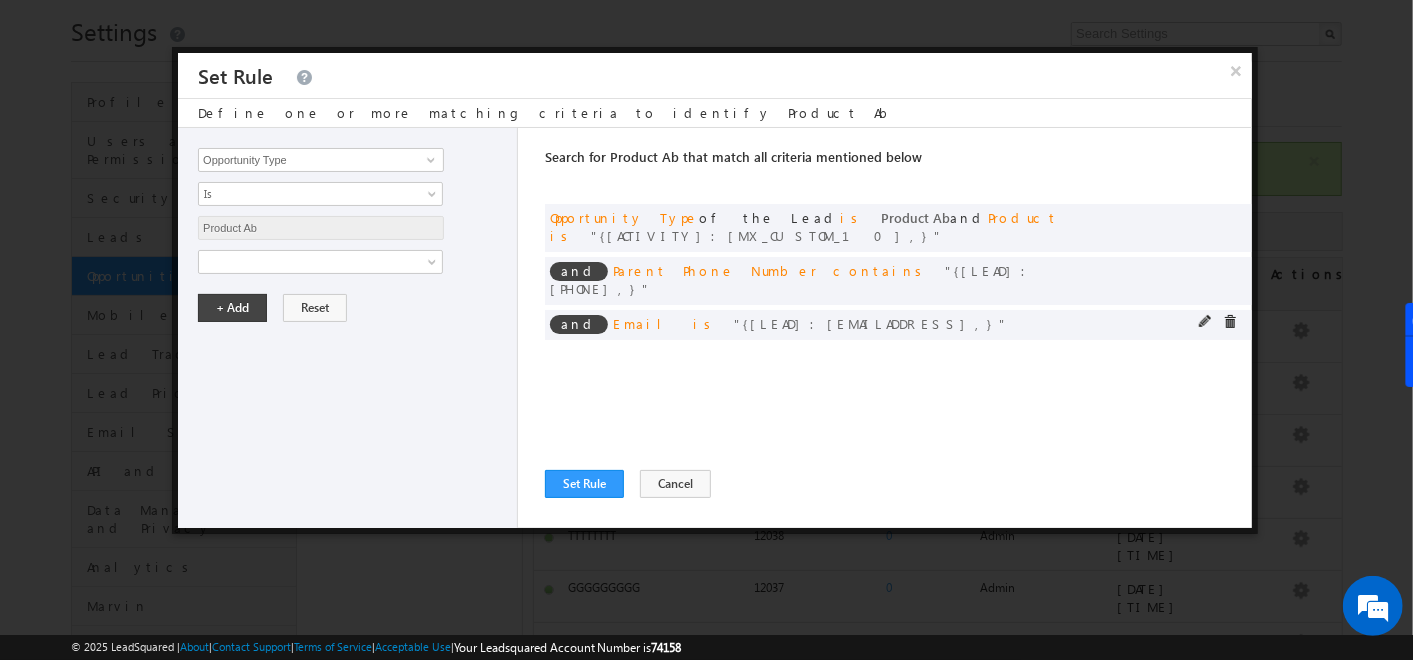 click at bounding box center [1223, 324] 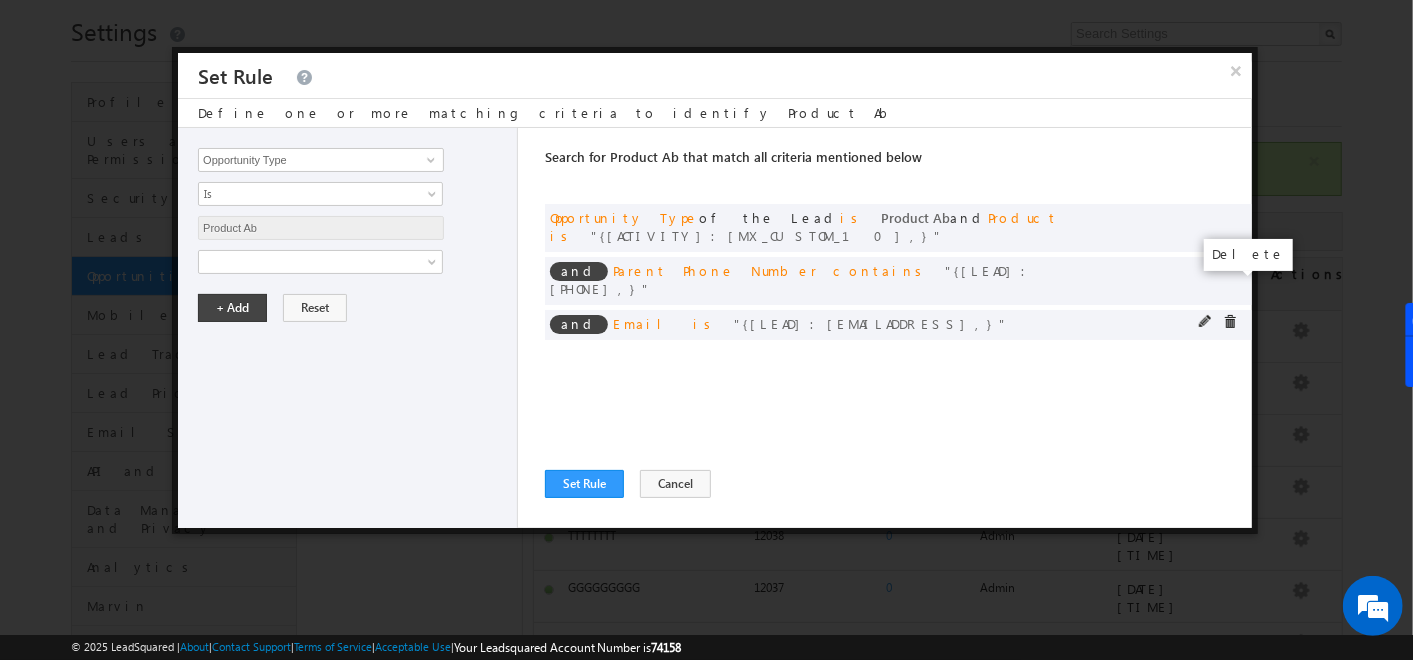 click at bounding box center [1230, 322] 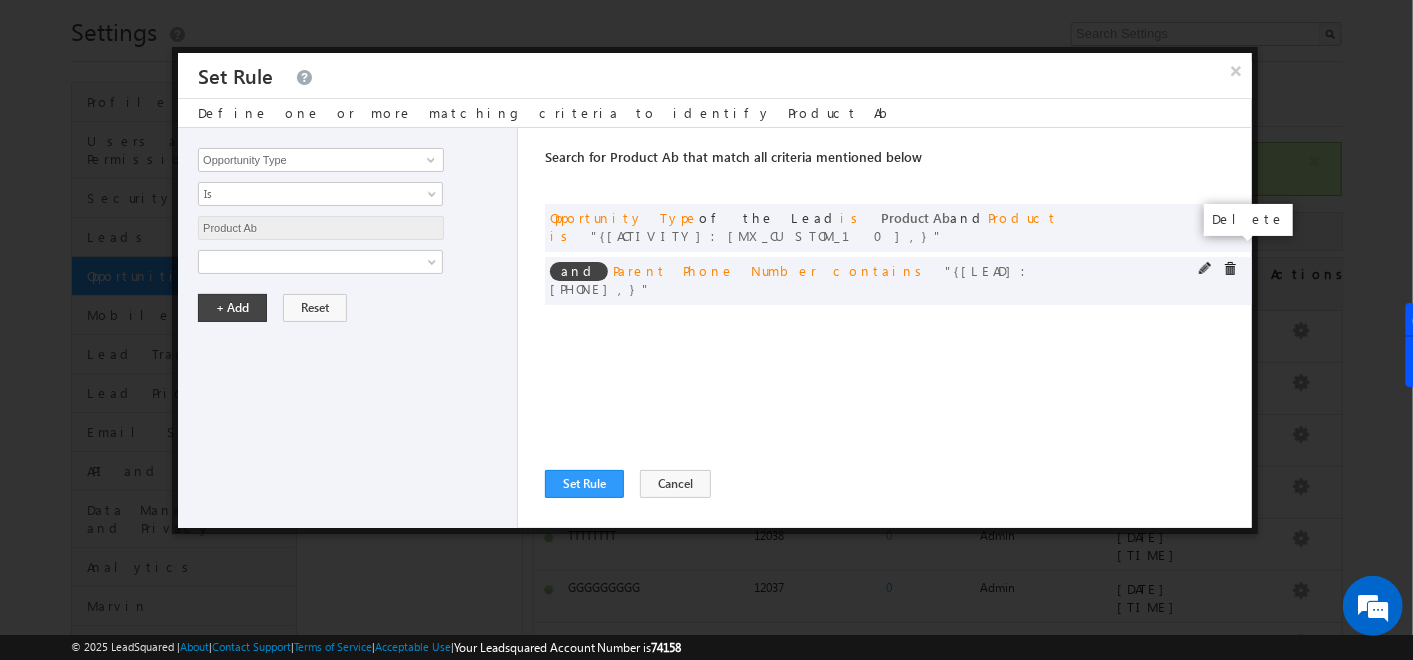 click at bounding box center (1230, 269) 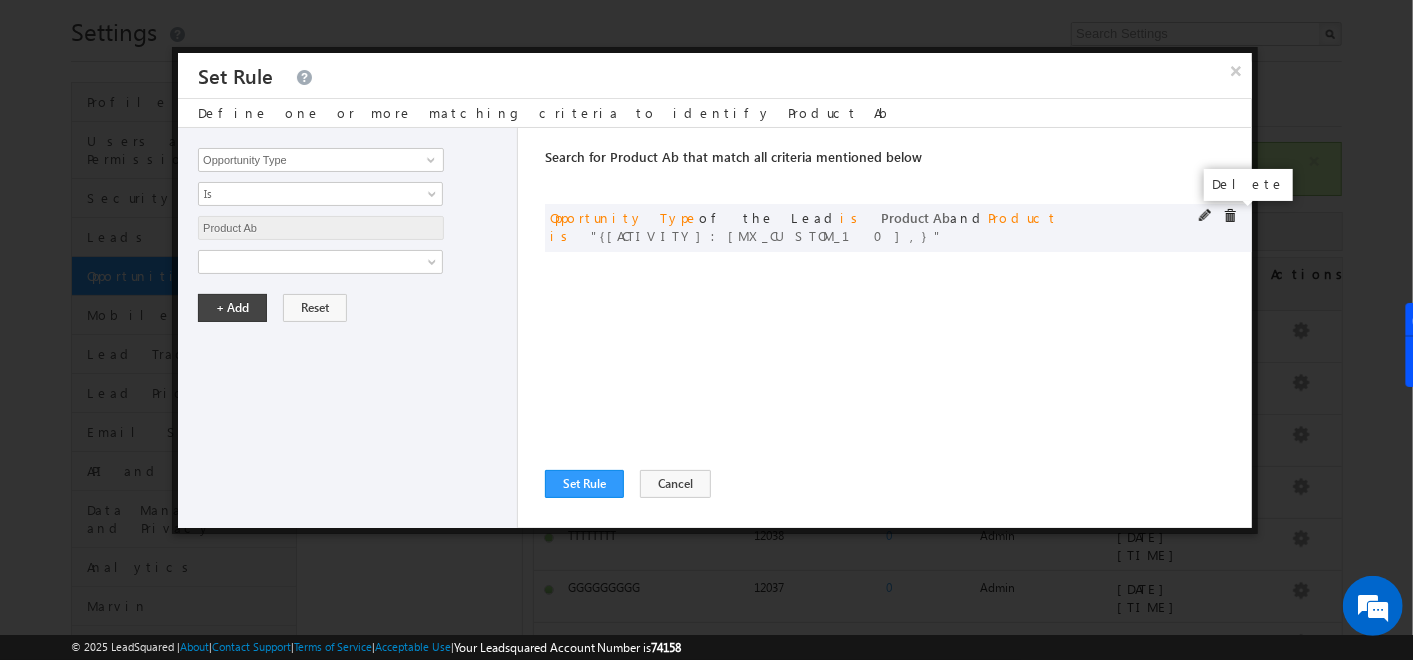 click at bounding box center (1230, 216) 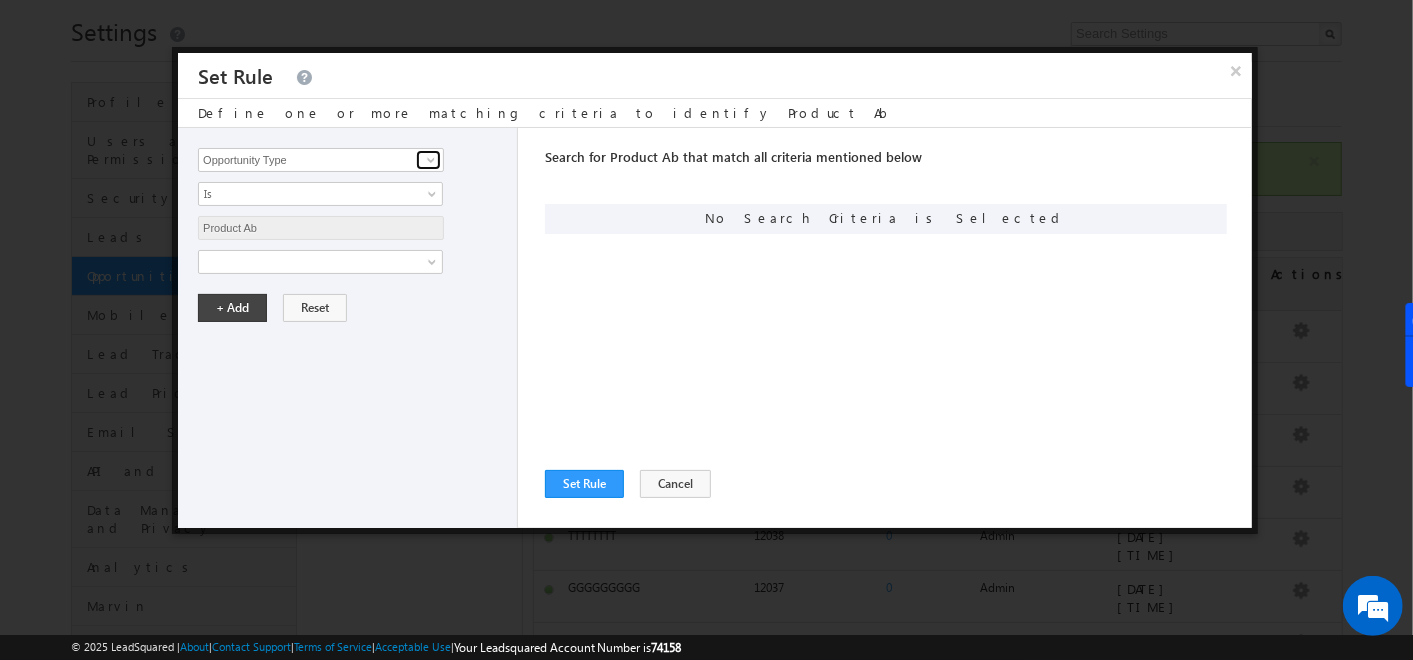 click at bounding box center [428, 160] 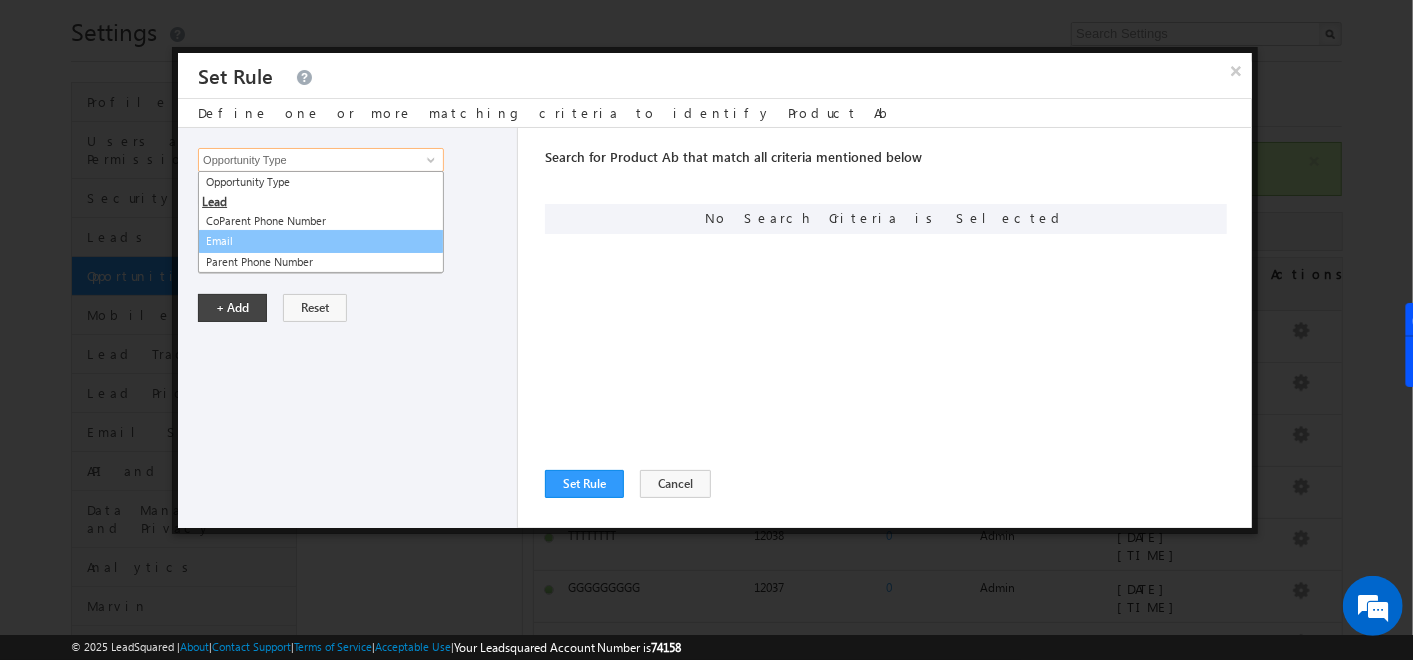 click on "Email" at bounding box center (321, 241) 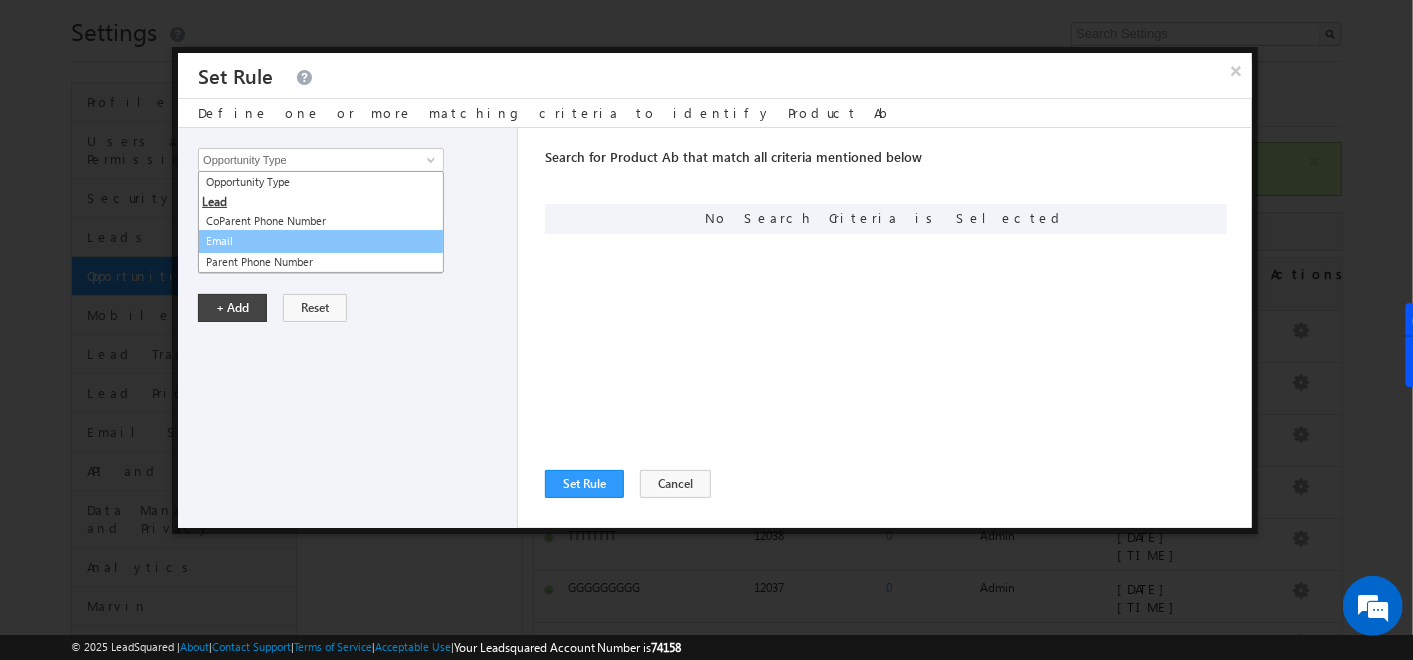 click on "Opportunity Type CoParent Phone Number Email Parent Phone Number  	     Opportunity Type 4 results are available, use up and down arrow keys to navigate. Opportunity Type Lead CoParent Phone Number Email Parent Phone Number
Is Is
Product Ab Product Ab
Notes Status Owner Opportunity Name Stage Source - Name Source - Campaign Source - Medium Source - Term Source - Content Description Expected Deal Size Actual Deal Size Expected Closure Date Actual Closure Date Product Origin Modified On Modified By Created On Created By Comment gfghj
Provide mail merge" at bounding box center [348, 328] 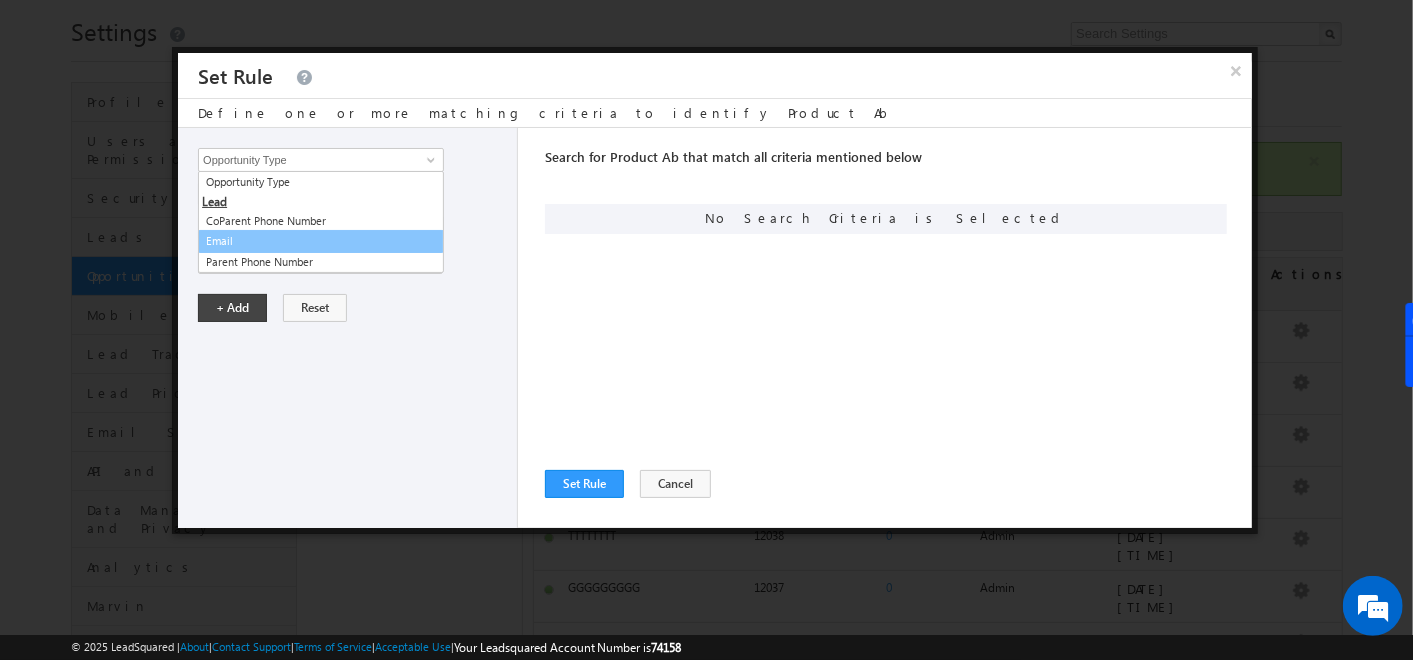 type on "Email" 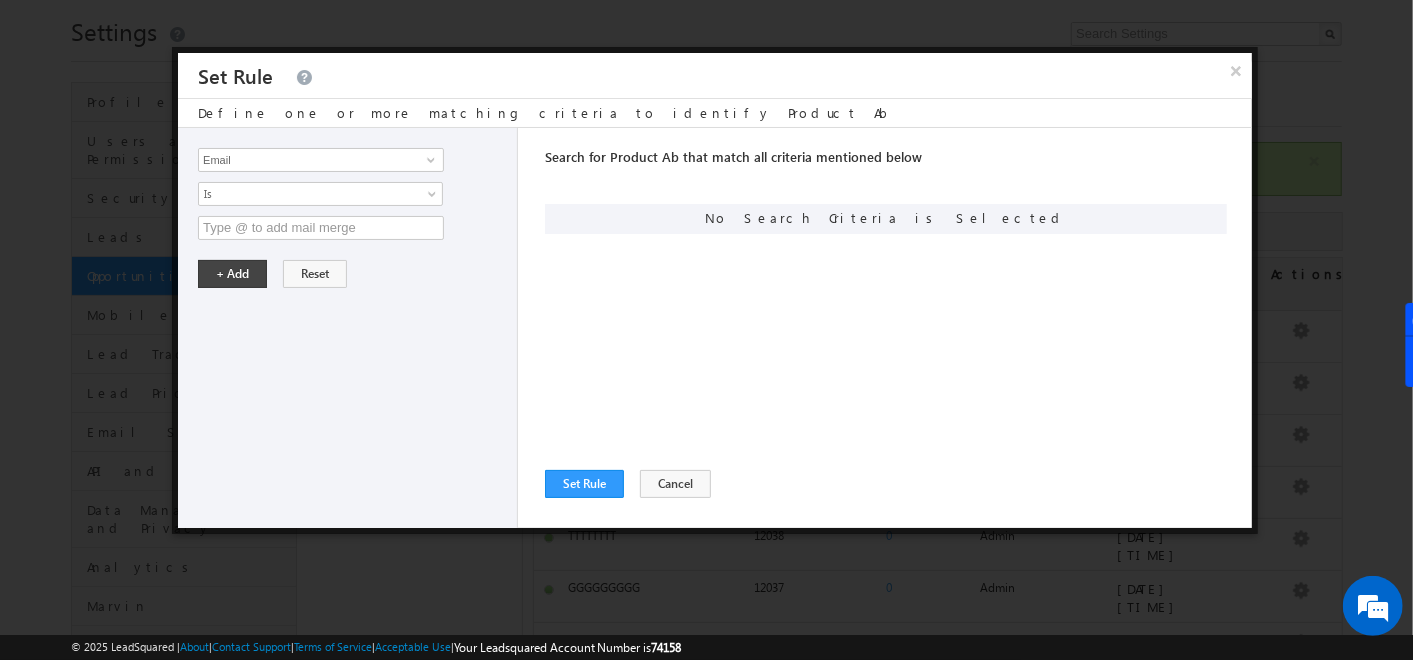 click on "Opportunity Type CoParent Phone Number Email Parent Phone Number  	     Email 4 results are available, use up and down arrow keys to navigate. Opportunity Type Lead CoParent Phone Number Email Parent Phone Number
Is Is Not Contains Does Not Contain Starts with Ends with Contains Data Does Not Contain Data Is
Provide mail merge
+ Add
Reset" at bounding box center (348, 328) 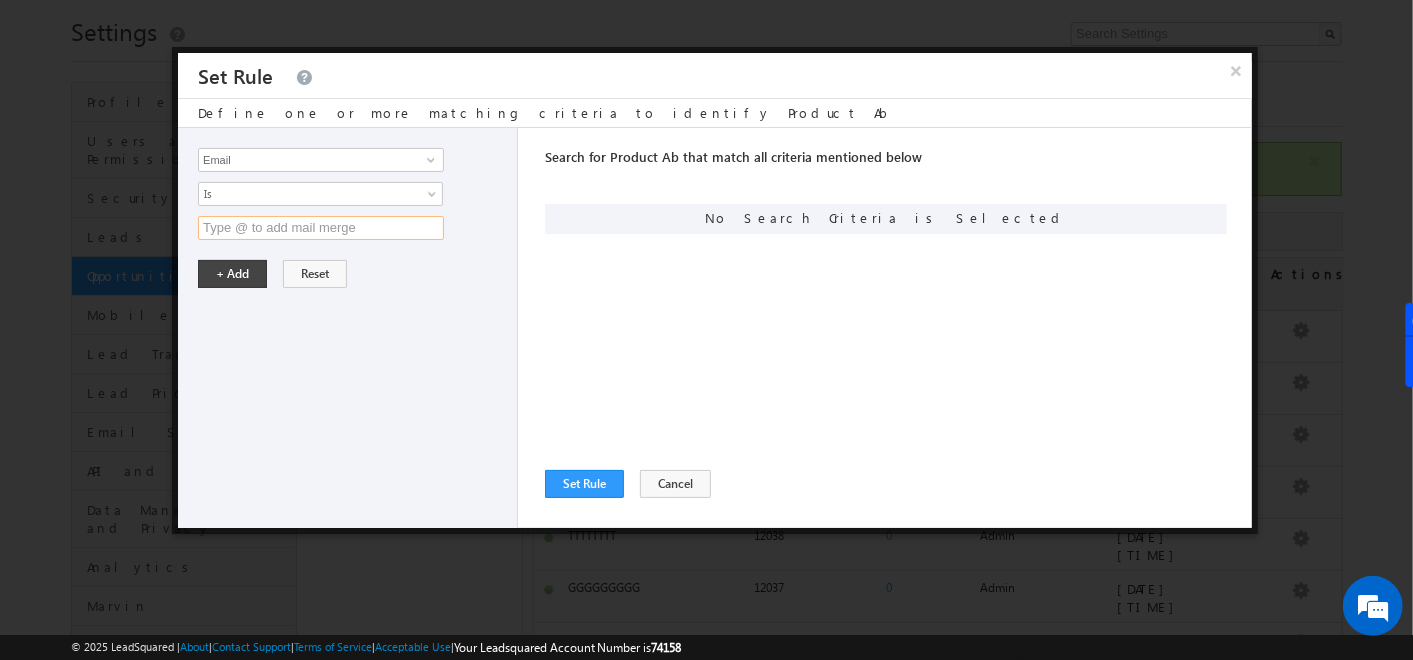 click at bounding box center [321, 228] 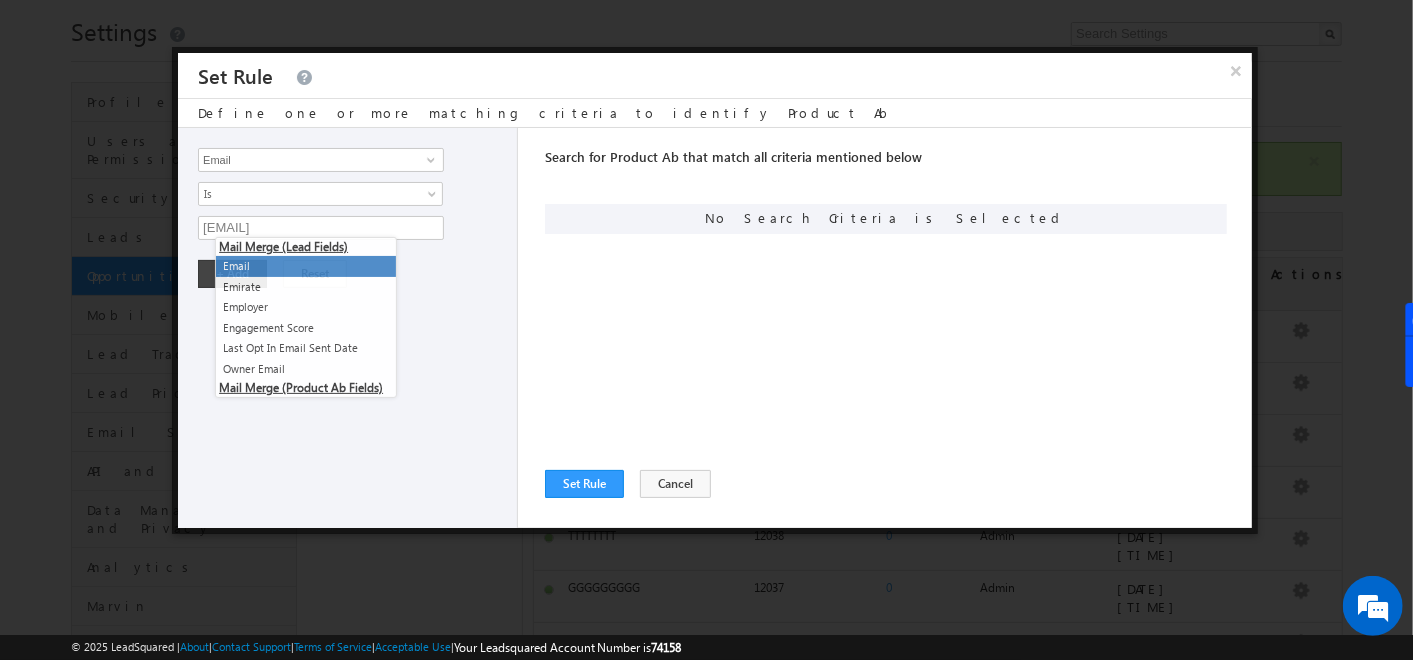 click on "Email" at bounding box center (306, 266) 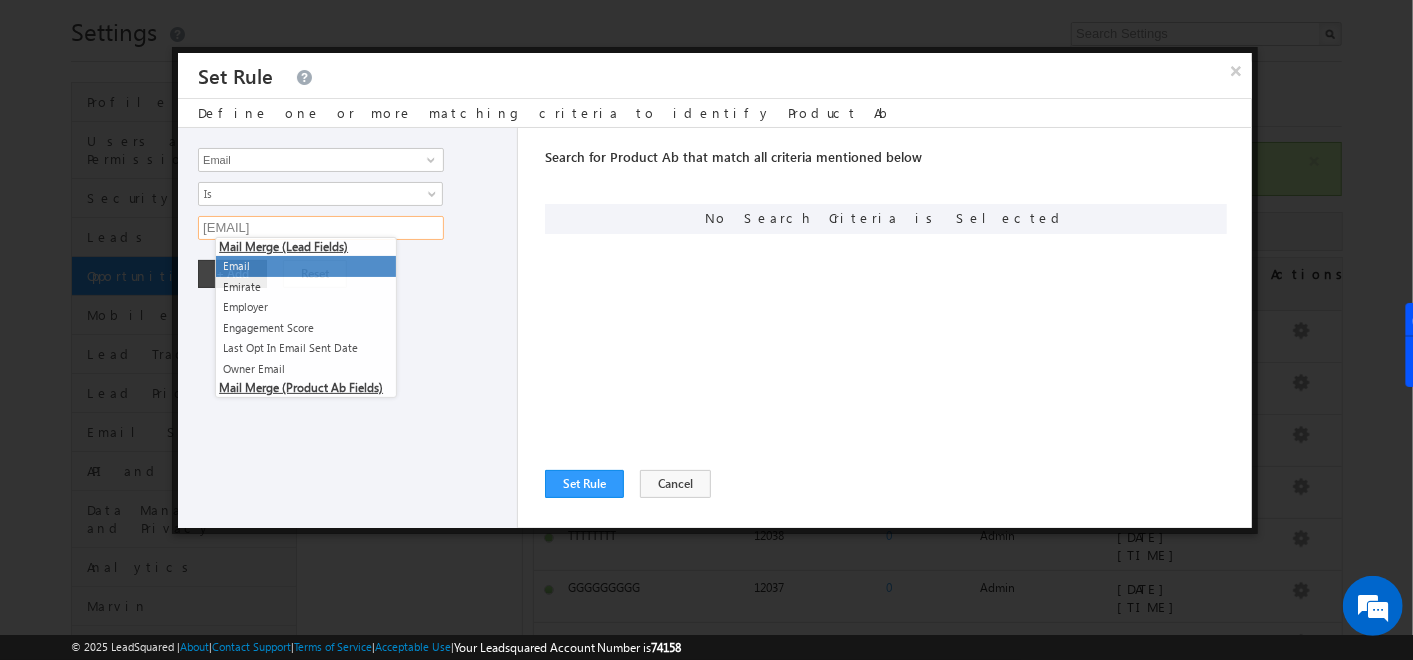 type on "@{Lead:EmailAddress,}" 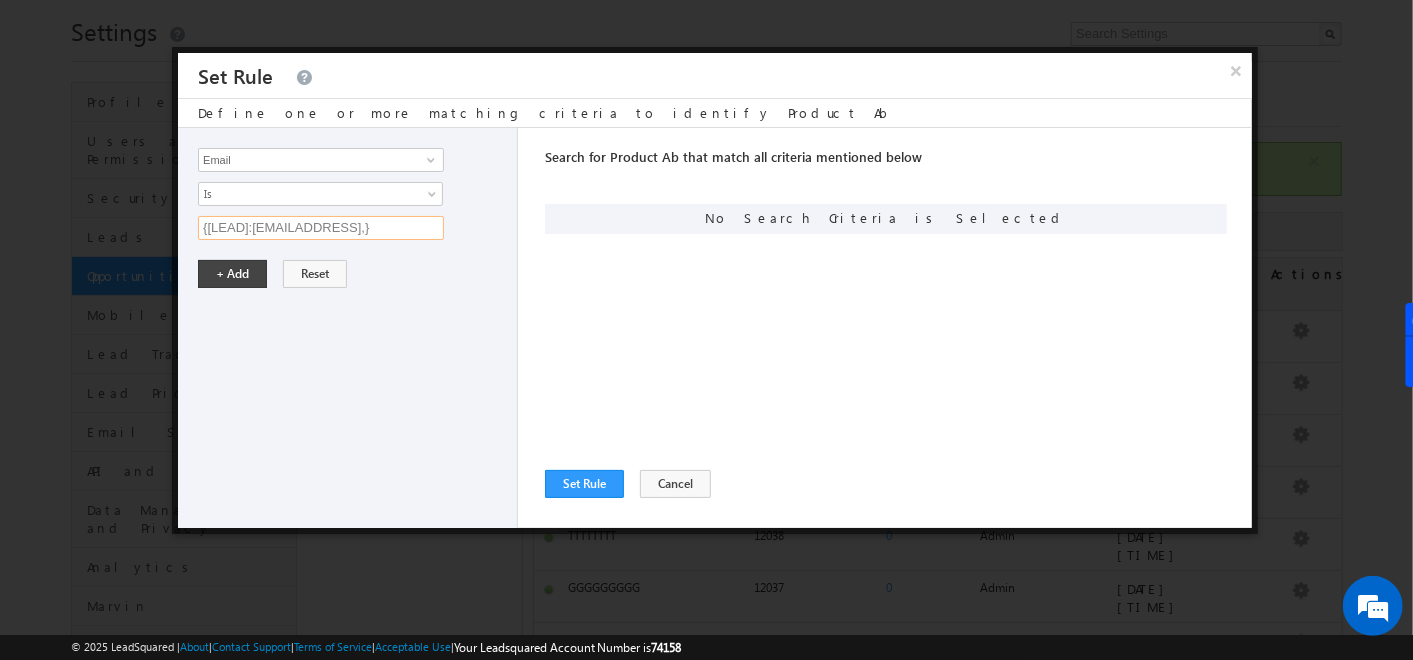 drag, startPoint x: 363, startPoint y: 229, endPoint x: 145, endPoint y: 215, distance: 218.44908 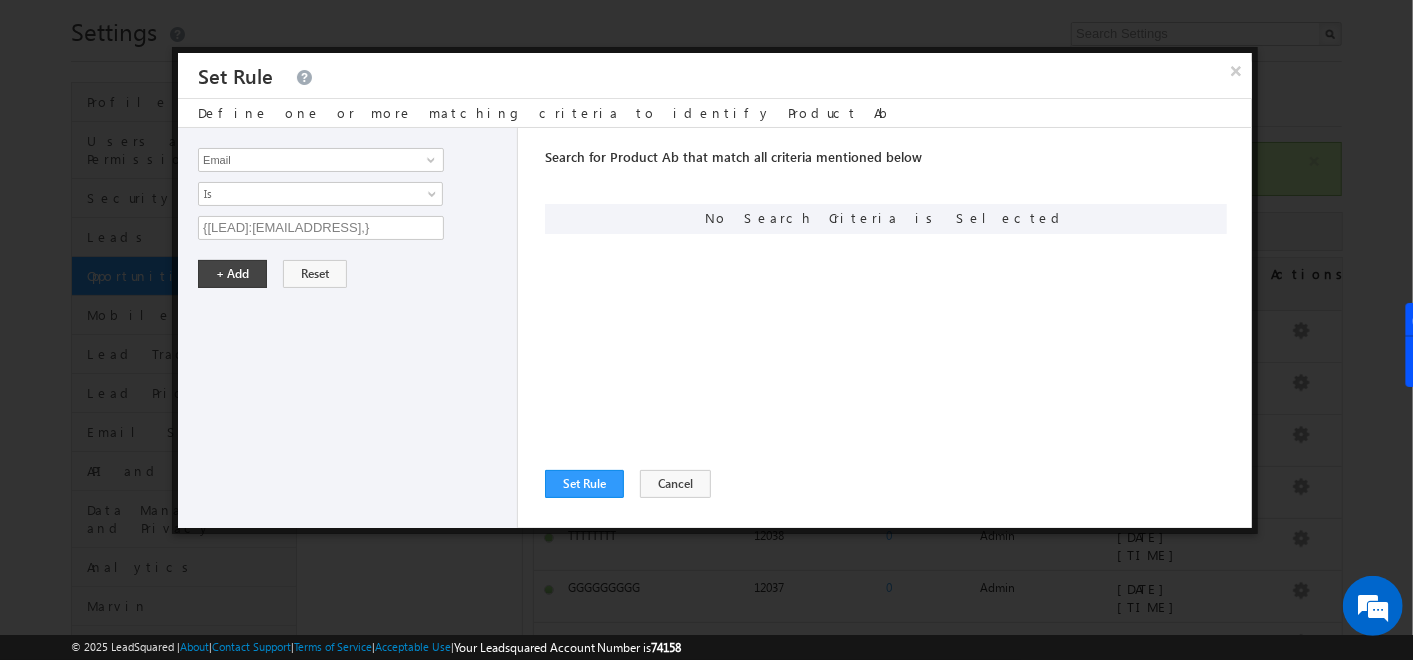 click on "Opportunity Type CoParent Phone Number Email Parent Phone Number  	     Email 4 results are available, use up and down arrow keys to navigate. Opportunity Type Lead CoParent Phone Number Email Parent Phone Number
Is Is Not Contains Does Not Contain Starts with Ends with Contains Data Does Not Contain Data Is
@{Lead:EmailAddress,}
Provide mail merge
+ Add
Reset" at bounding box center [348, 328] 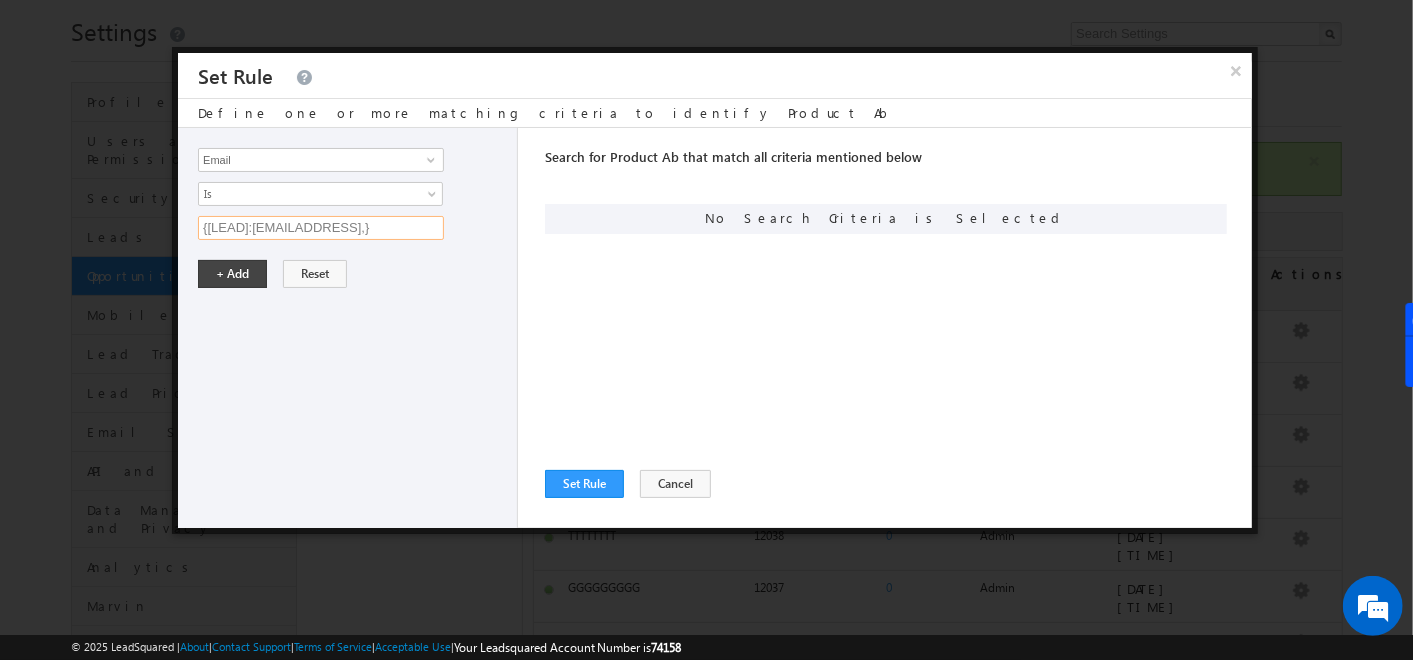 drag, startPoint x: 348, startPoint y: 229, endPoint x: 208, endPoint y: 213, distance: 140.91132 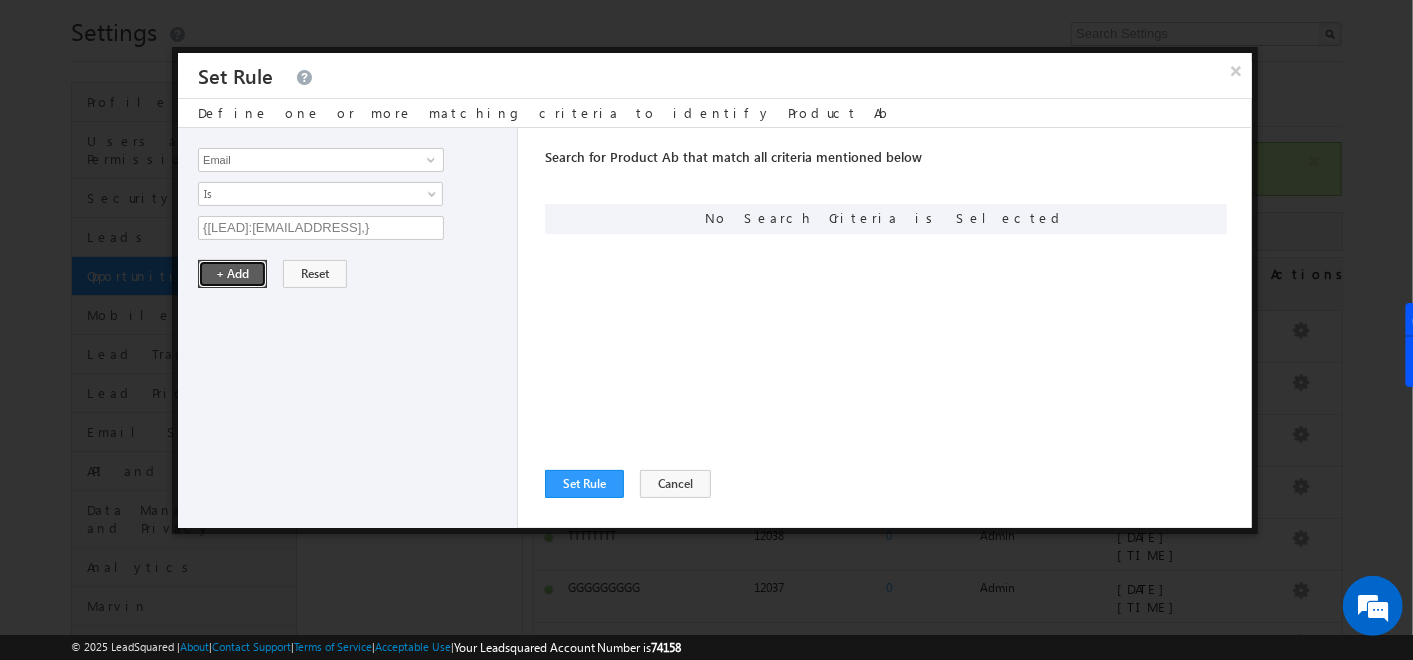 click on "+ Add" at bounding box center [232, 274] 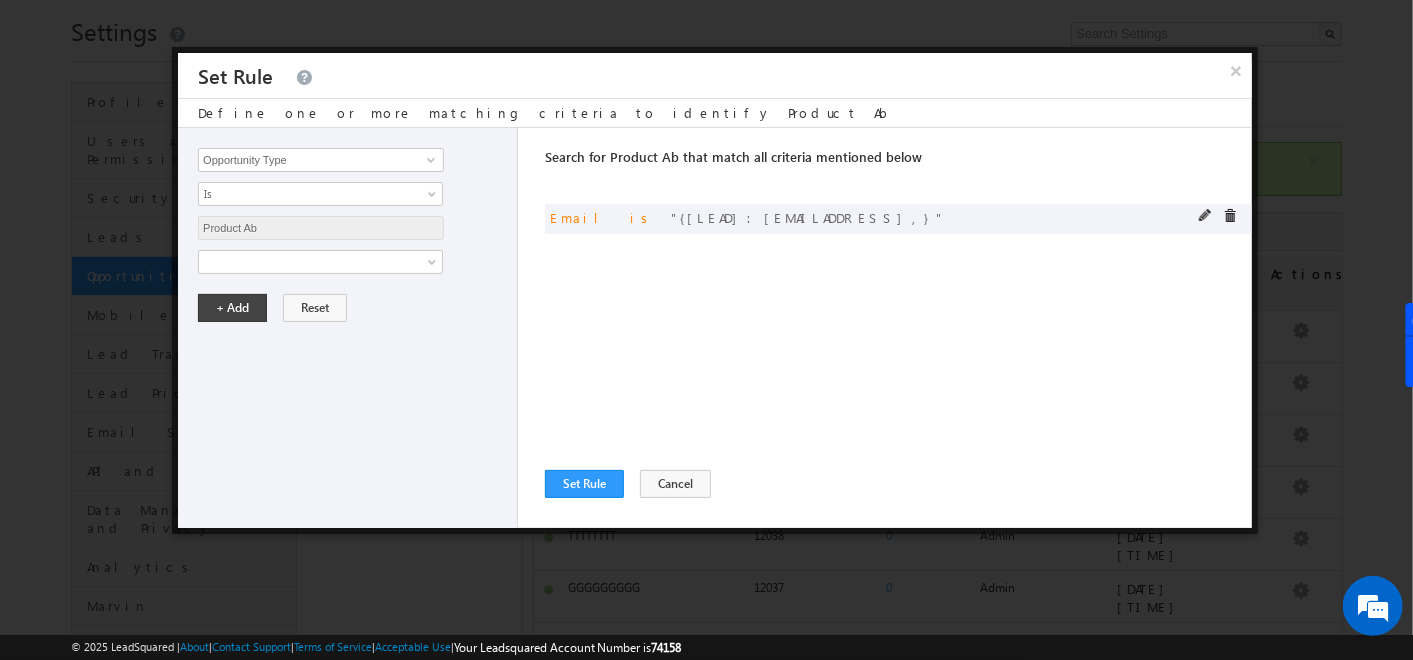 click on "Email" at bounding box center (582, 217) 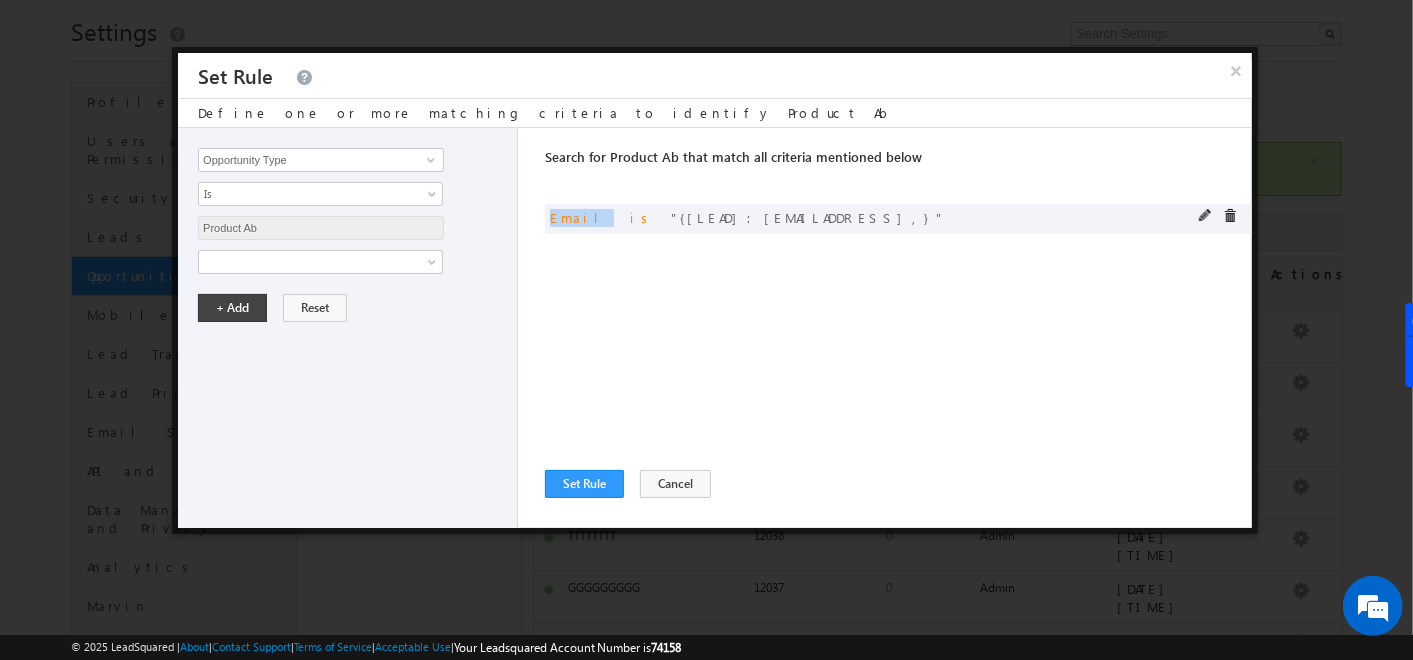 click on "Email" at bounding box center [582, 217] 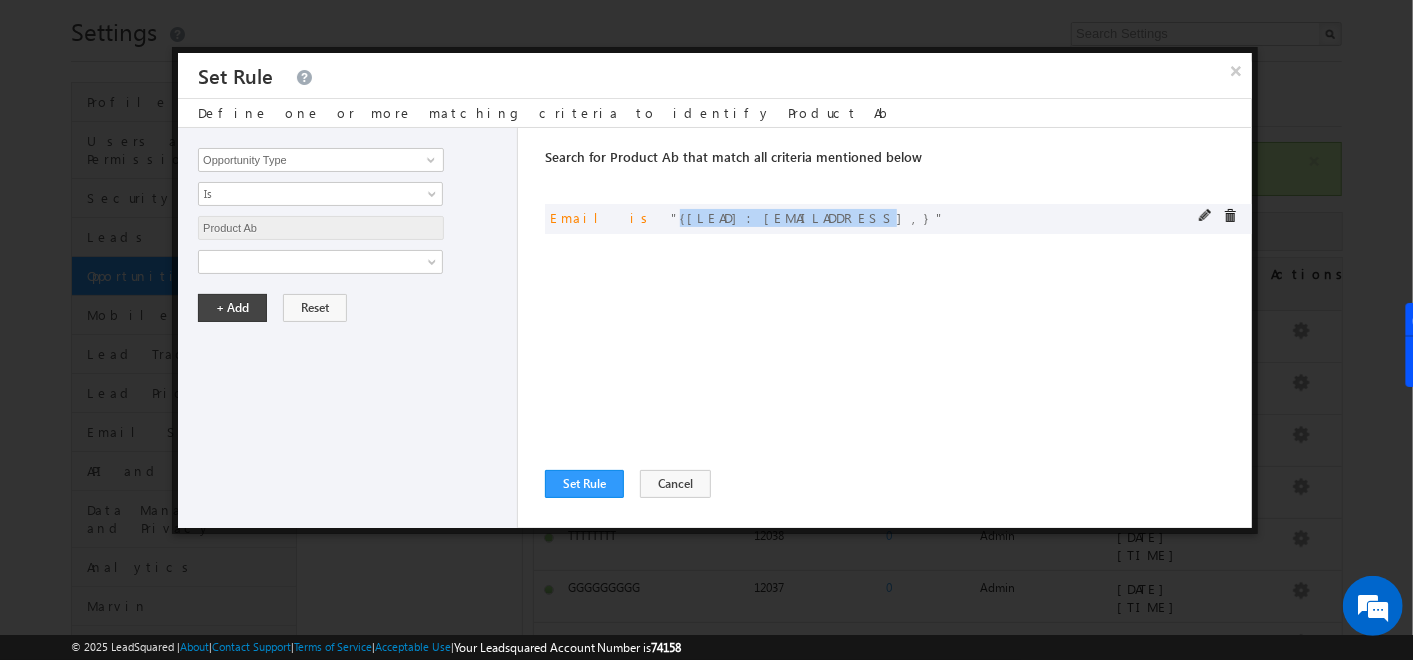drag, startPoint x: 559, startPoint y: 220, endPoint x: 605, endPoint y: 219, distance: 46.010868 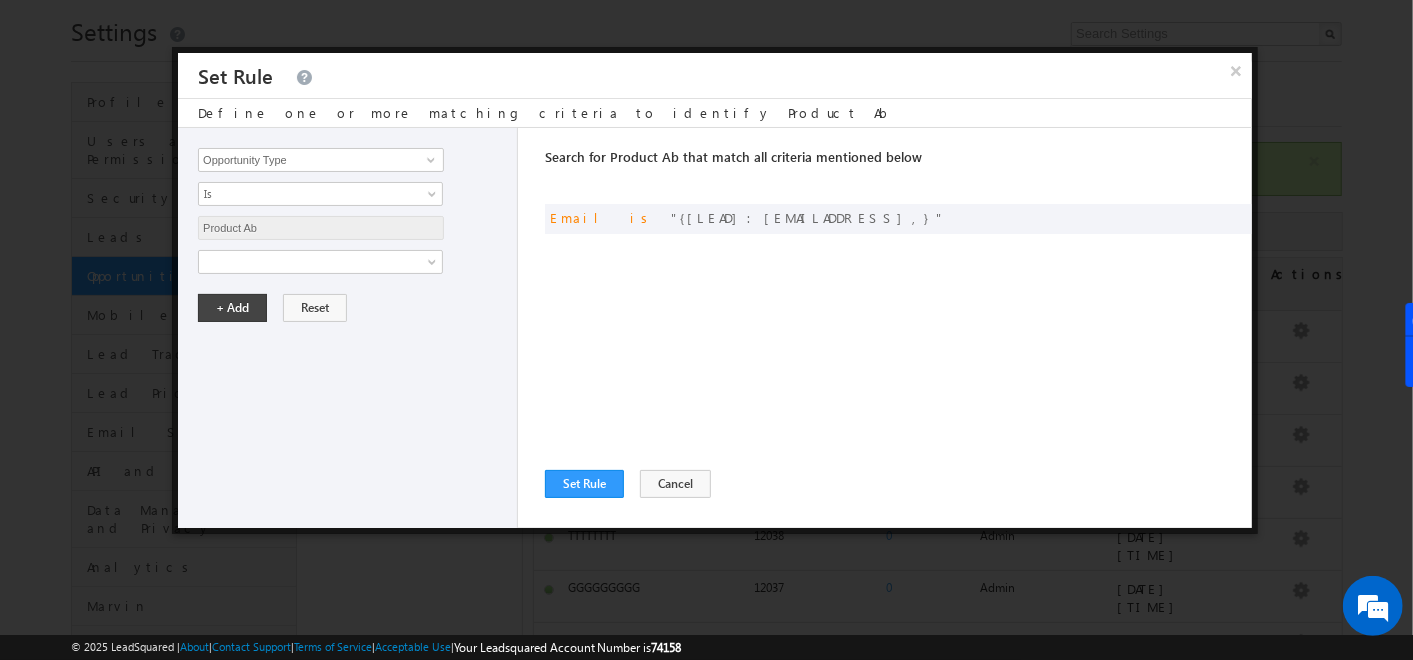 drag, startPoint x: 605, startPoint y: 219, endPoint x: 564, endPoint y: 257, distance: 55.9017 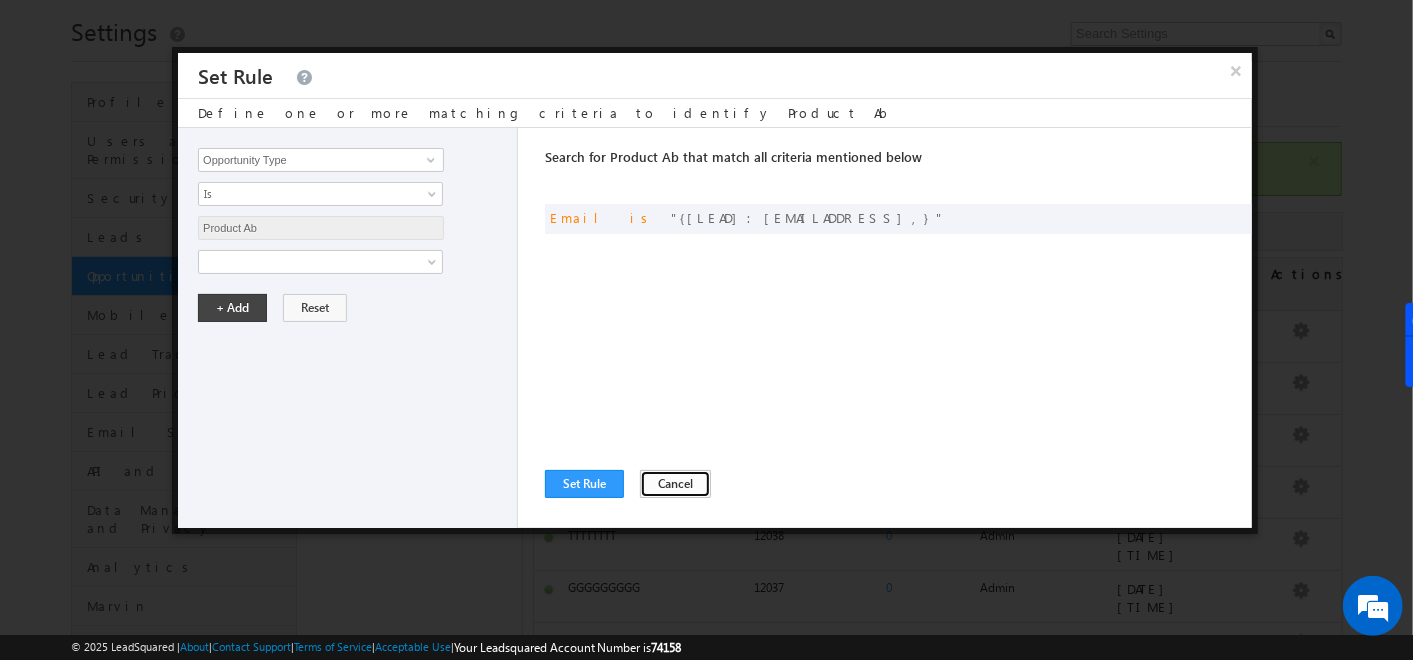click on "Cancel" at bounding box center [675, 484] 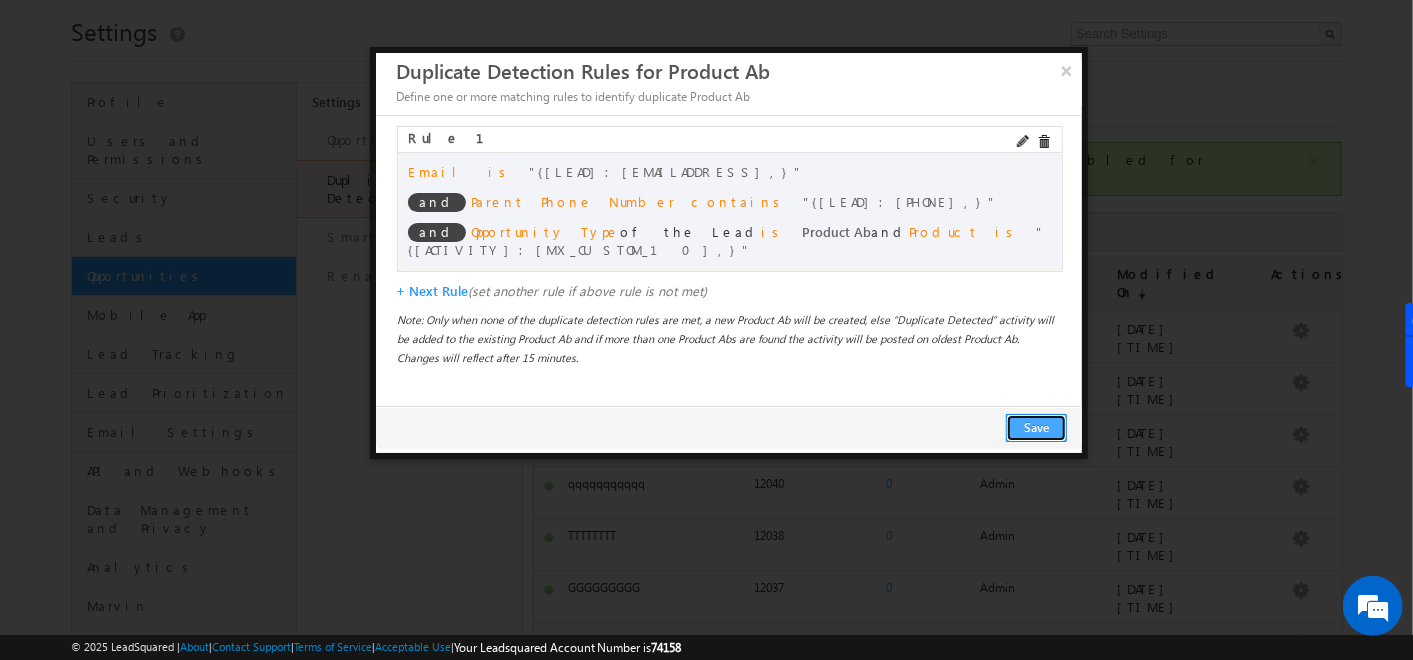 click on "Save" at bounding box center [1036, 428] 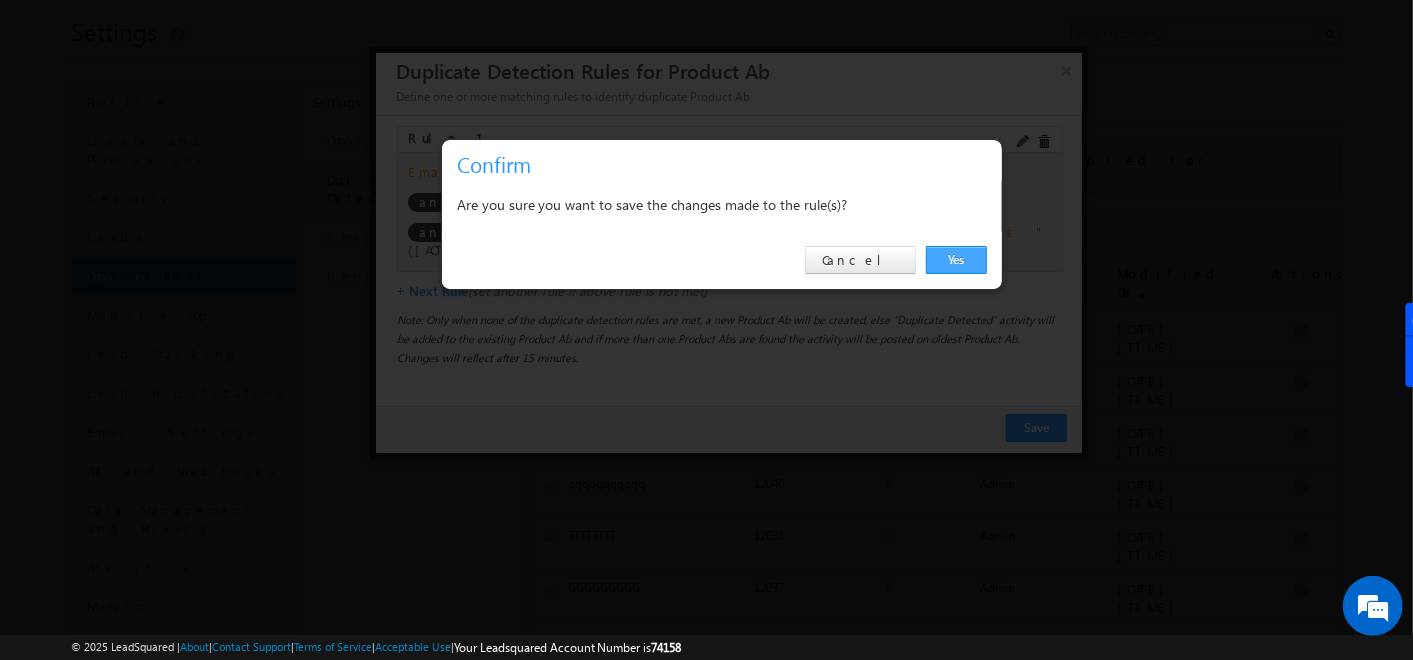 click on "Yes" at bounding box center (956, 260) 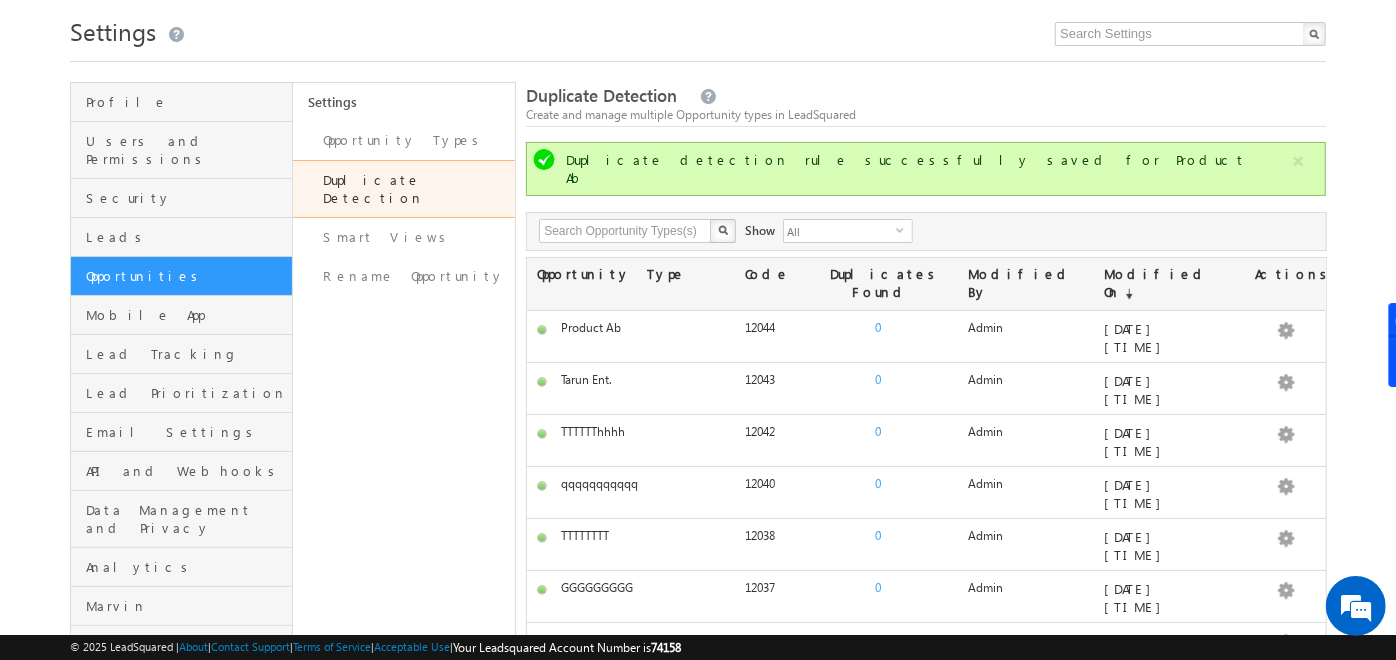 scroll, scrollTop: 0, scrollLeft: 0, axis: both 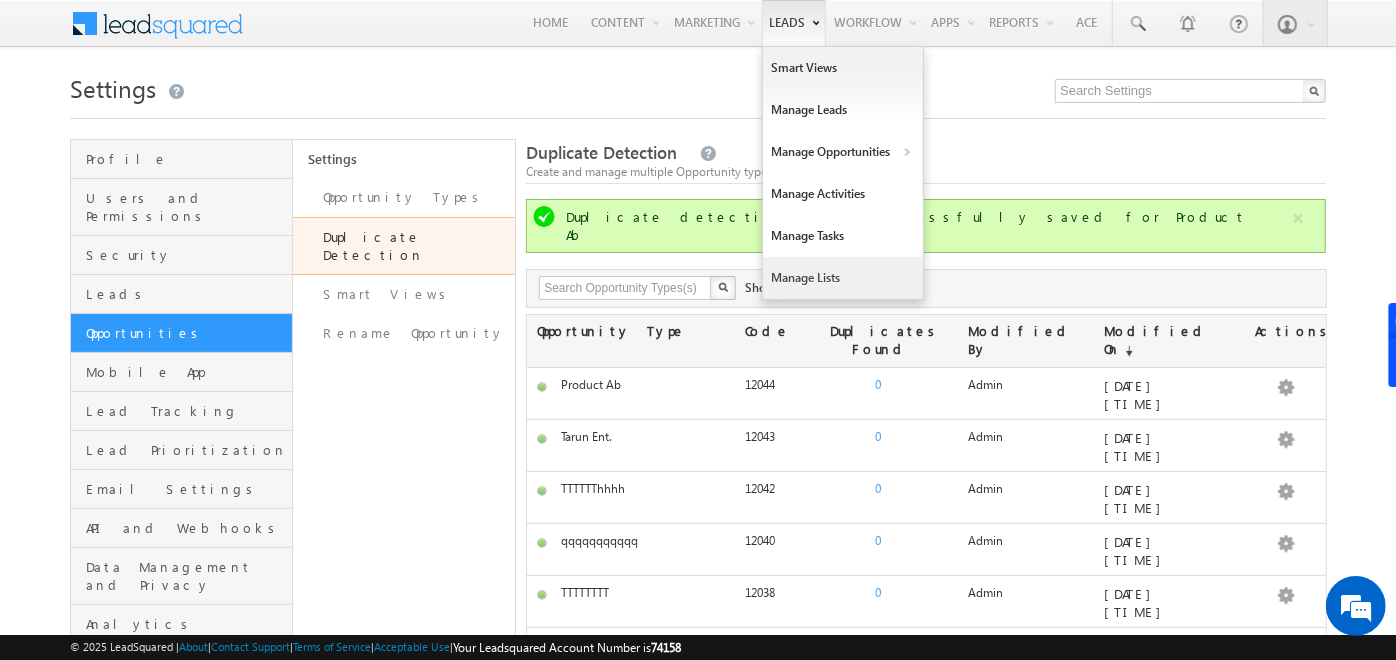 click on "Manage Lists" at bounding box center (843, 278) 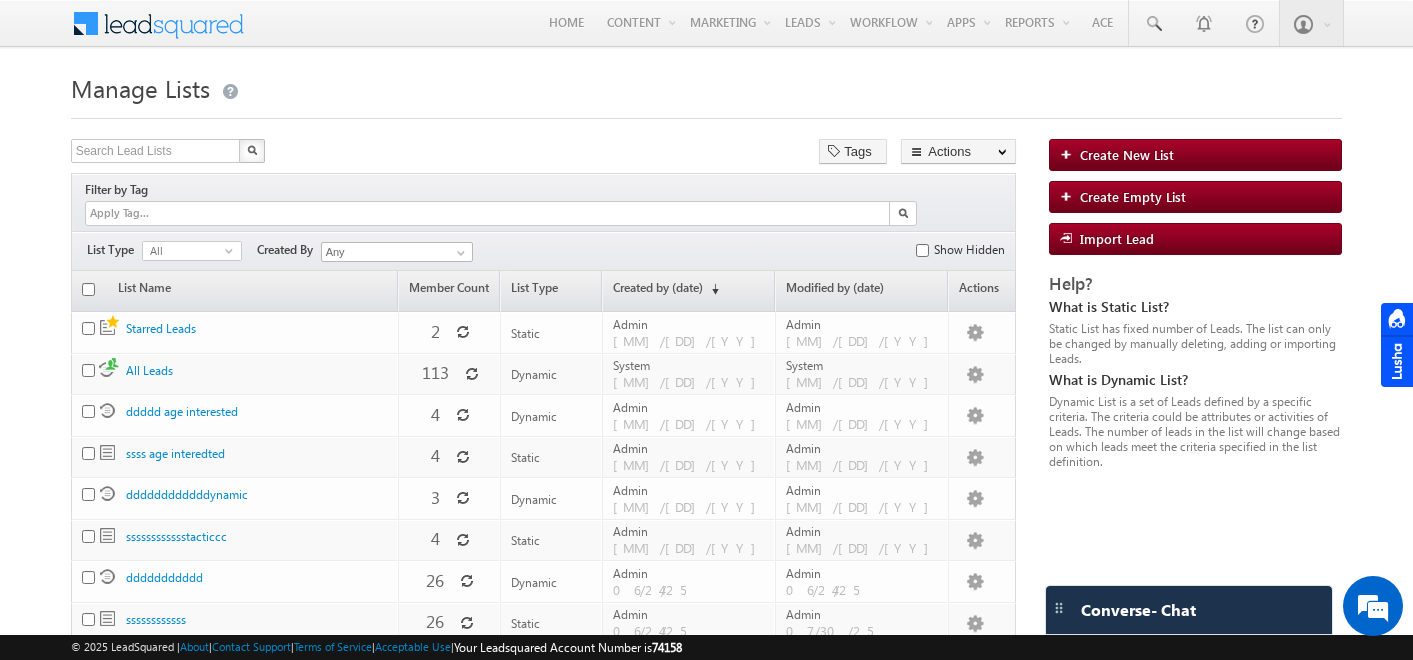scroll, scrollTop: 0, scrollLeft: 0, axis: both 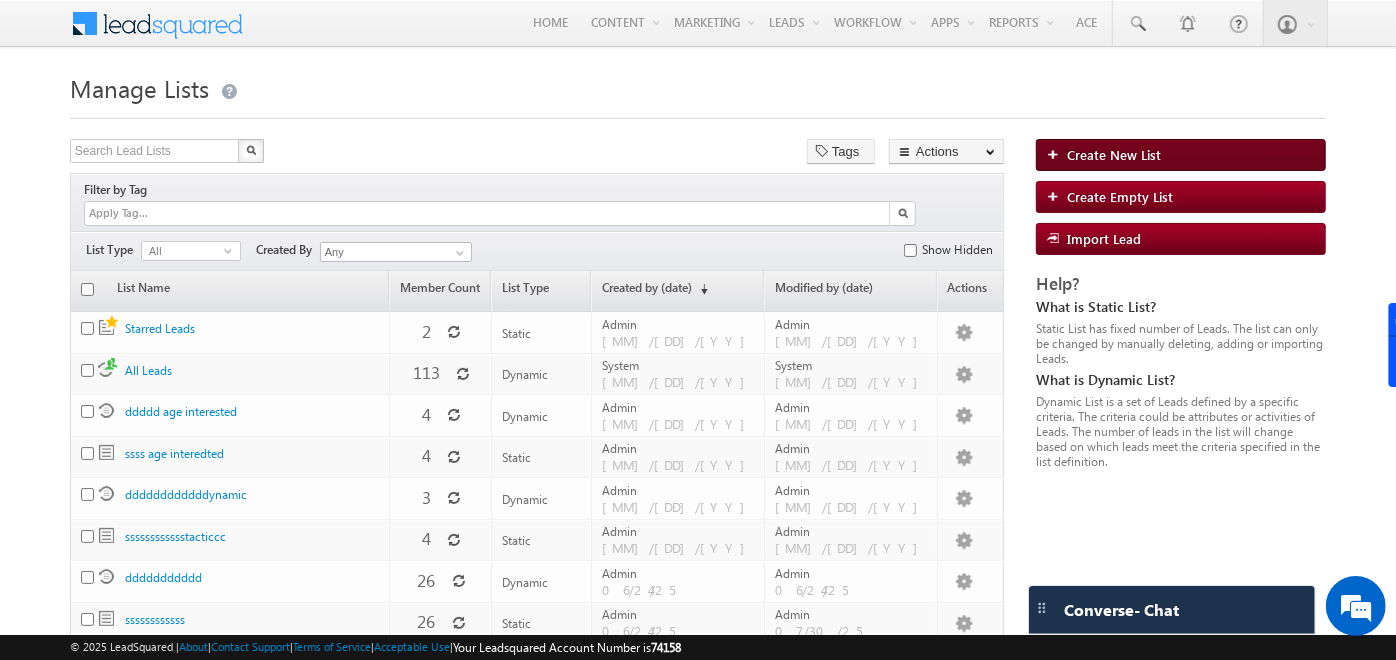 click on "Create New List" at bounding box center [1114, 154] 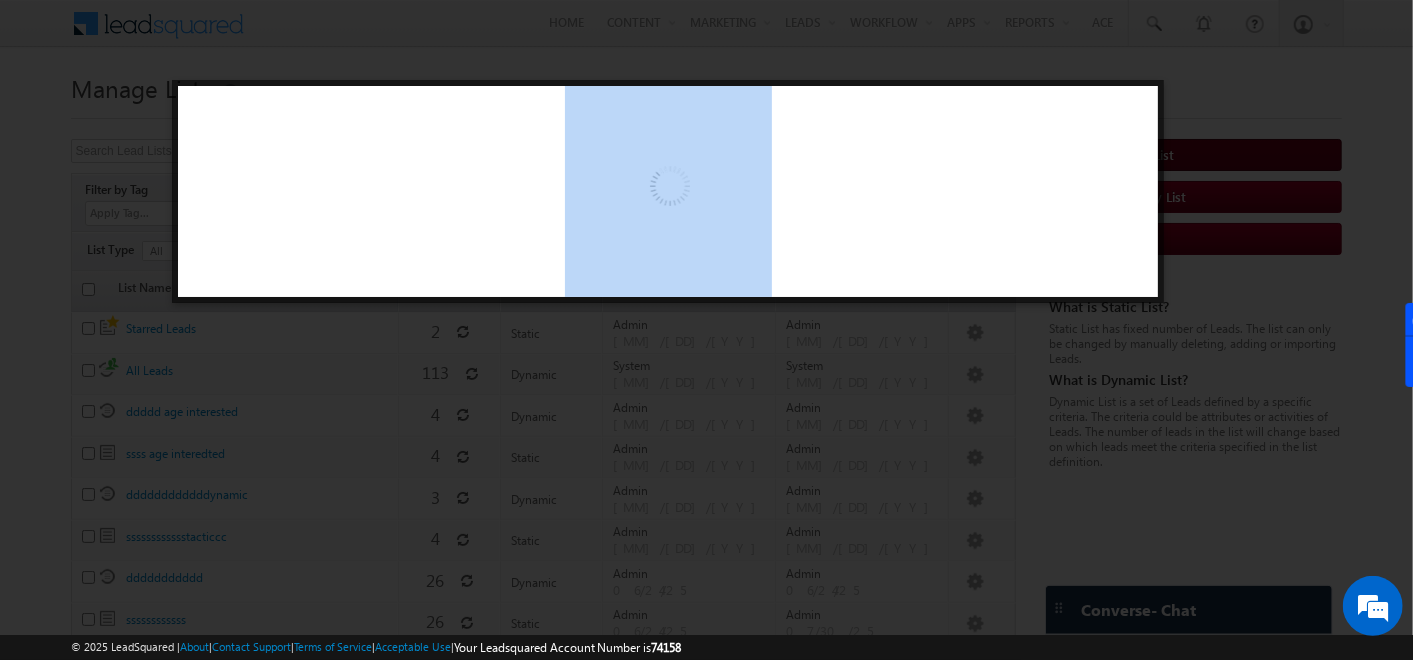click at bounding box center [668, 191] 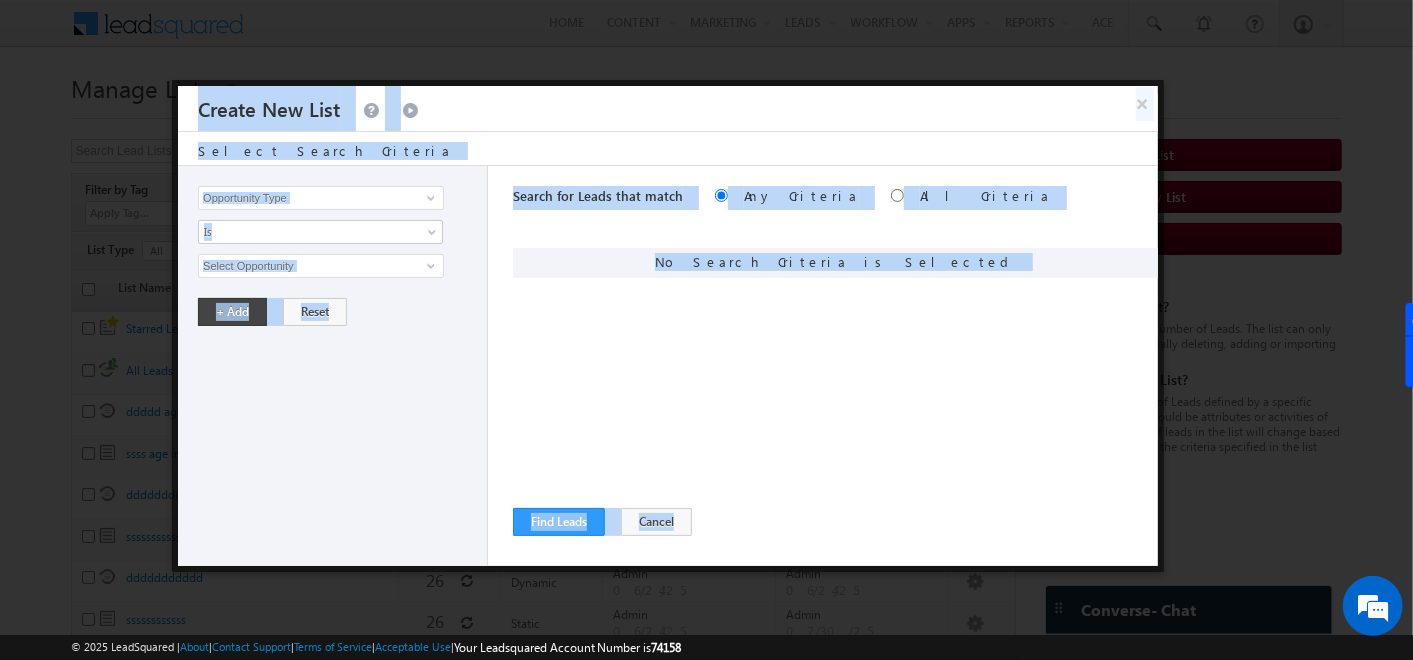 click on "Opportunity Type Lead Activity Task Sales Group  Prospect Id Address Age Appointment Rescheduling Date and Time Branch CFS Admin - Status CFS Admin - Aadhar Number CFS Admin - Aadhar Photo CFS Admin - PAN Number CFS Admin - PAN Photo CFS Admin - Address Details CFS Admin - City CFS Admin - State CFS docs - Status CFS docs - Aadhar Number CFS docs - Aadhar Photo CFS docs - PAN Number CFS docs - PAN Photo CFS docs - Address Details CFS docs - City CFS docs - State CFS Test Docs - Status CFS Test Docs - Aadhar Number CFS Test Docs - Aadhar Photo CFS Test Docs - PAN Number CFS Test Docs - PAN Photo CFS Test Docs - Address CFS Test Docs - Pincode Channel Partner Name Child DOB CIF City Mavis City of Residence Cityy Colleges Communication Address Conversion Referrer URL CoParent First Name CoParent Last Name CoParent Phone Number Counter Counter 2 Country Course Course Name Created By Id Created On Current Opt In Status Do Not Call Do Not Email Do Not SMS Do Not Track Docs - Status" at bounding box center (333, 366) 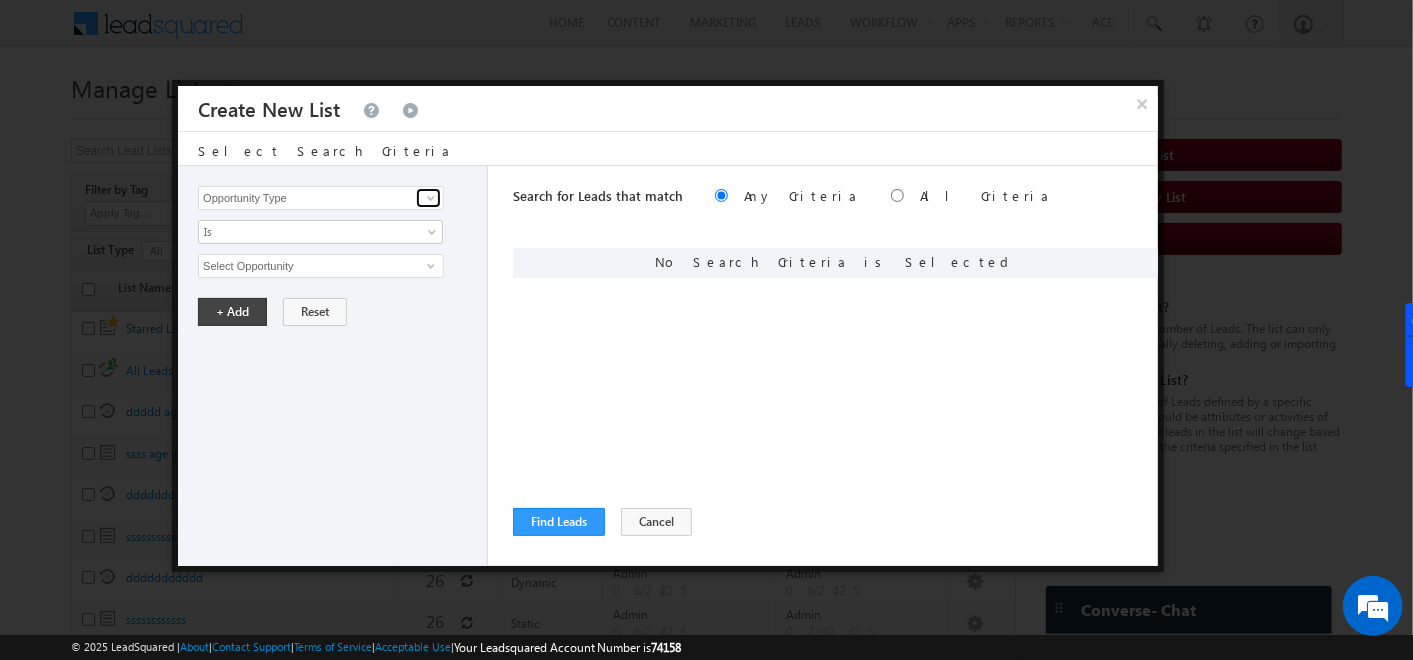 click at bounding box center (428, 198) 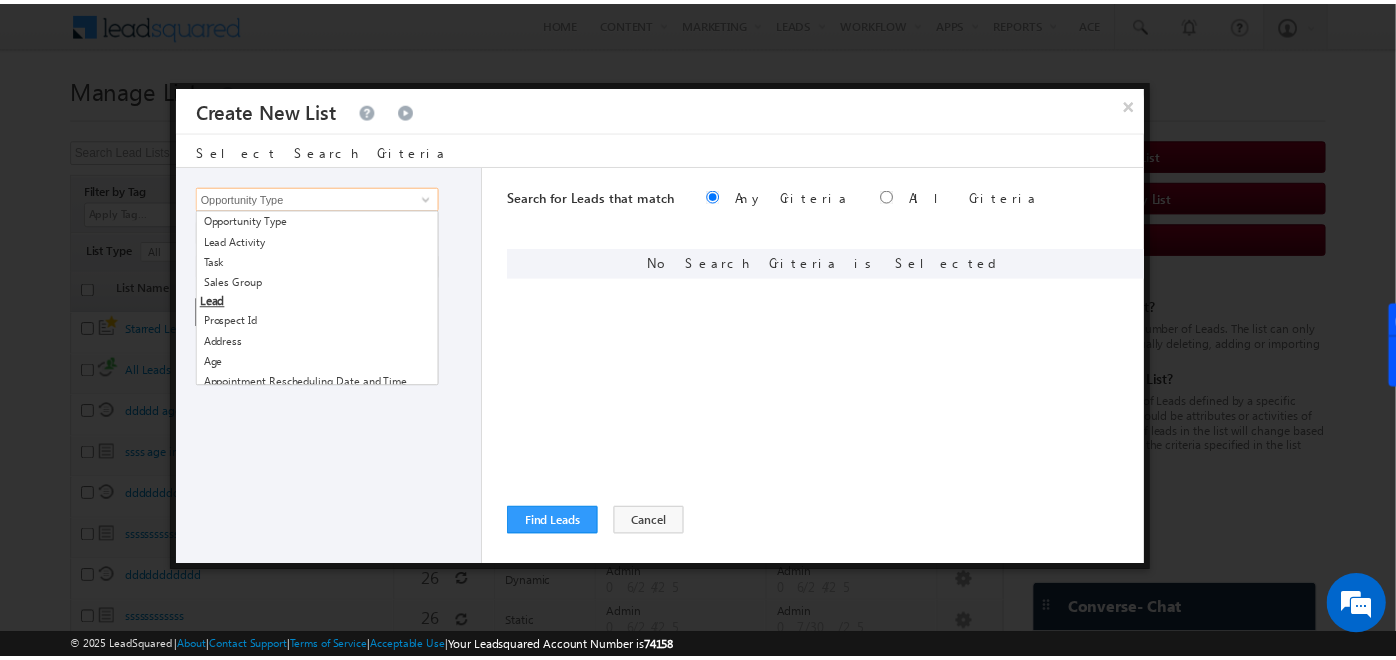 scroll, scrollTop: 0, scrollLeft: 0, axis: both 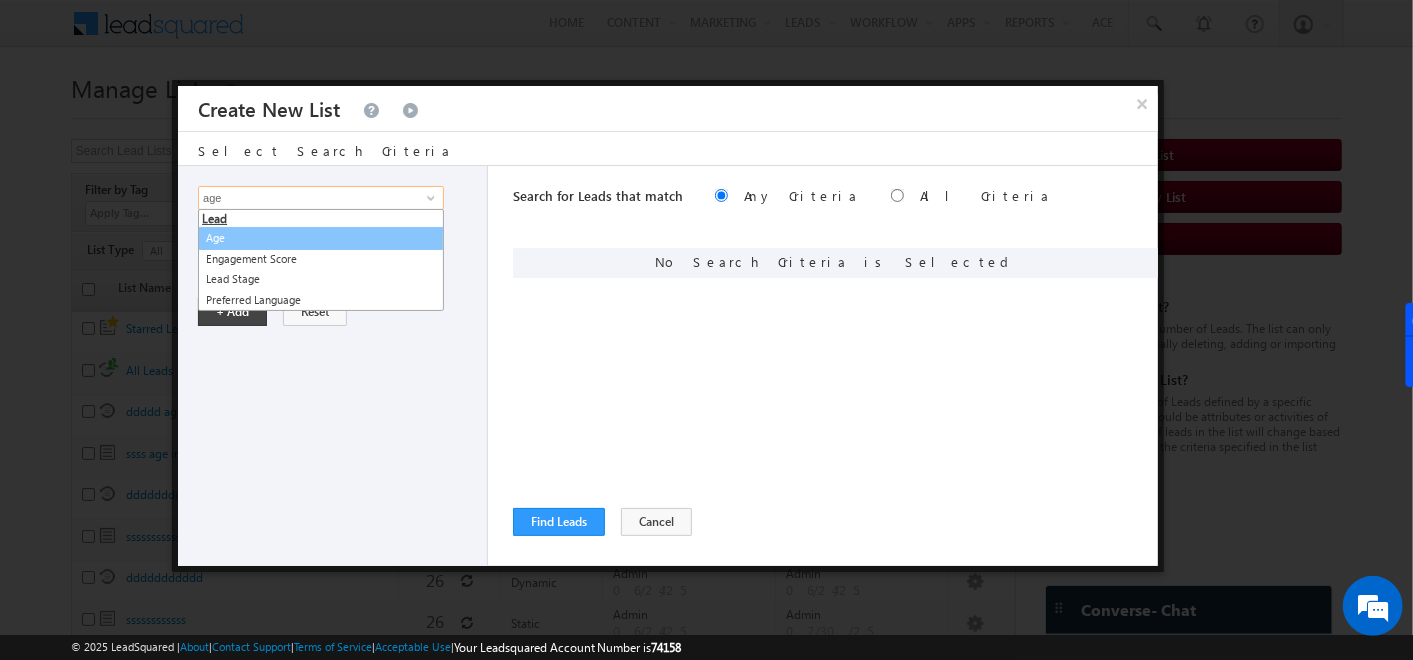drag, startPoint x: 277, startPoint y: 246, endPoint x: 275, endPoint y: 228, distance: 18.110771 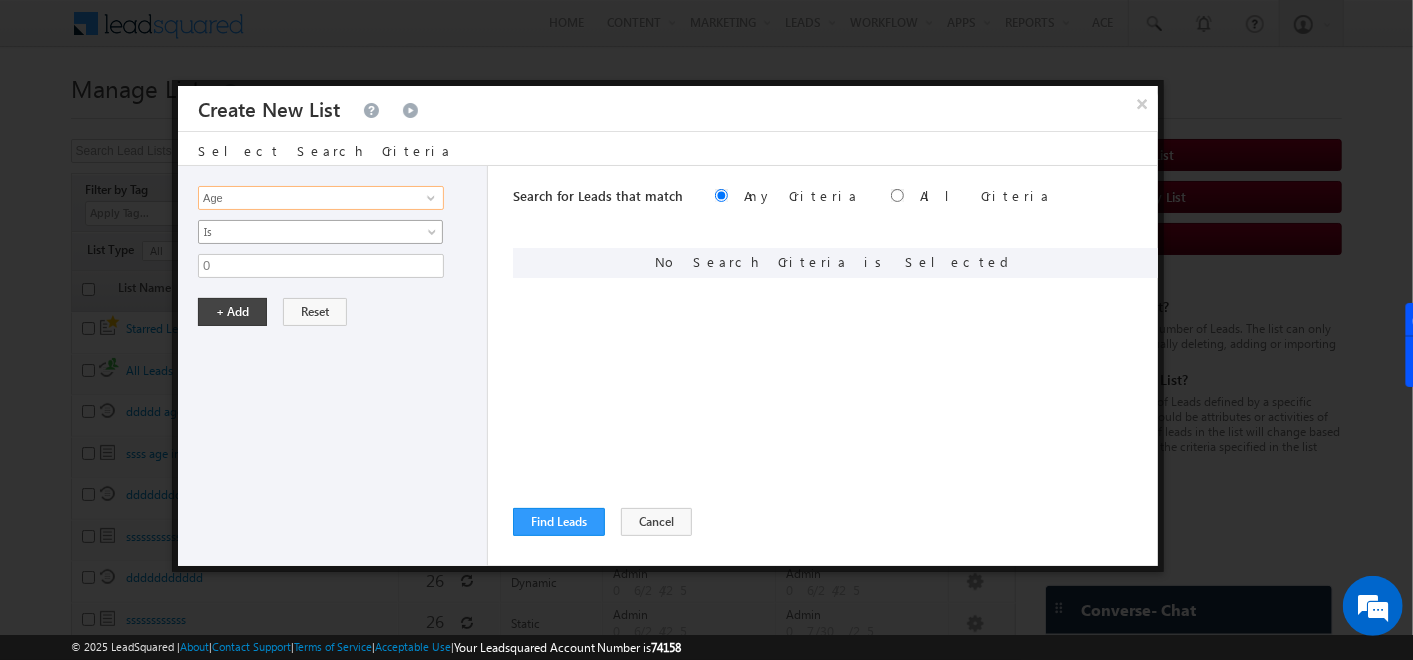 type on "Age" 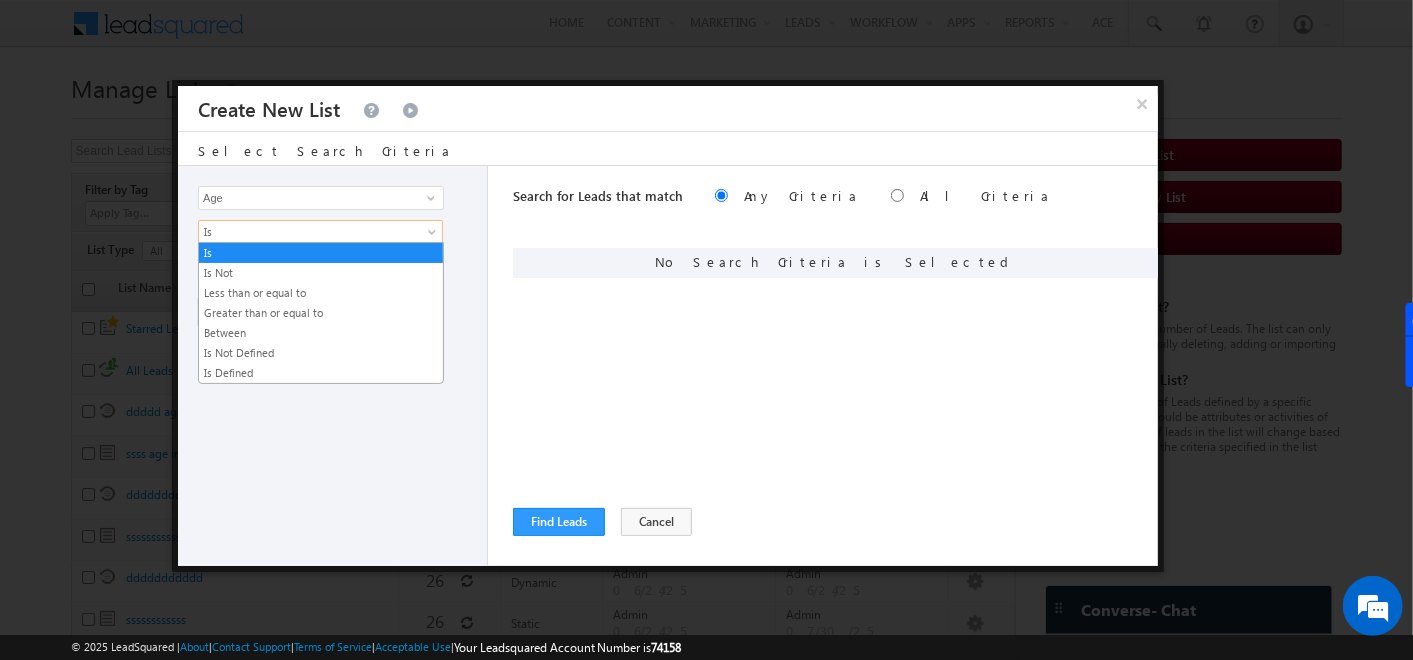 click on "Is" at bounding box center [307, 232] 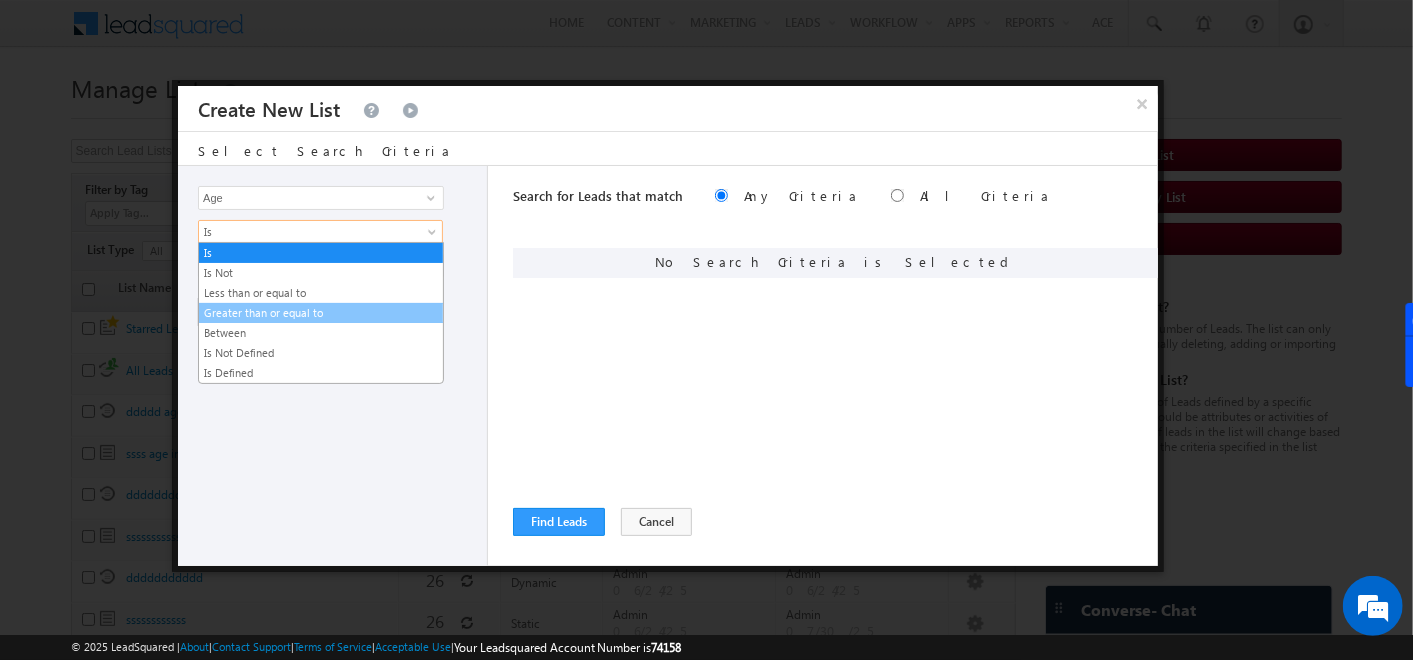 click on "Greater than or equal to" at bounding box center [321, 313] 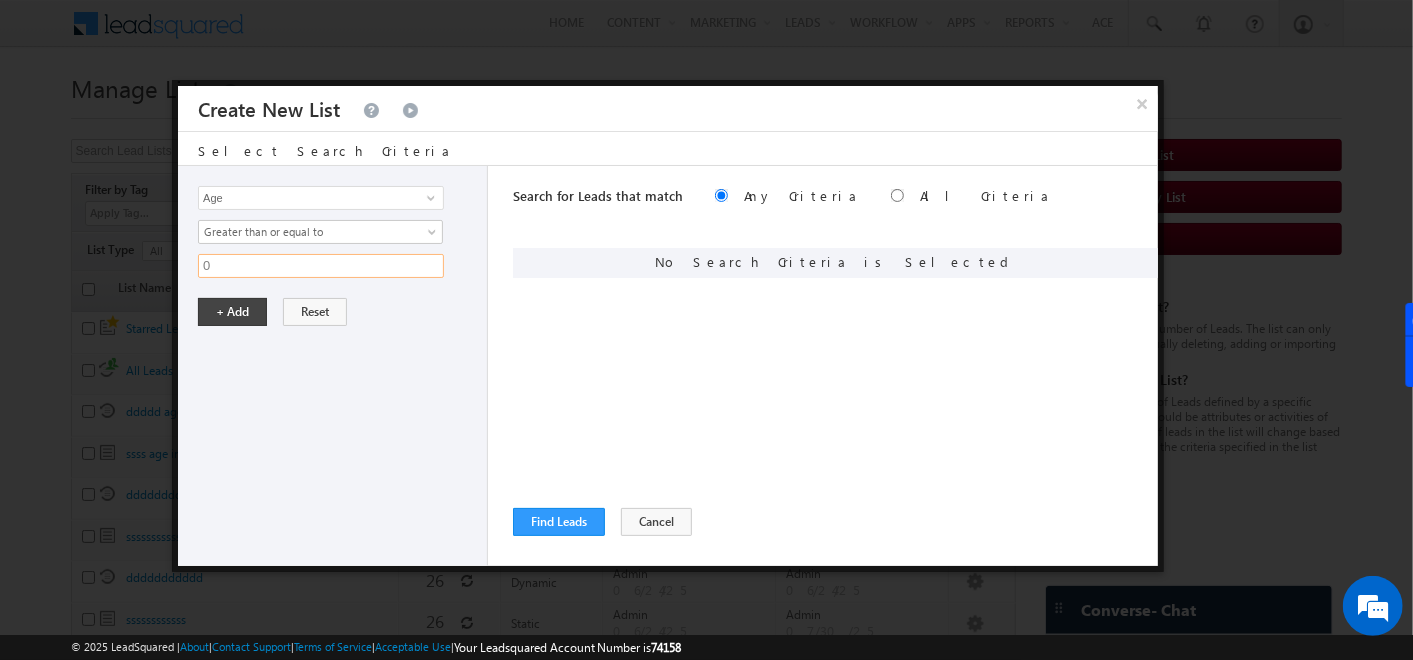 click on "0" at bounding box center [321, 266] 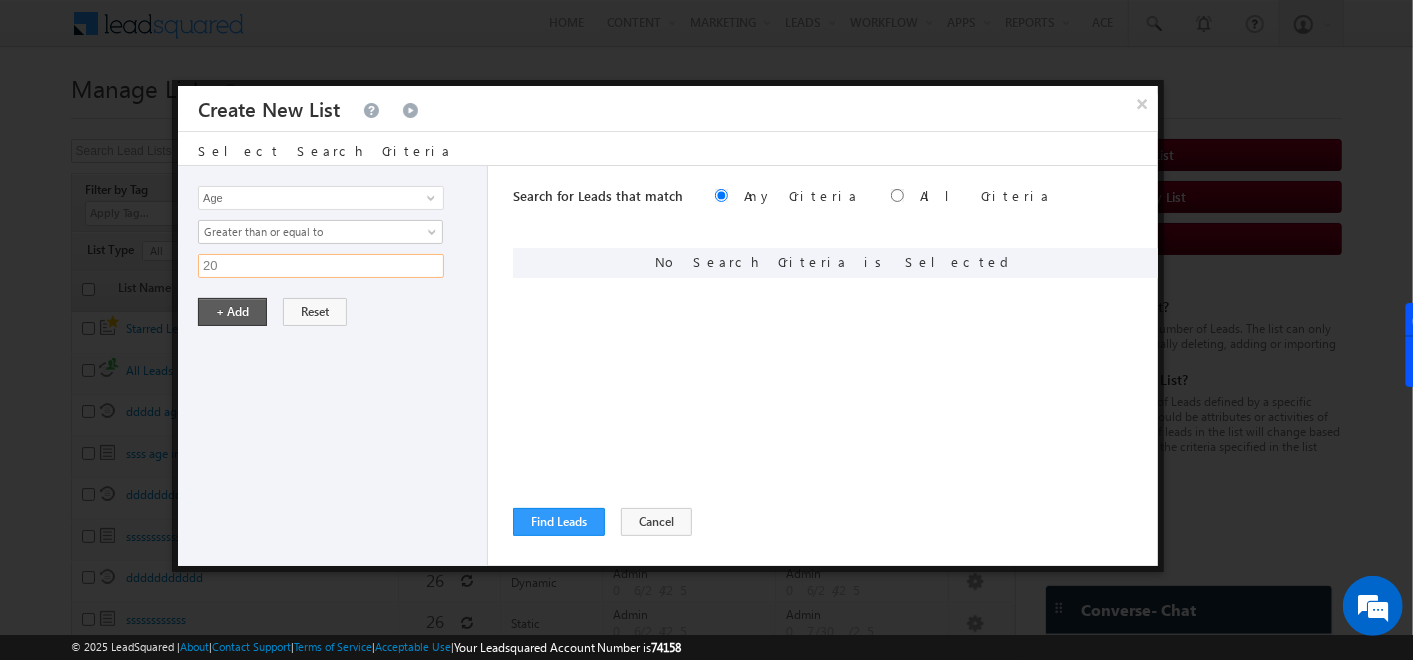 type on "20" 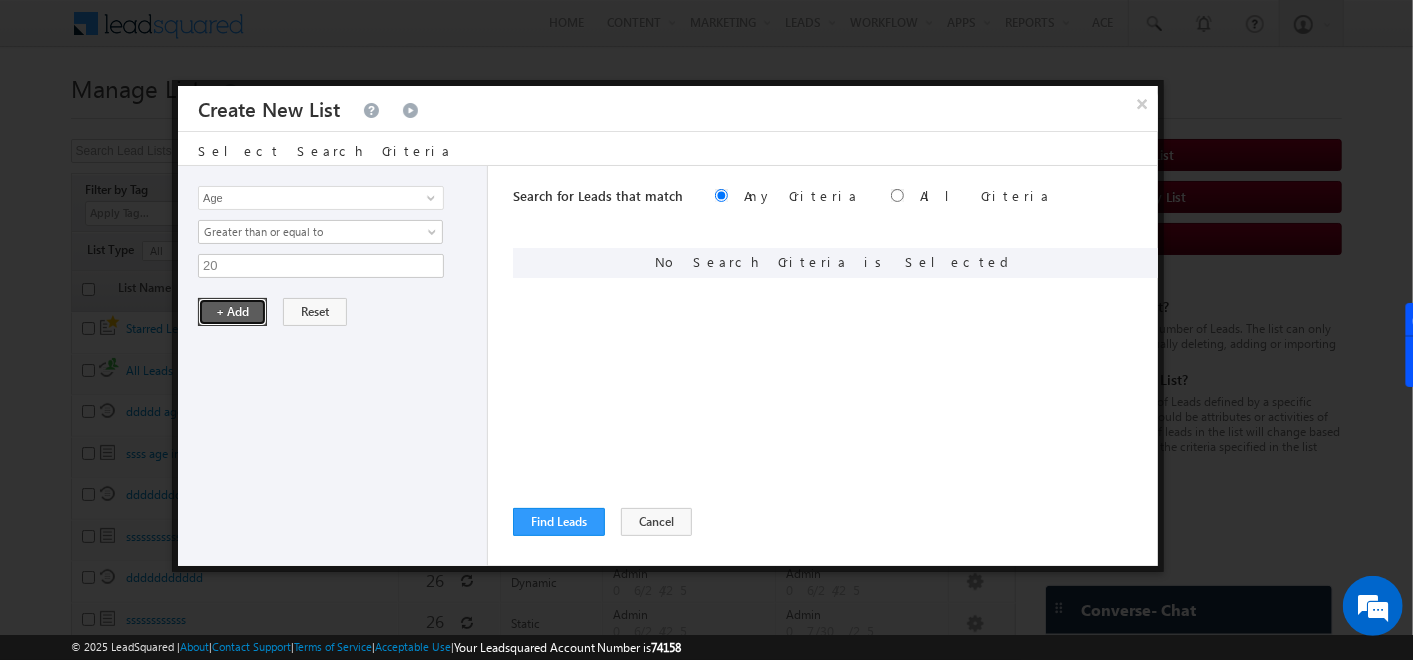 click on "+ Add" at bounding box center (232, 312) 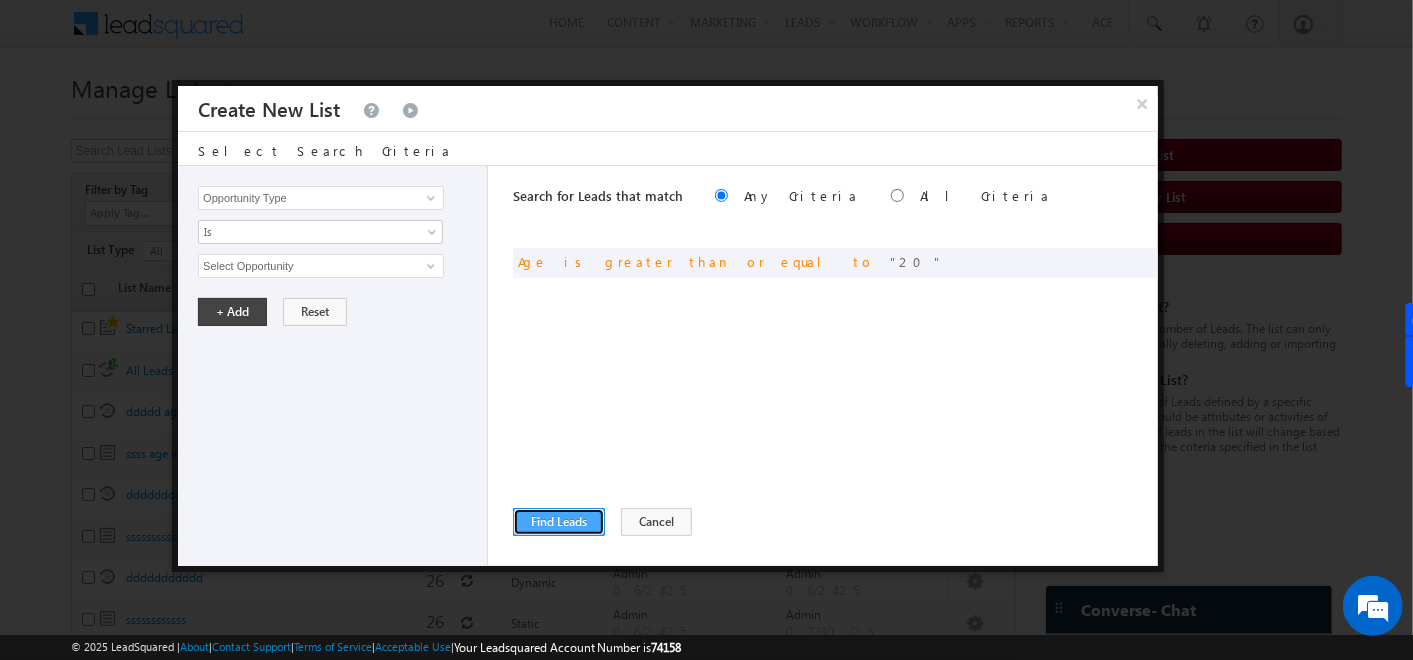 click on "Find Leads" at bounding box center (559, 522) 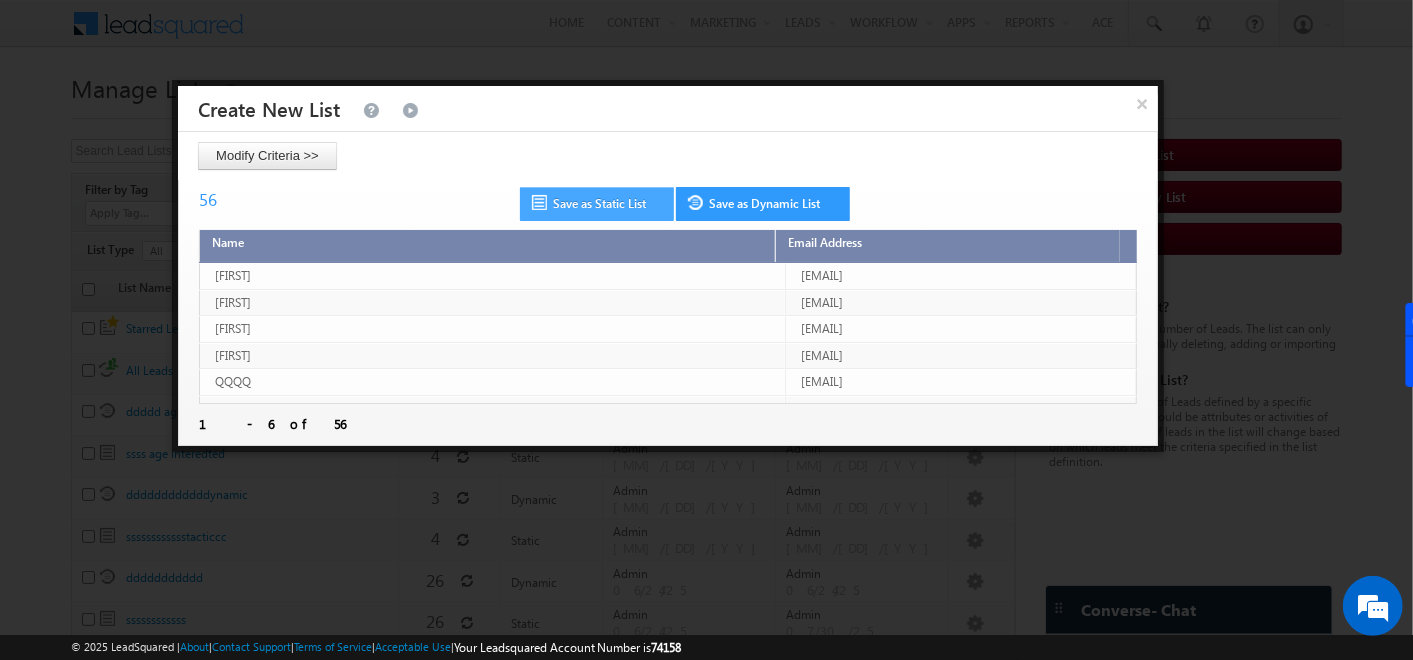 click on "Save as Static List" at bounding box center (597, 204) 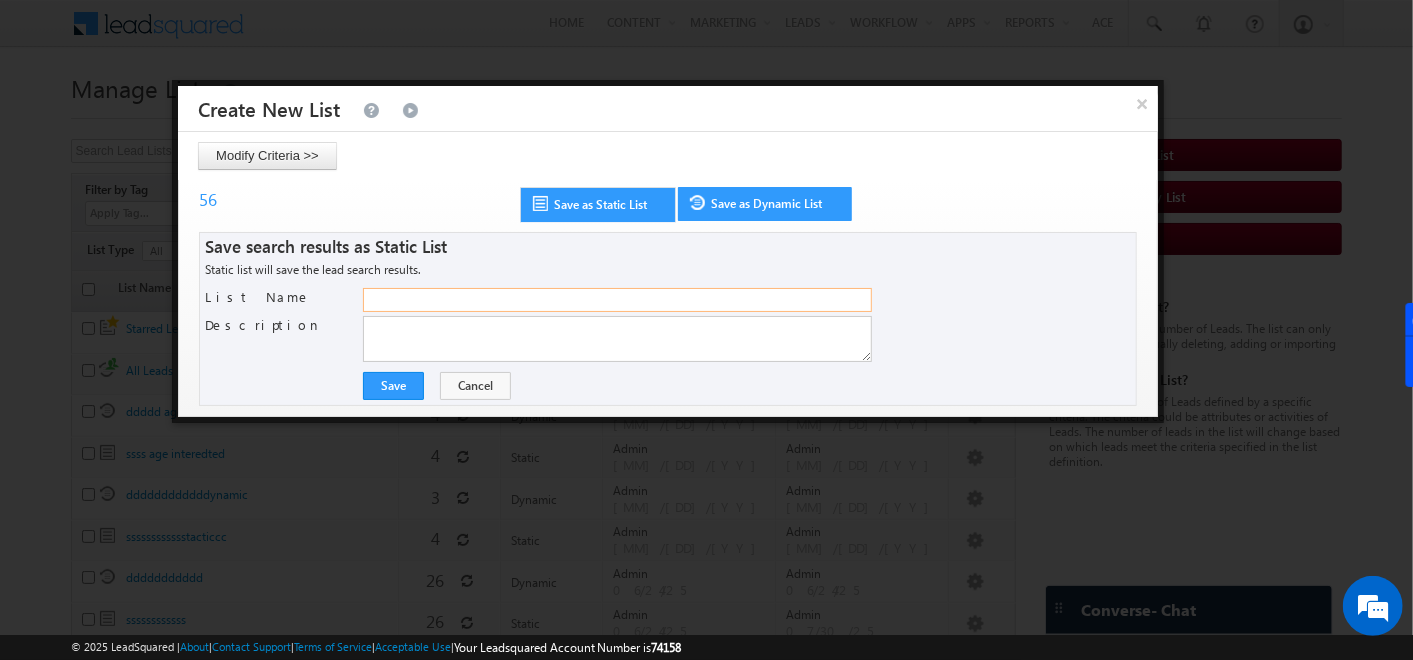 click on "List Name" at bounding box center (617, 300) 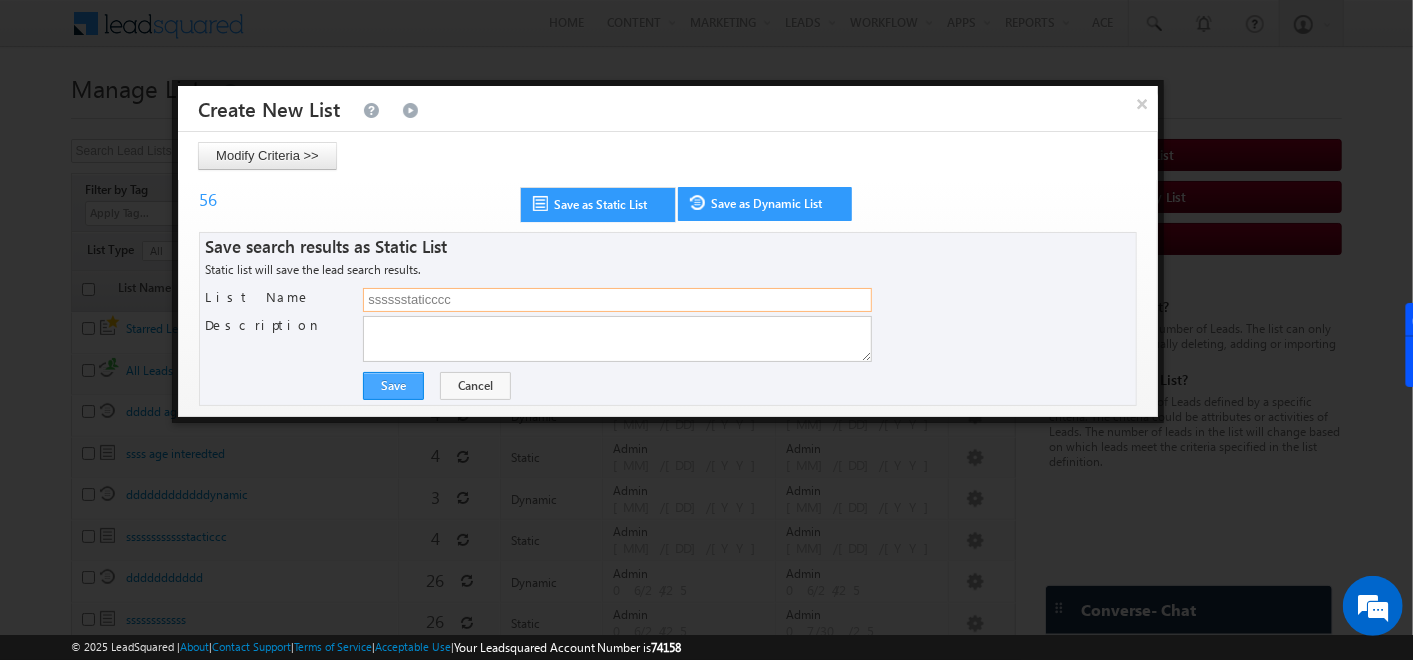 type on "sssssstaticccc" 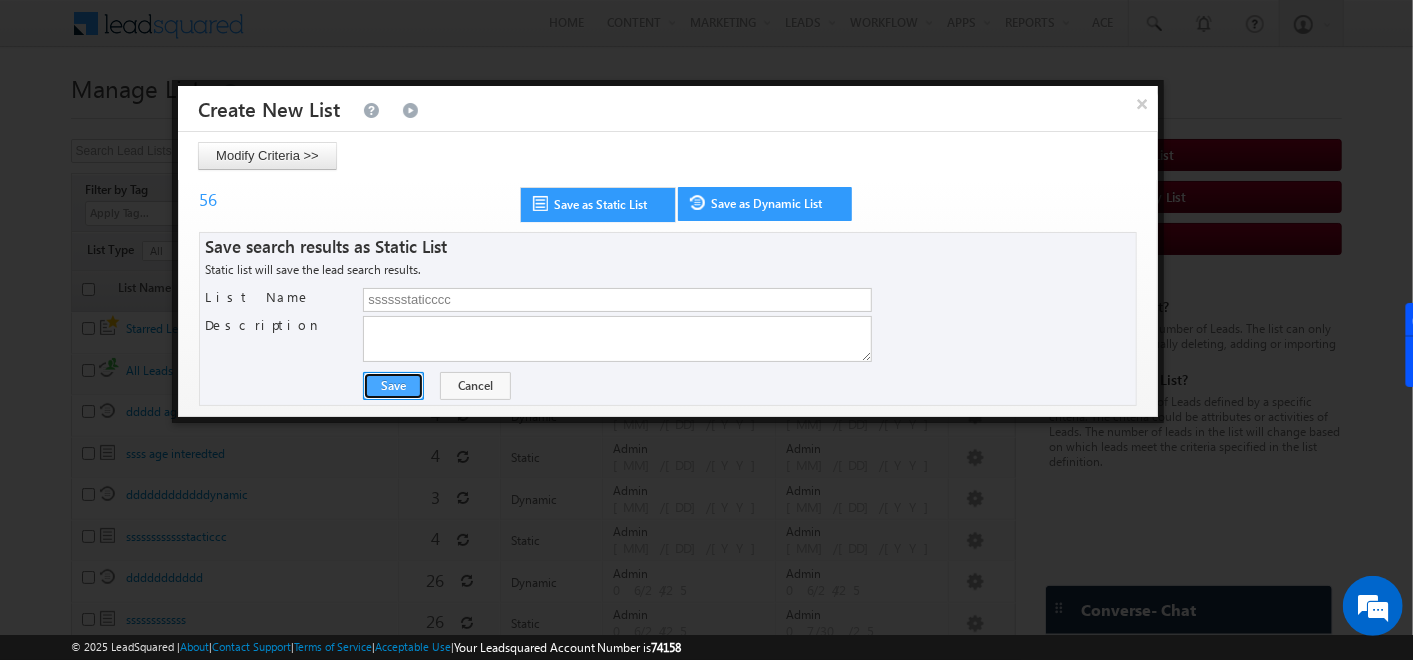 click on "Save" at bounding box center [393, 386] 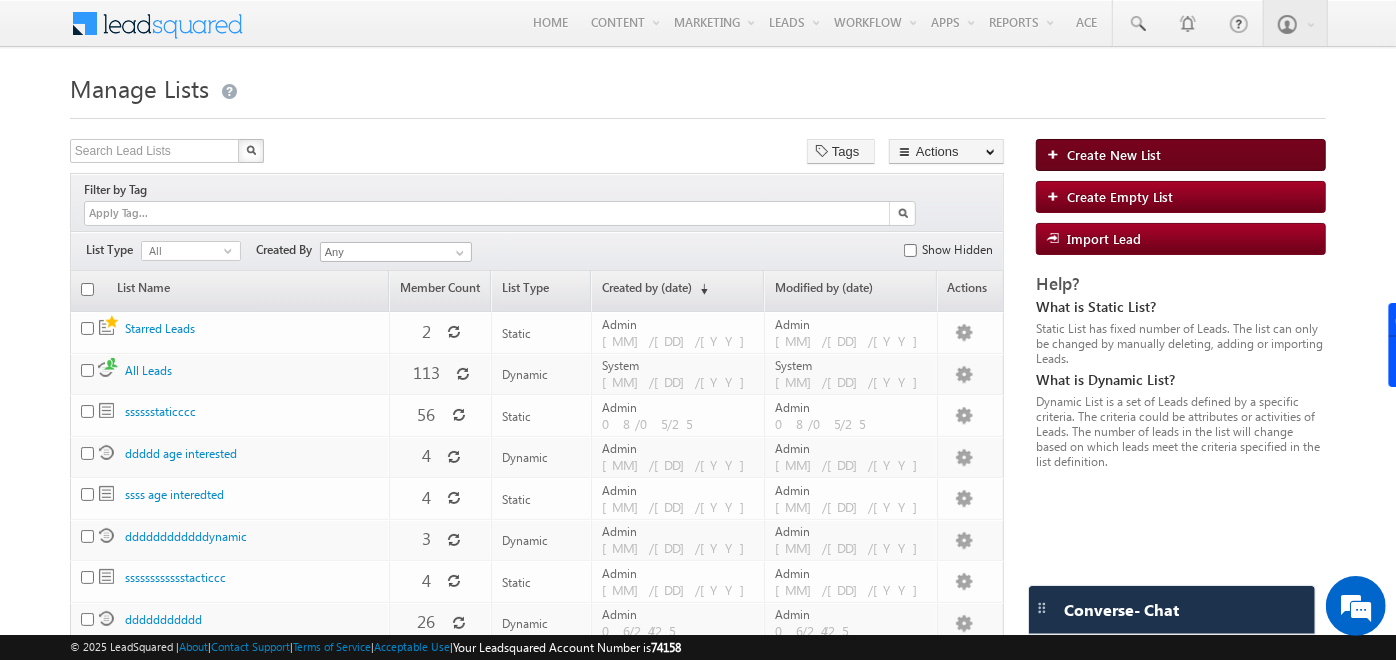 click on "Create New List" at bounding box center [1114, 154] 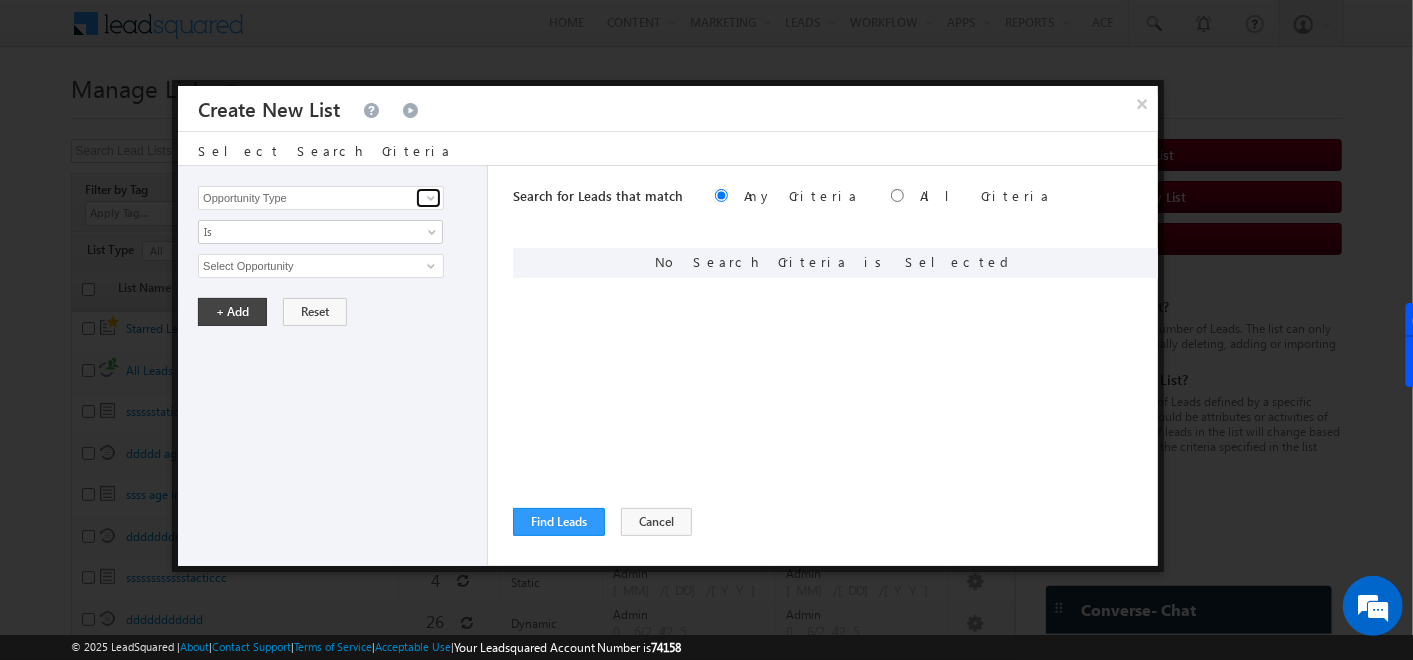 click at bounding box center (431, 198) 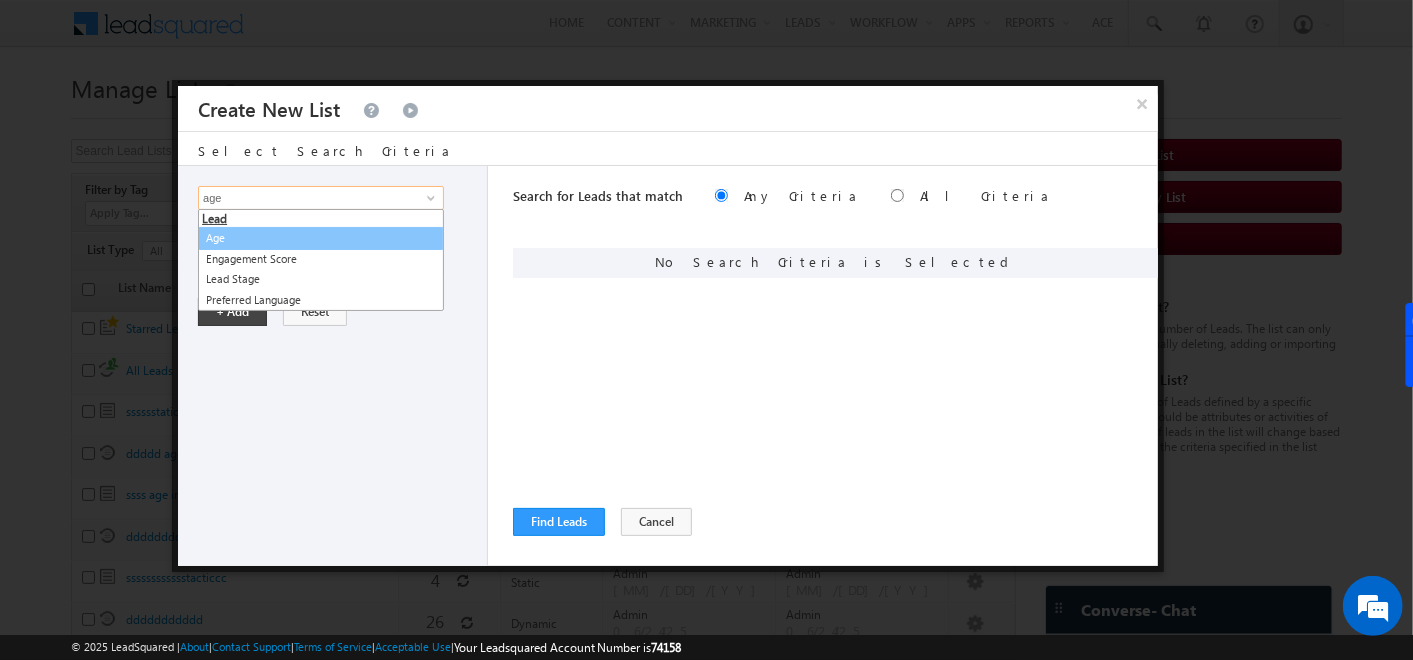 click on "Age" at bounding box center [321, 238] 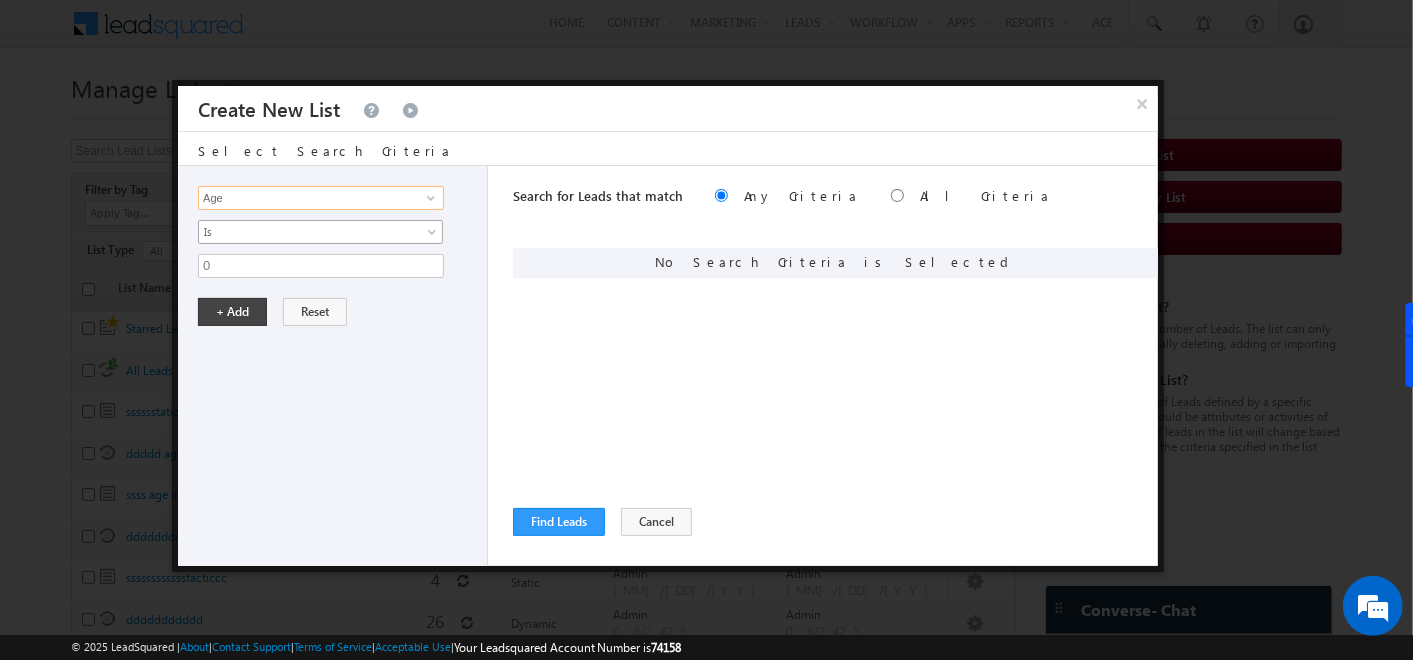 type on "Age" 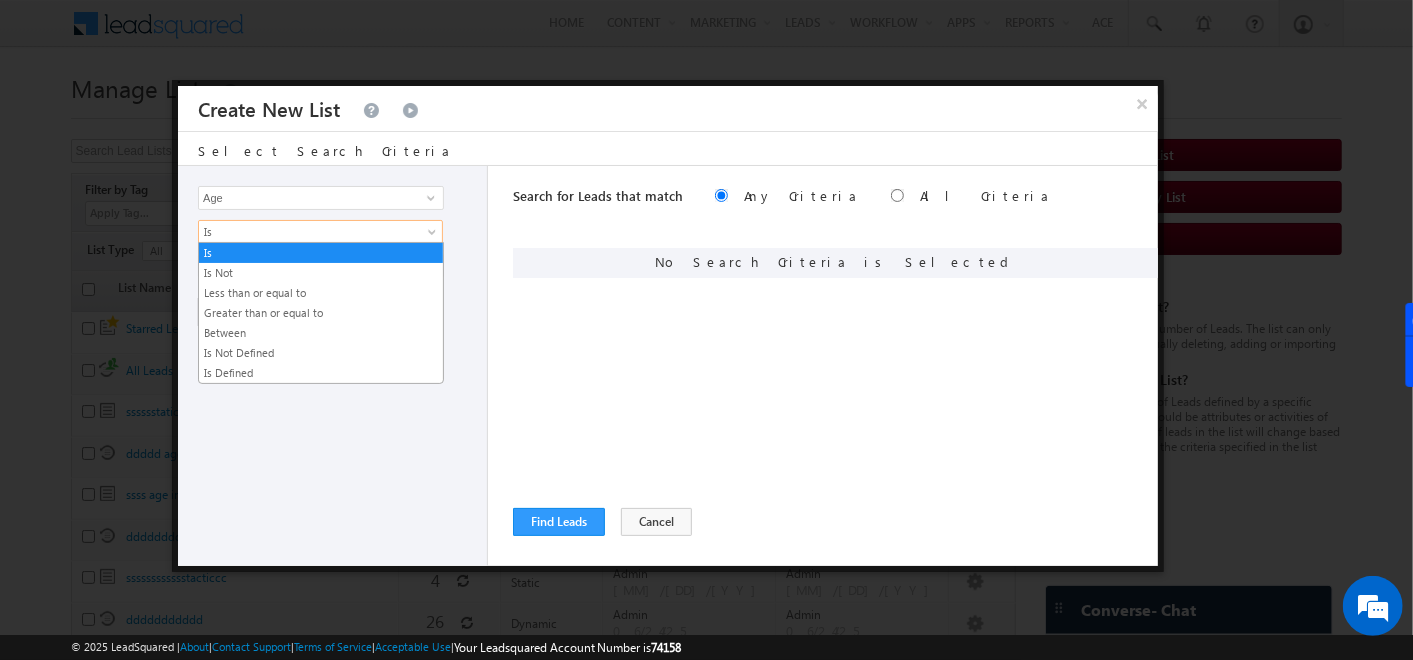 click on "Is" at bounding box center (307, 232) 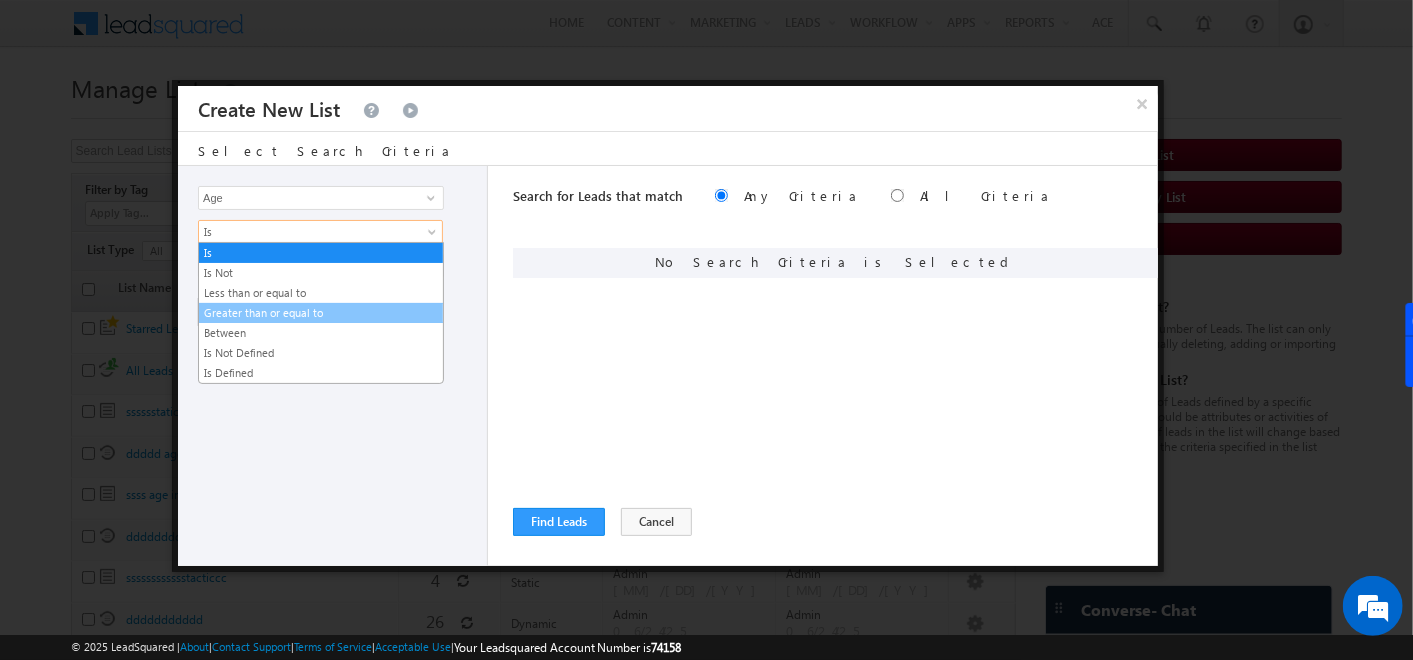 click on "Greater than or equal to" at bounding box center (321, 313) 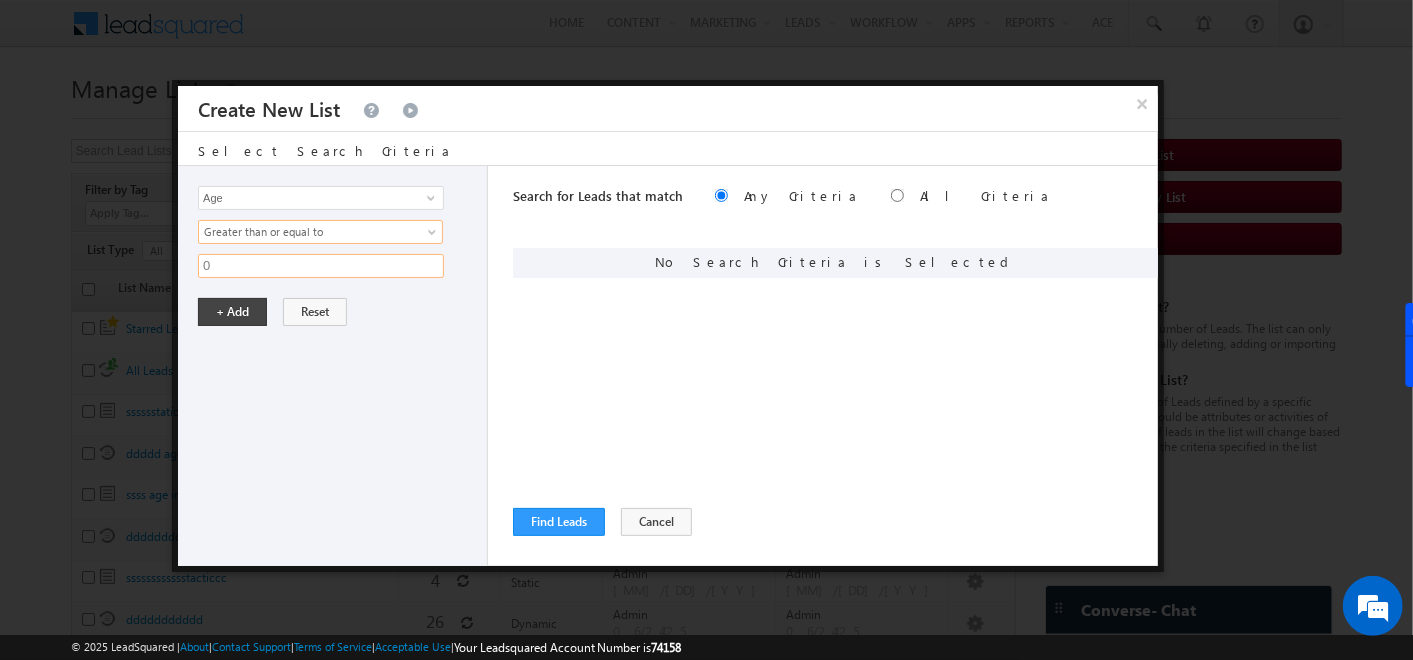 click on "0" at bounding box center [321, 266] 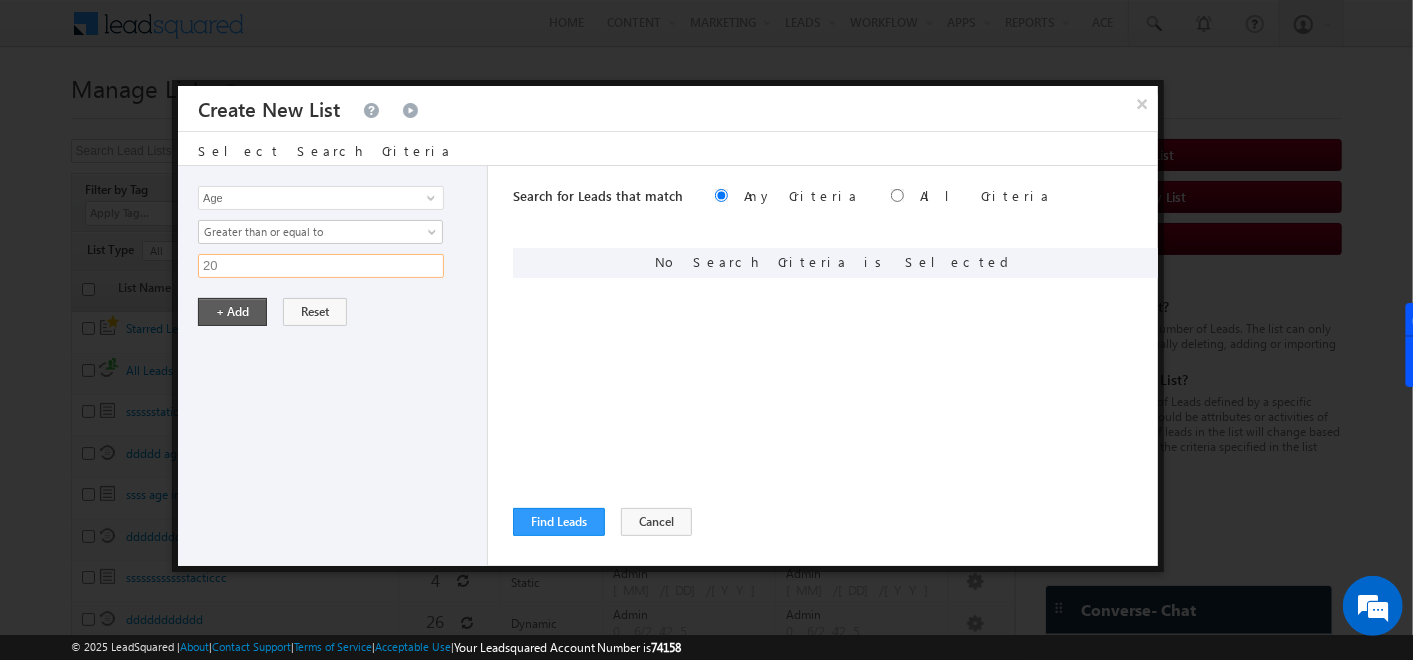 type on "20" 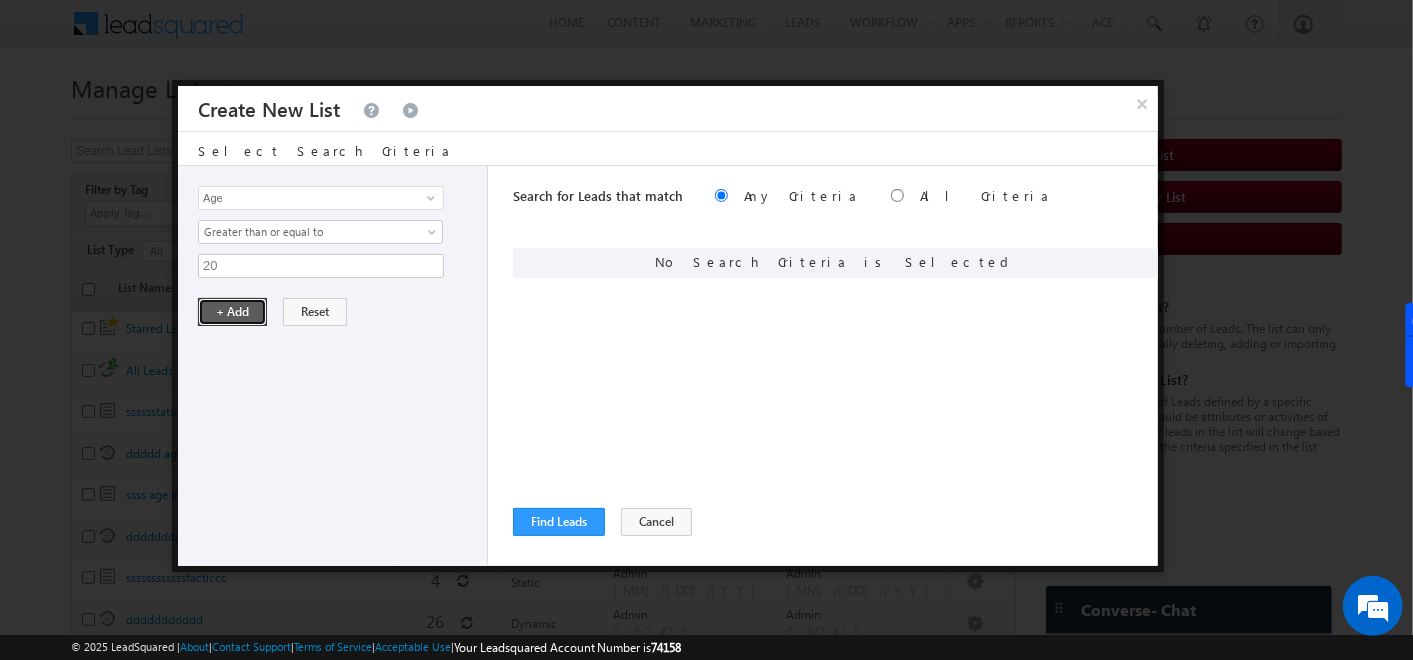 click on "+ Add" at bounding box center (232, 312) 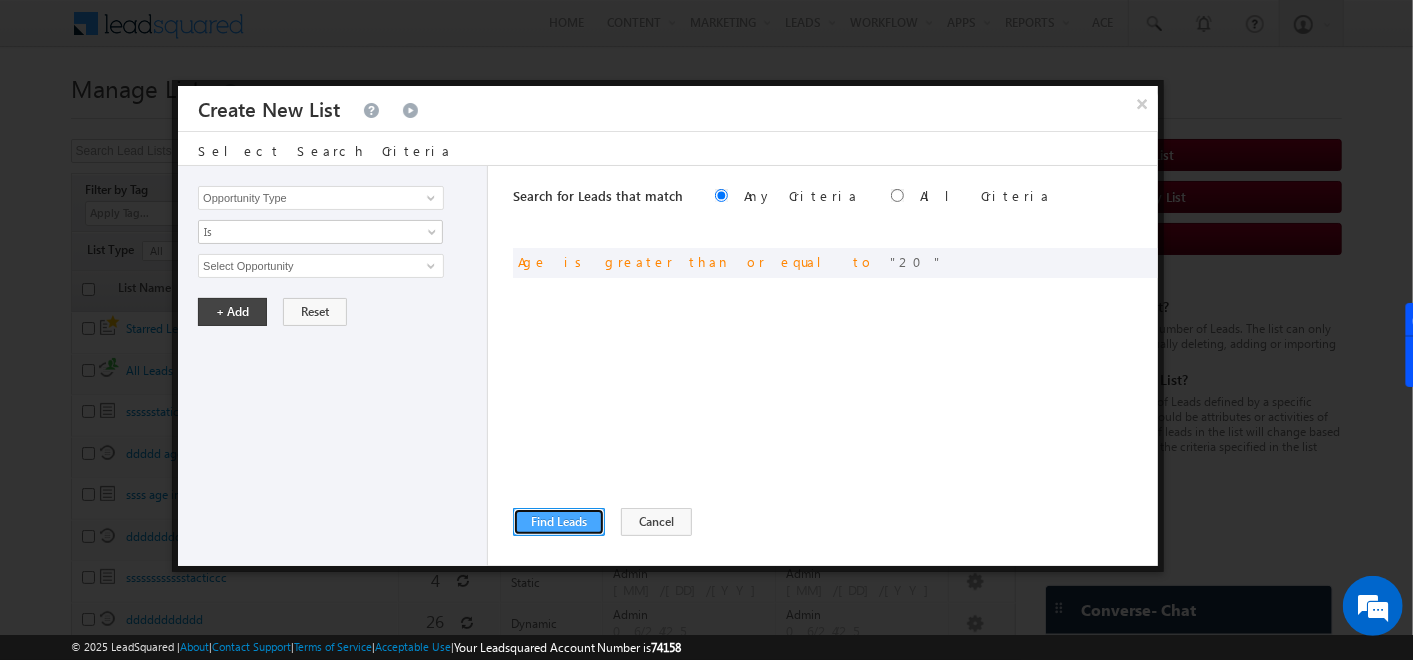click on "Find Leads" at bounding box center [559, 522] 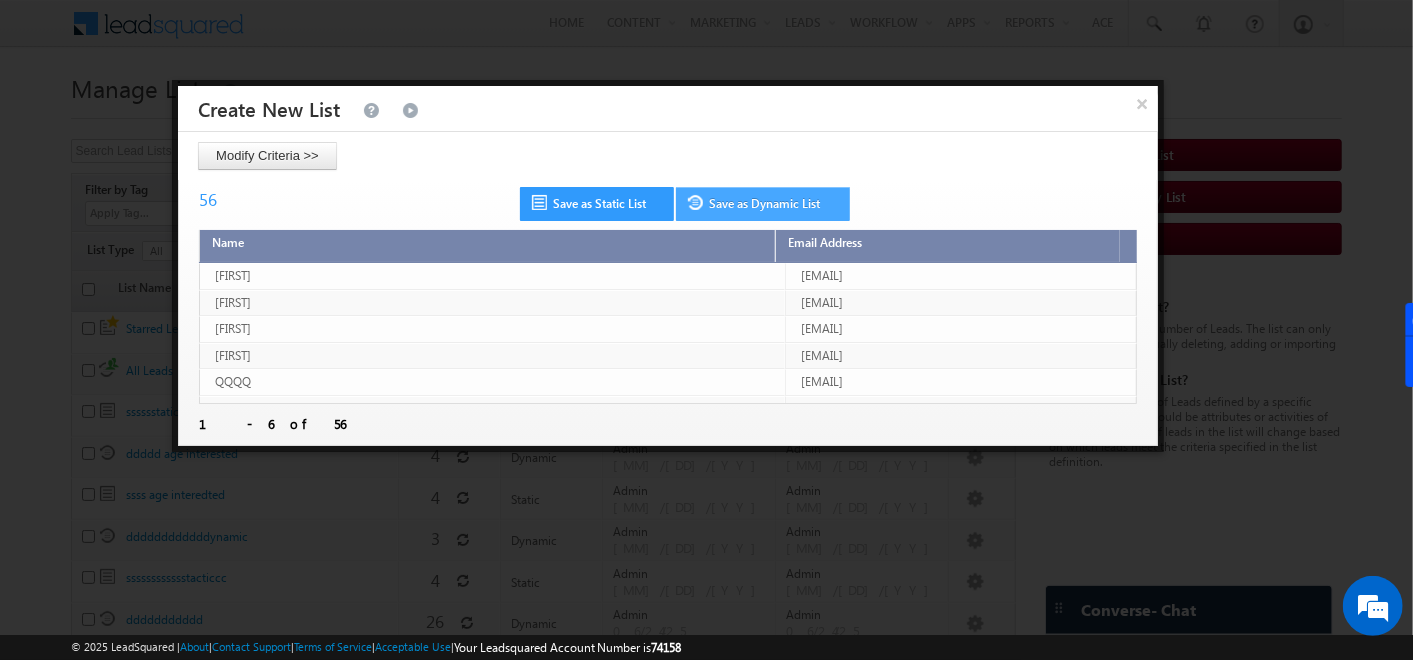click on "Save as Dynamic List" at bounding box center (763, 204) 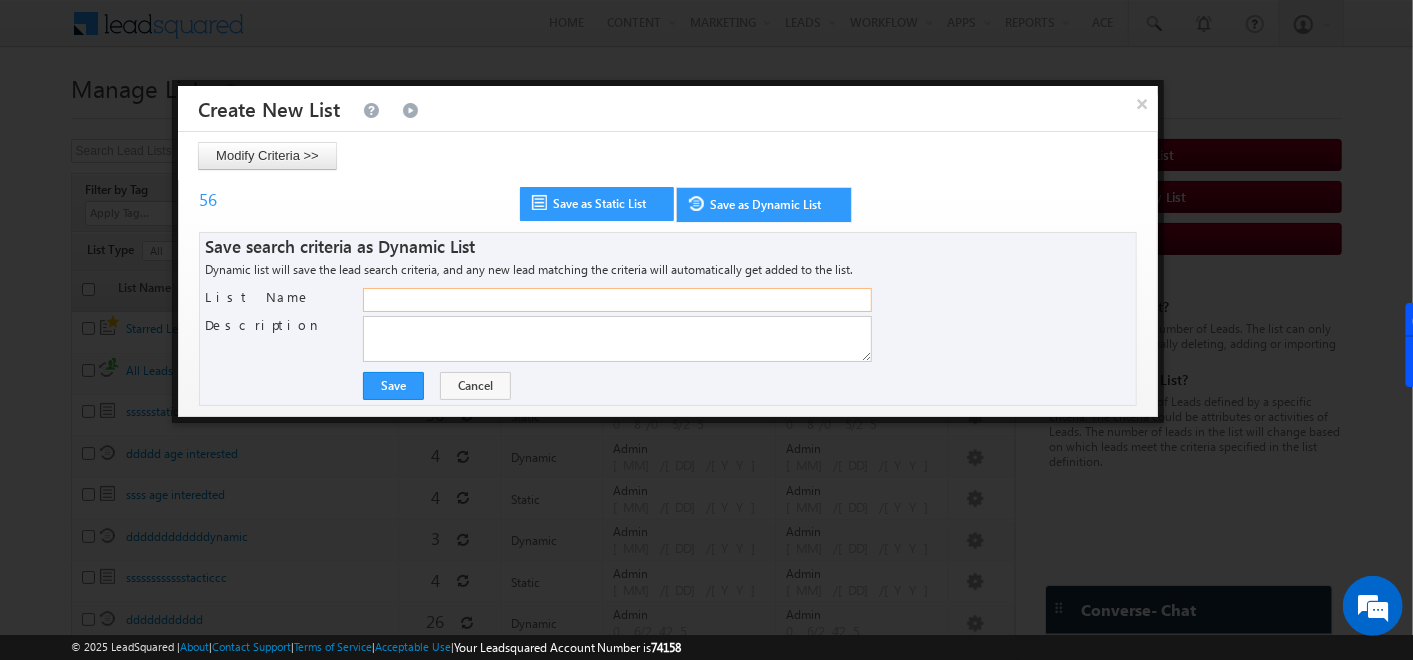 click on "List Name" at bounding box center (617, 300) 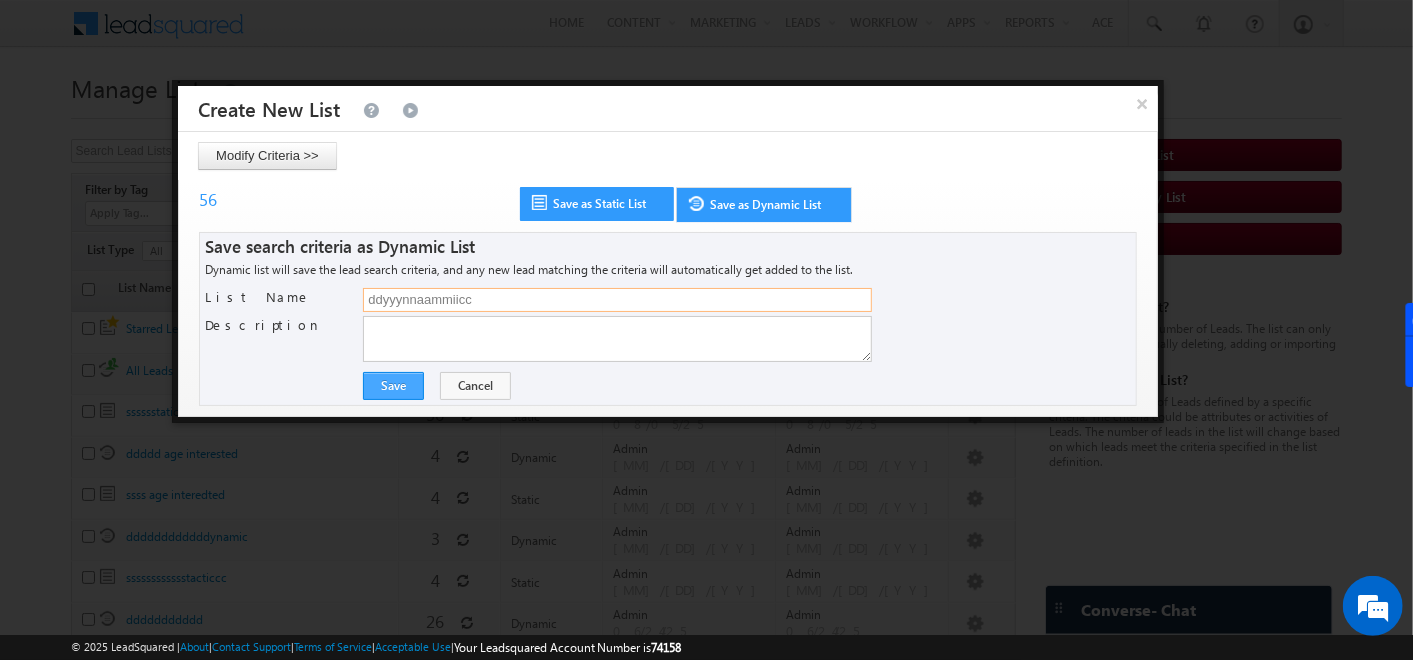 type on "ddyyynnaammiicc" 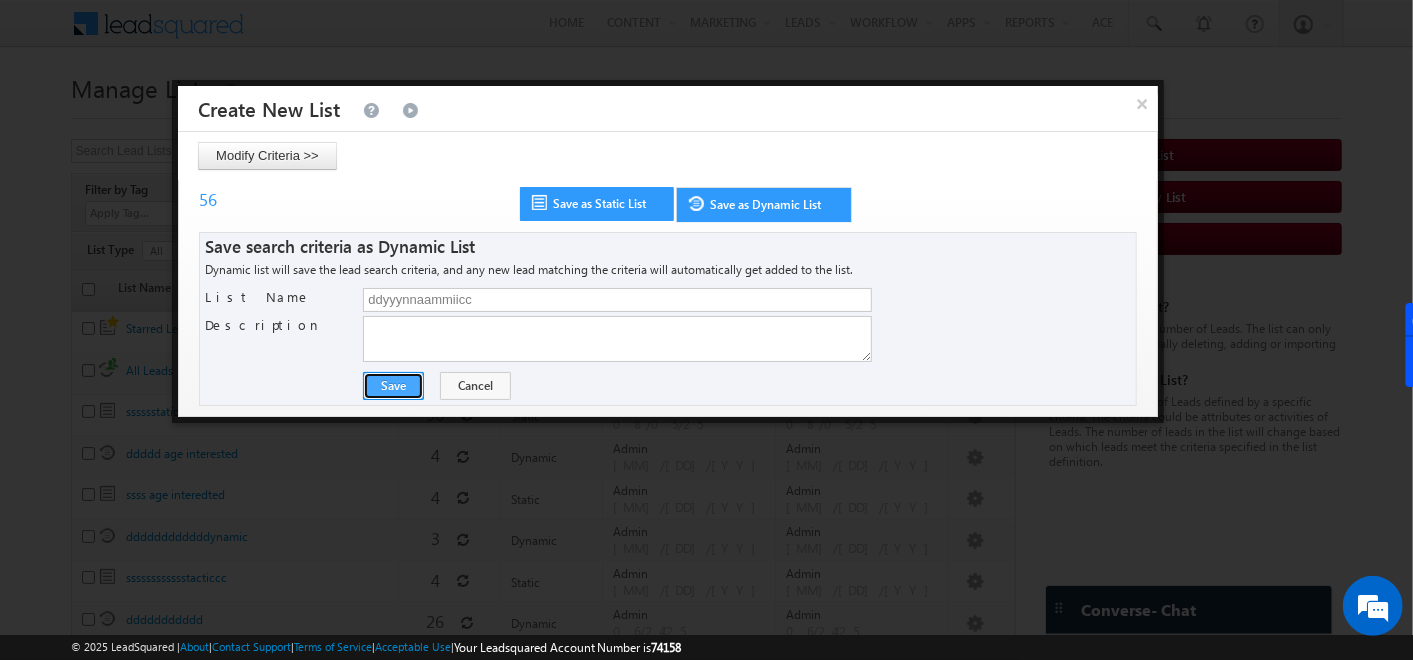 click on "Save" at bounding box center (393, 386) 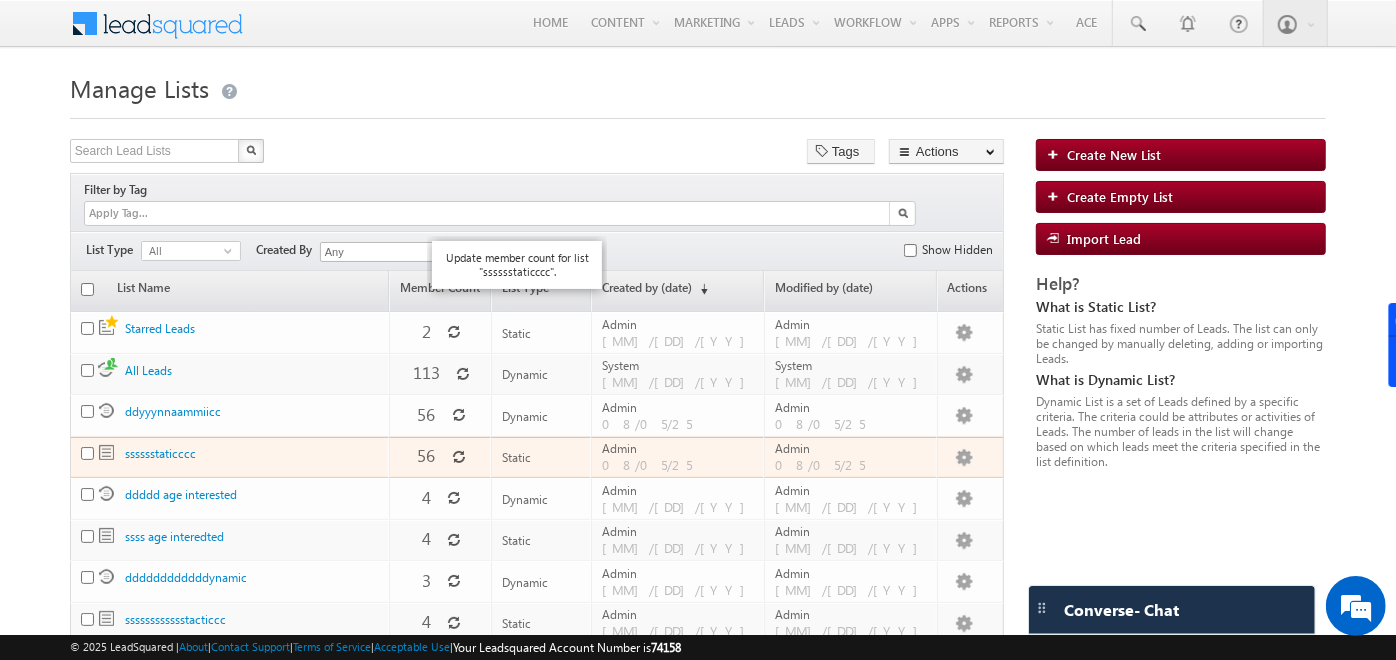 click at bounding box center [459, 457] 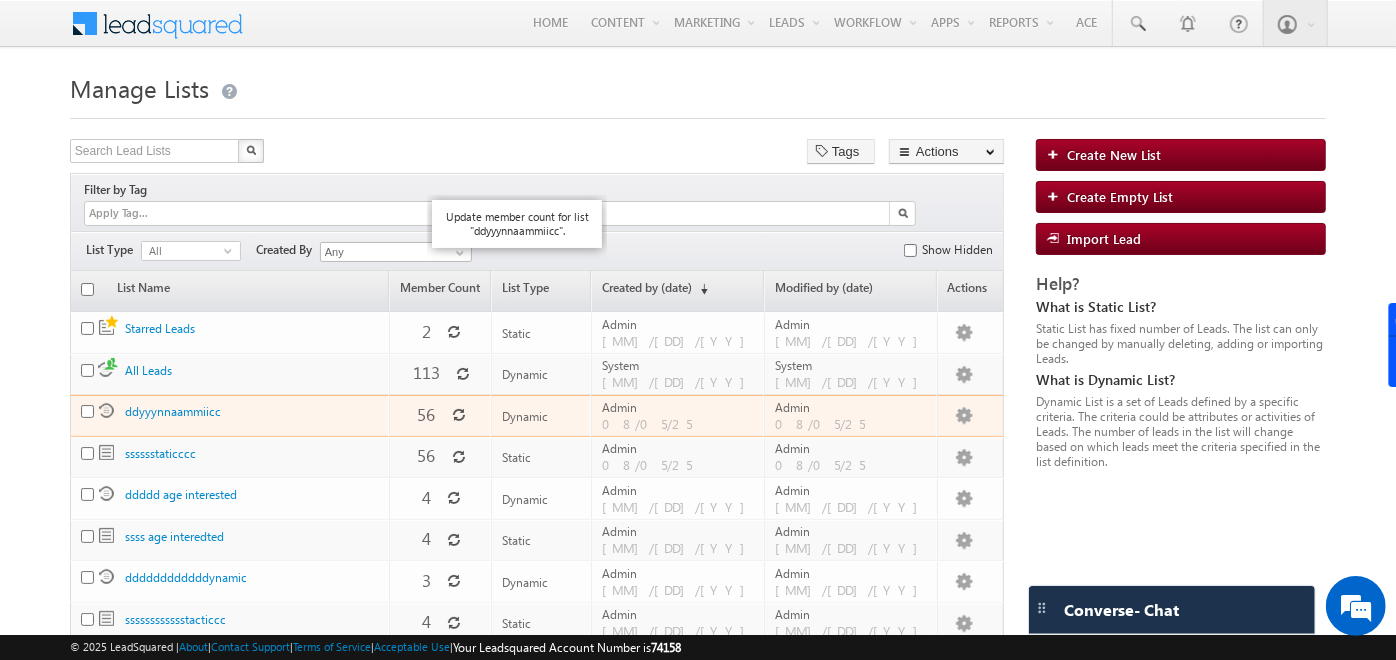 click at bounding box center (459, 417) 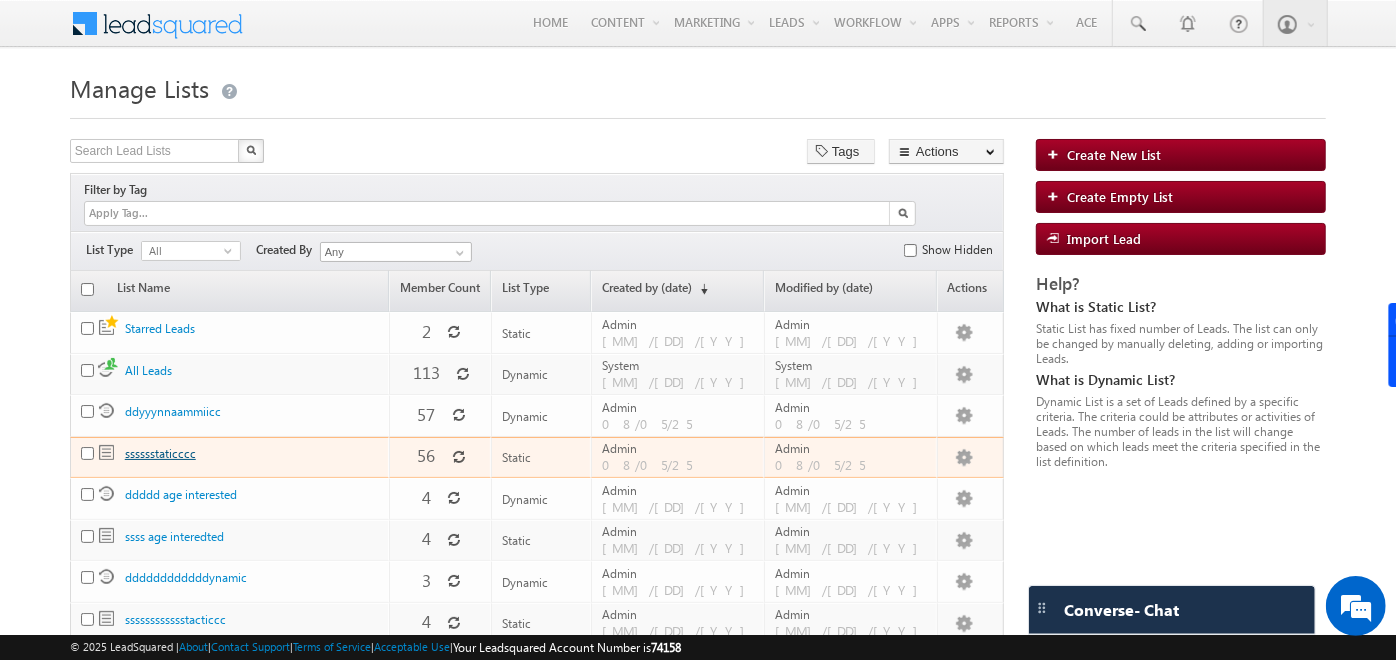 click on "sssssstaticccc" at bounding box center (160, 453) 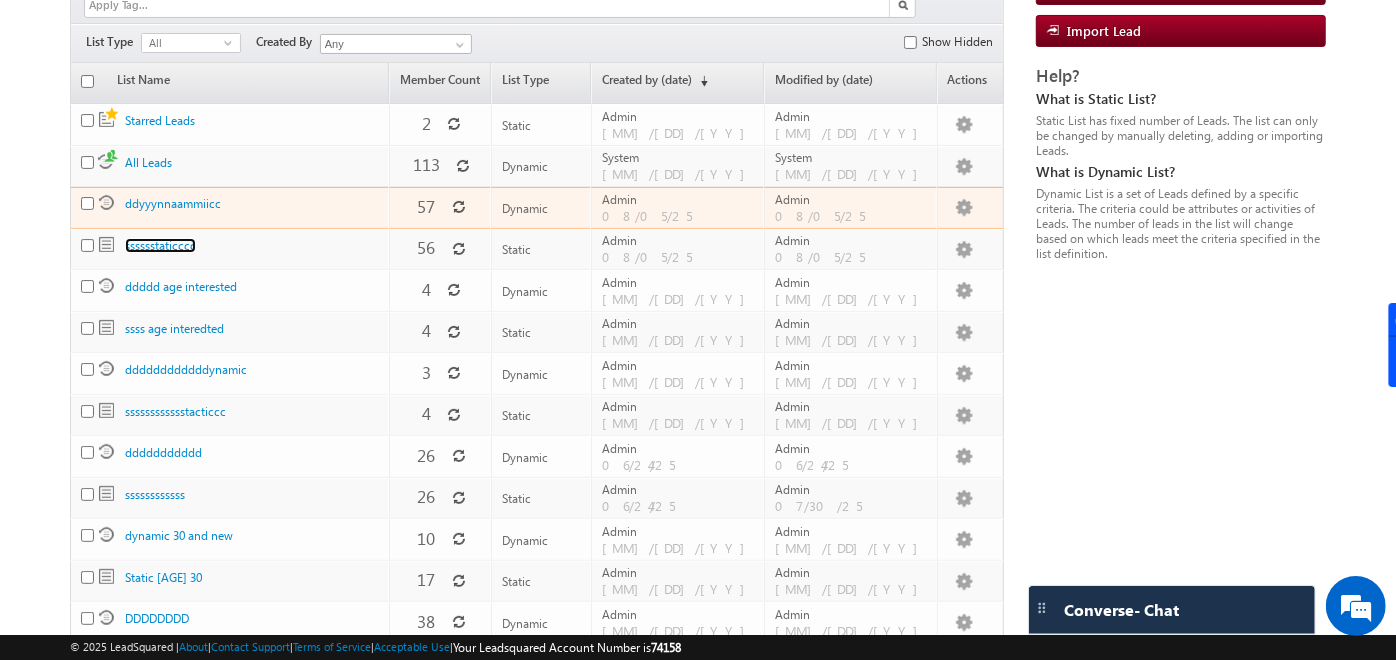 scroll, scrollTop: 221, scrollLeft: 0, axis: vertical 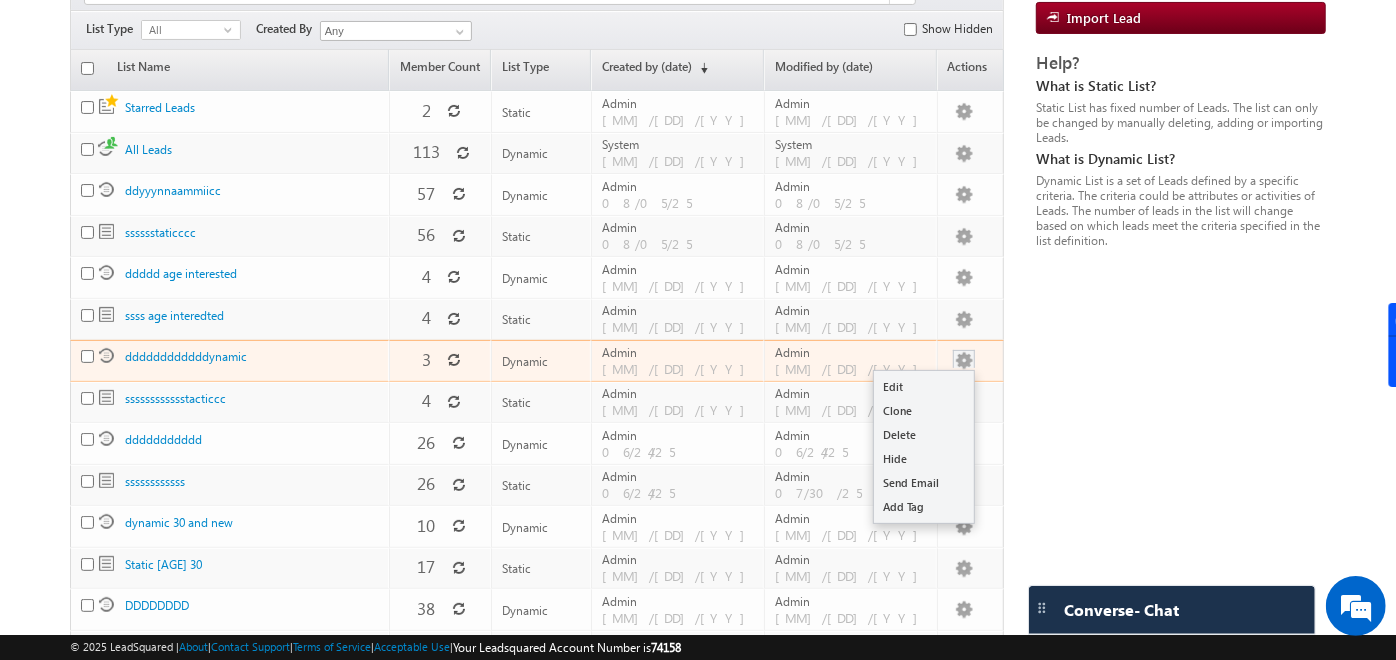 click at bounding box center [964, 361] 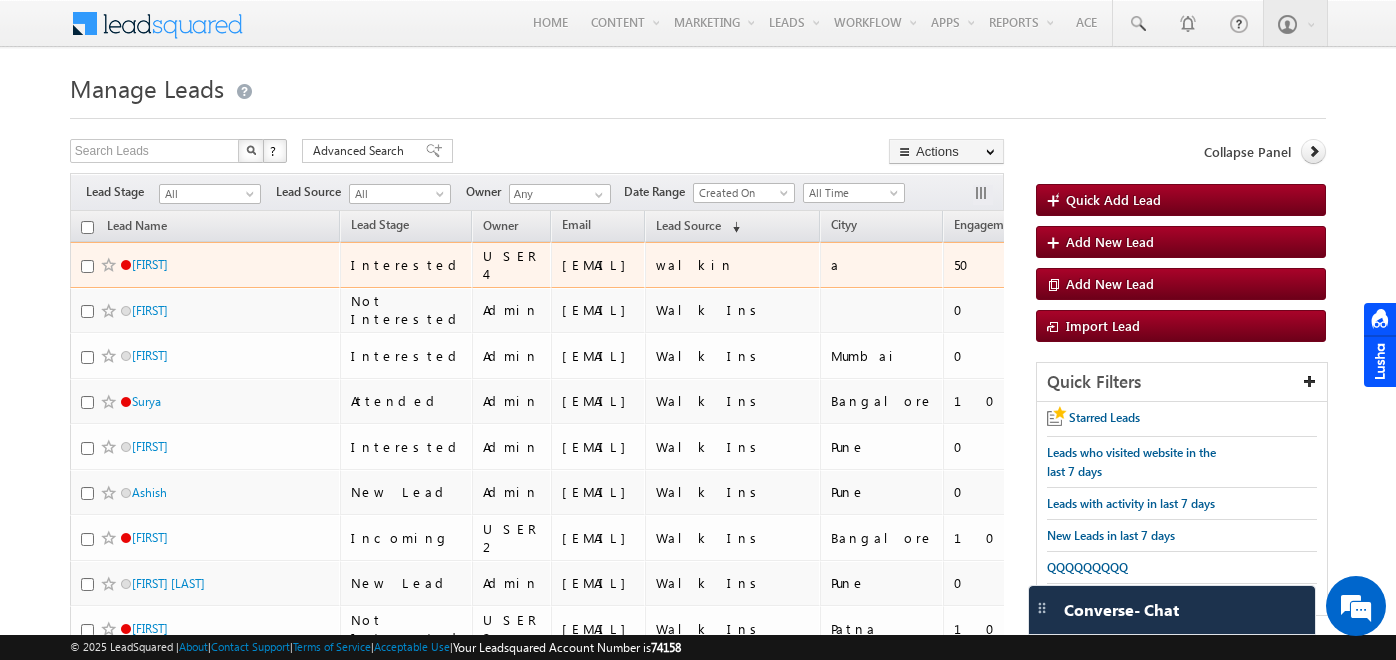 scroll, scrollTop: 0, scrollLeft: 0, axis: both 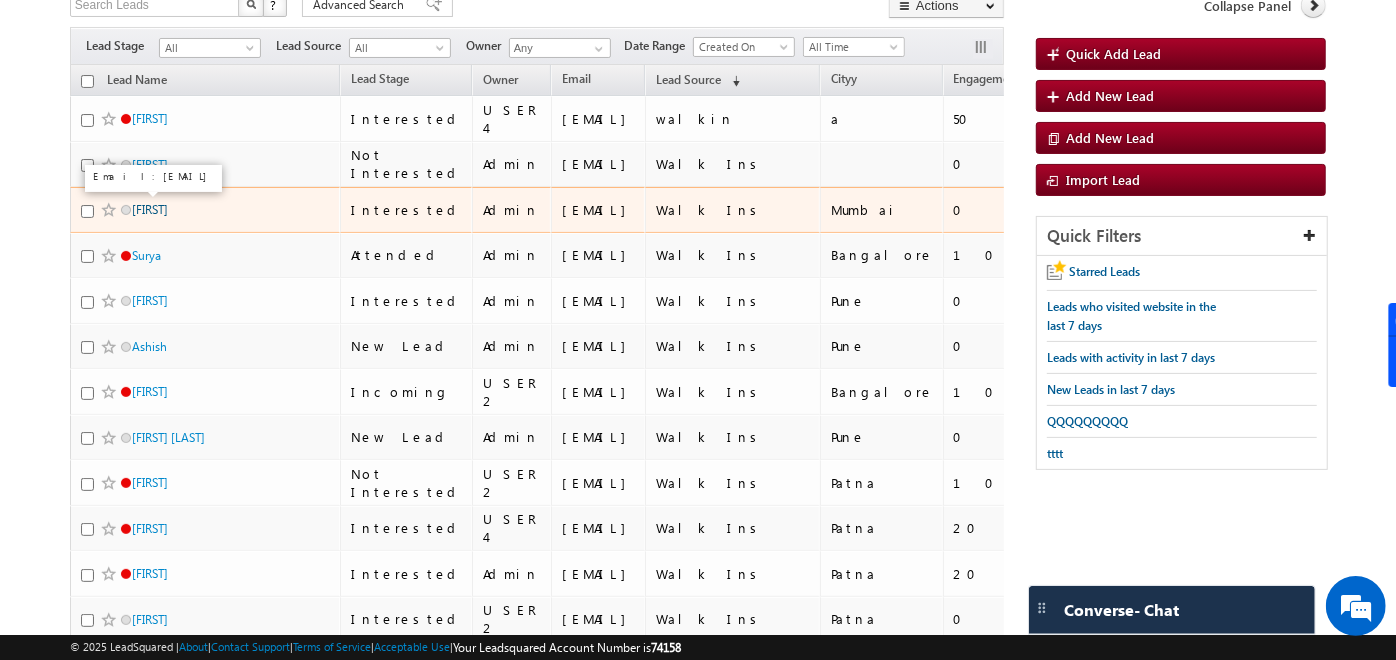 click on "[FIRST]" at bounding box center [150, 209] 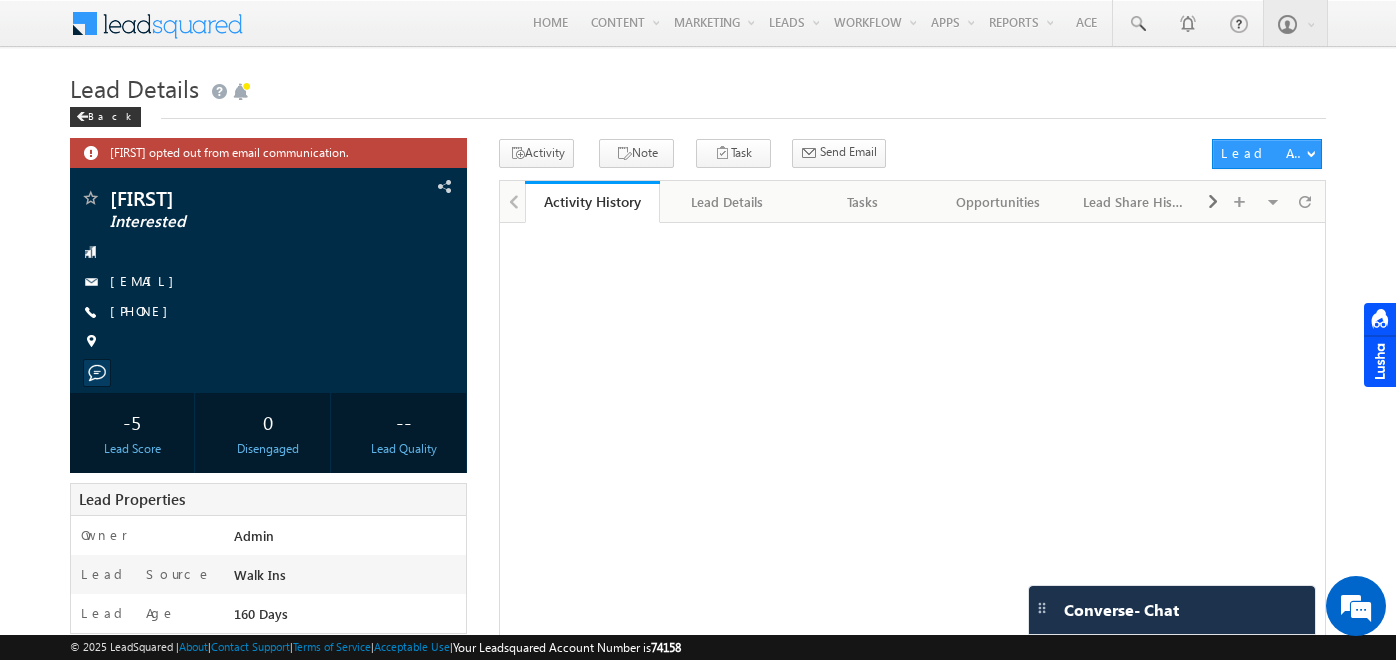 scroll, scrollTop: 0, scrollLeft: 0, axis: both 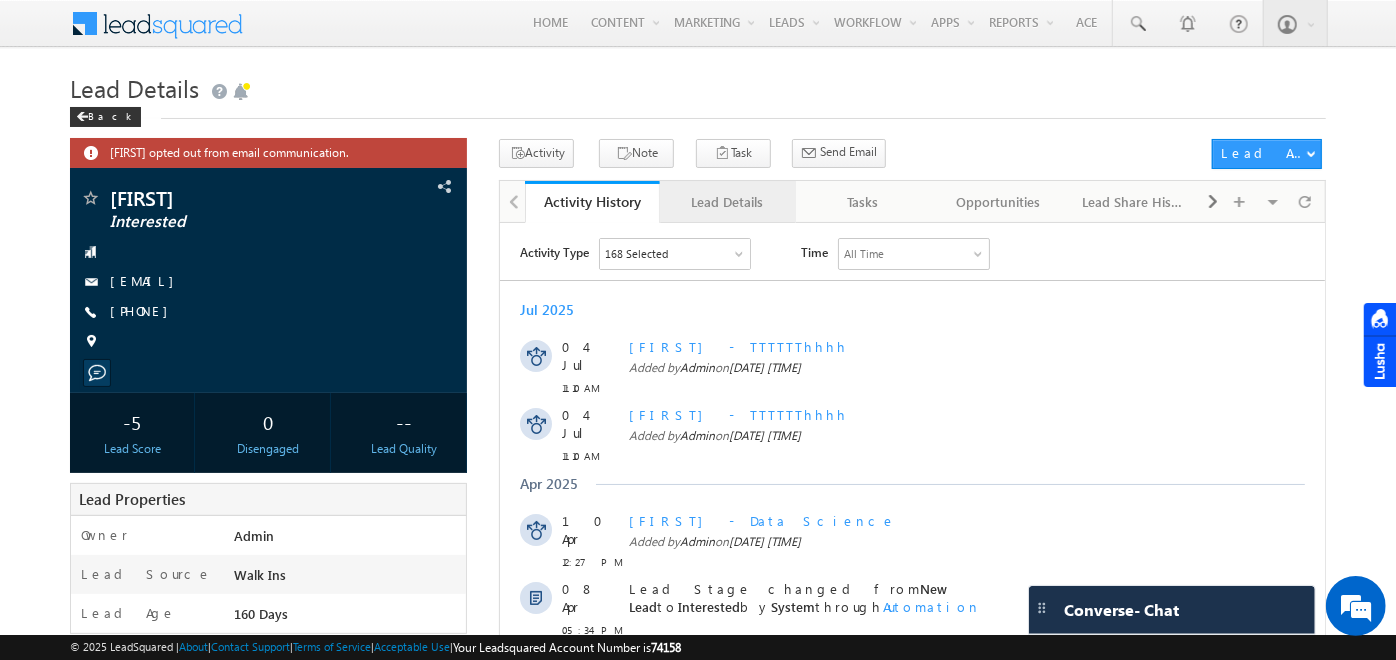click on "Lead Details" at bounding box center (726, 202) 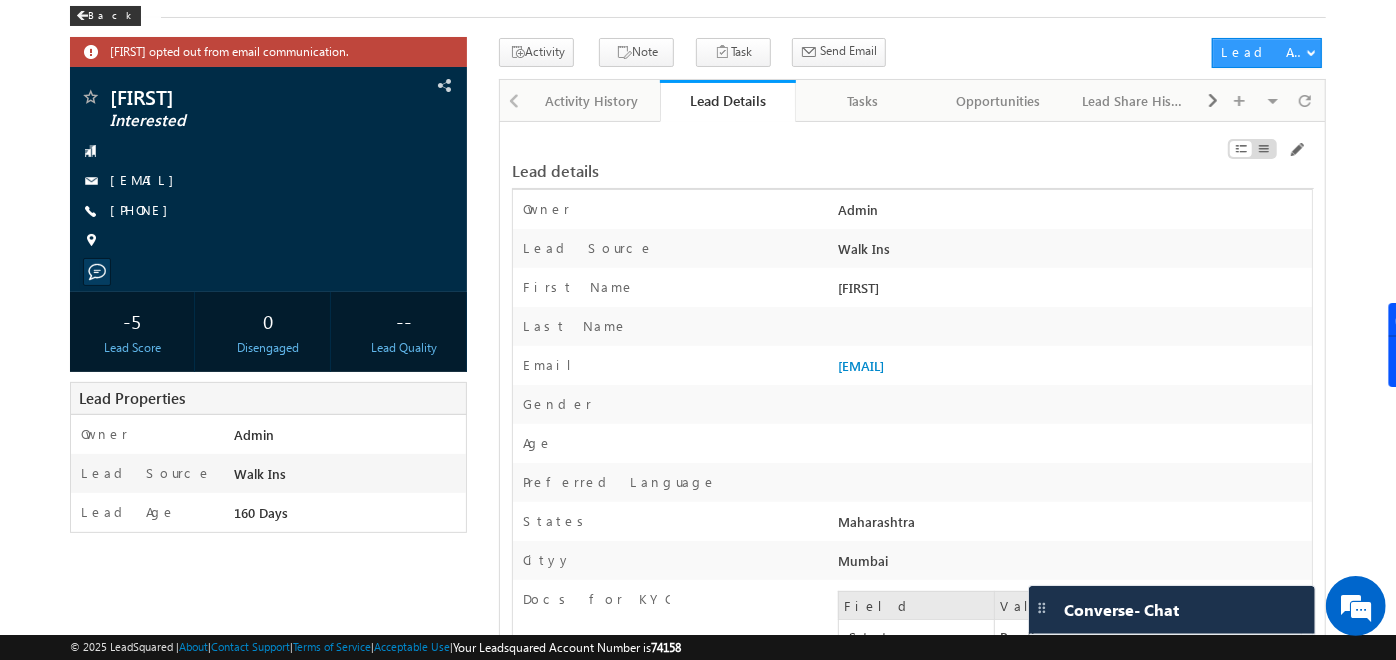 scroll, scrollTop: 102, scrollLeft: 0, axis: vertical 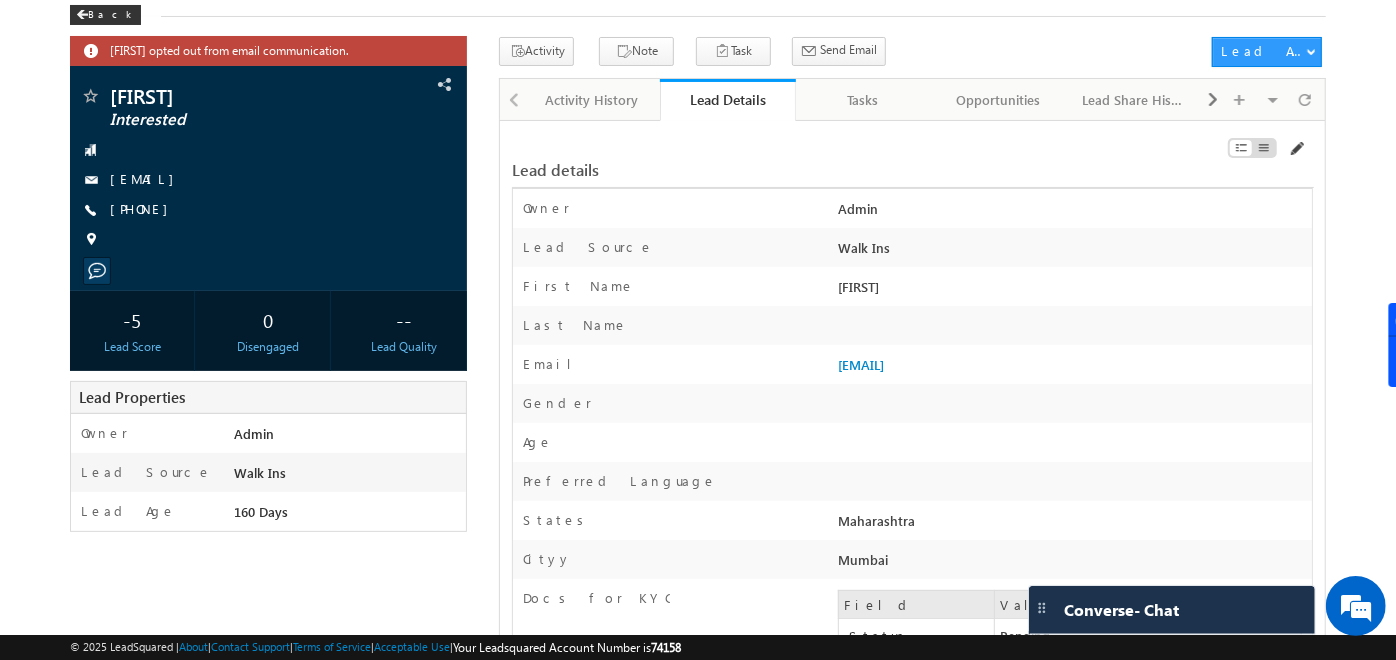 click at bounding box center (1296, 149) 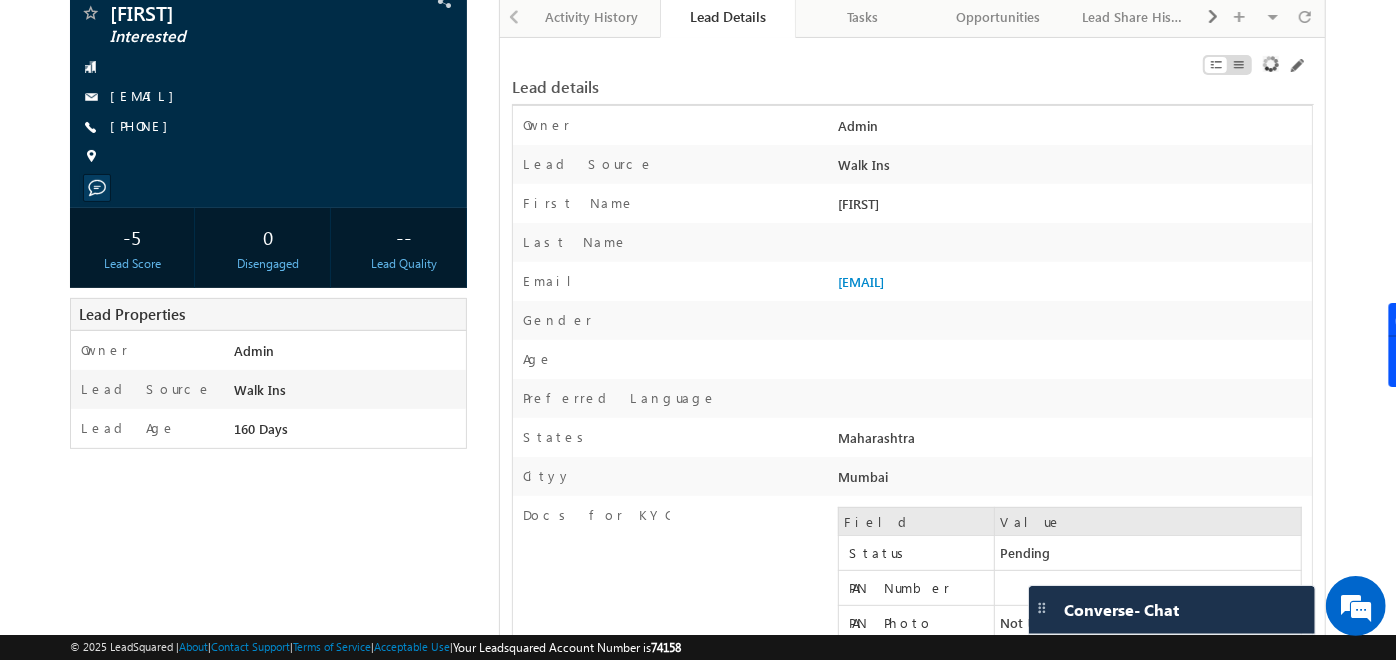scroll, scrollTop: 186, scrollLeft: 0, axis: vertical 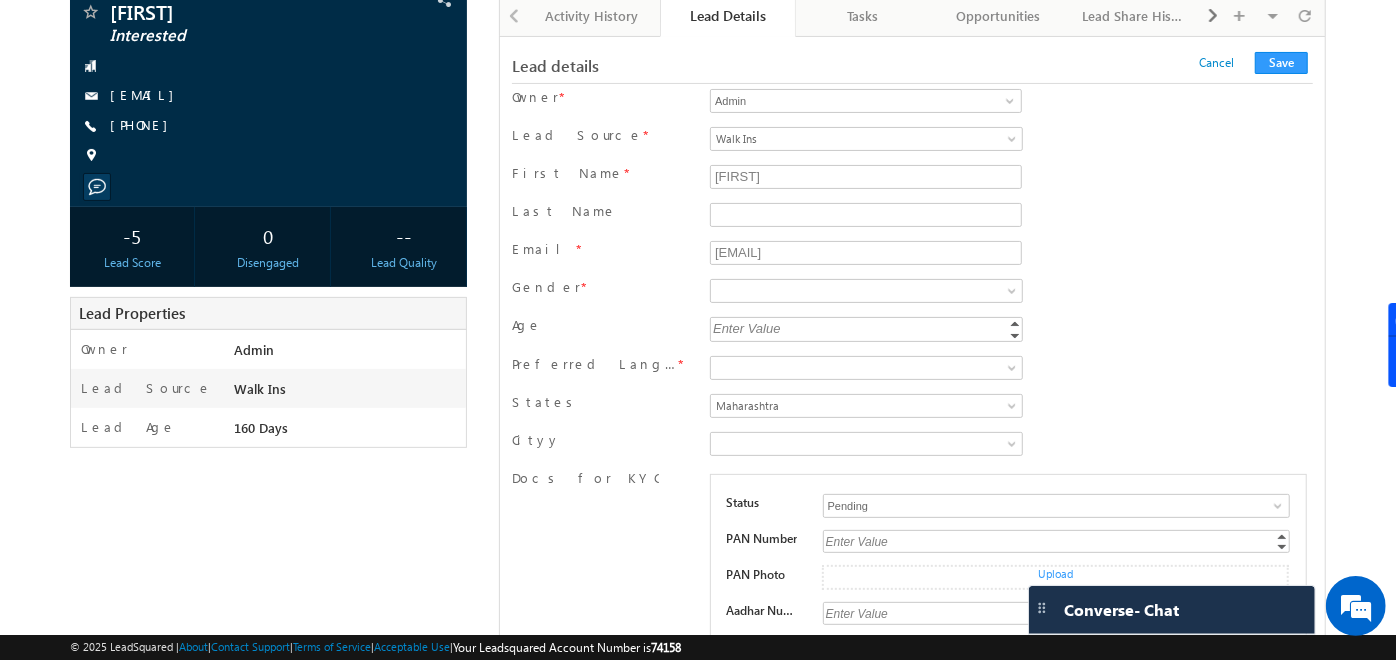 click on "Enter Value" at bounding box center [868, 328] 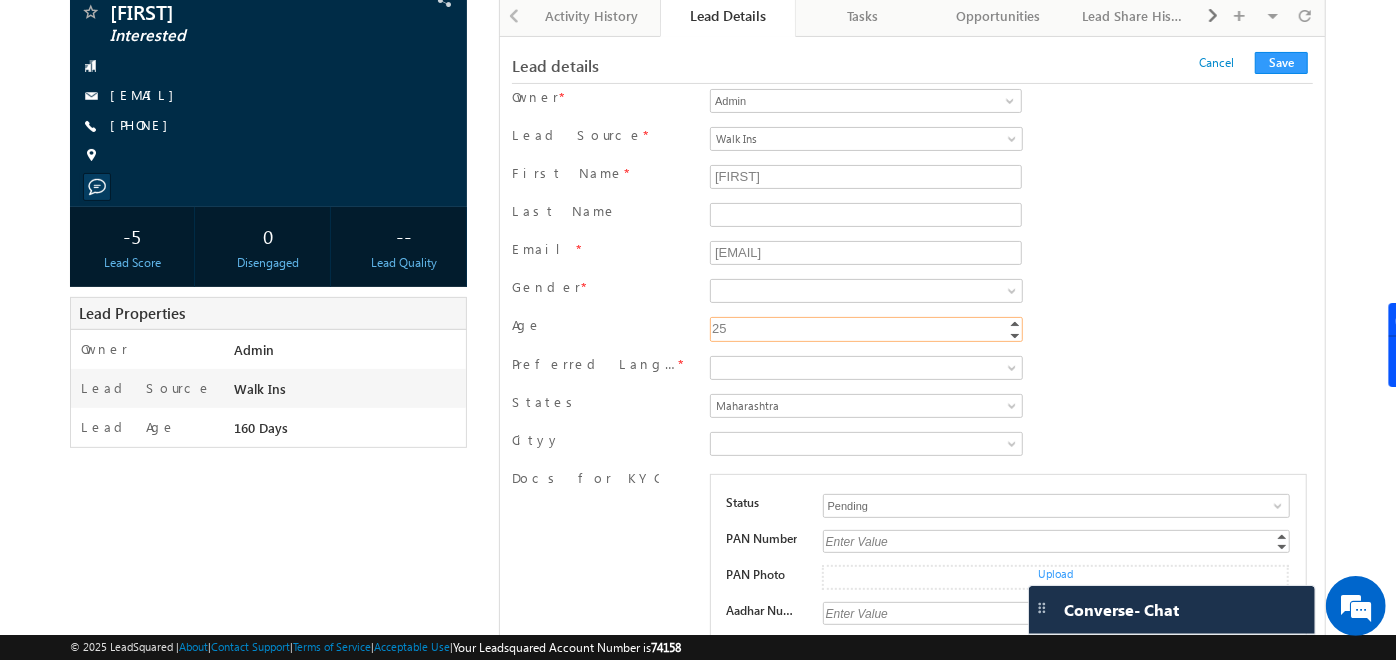 scroll, scrollTop: 0, scrollLeft: 0, axis: both 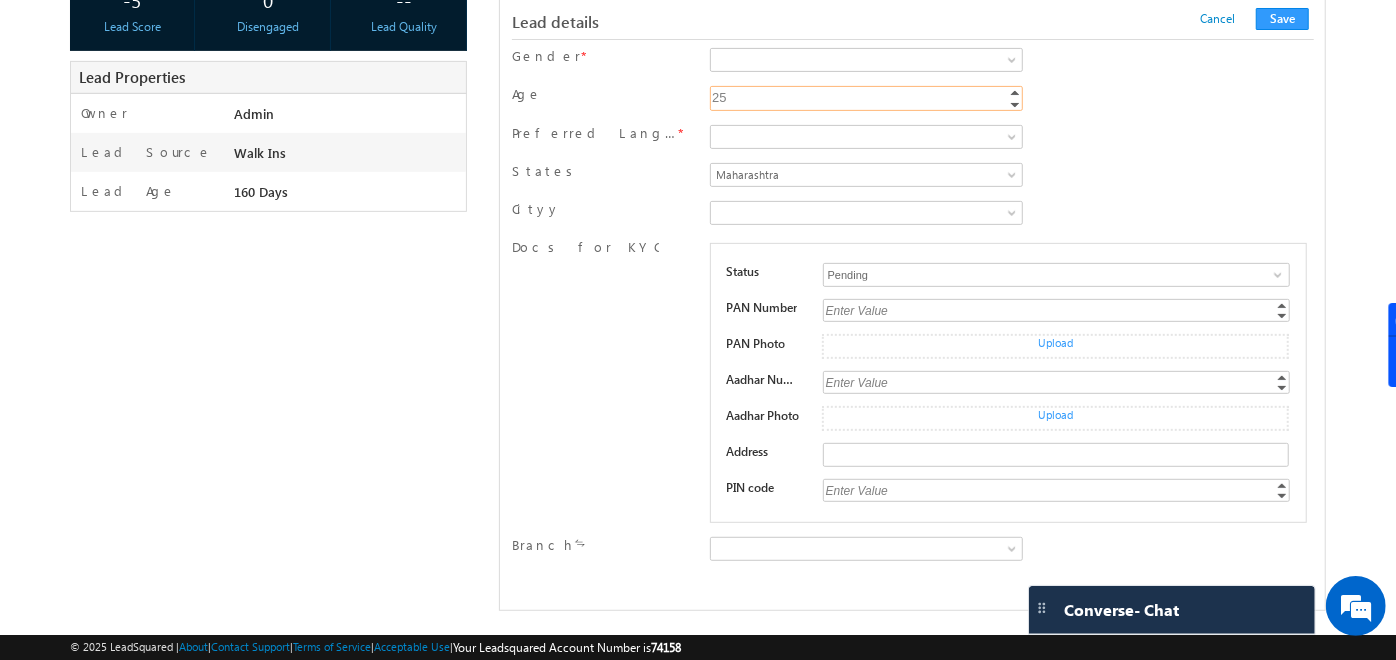 type on "25" 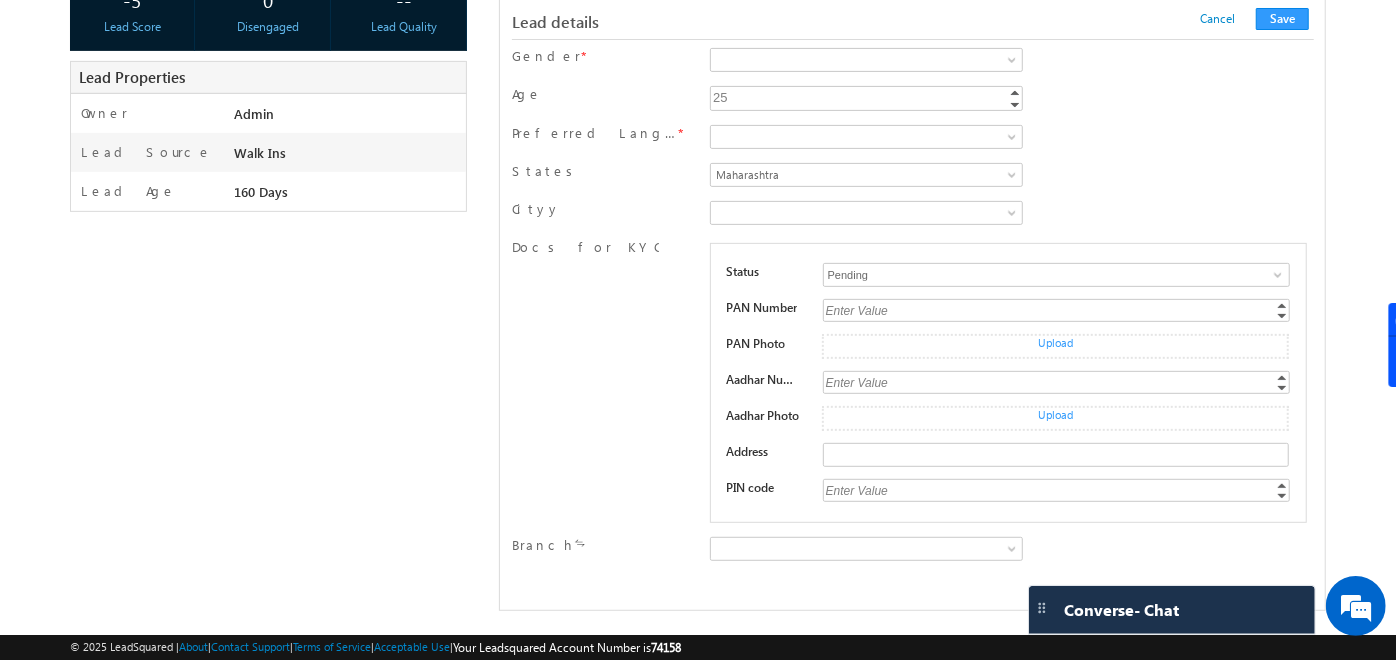 click on "Docs for KYC
Status
Pending
Approved
Pending
PAN Number
Enter Value Increment Decrement
PAN Photo
Upload
×" at bounding box center [912, 383] 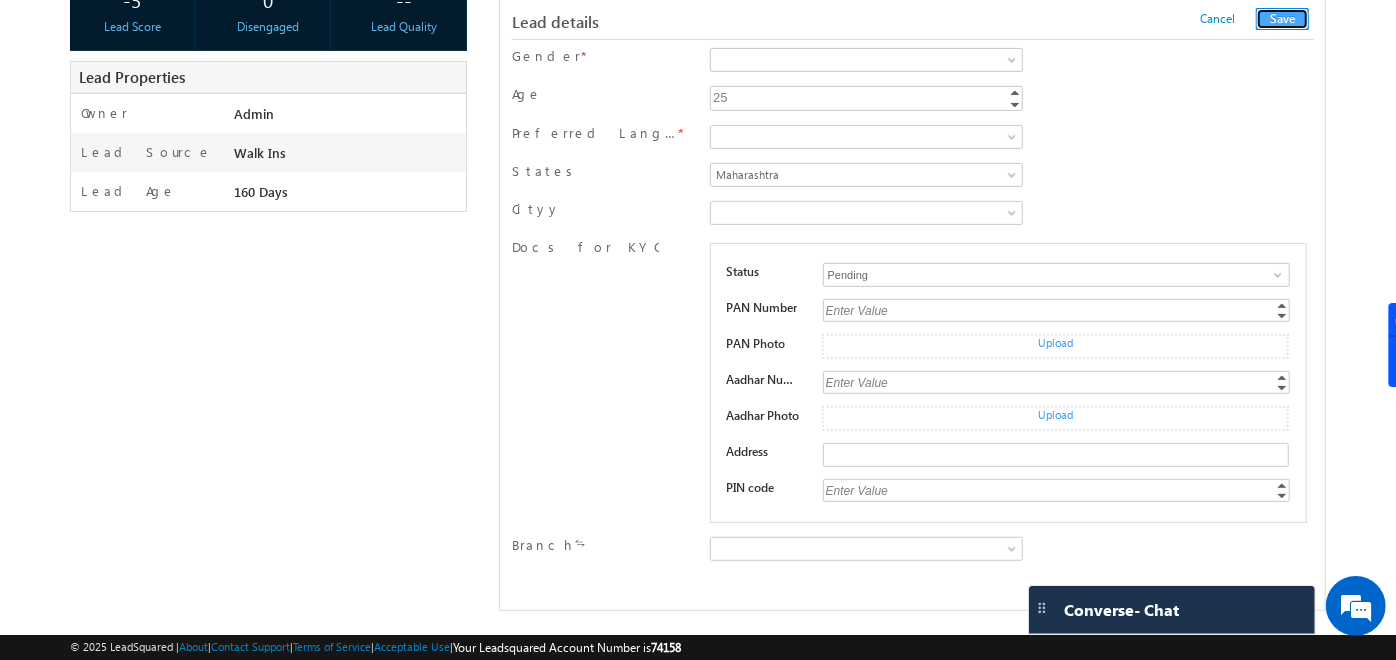click on "Save" at bounding box center [1282, 19] 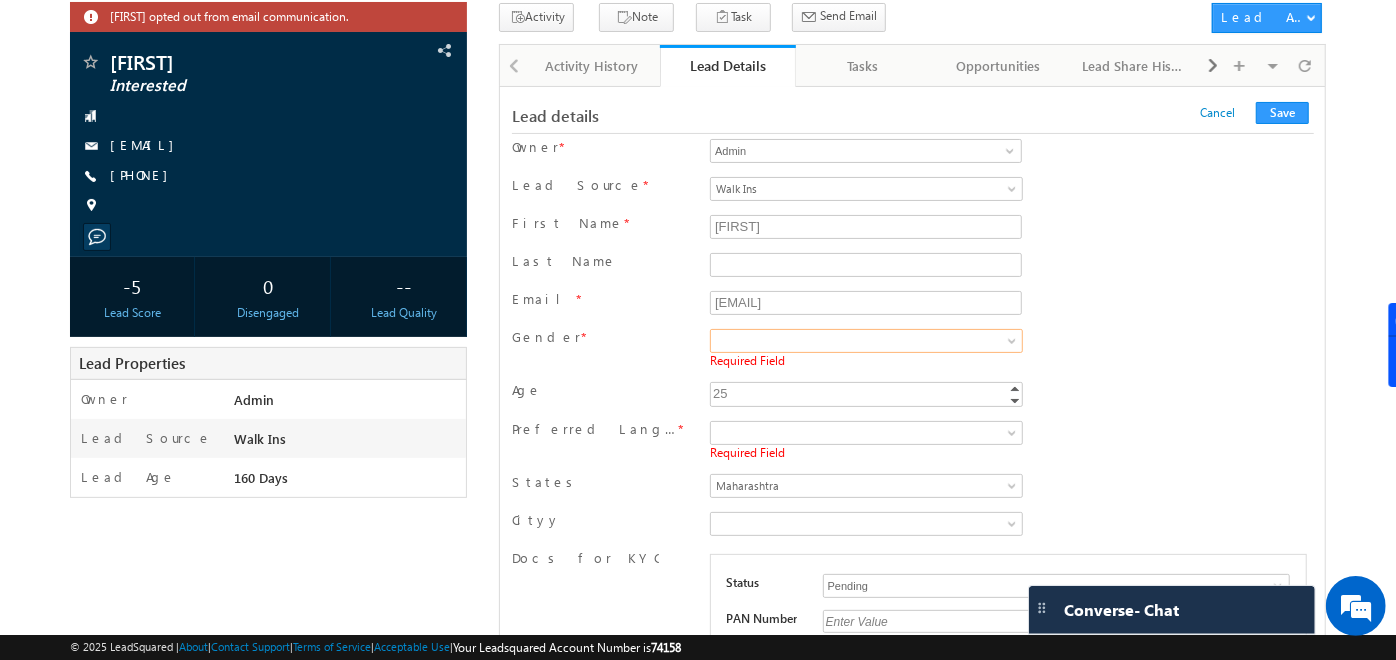 scroll, scrollTop: 125, scrollLeft: 0, axis: vertical 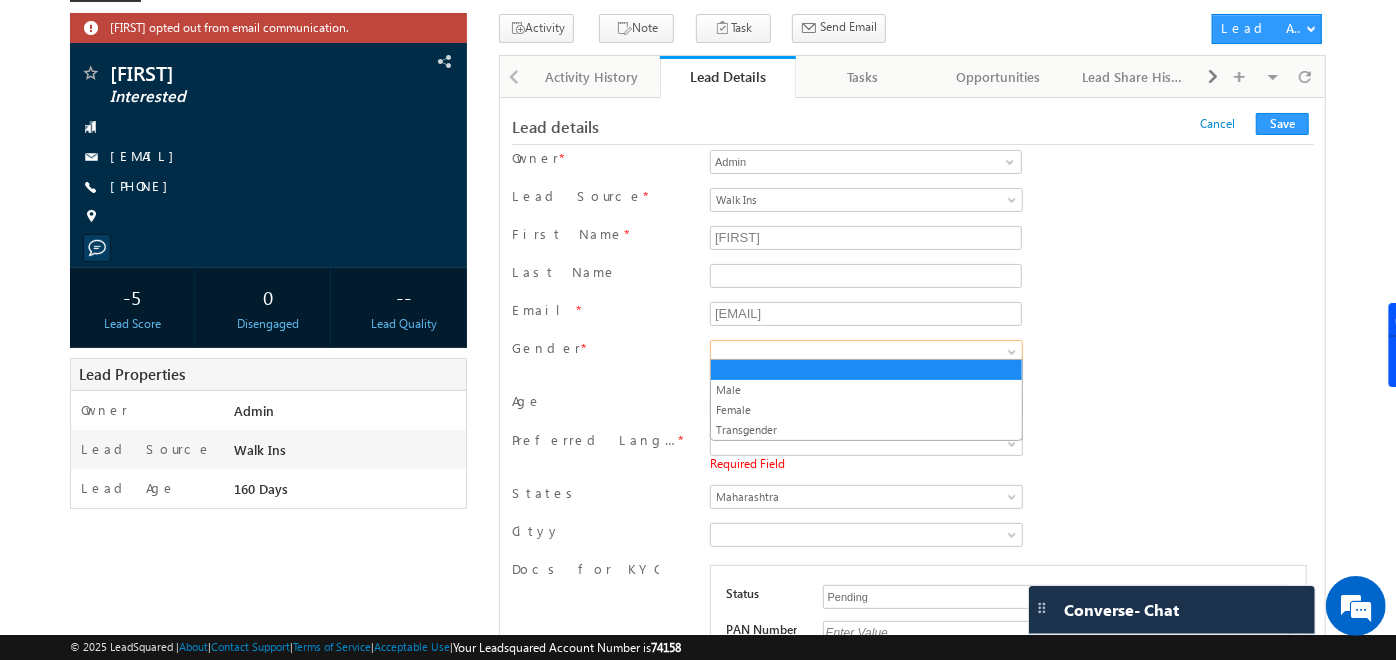 click at bounding box center (862, 352) 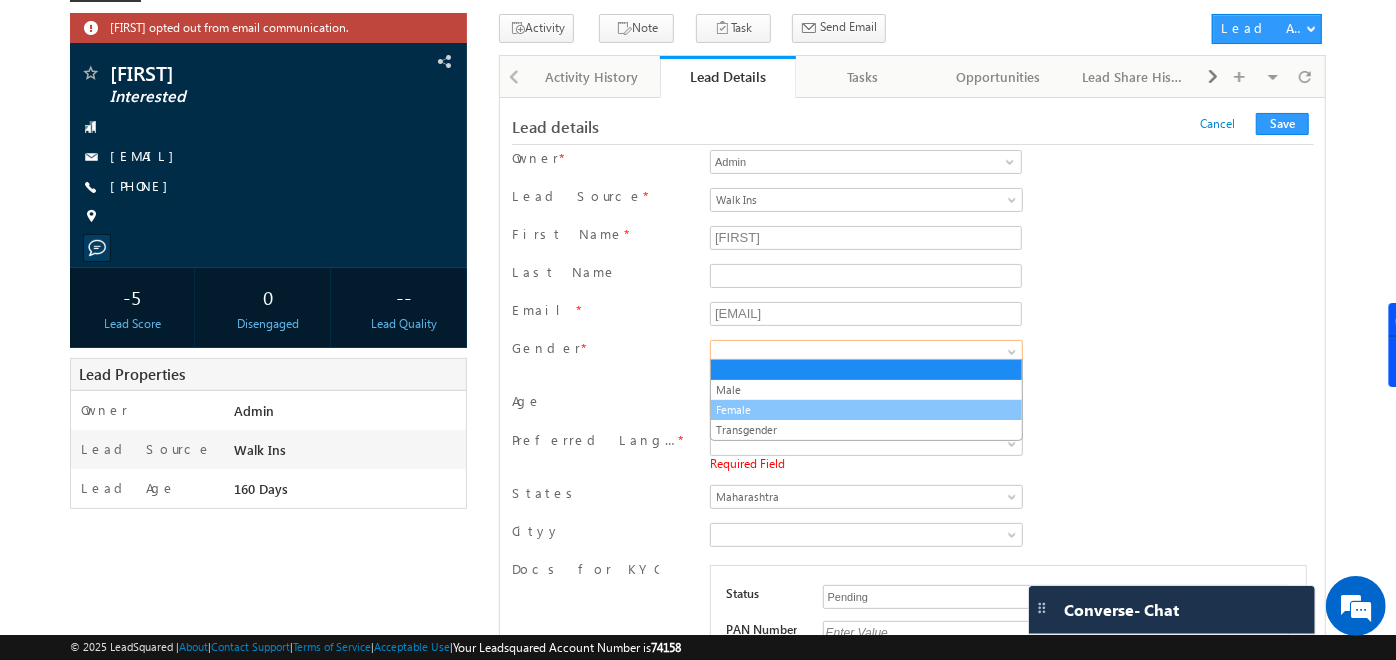 click on "Female" at bounding box center (866, 410) 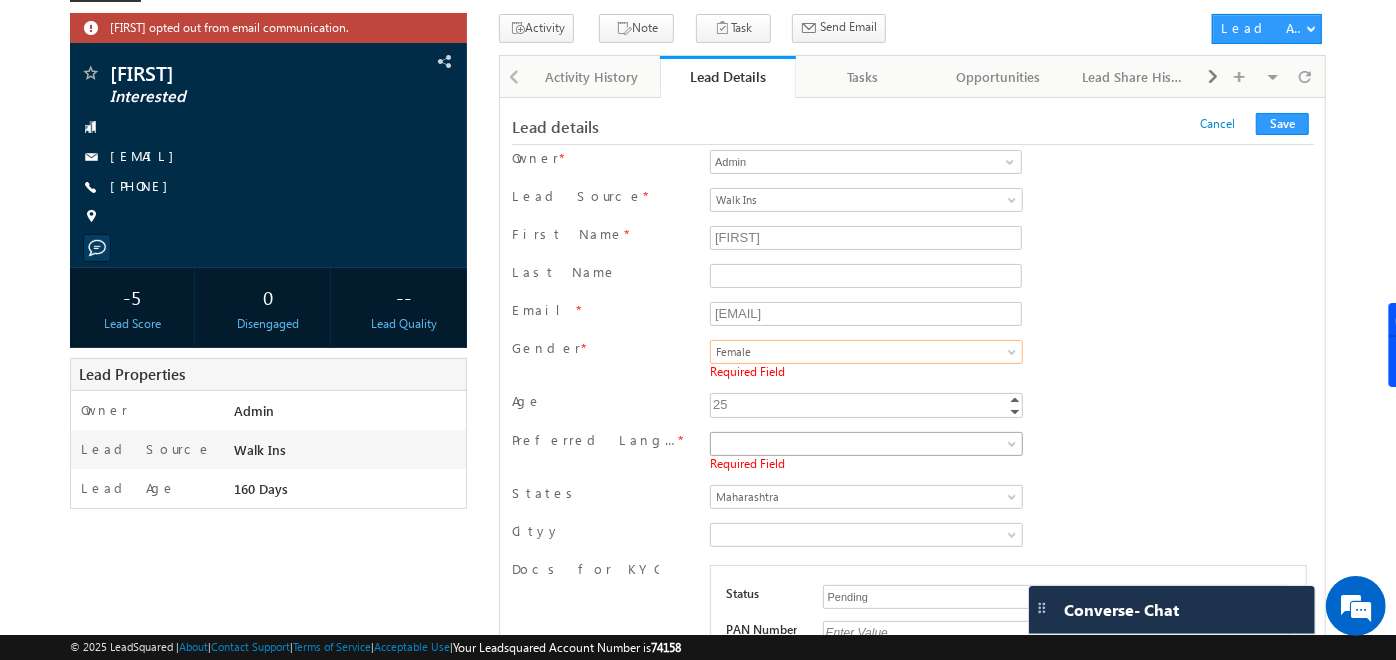 click at bounding box center (862, 444) 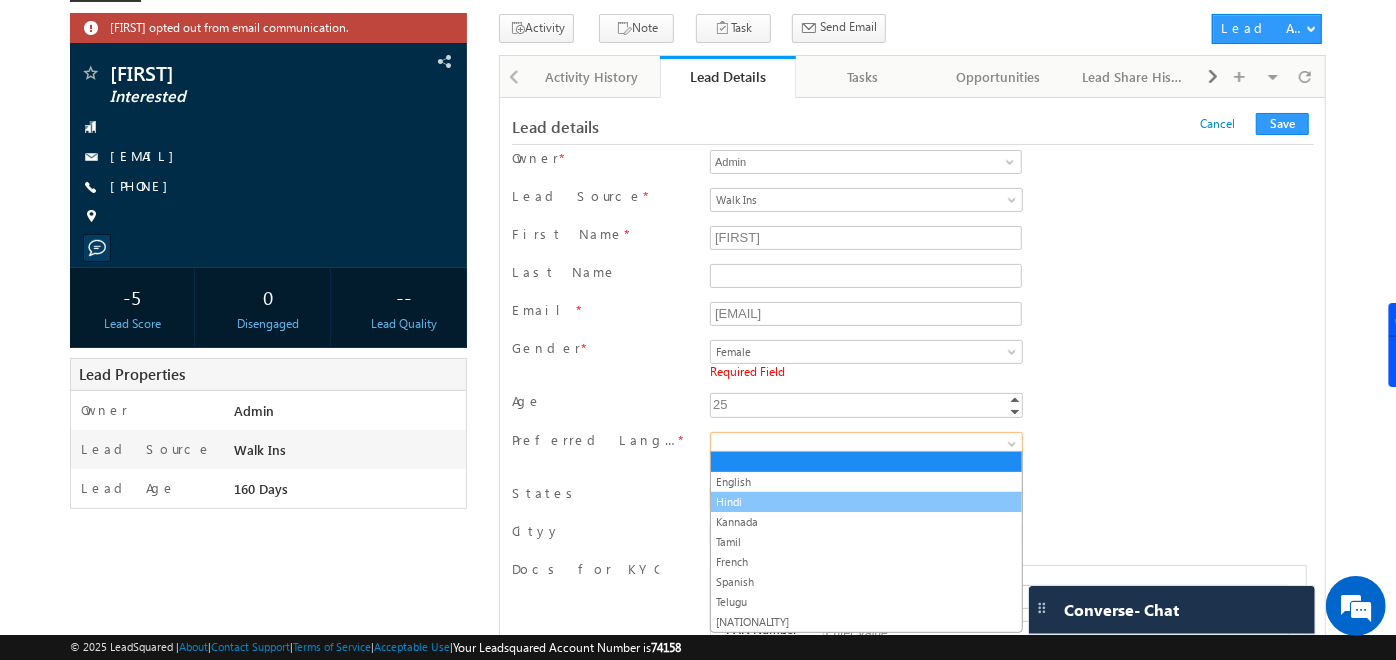 click on "Hindi" at bounding box center (866, 502) 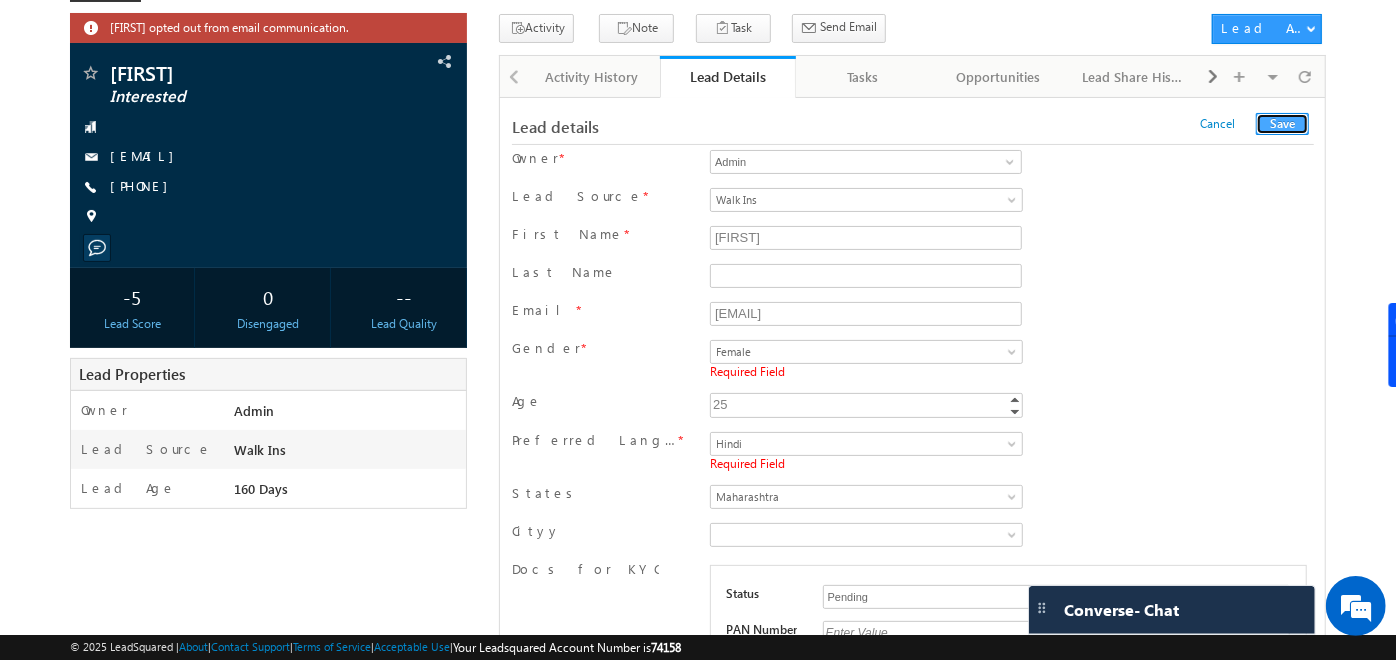 click on "Save" at bounding box center (1282, 124) 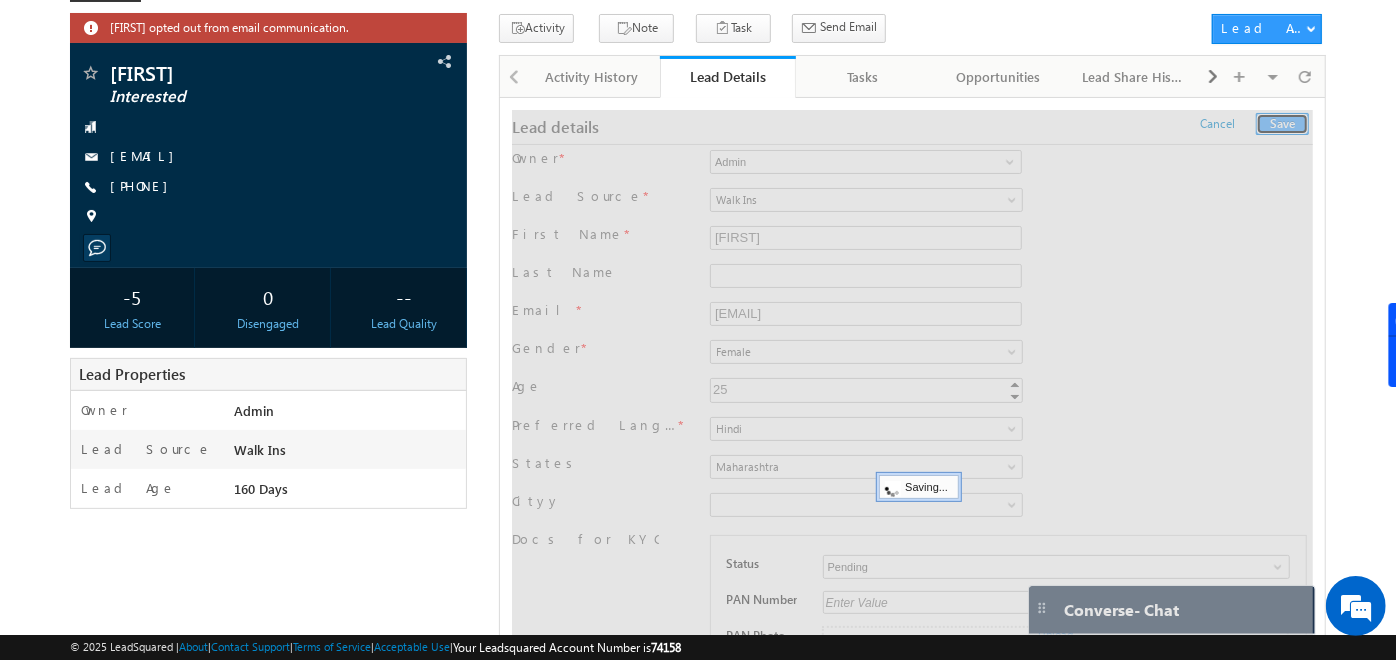 scroll, scrollTop: 0, scrollLeft: 0, axis: both 